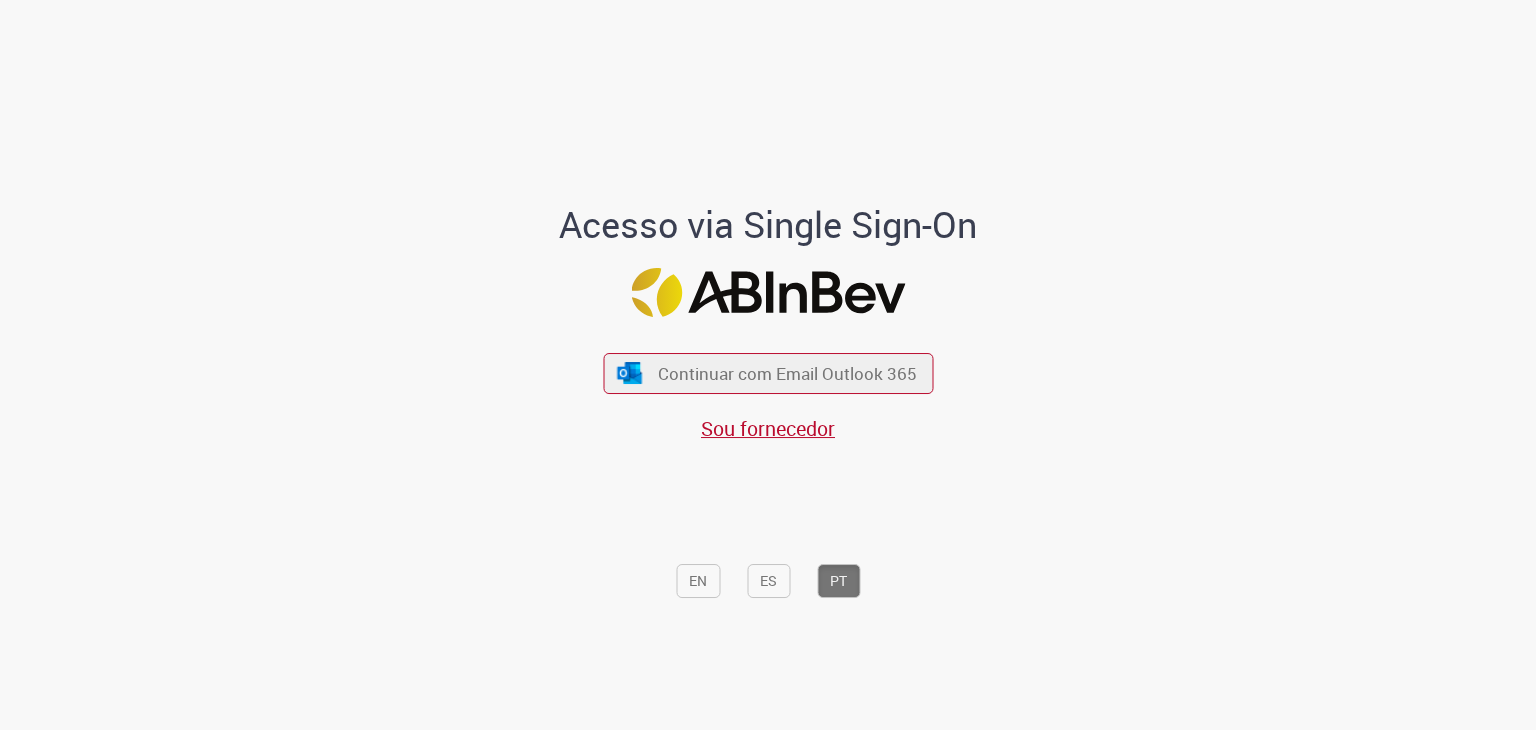 scroll, scrollTop: 0, scrollLeft: 0, axis: both 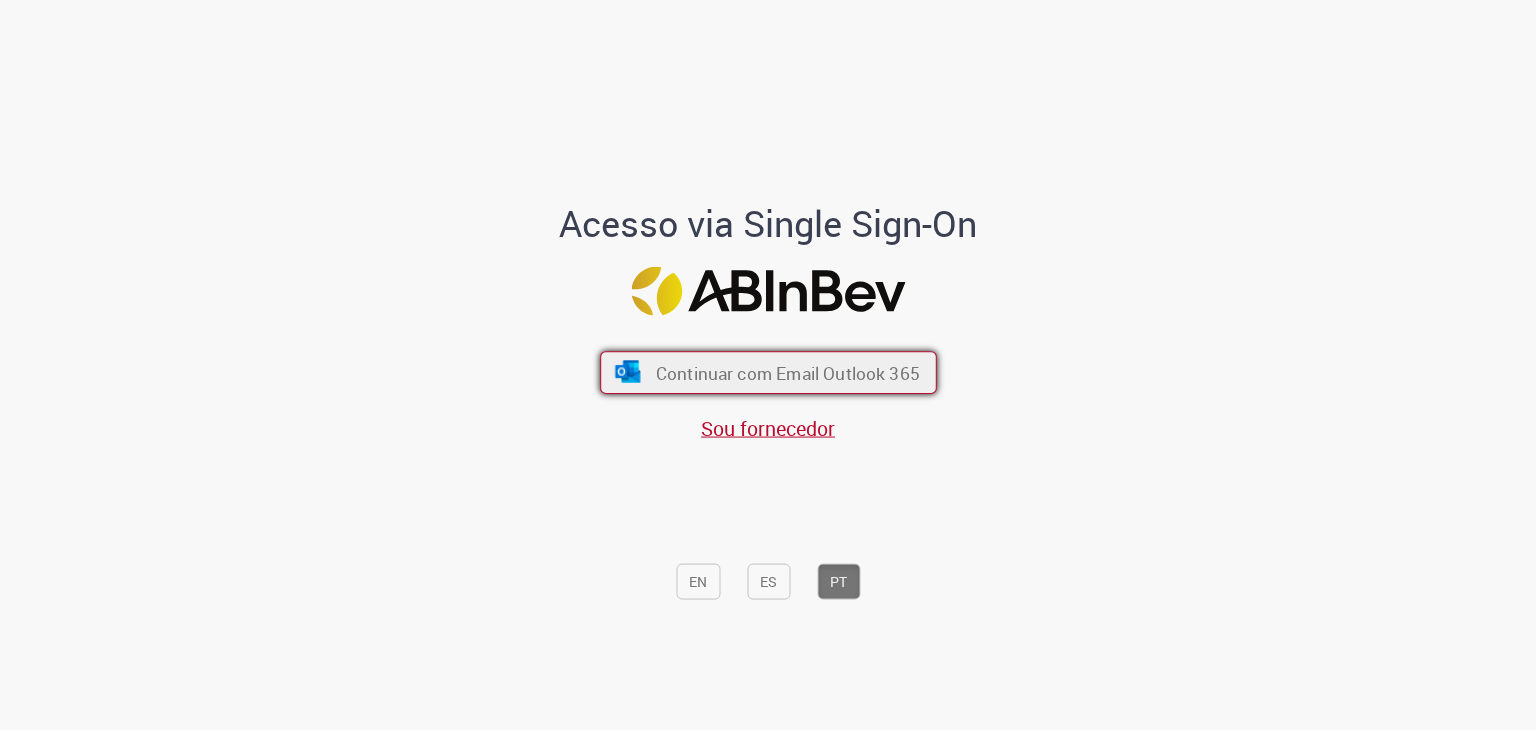click on "Continuar com Email Outlook 365" at bounding box center (787, 370) 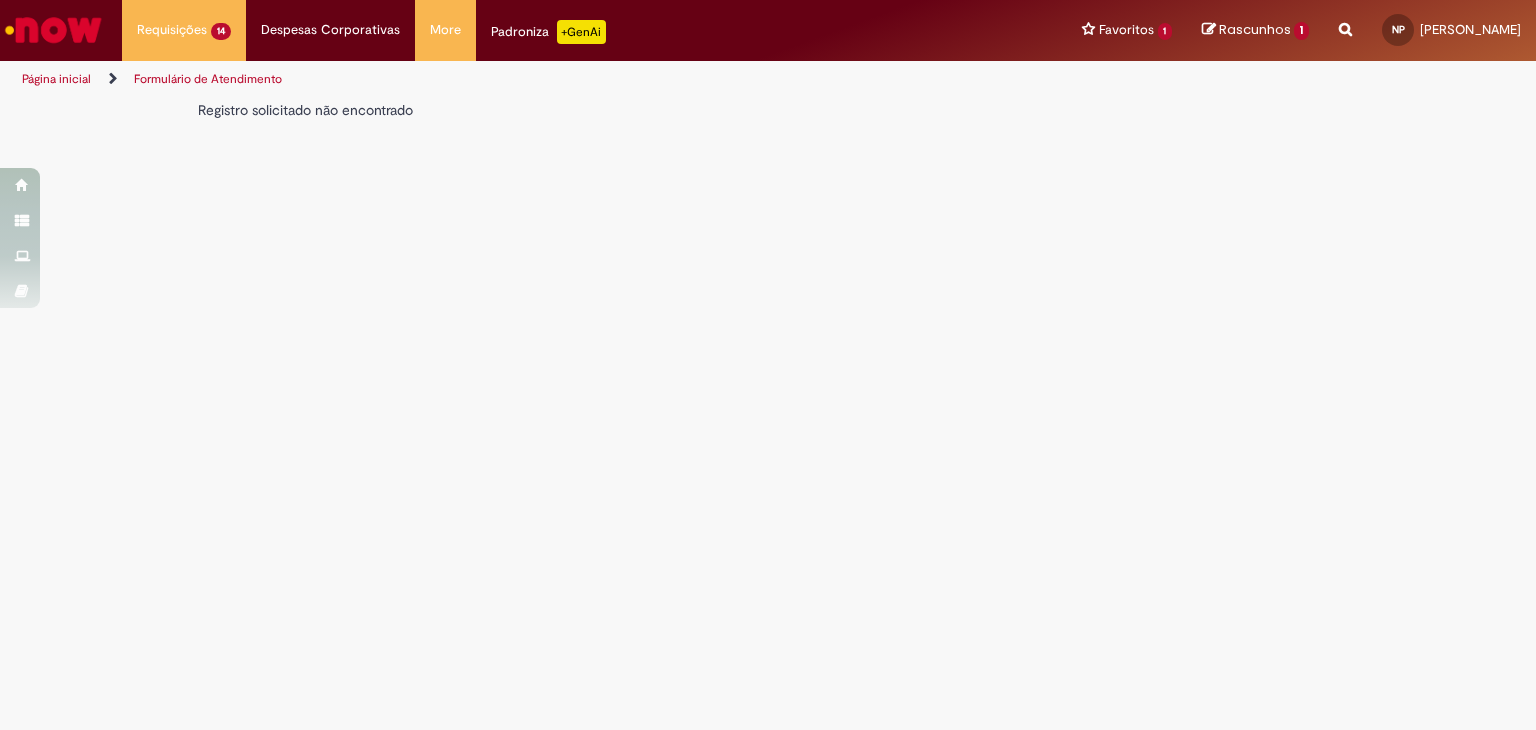 scroll, scrollTop: 0, scrollLeft: 0, axis: both 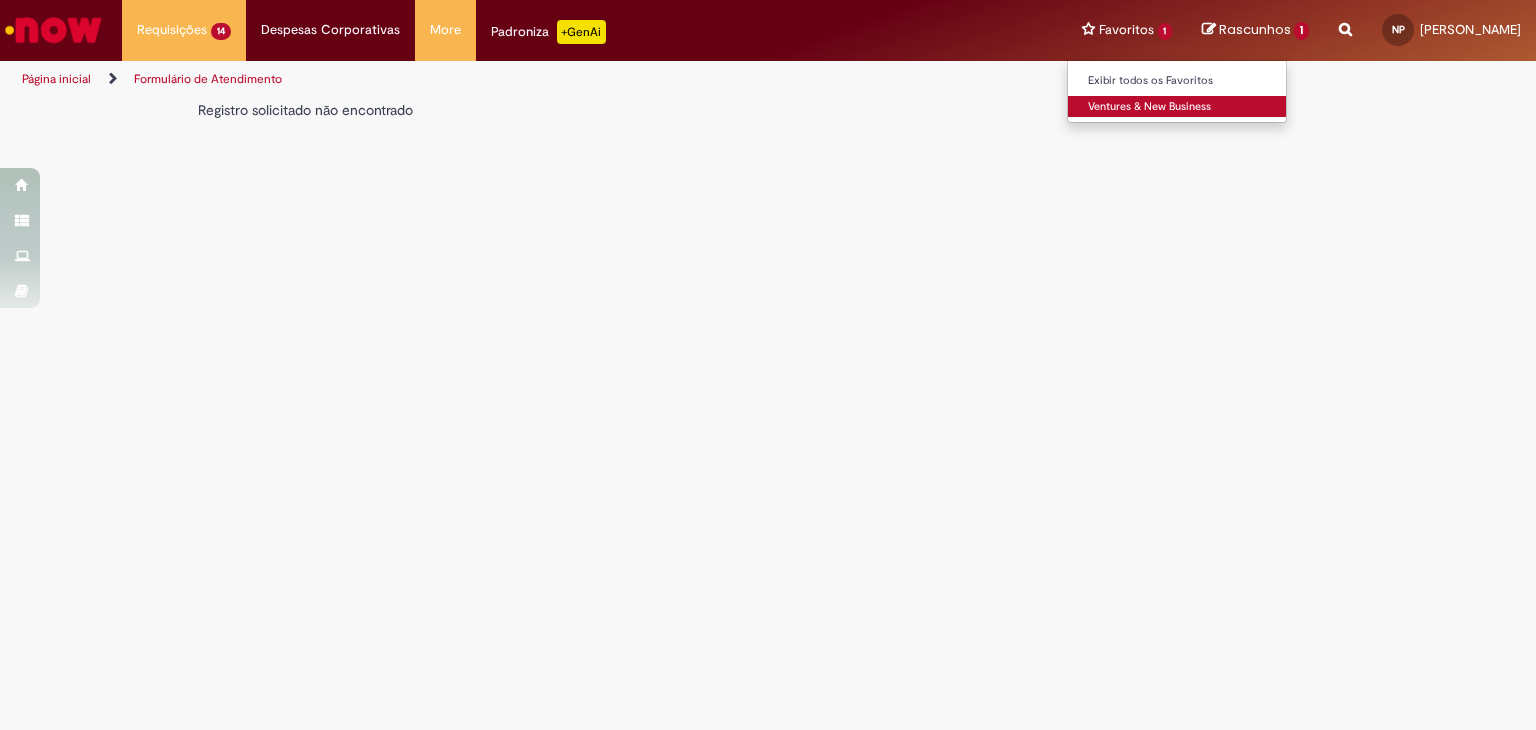 click on "Ventures & New Business" at bounding box center (1178, 107) 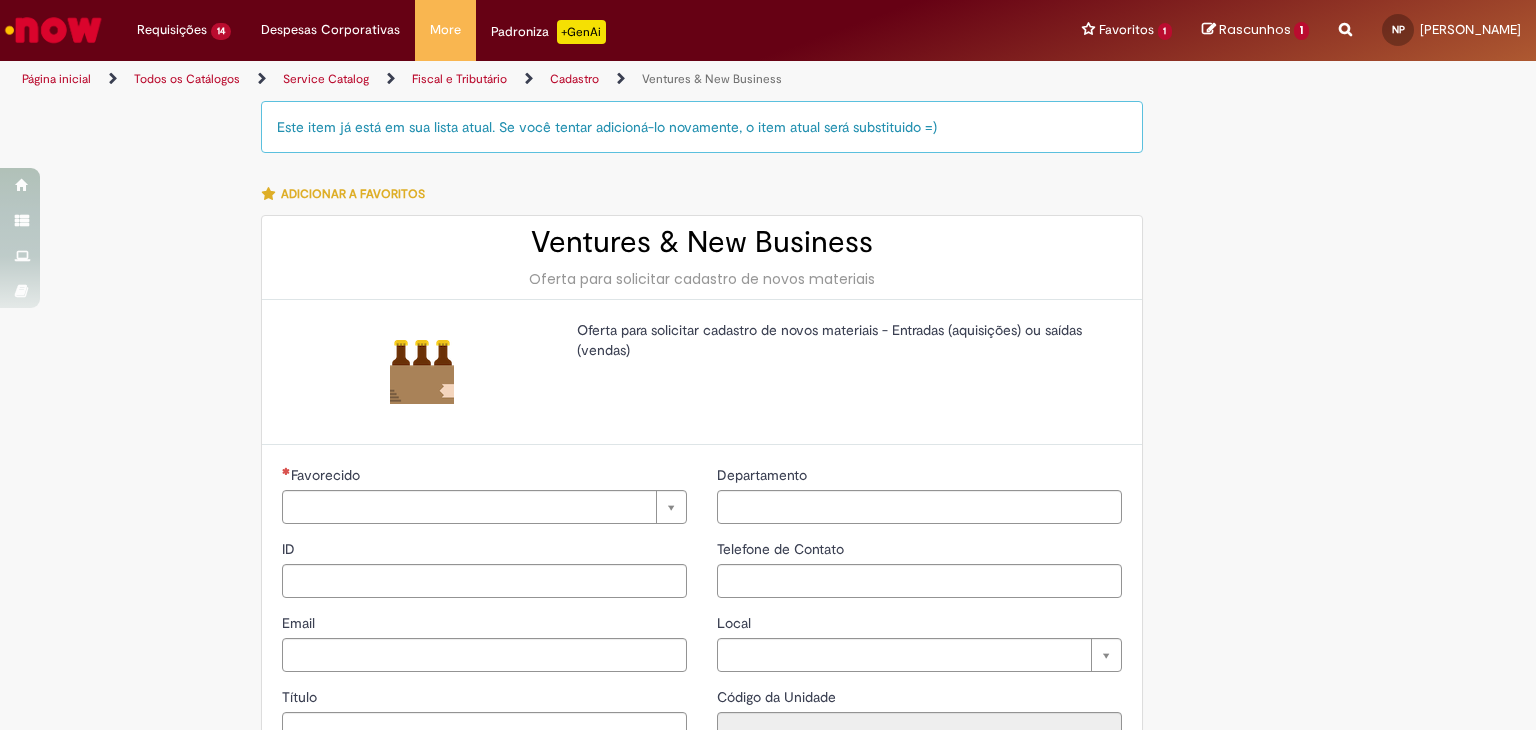 type on "**********" 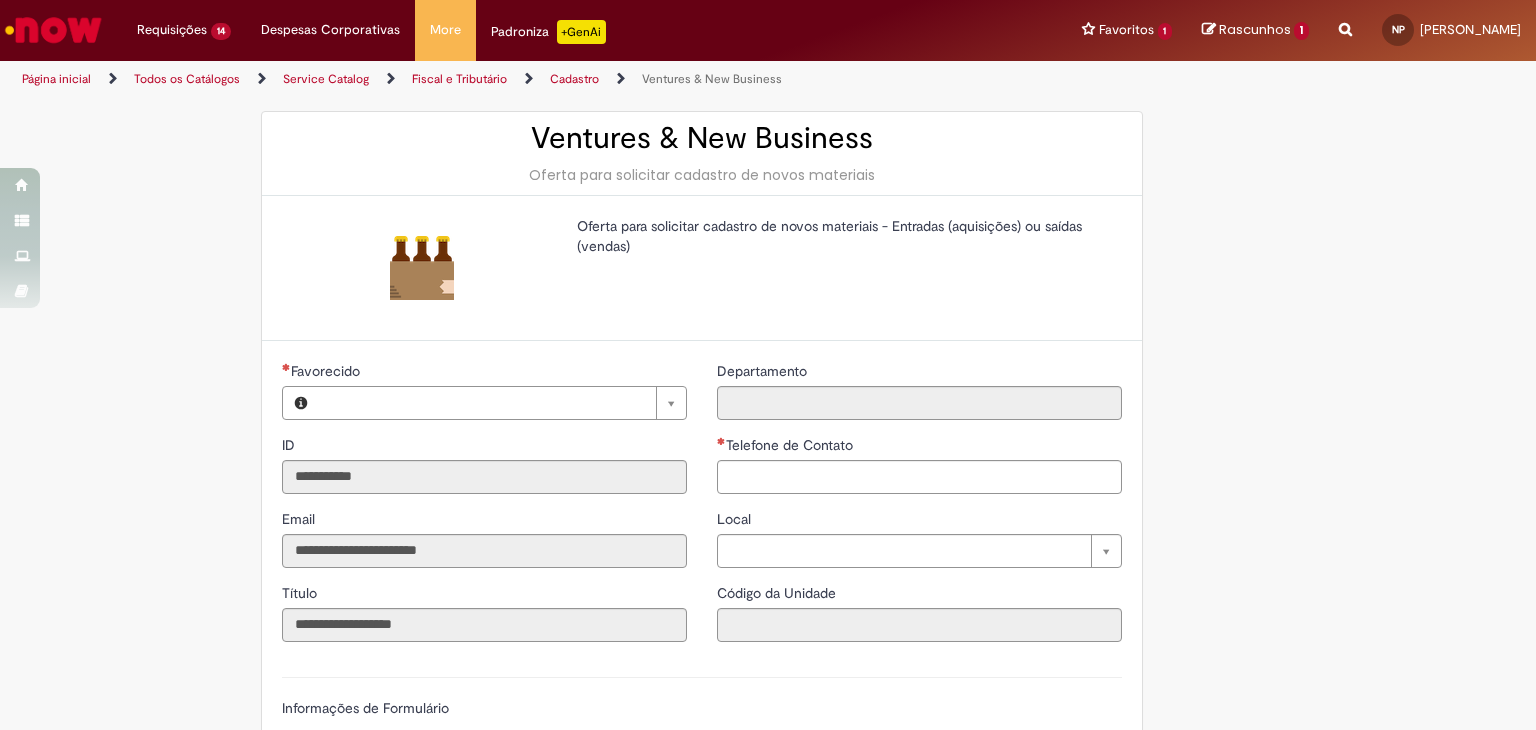 type on "**********" 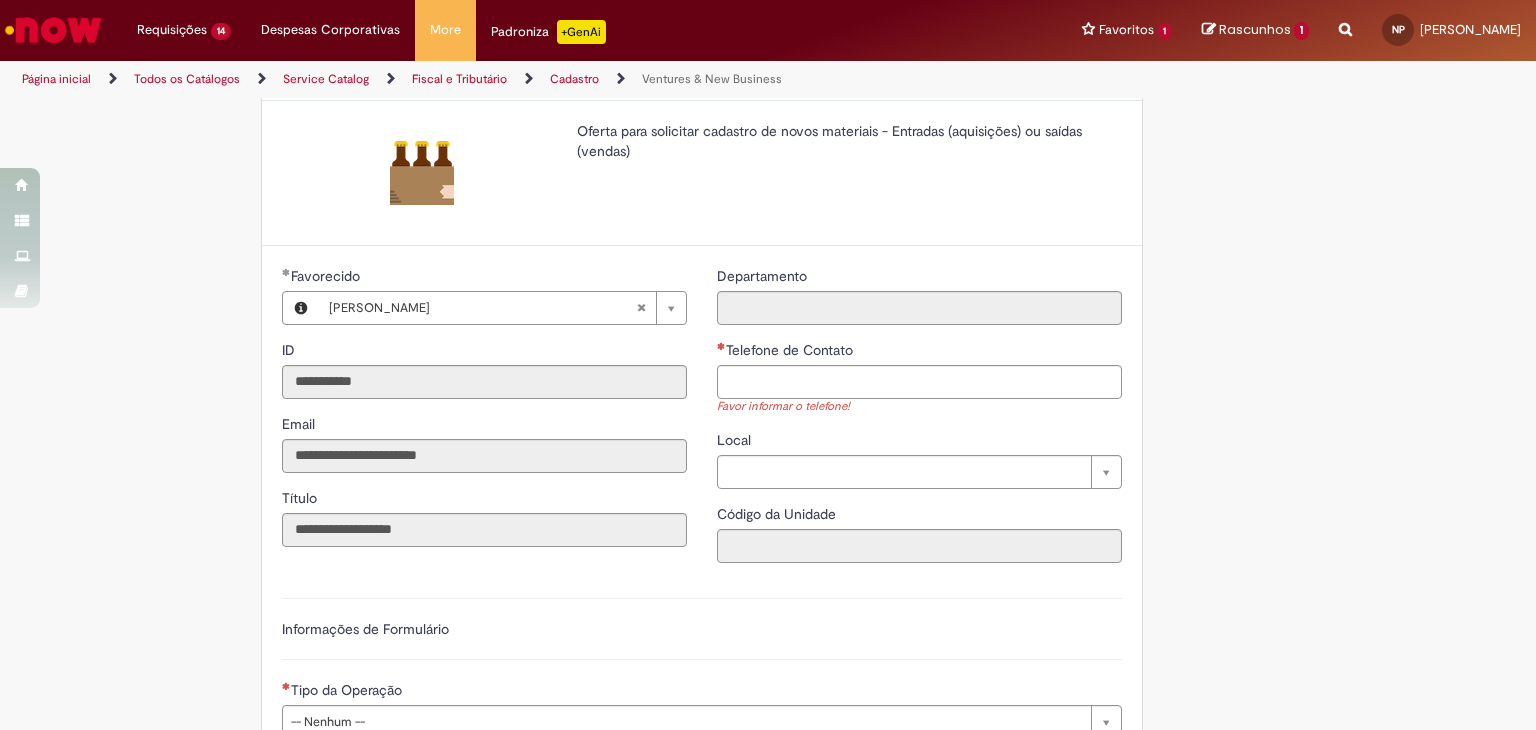 scroll, scrollTop: 200, scrollLeft: 0, axis: vertical 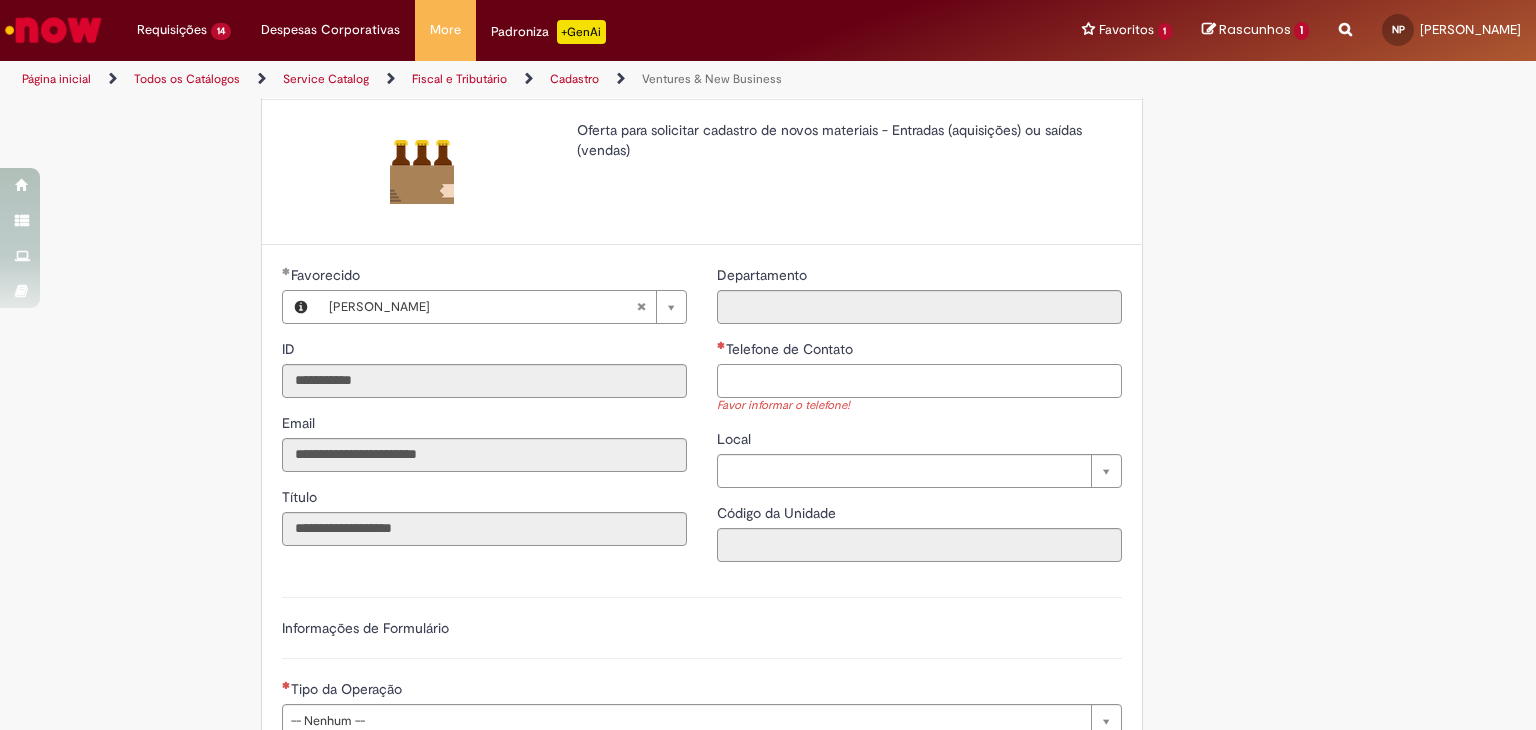 click on "Telefone de Contato" at bounding box center (919, 381) 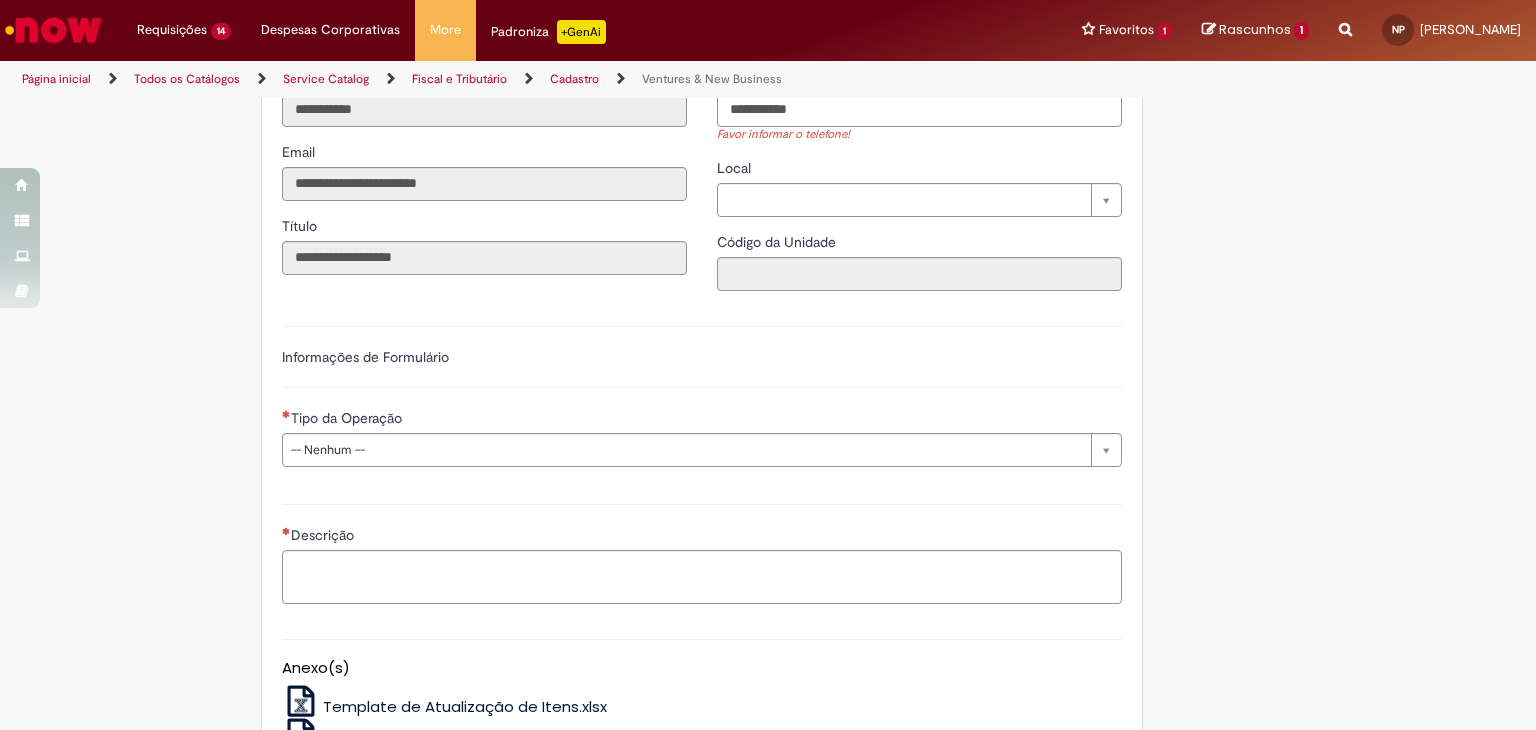 scroll, scrollTop: 500, scrollLeft: 0, axis: vertical 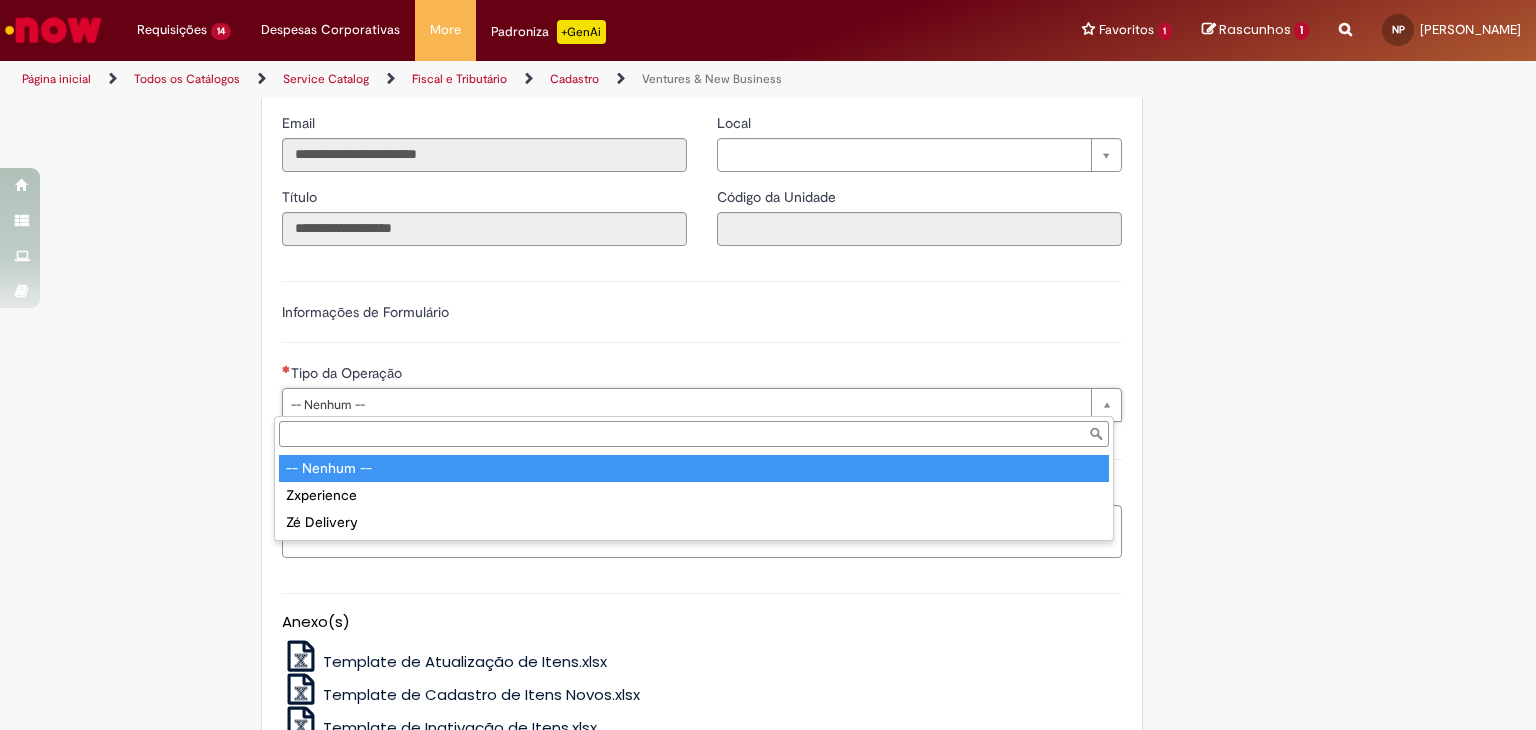 type on "**********" 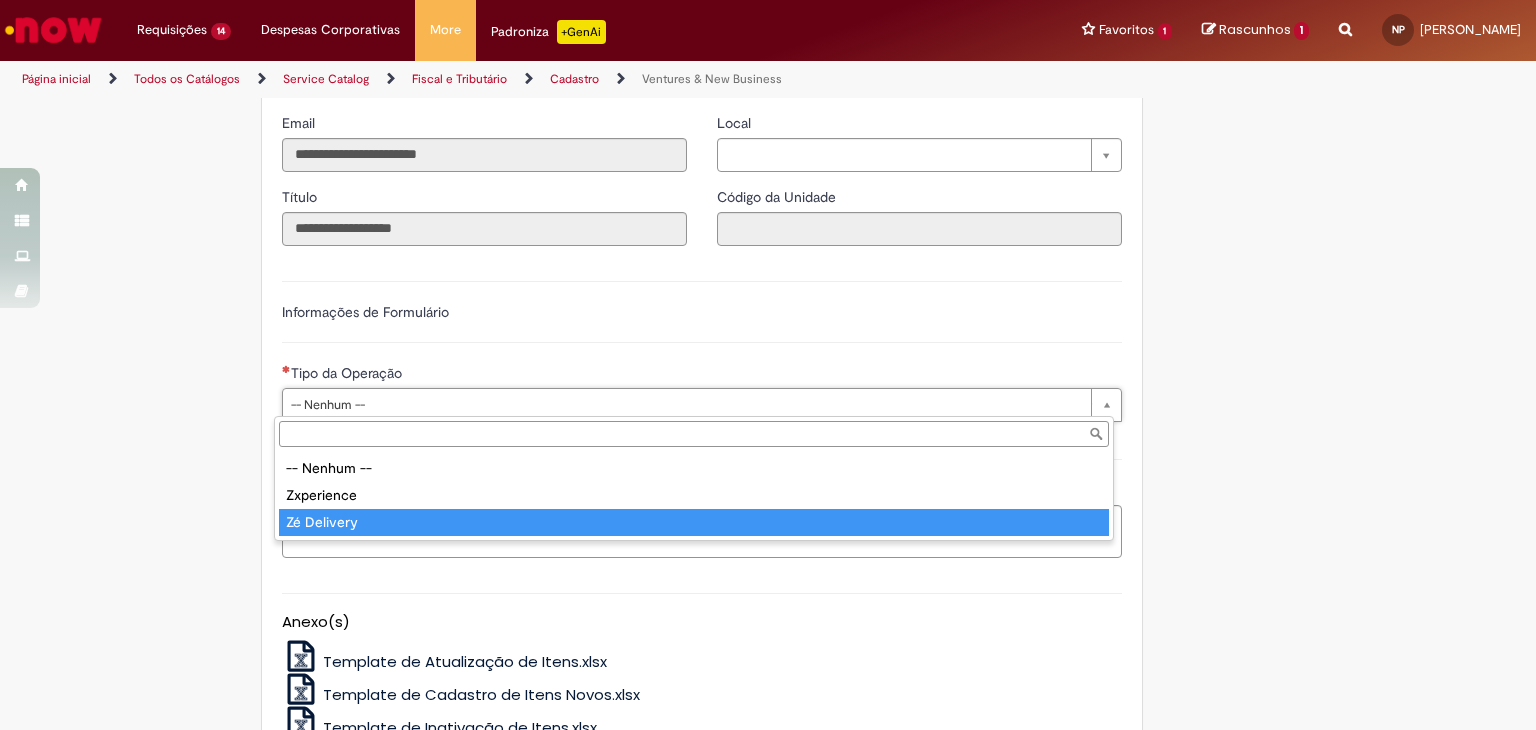 drag, startPoint x: 473, startPoint y: 497, endPoint x: 464, endPoint y: 520, distance: 24.698177 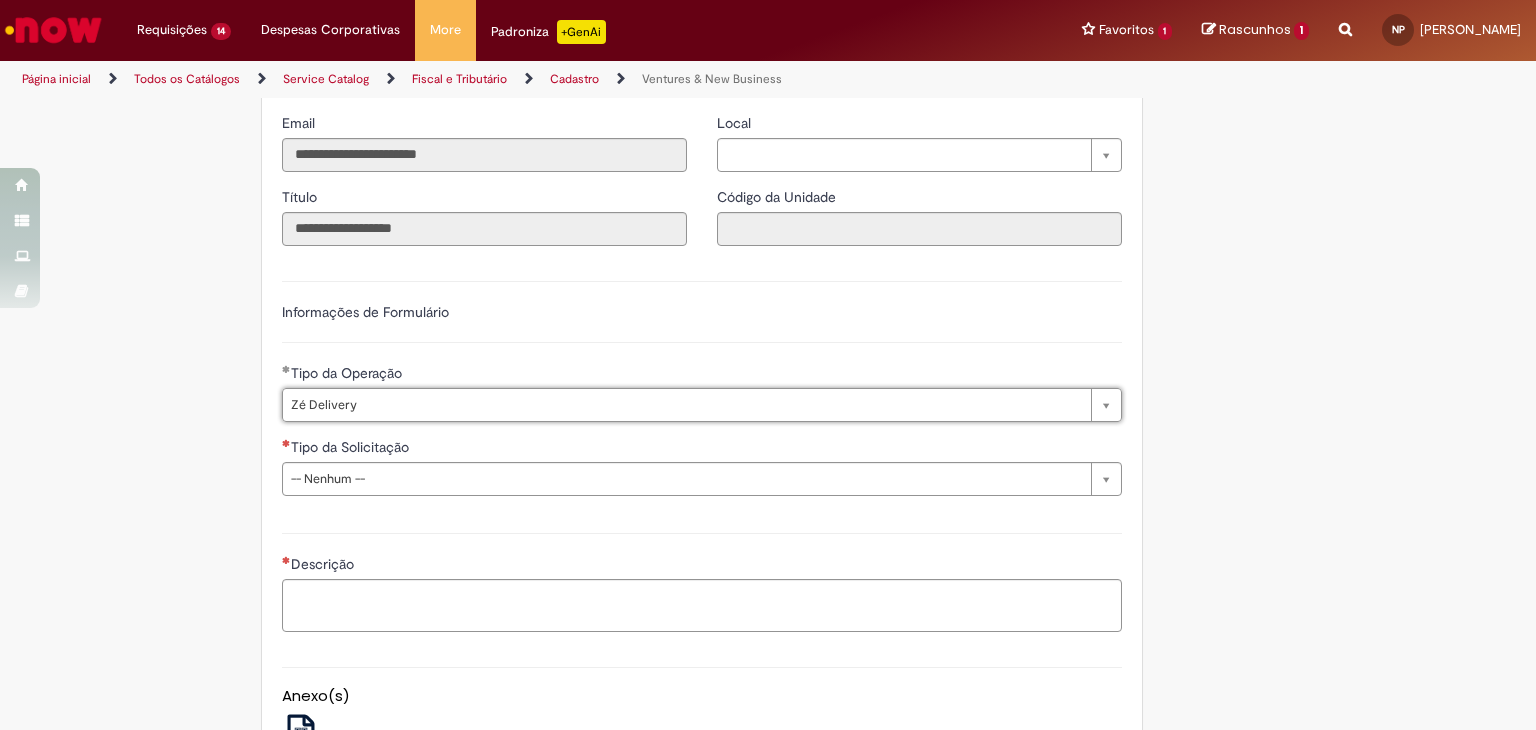 click on "Tipo da Solicitação" at bounding box center (702, 449) 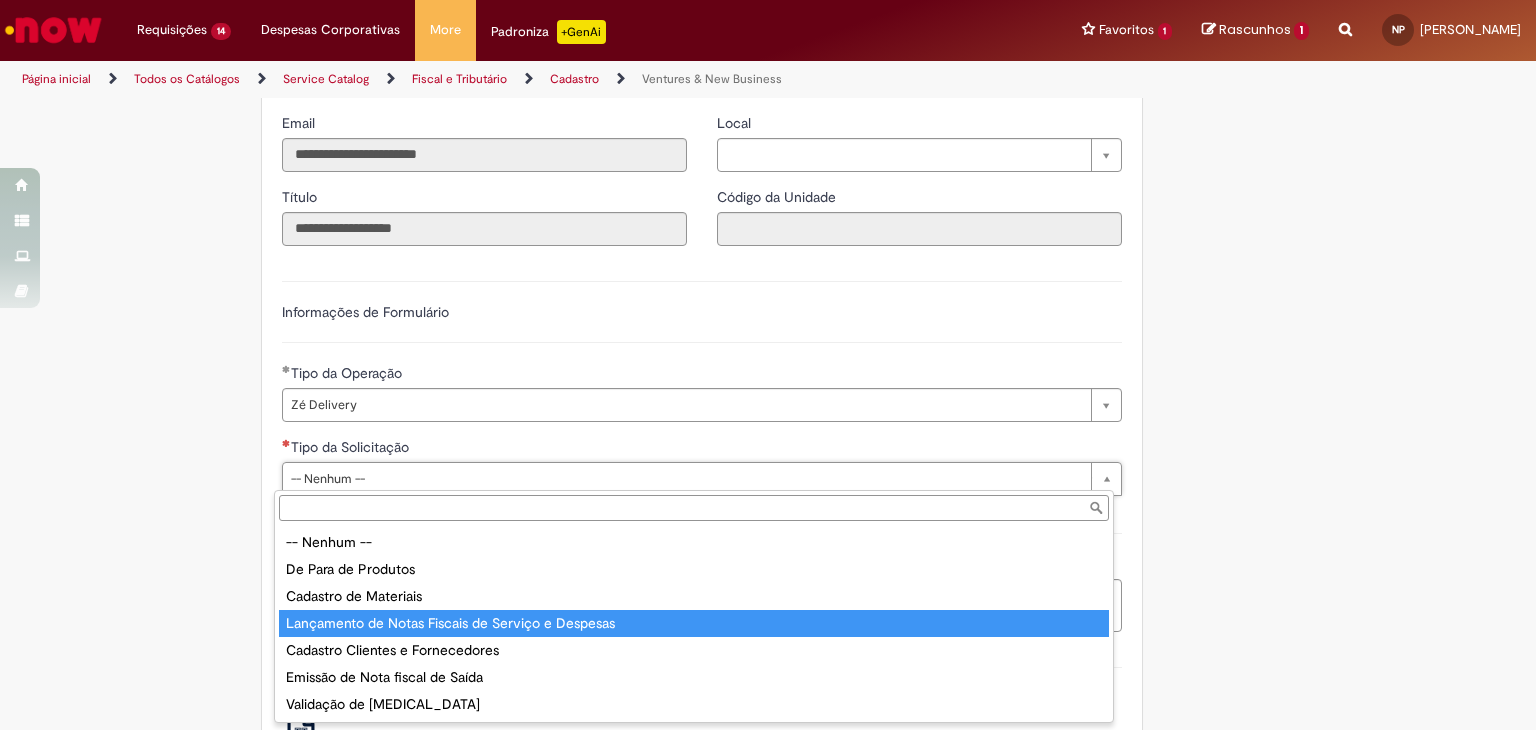 type on "**********" 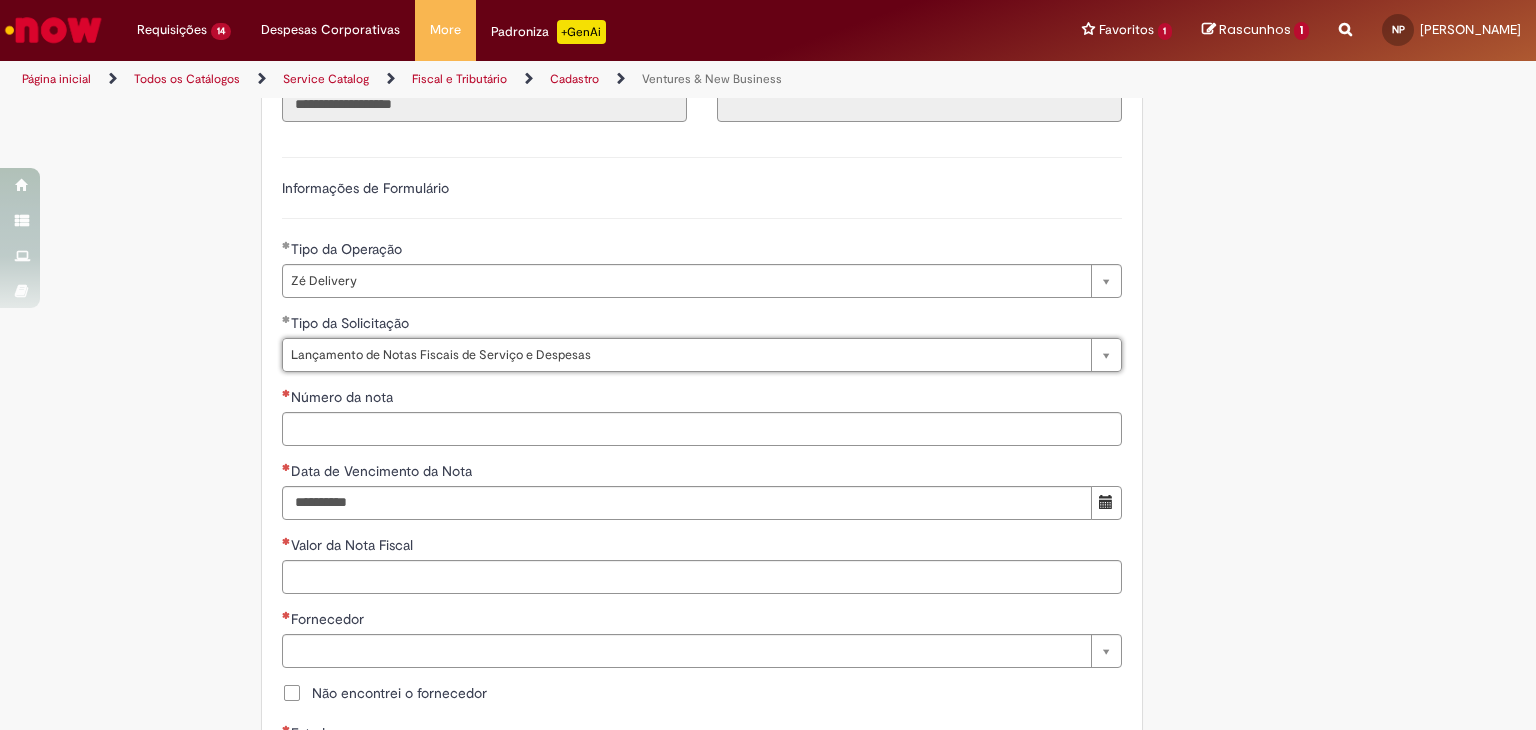 scroll, scrollTop: 633, scrollLeft: 0, axis: vertical 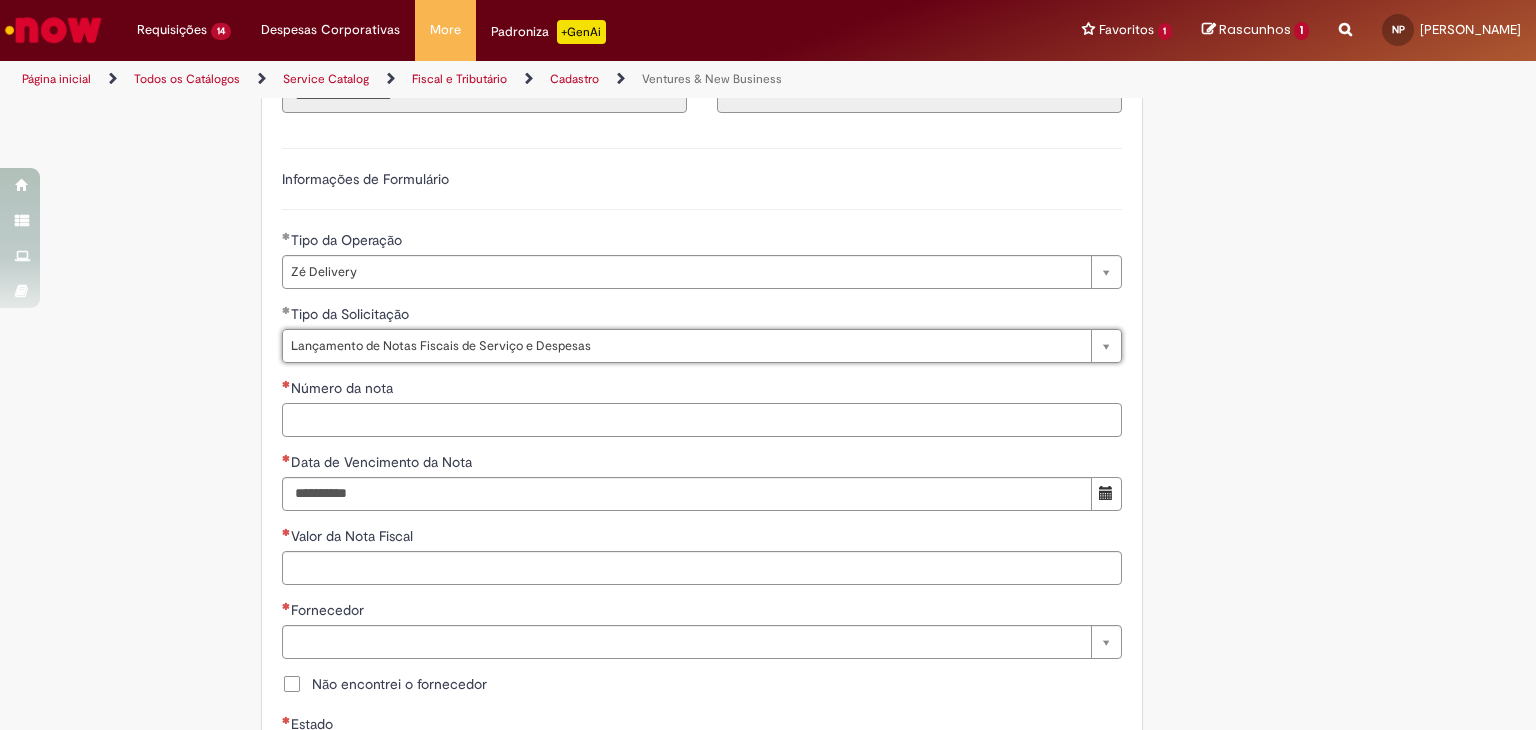 click on "Número da nota" at bounding box center (702, 420) 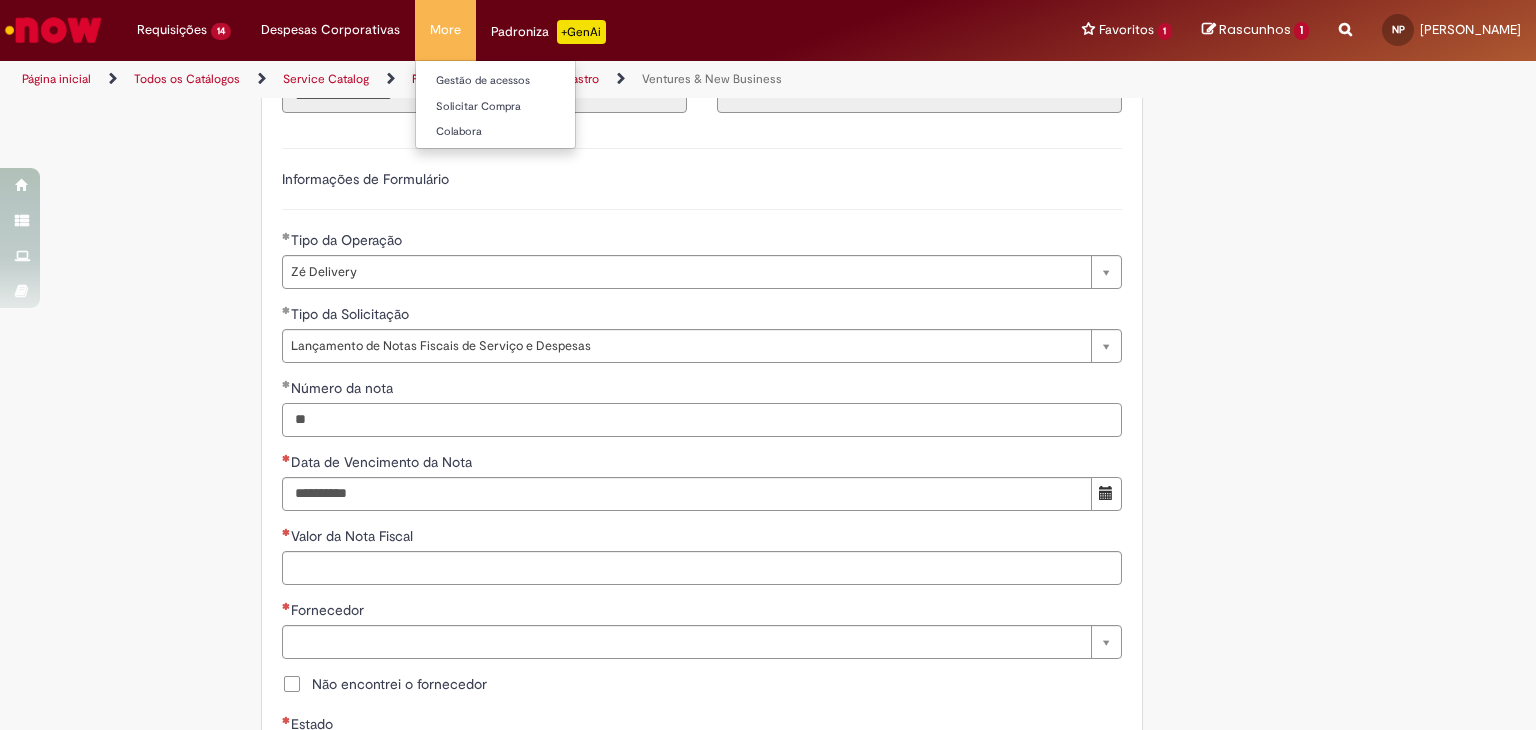 type on "**" 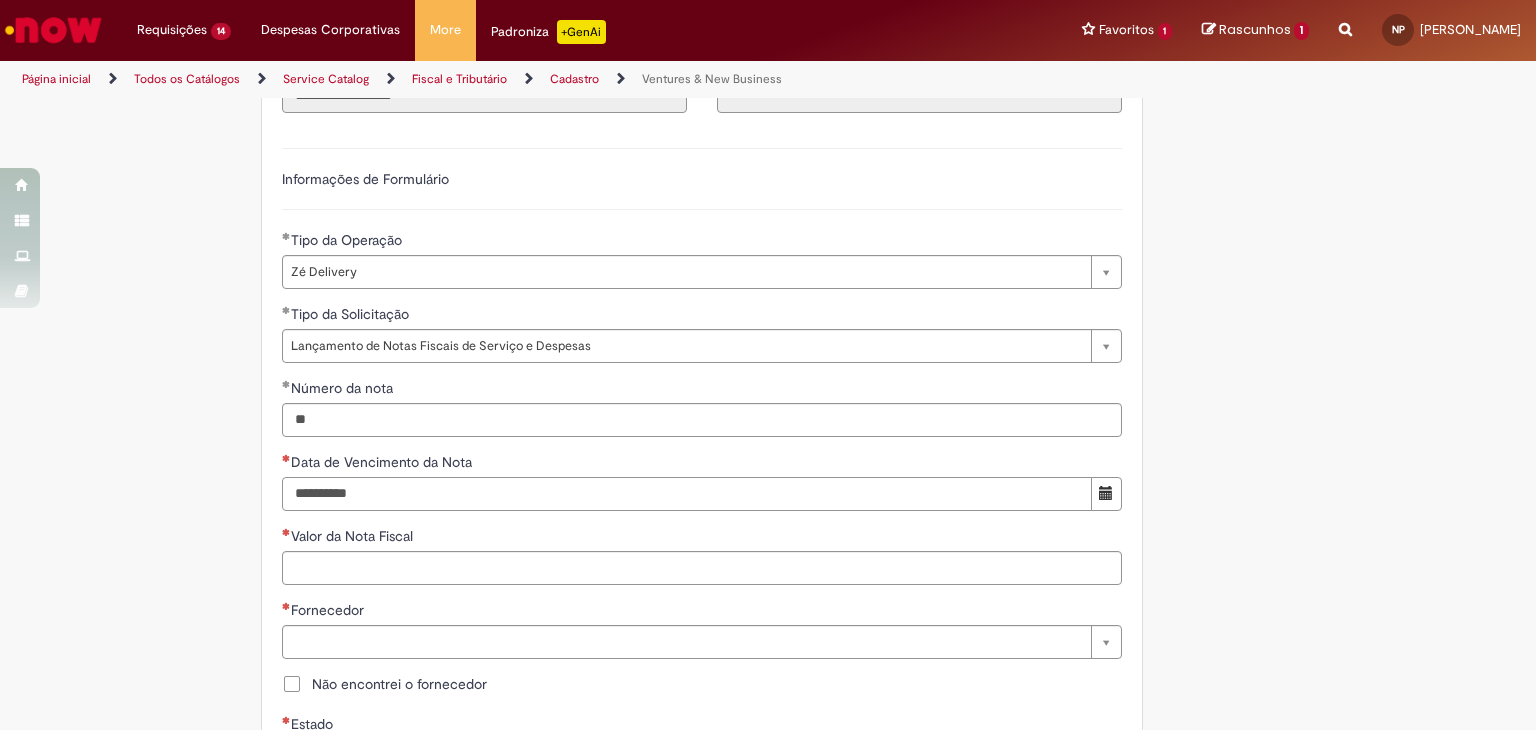 click on "Data de Vencimento da Nota" at bounding box center (687, 494) 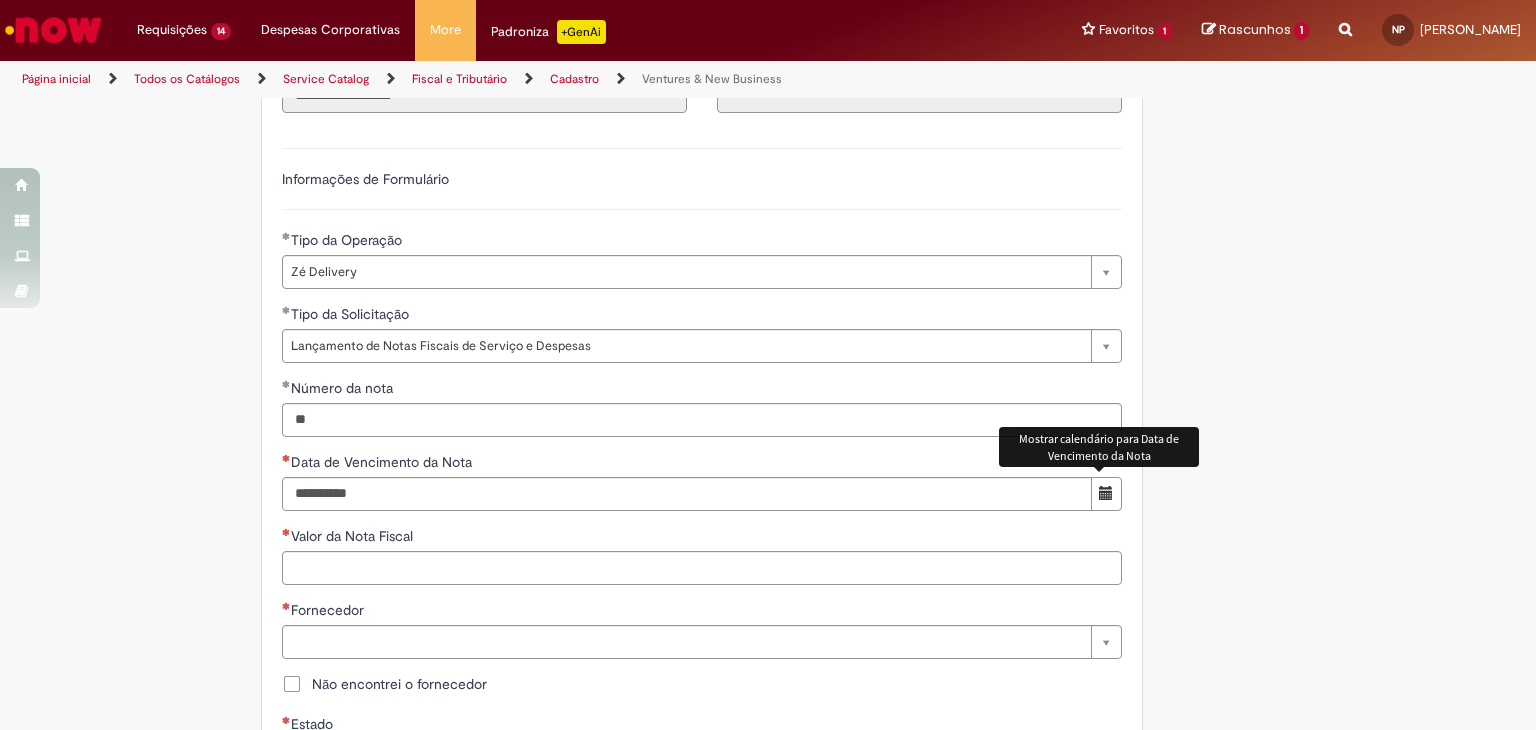 click at bounding box center [1106, 493] 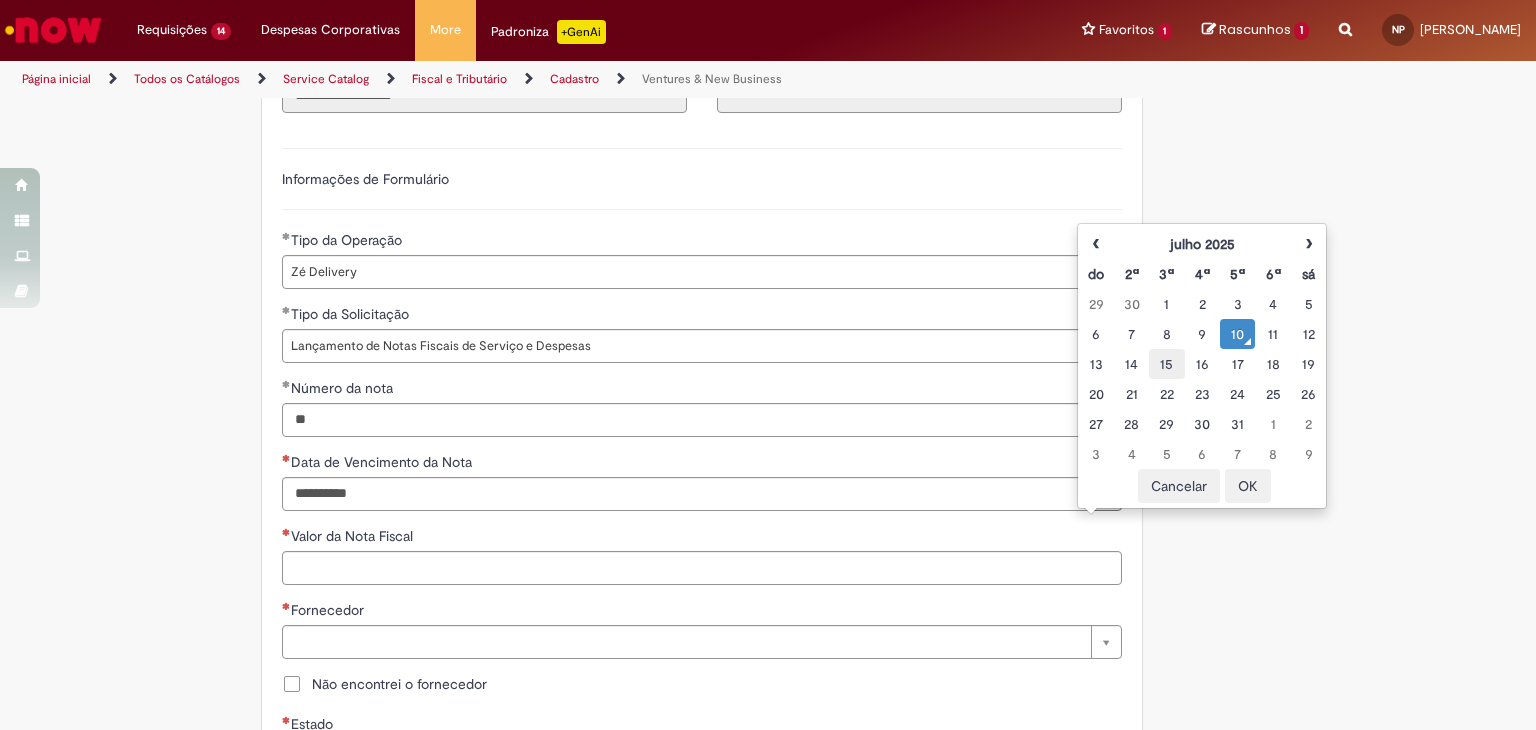 click on "15" at bounding box center (1166, 364) 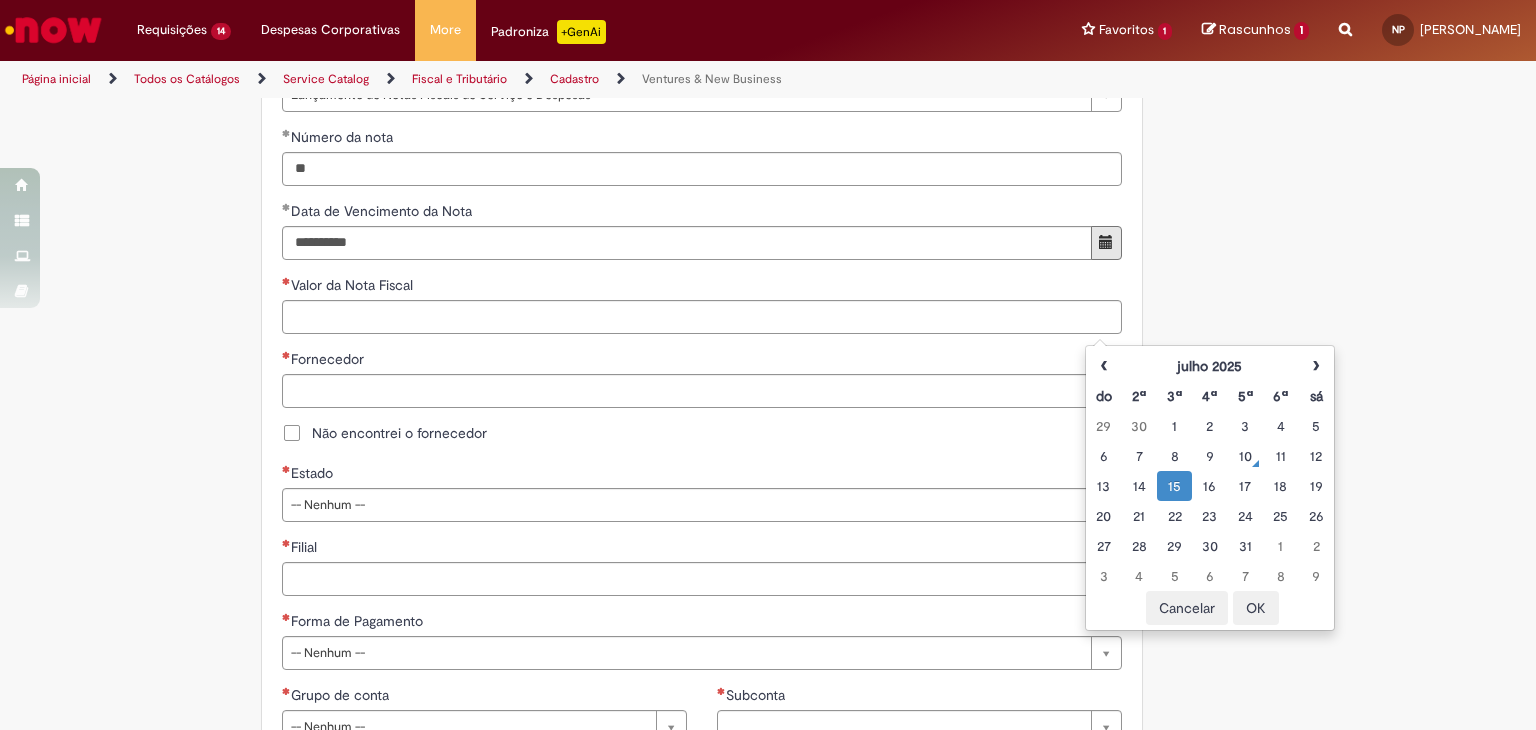 scroll, scrollTop: 900, scrollLeft: 0, axis: vertical 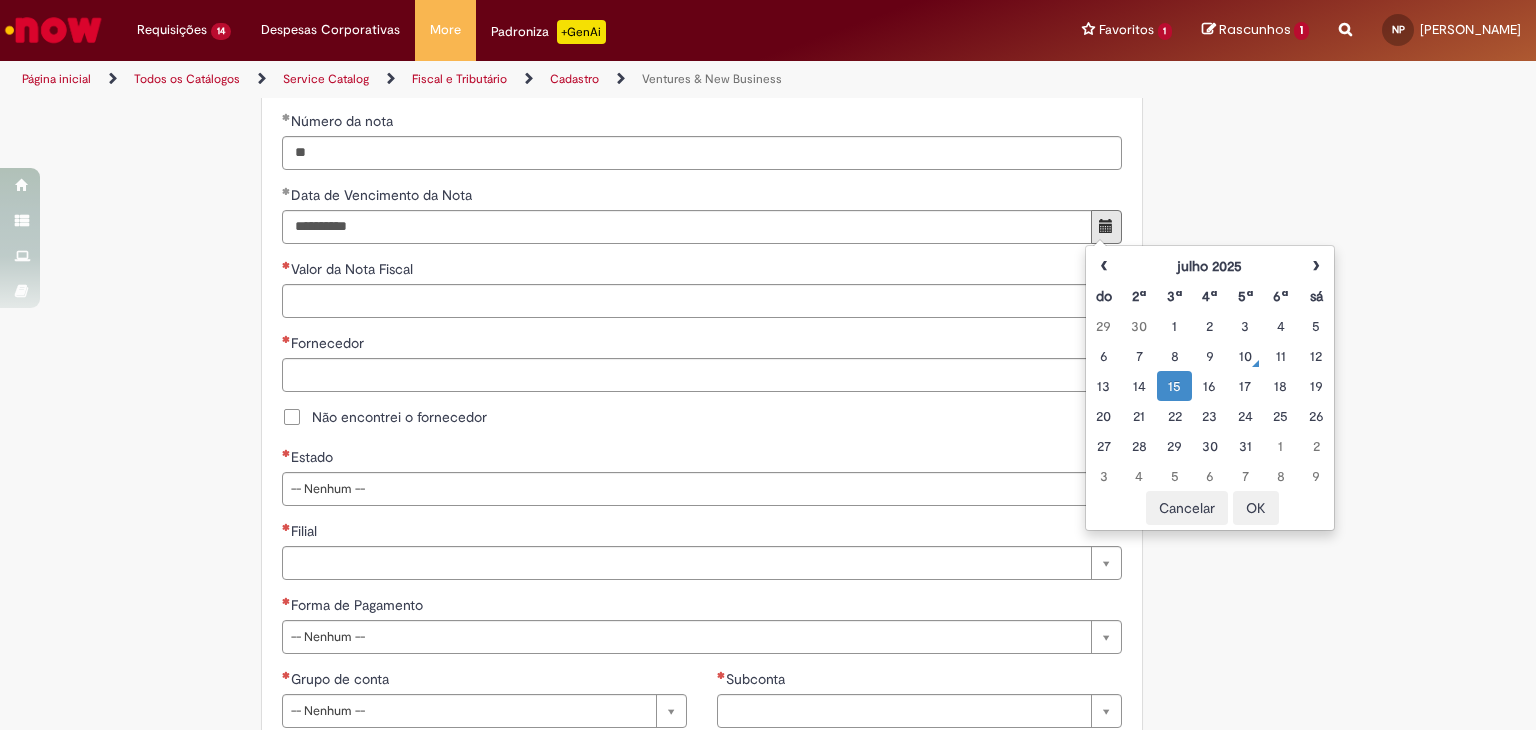 click on "15" at bounding box center (1174, 386) 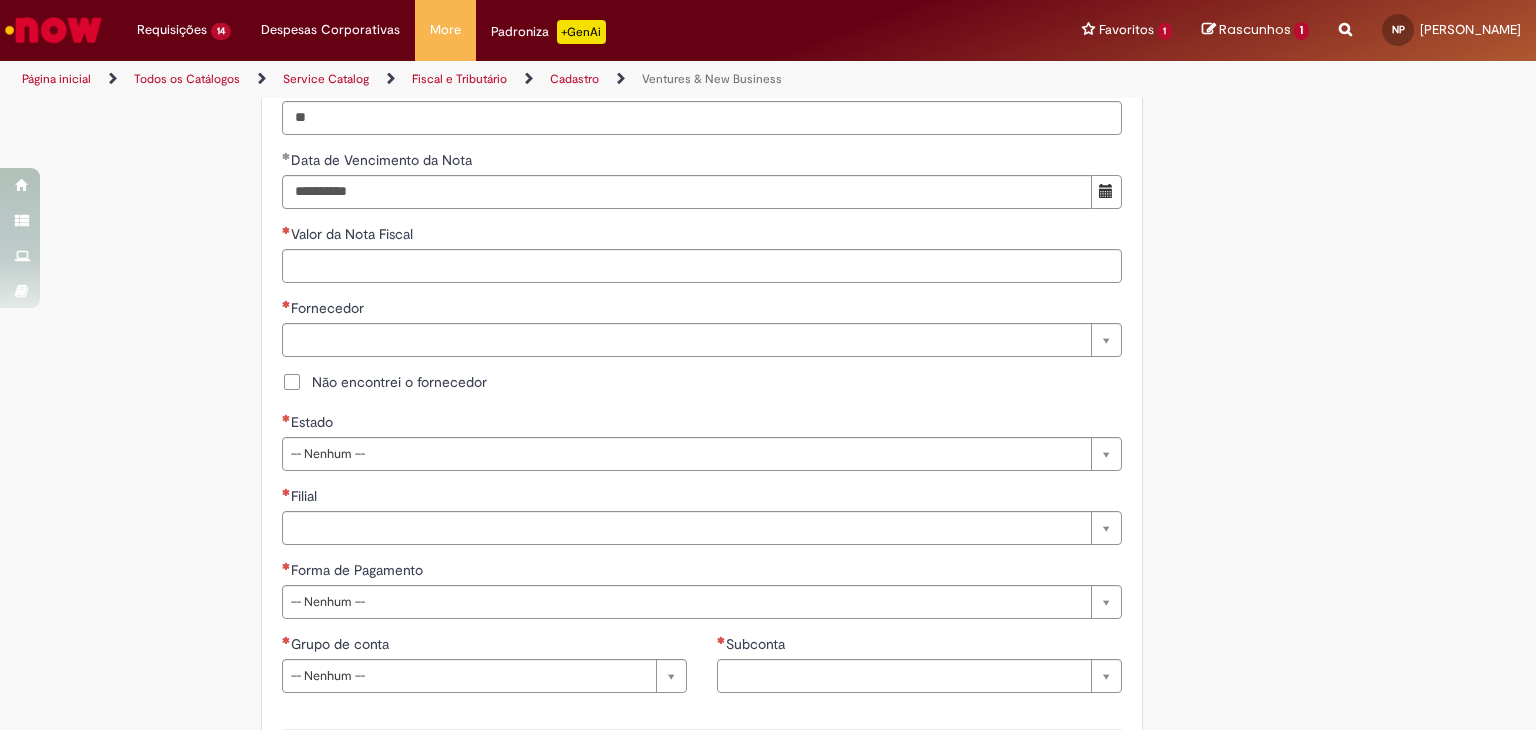 scroll, scrollTop: 933, scrollLeft: 0, axis: vertical 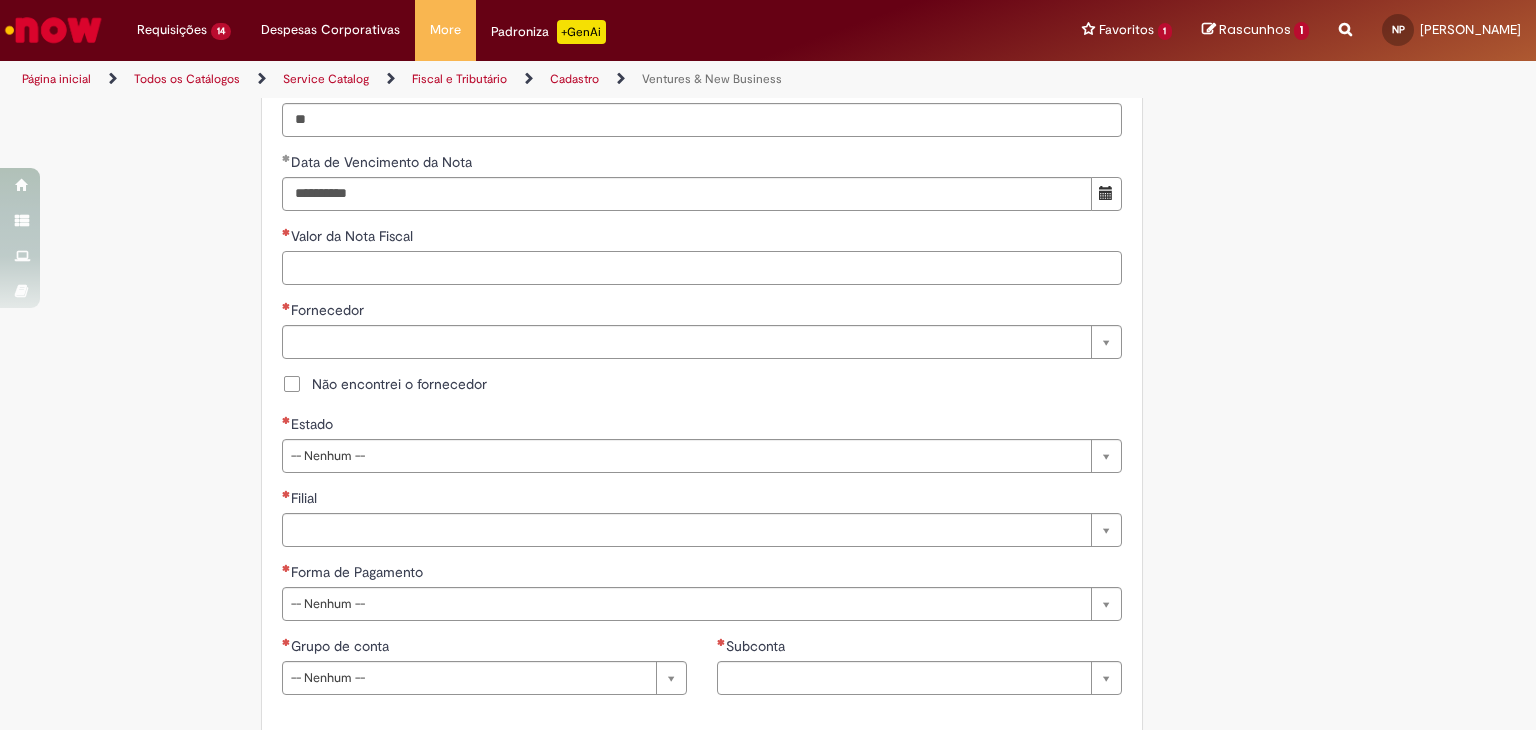 click on "Valor da Nota Fiscal" at bounding box center [702, 268] 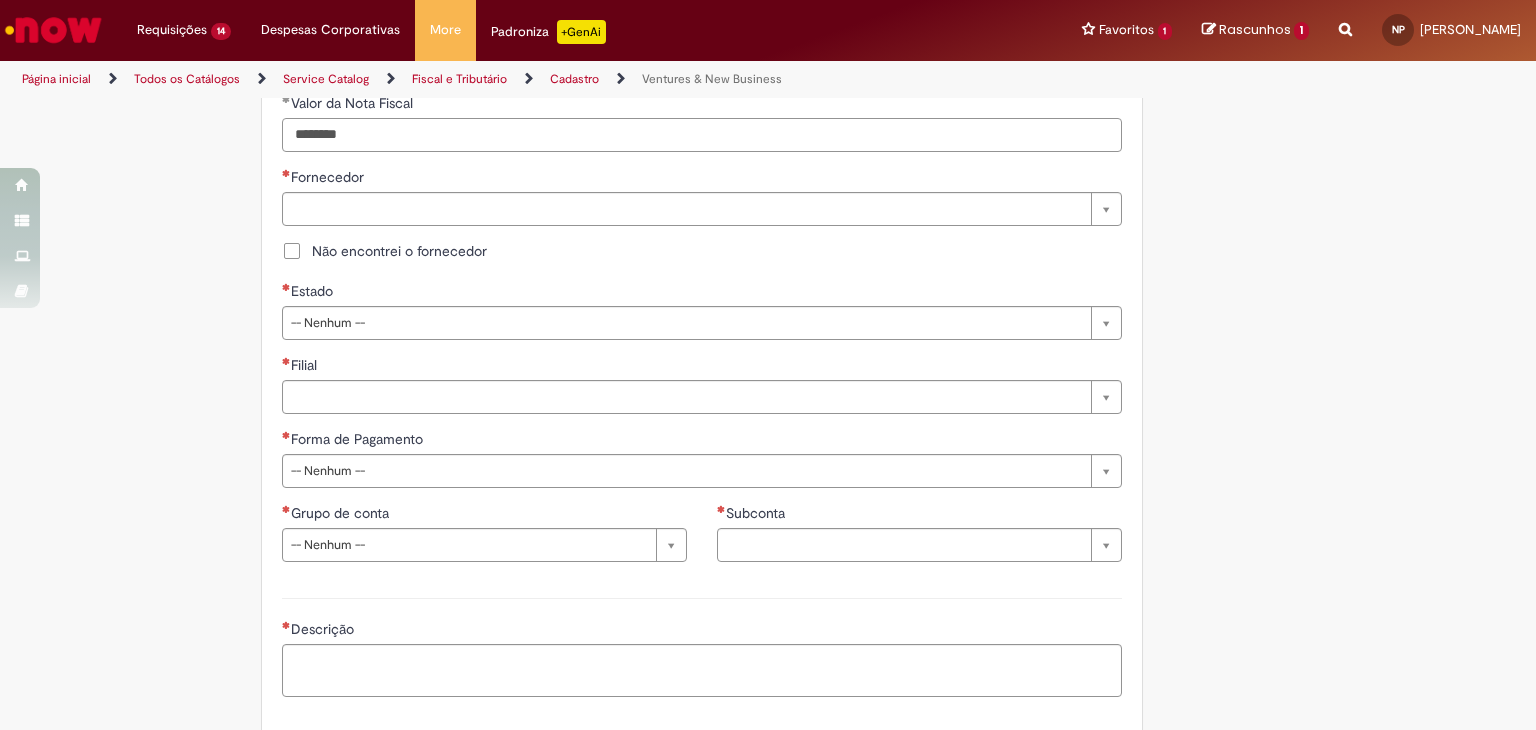 type on "********" 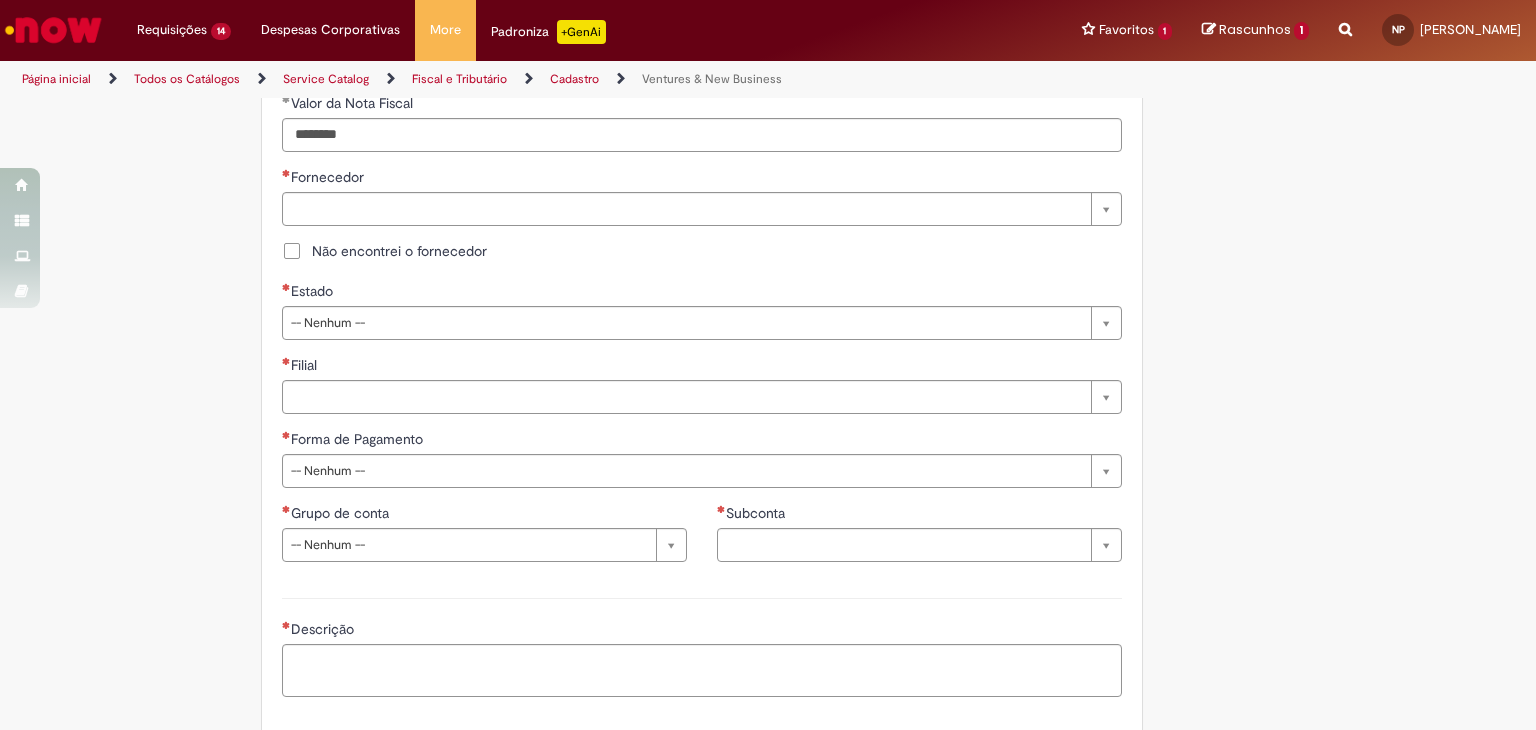click on "Não encontrei o fornecedor" at bounding box center [399, 251] 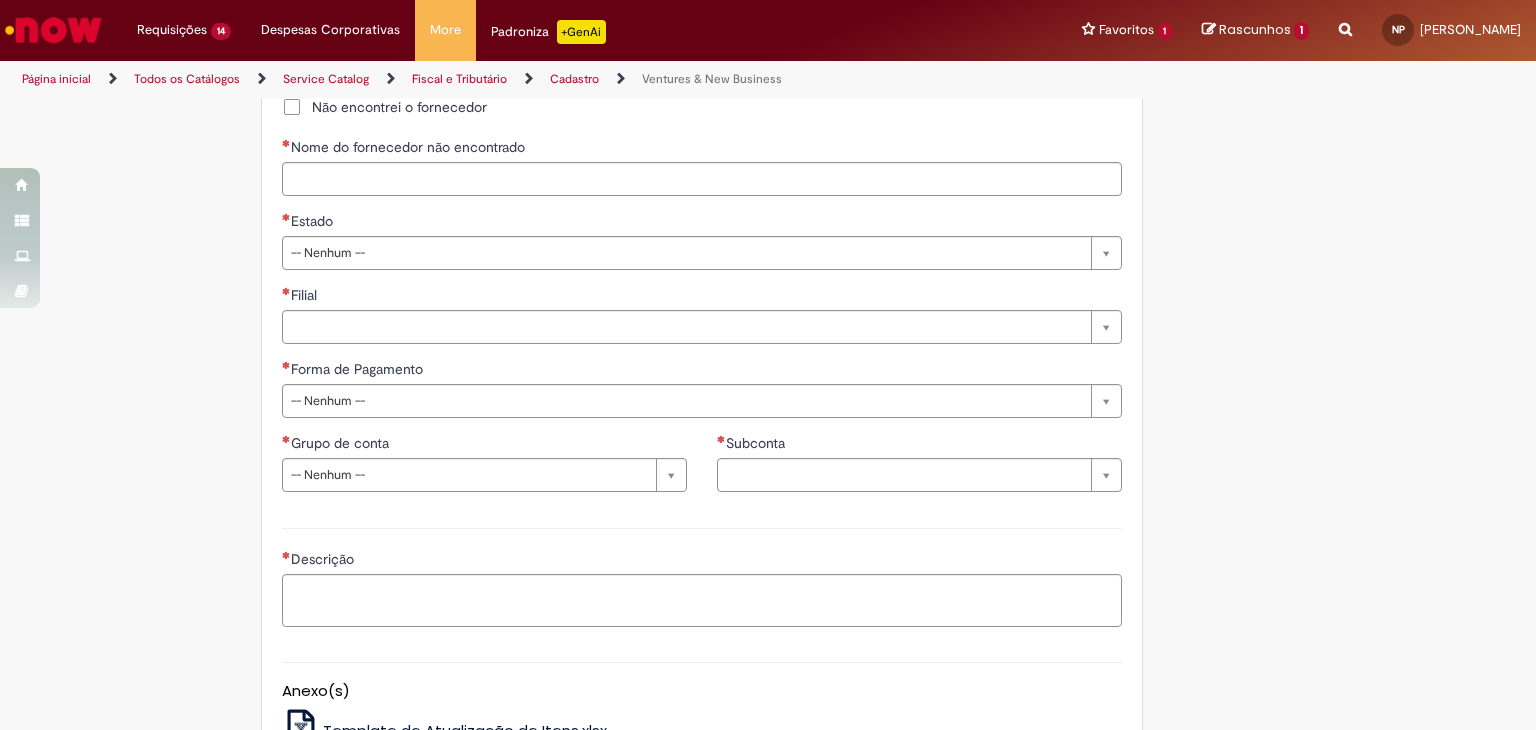 scroll, scrollTop: 1200, scrollLeft: 0, axis: vertical 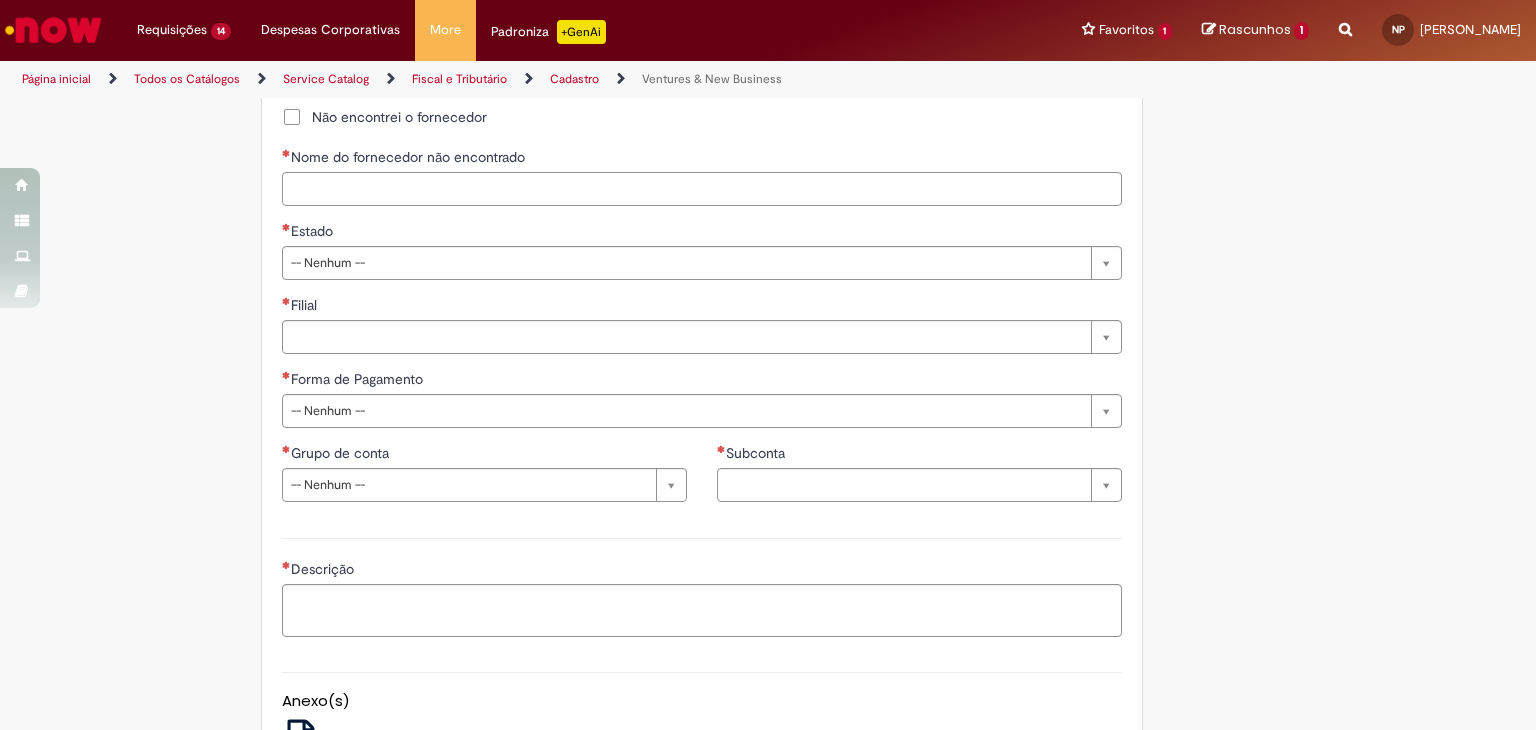 click on "Nome do fornecedor não encontrado" at bounding box center [702, 189] 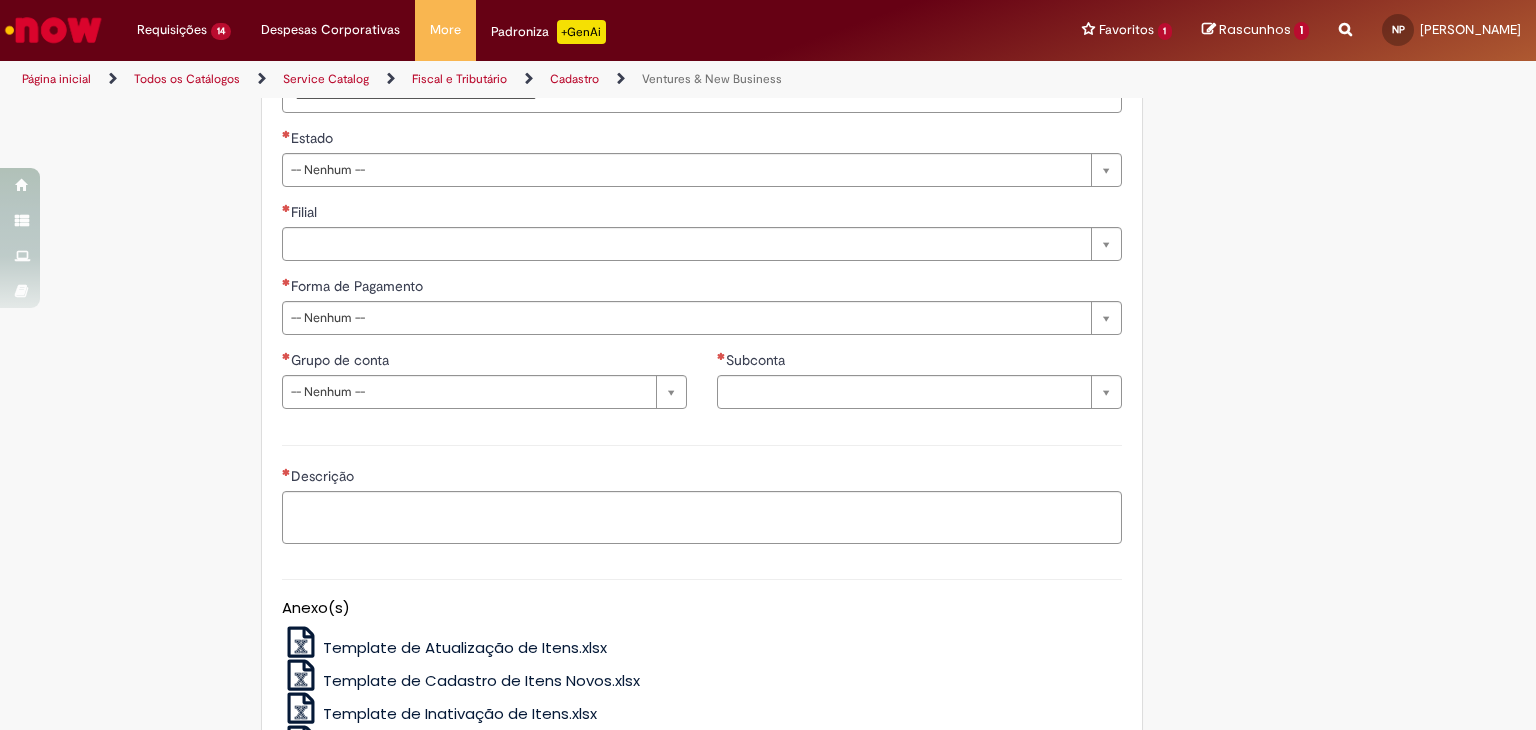 scroll, scrollTop: 1300, scrollLeft: 0, axis: vertical 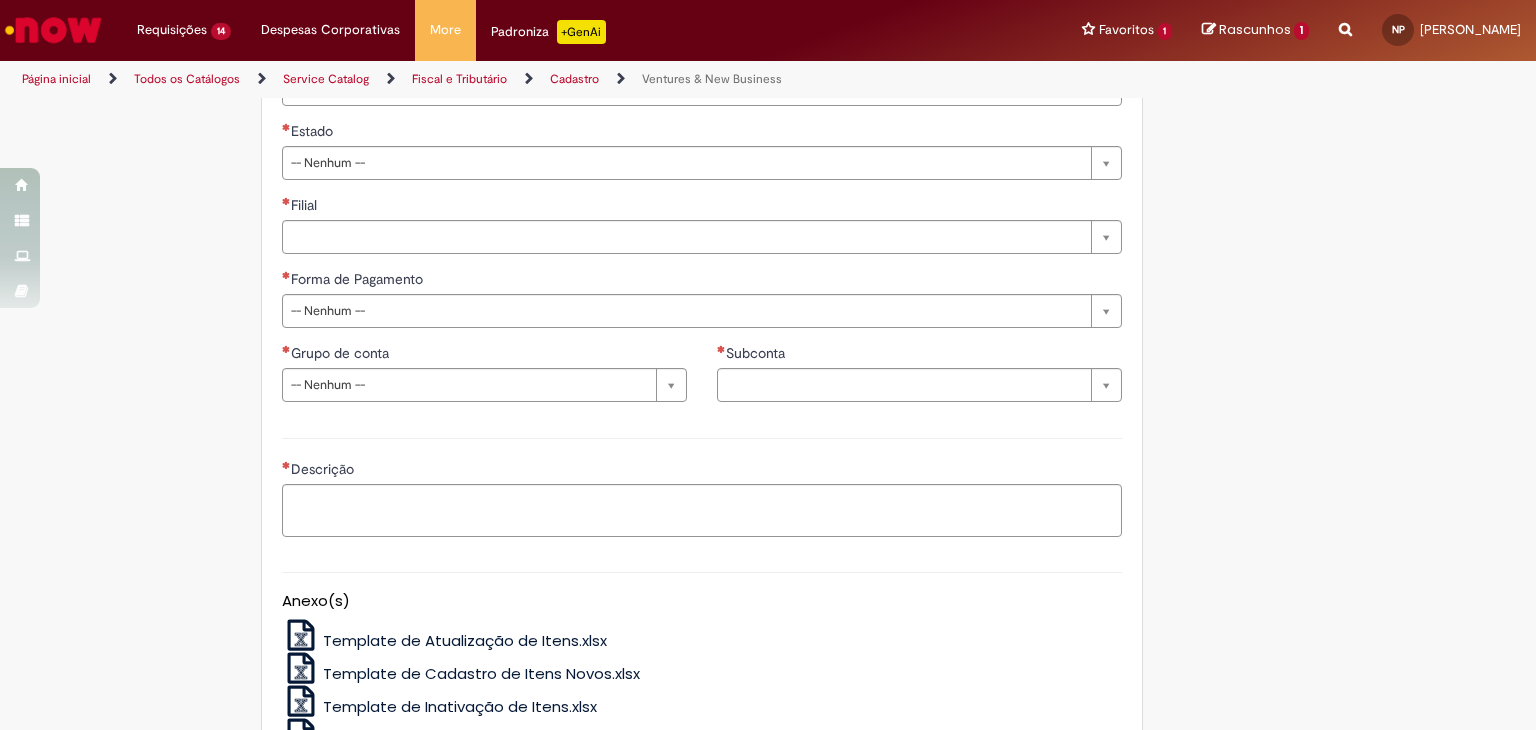 type on "**********" 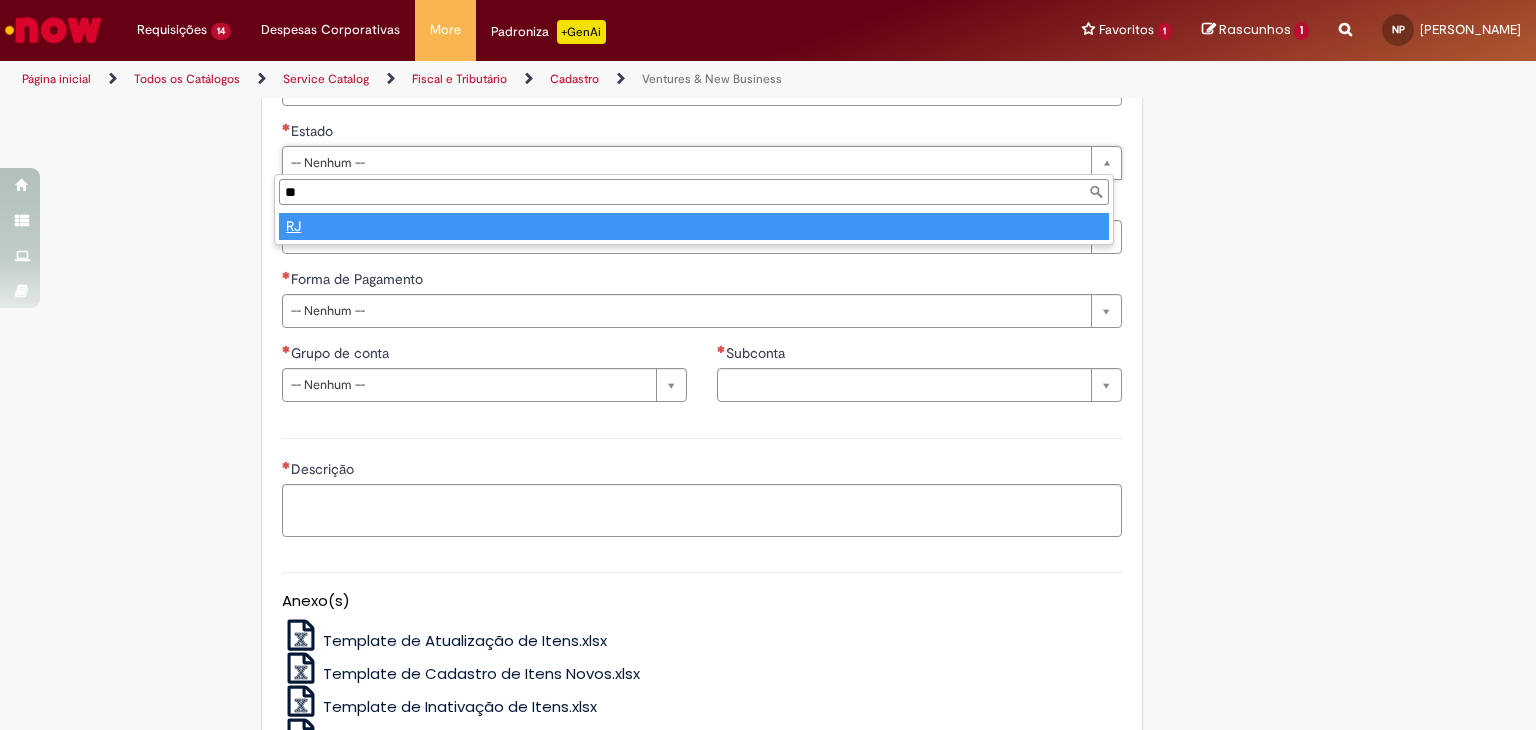type on "**" 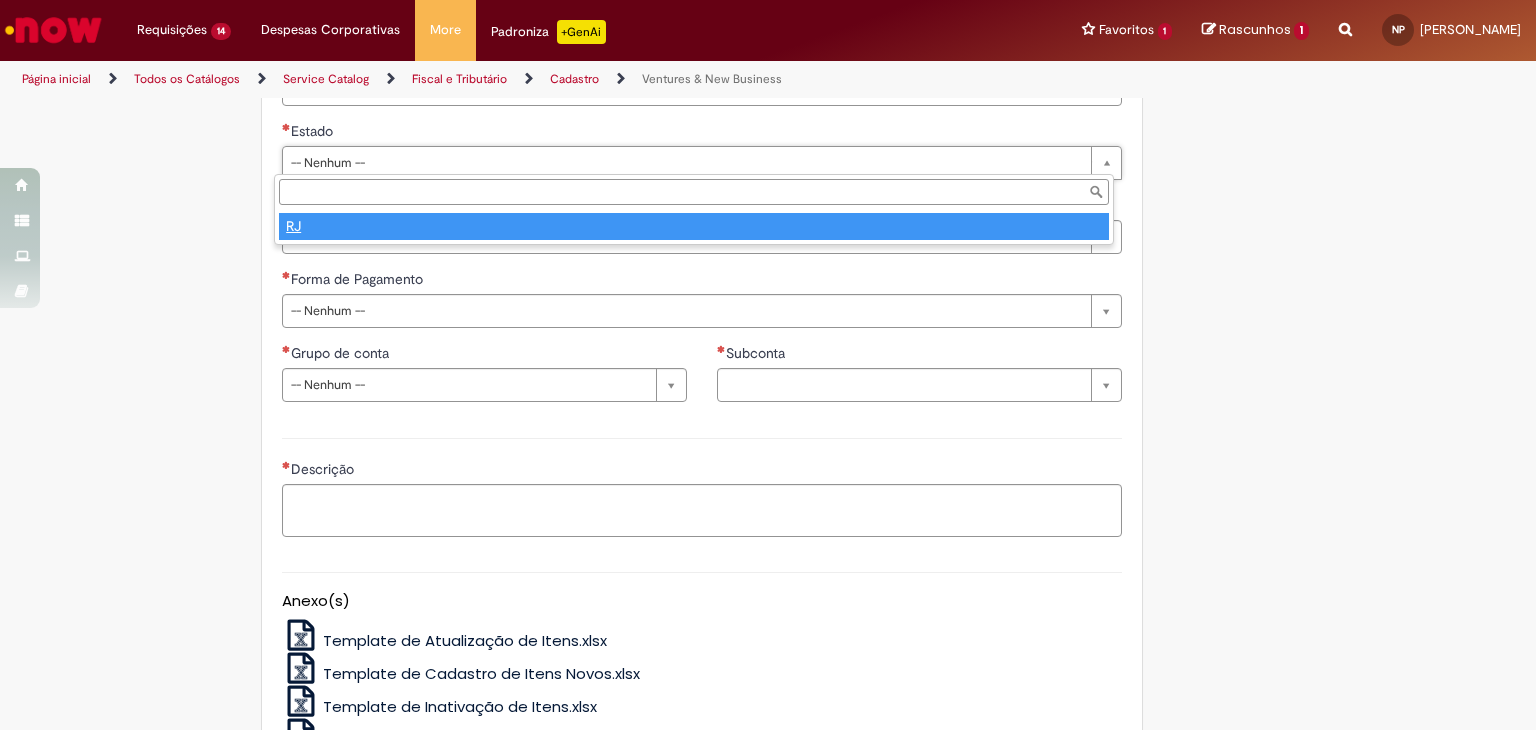 select 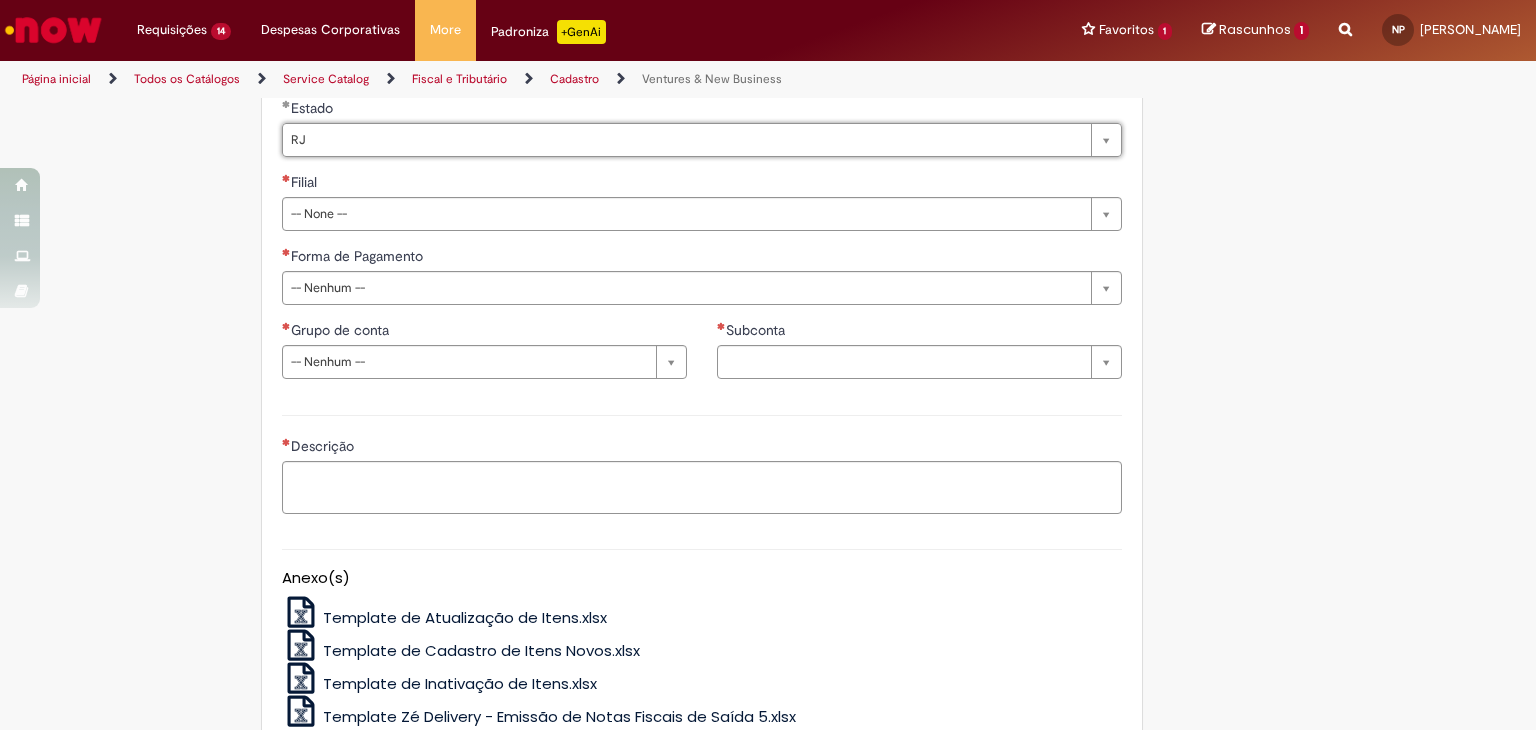 scroll, scrollTop: 1333, scrollLeft: 0, axis: vertical 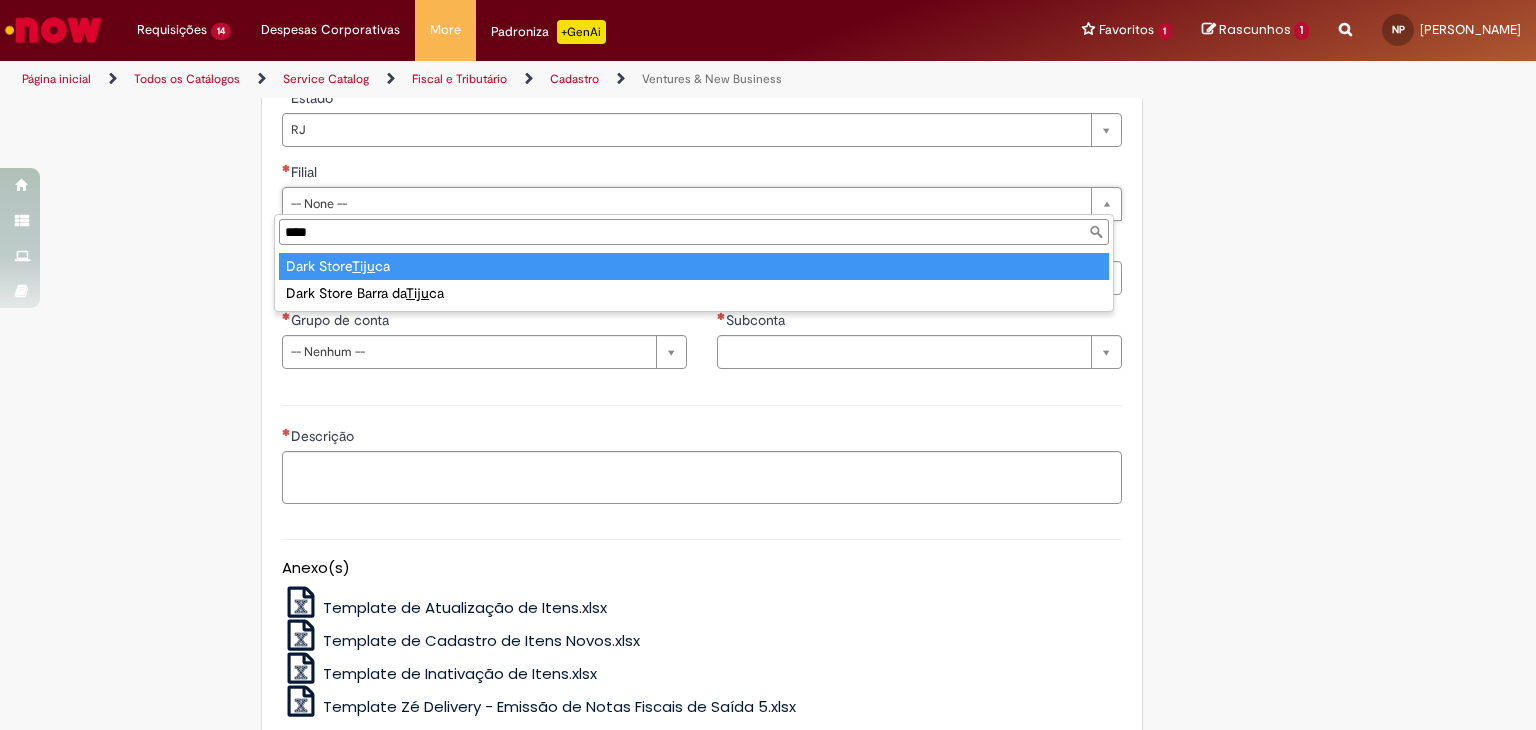 type on "****" 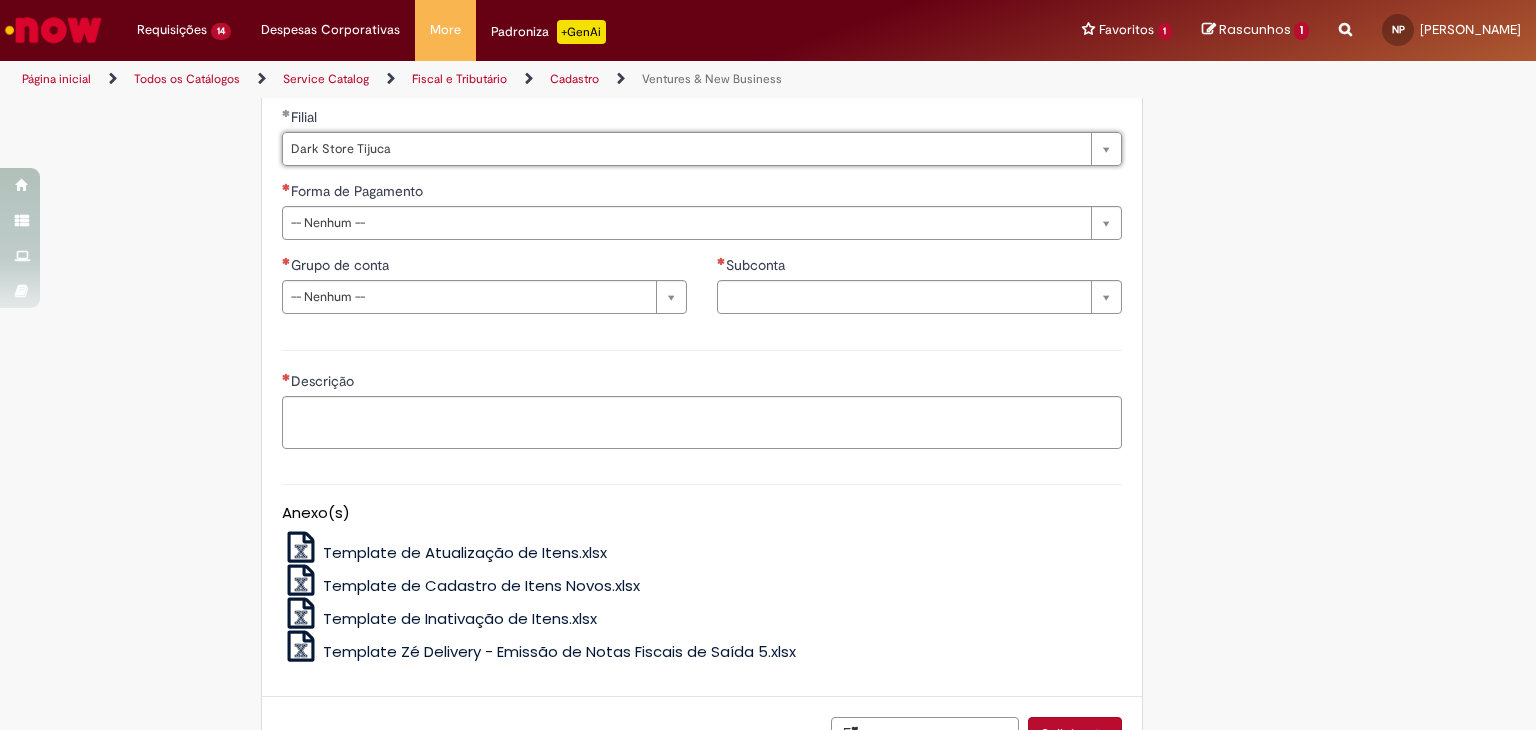 scroll, scrollTop: 1400, scrollLeft: 0, axis: vertical 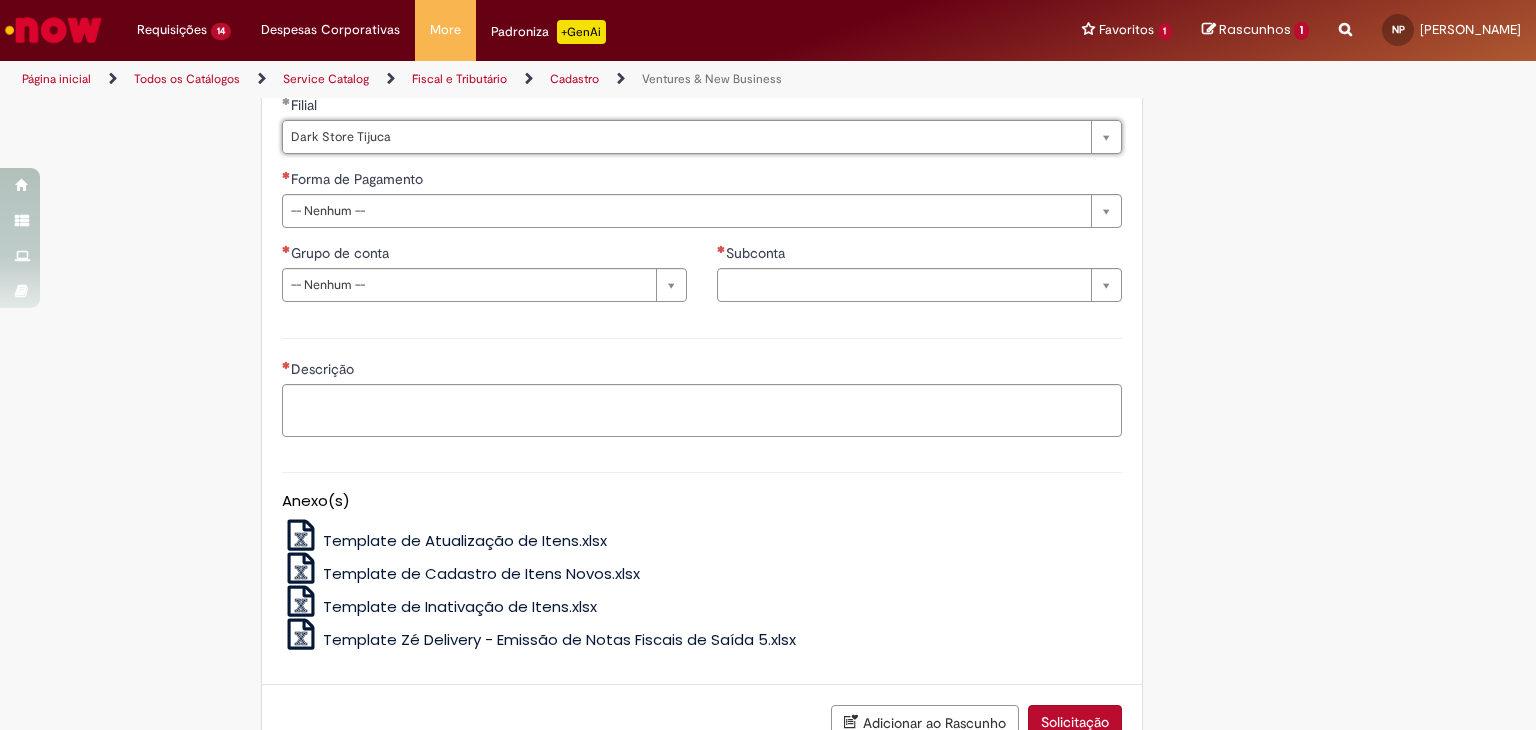 click on "**********" at bounding box center (702, -73) 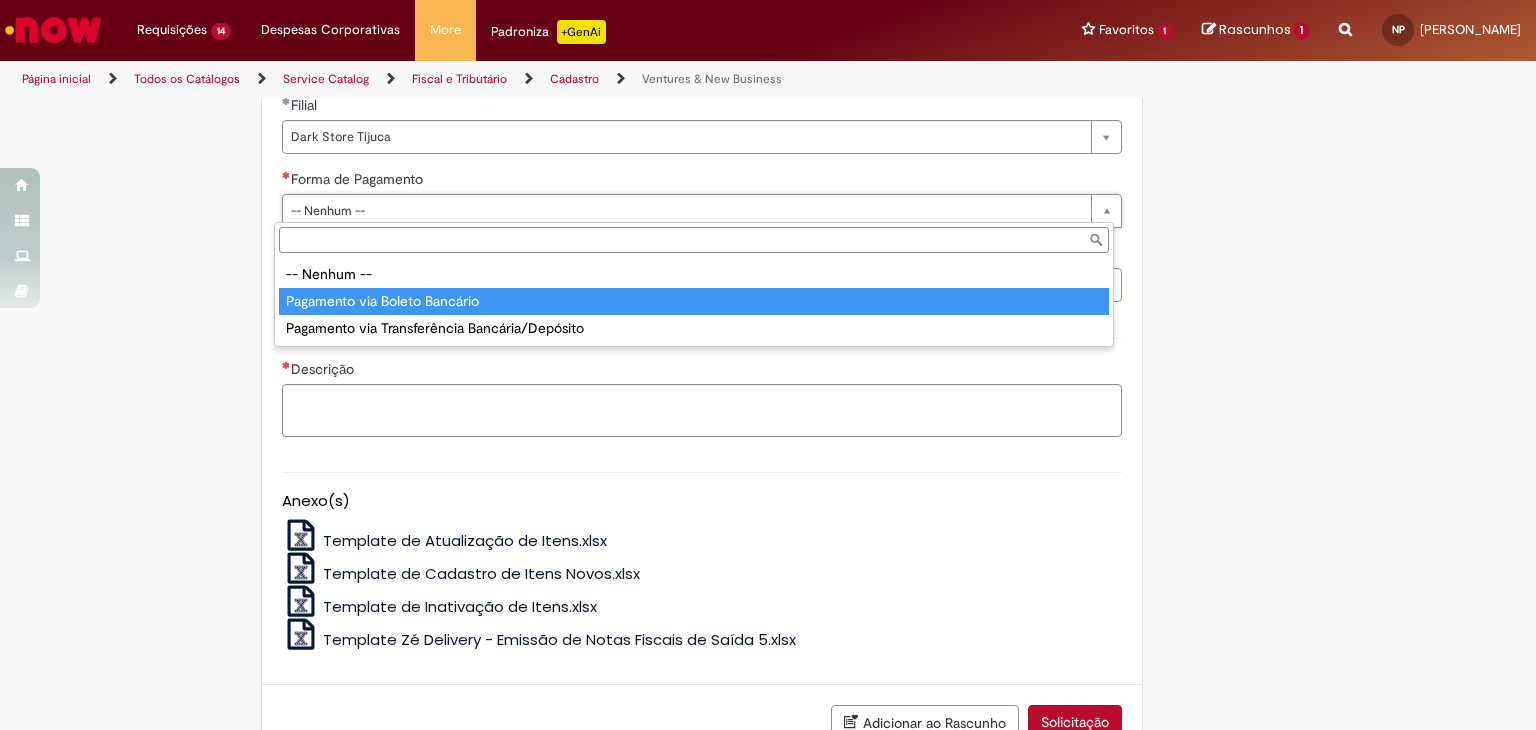 type on "**********" 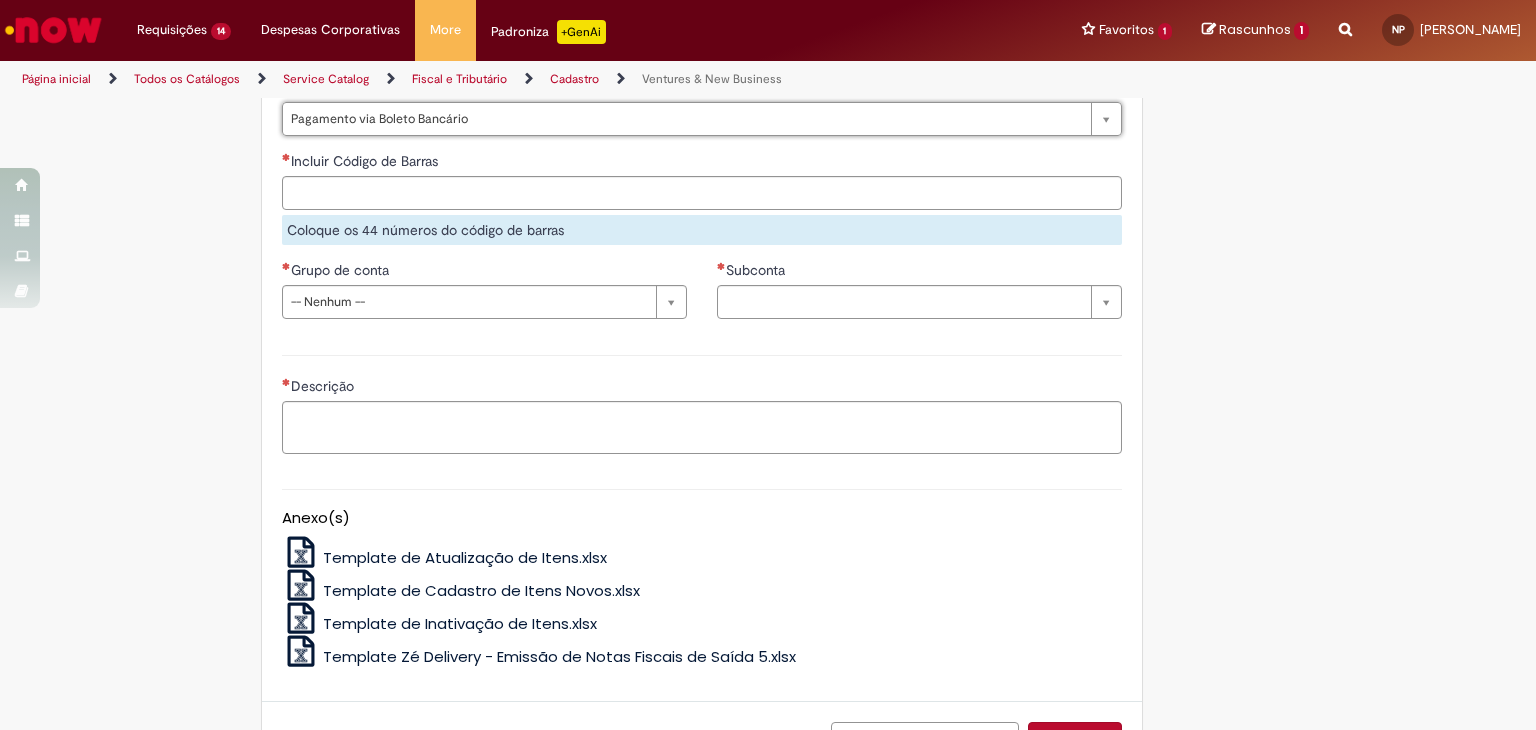 scroll, scrollTop: 1500, scrollLeft: 0, axis: vertical 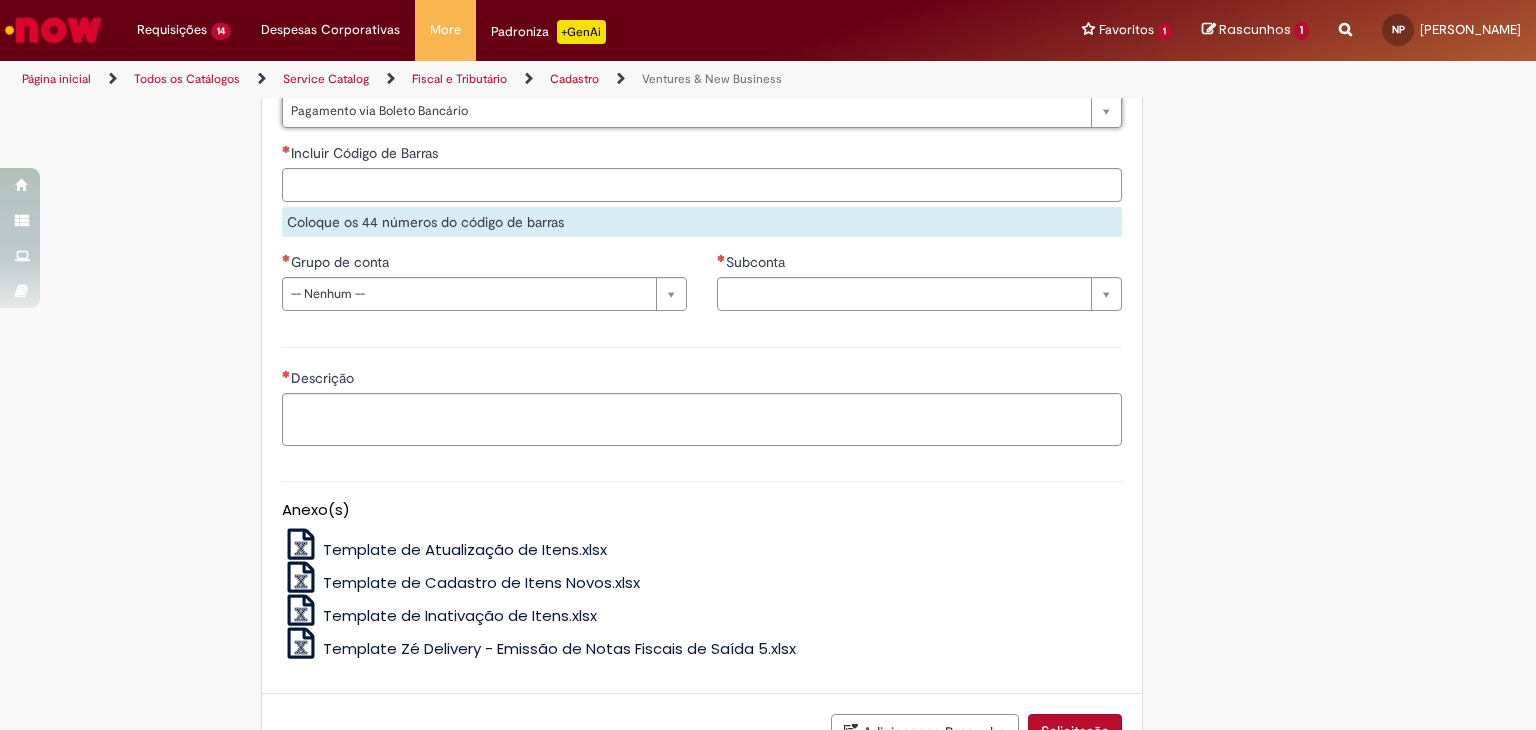 click on "Coloque os 44 números do código de barras" at bounding box center (702, 222) 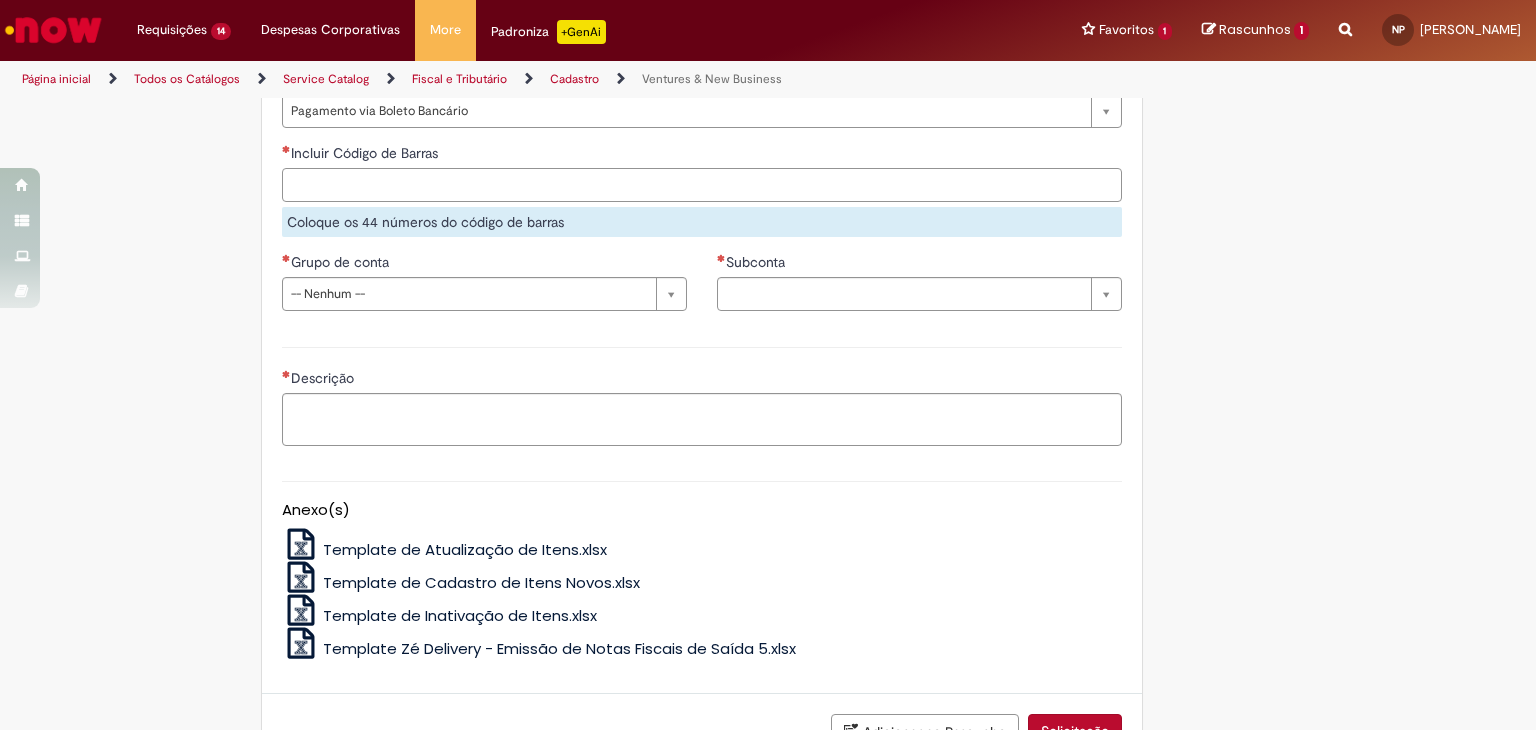 click on "Incluir Código de Barras" at bounding box center [702, 185] 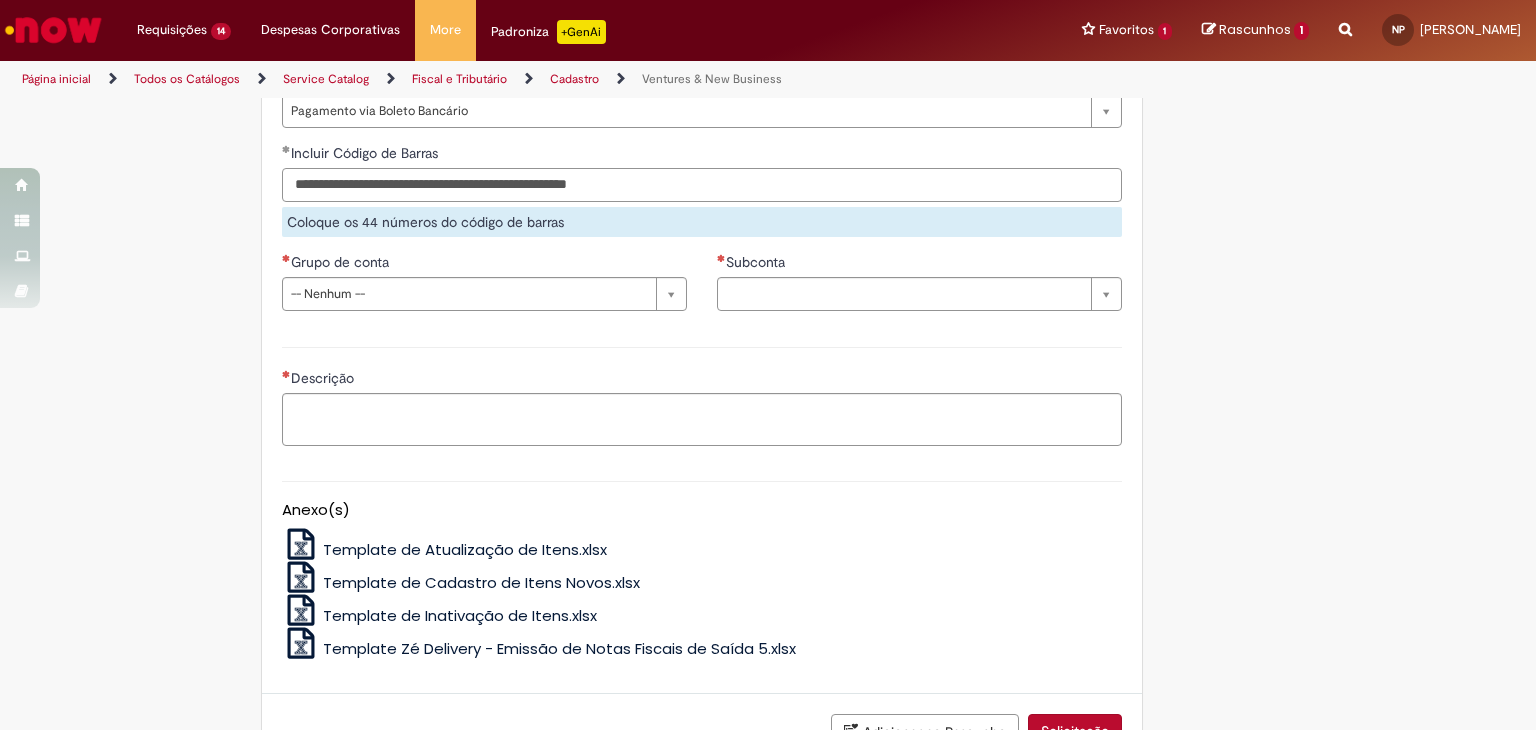 type on "**********" 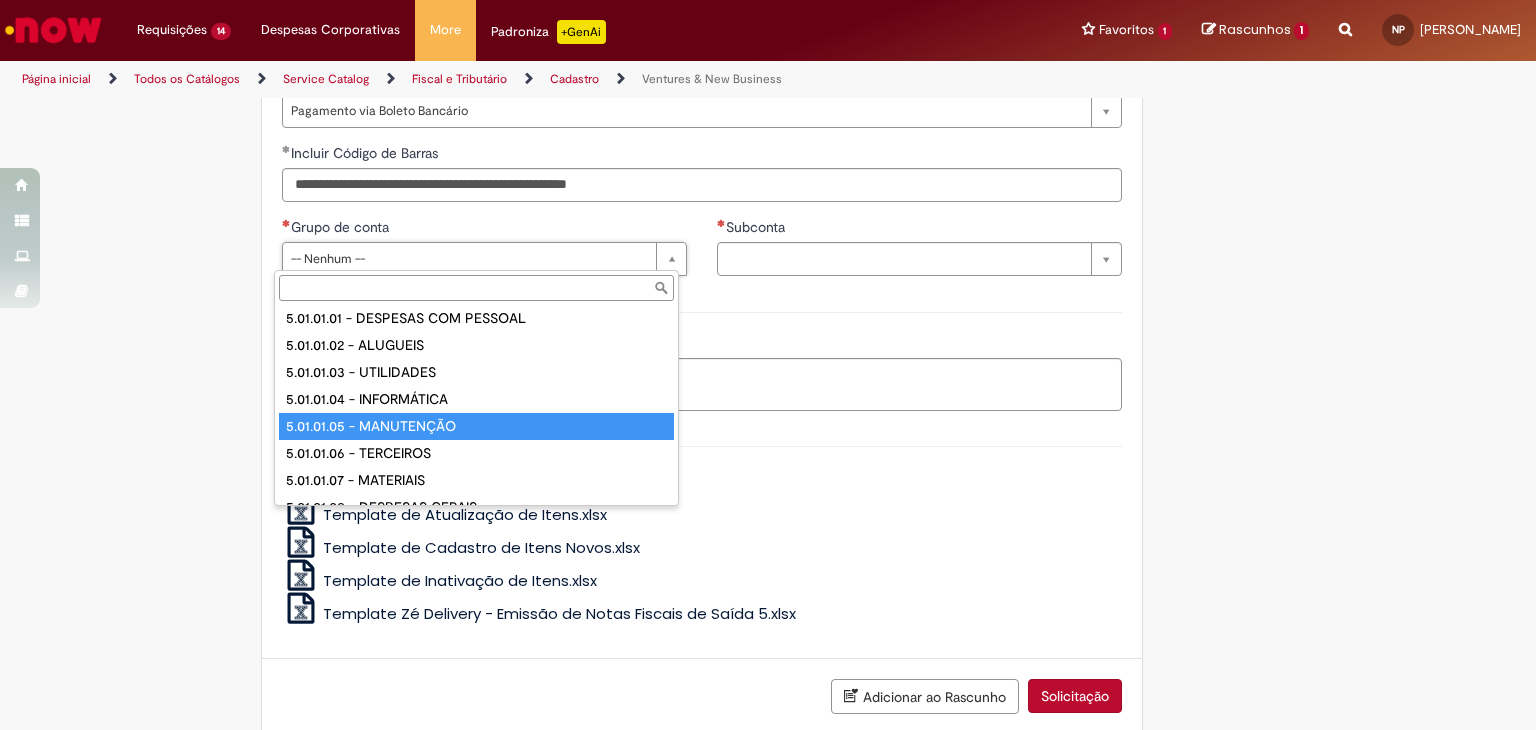 scroll, scrollTop: 100, scrollLeft: 0, axis: vertical 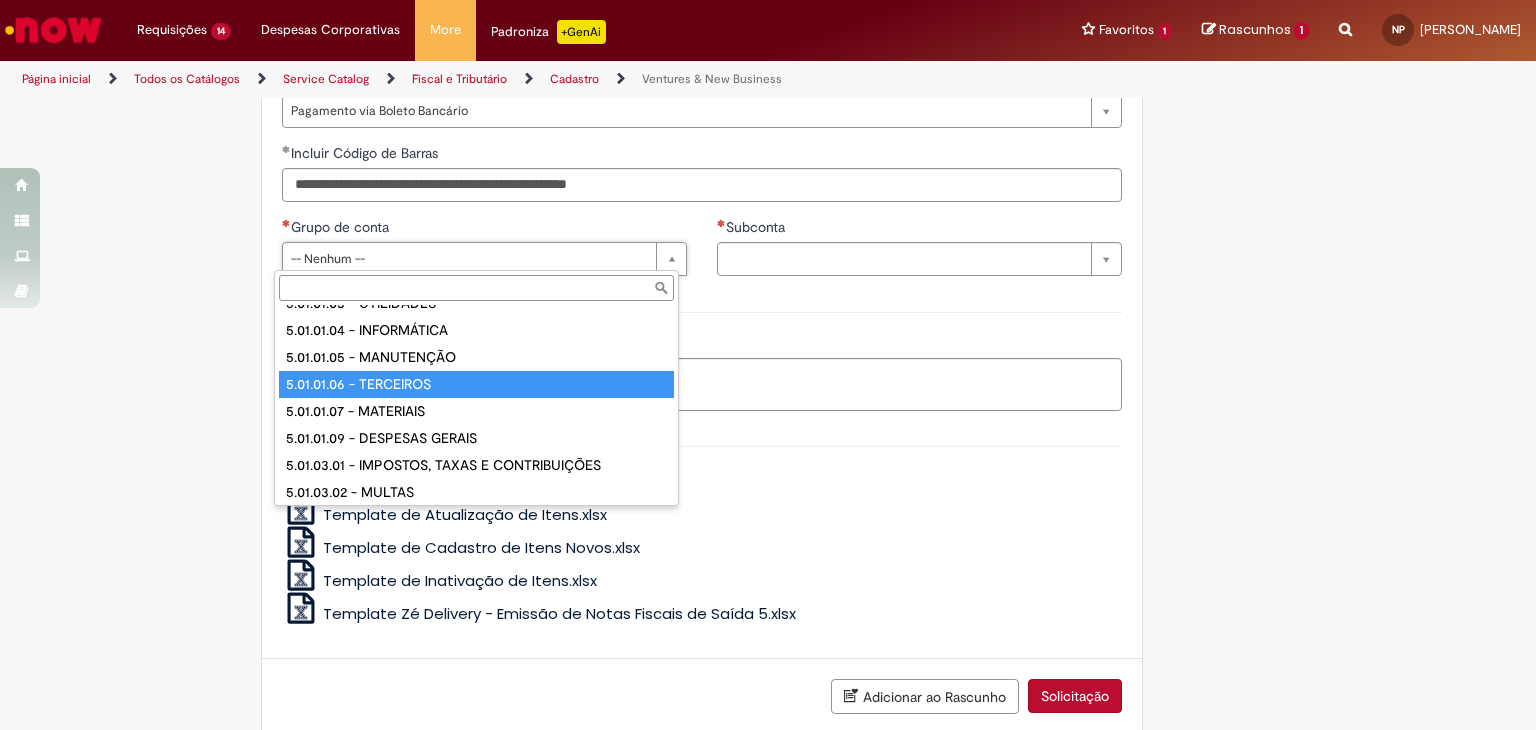 type on "**********" 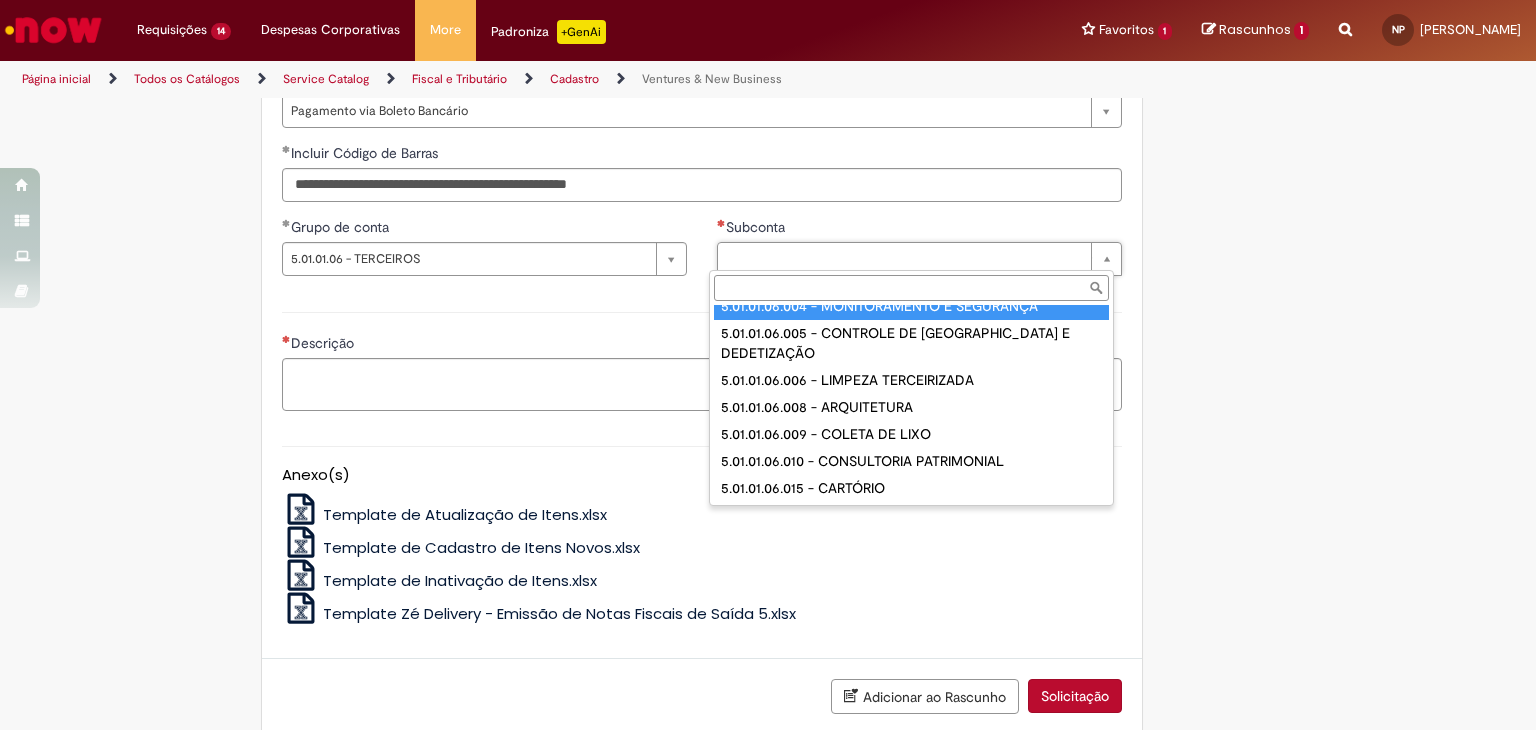 scroll, scrollTop: 133, scrollLeft: 0, axis: vertical 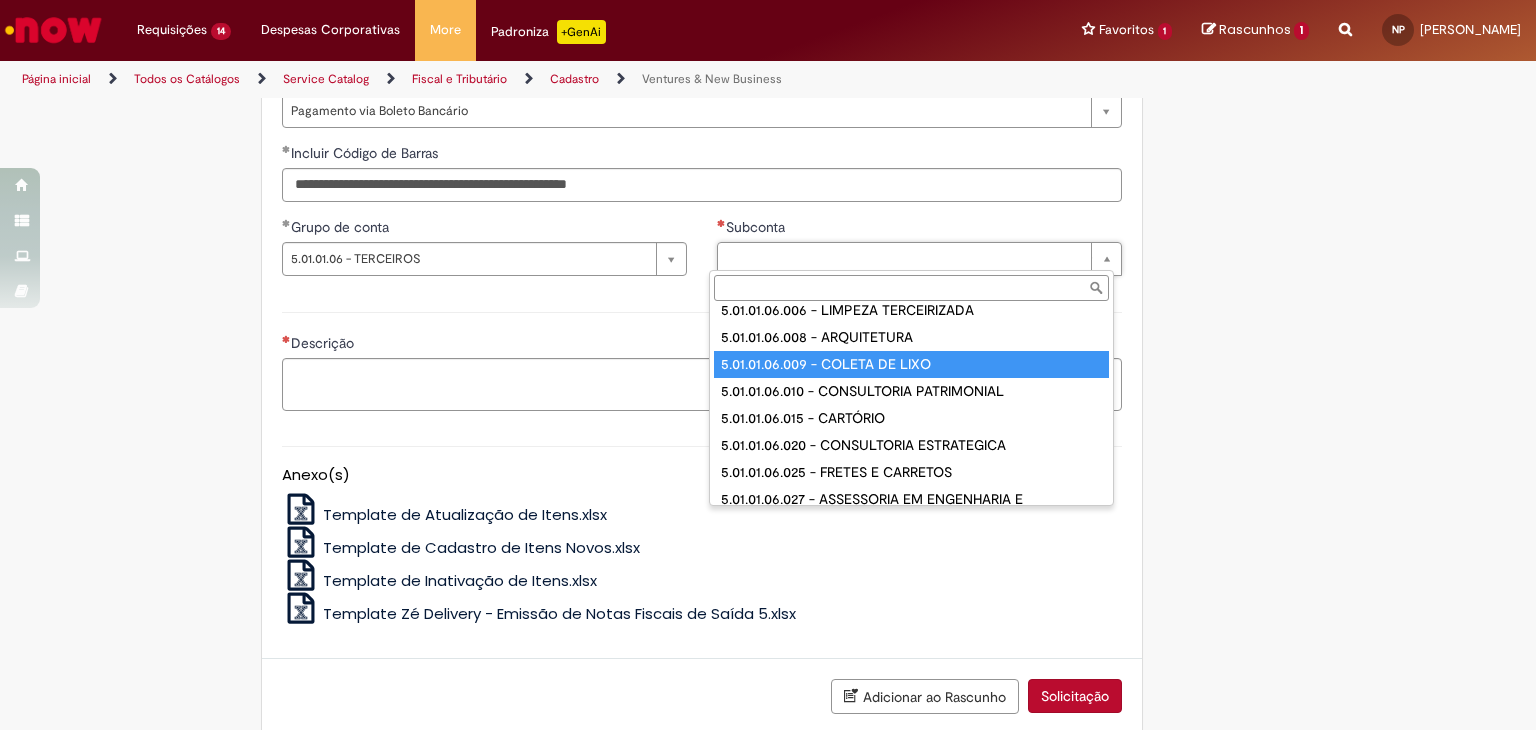 type on "**********" 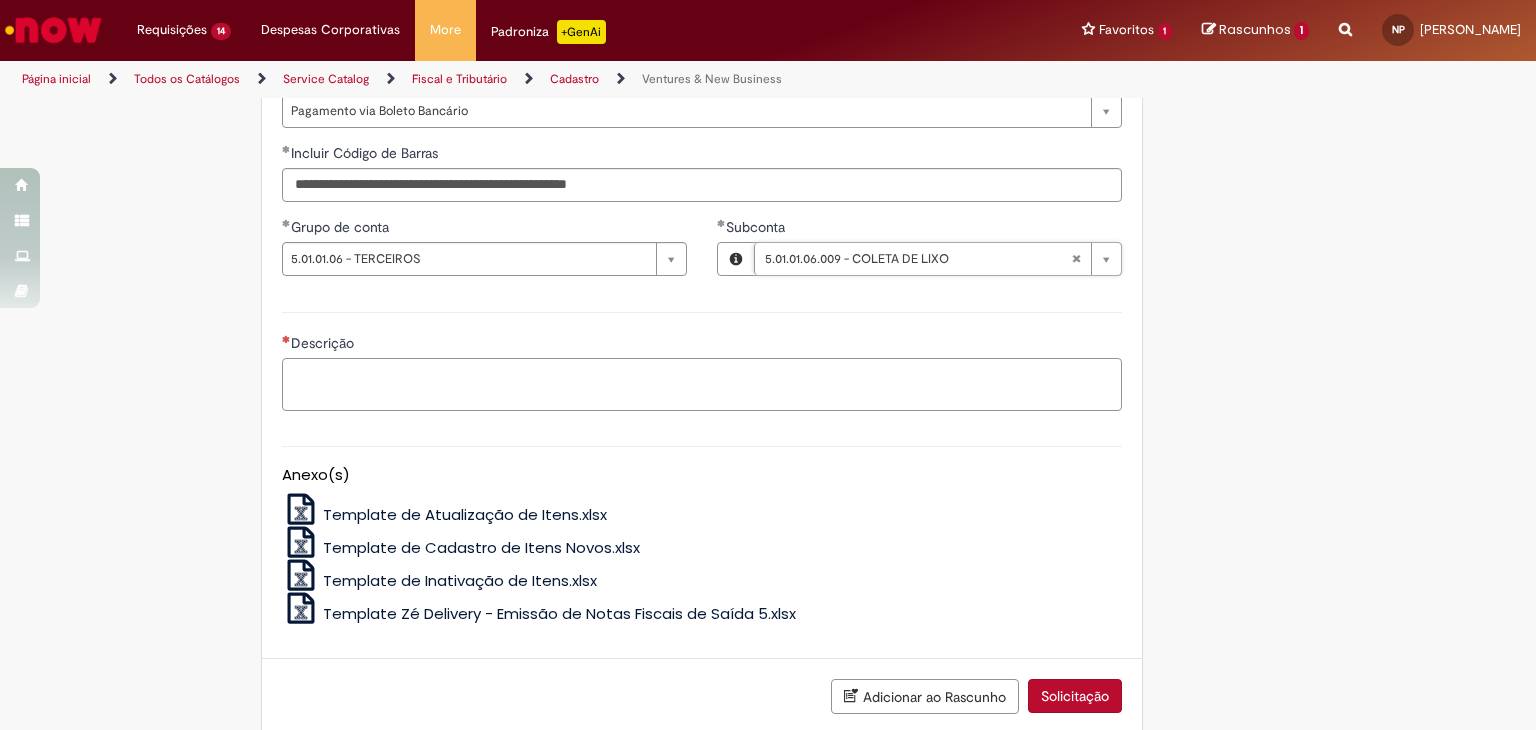 click on "Descrição" at bounding box center [702, 385] 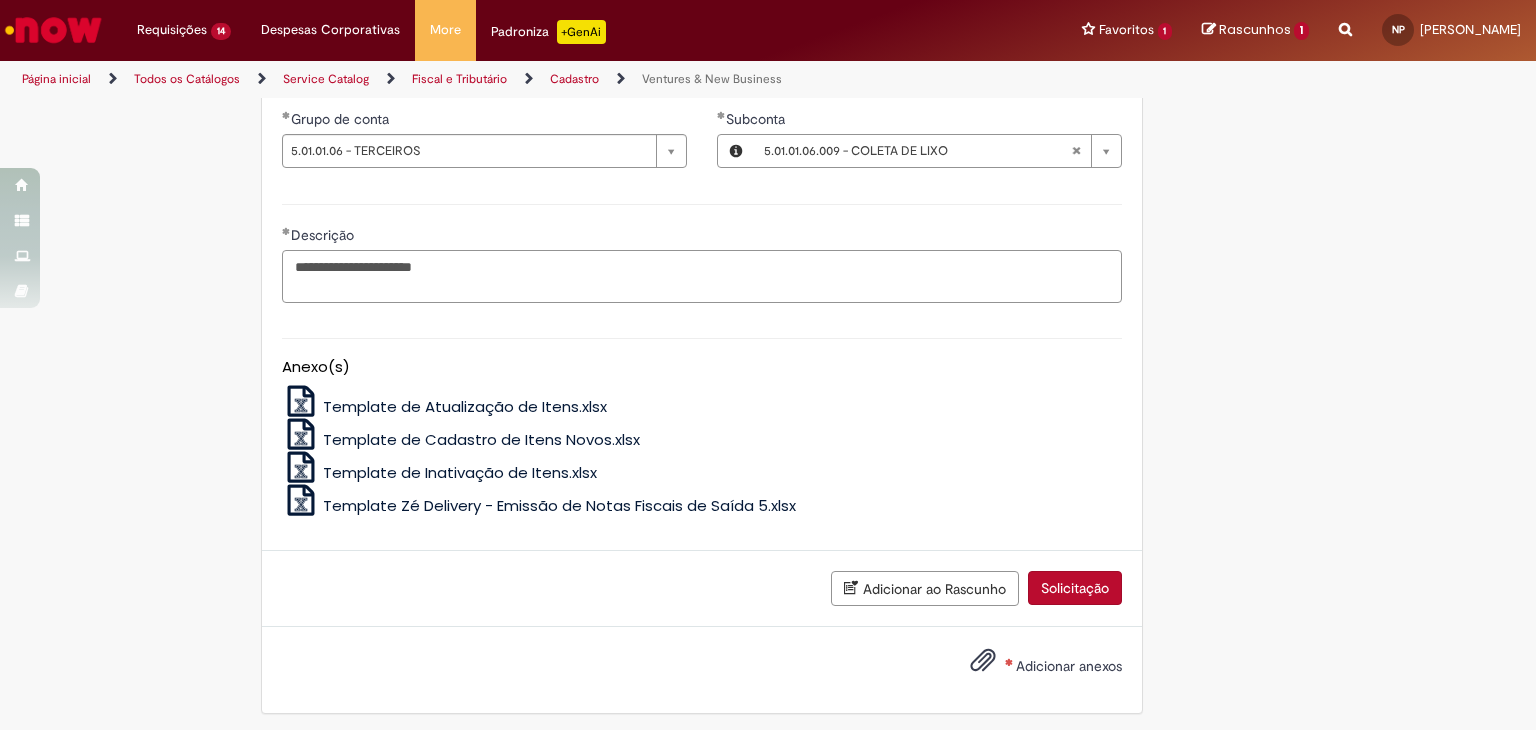 scroll, scrollTop: 1610, scrollLeft: 0, axis: vertical 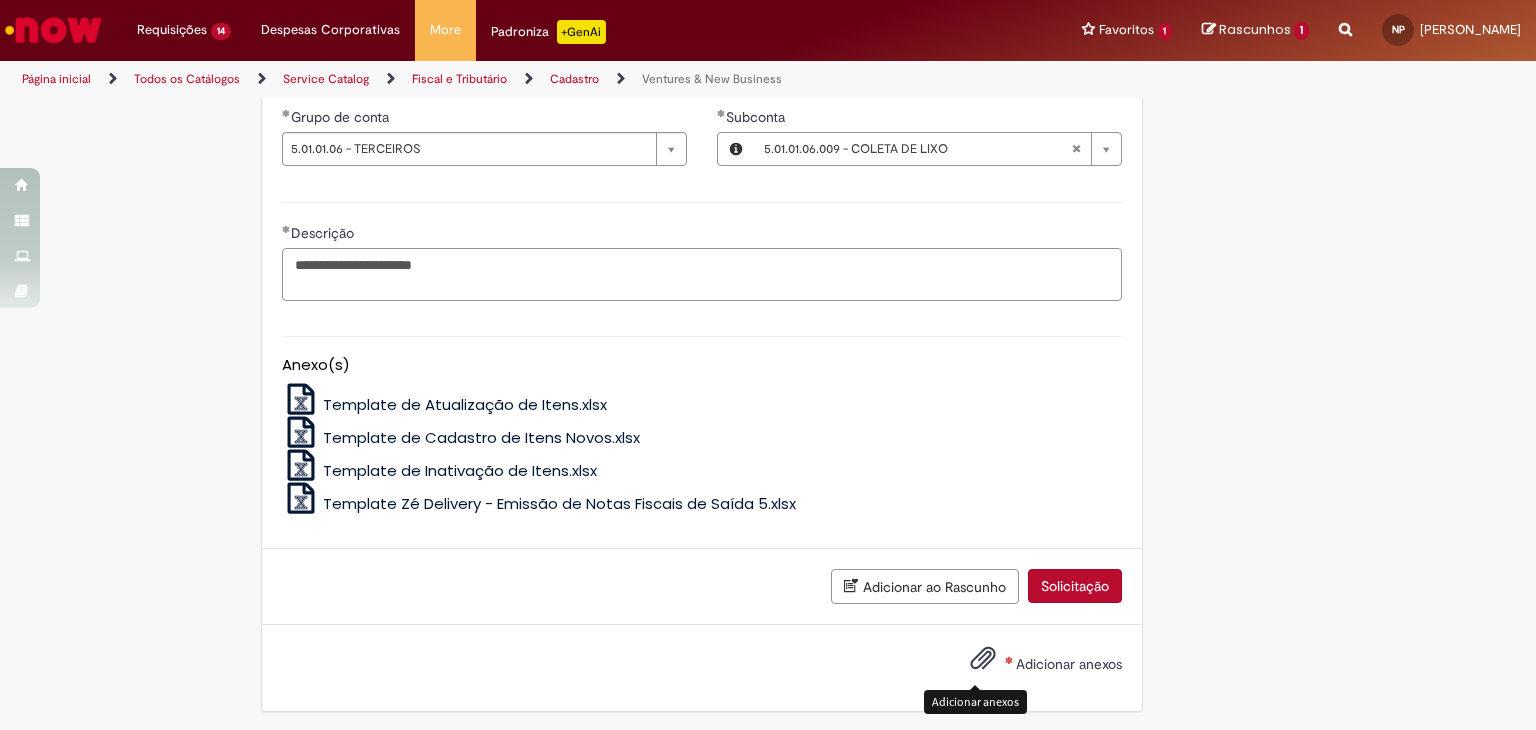 type on "**********" 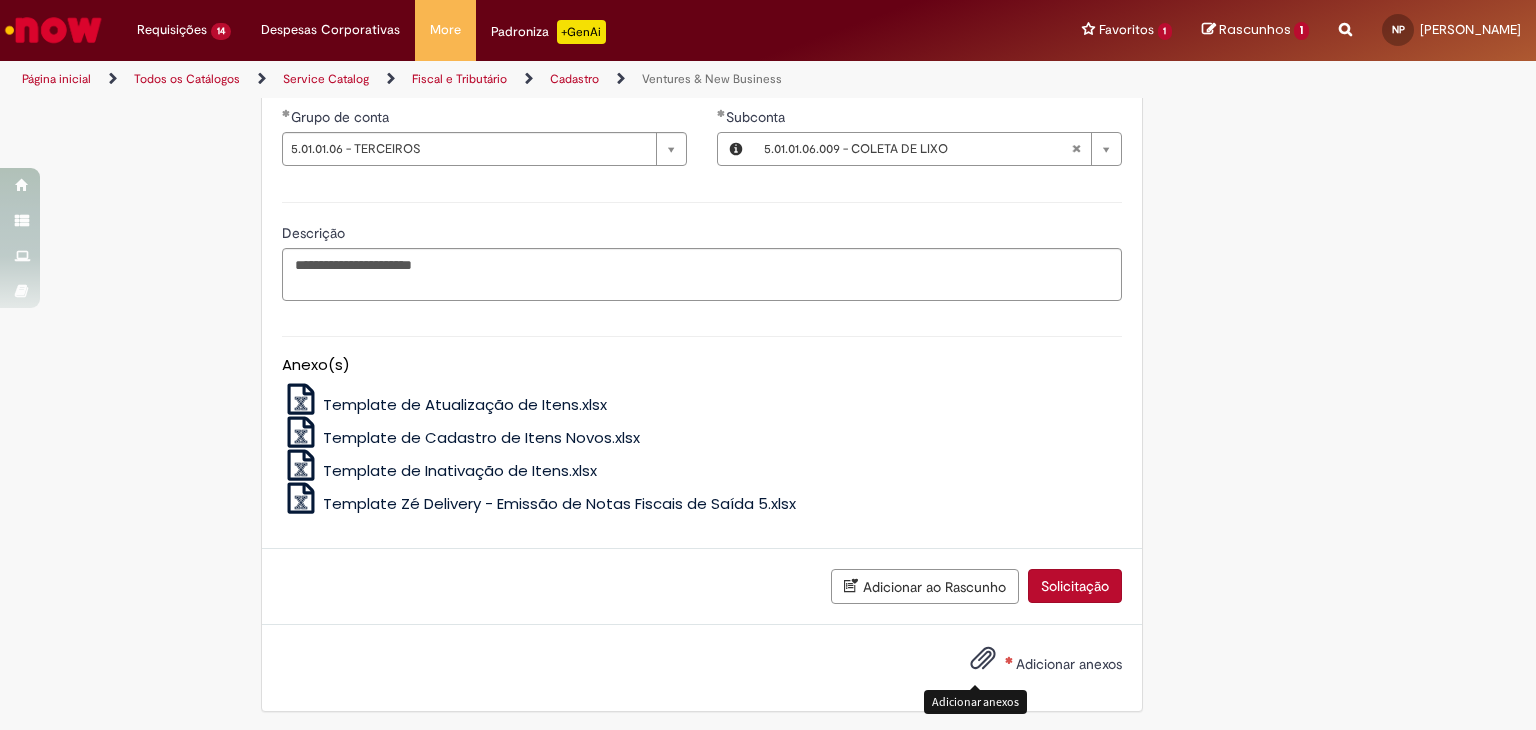 click at bounding box center [983, 659] 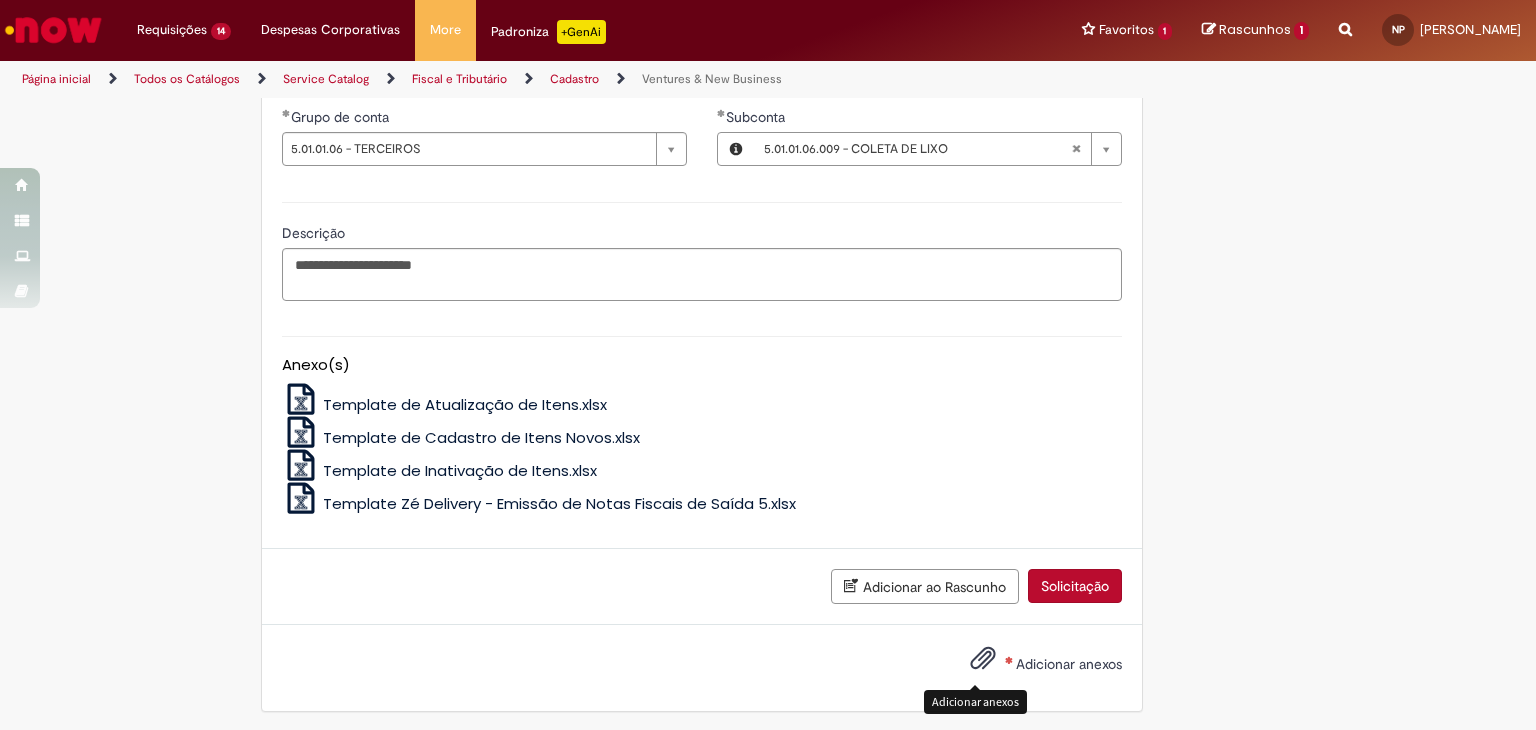 click at bounding box center [983, 659] 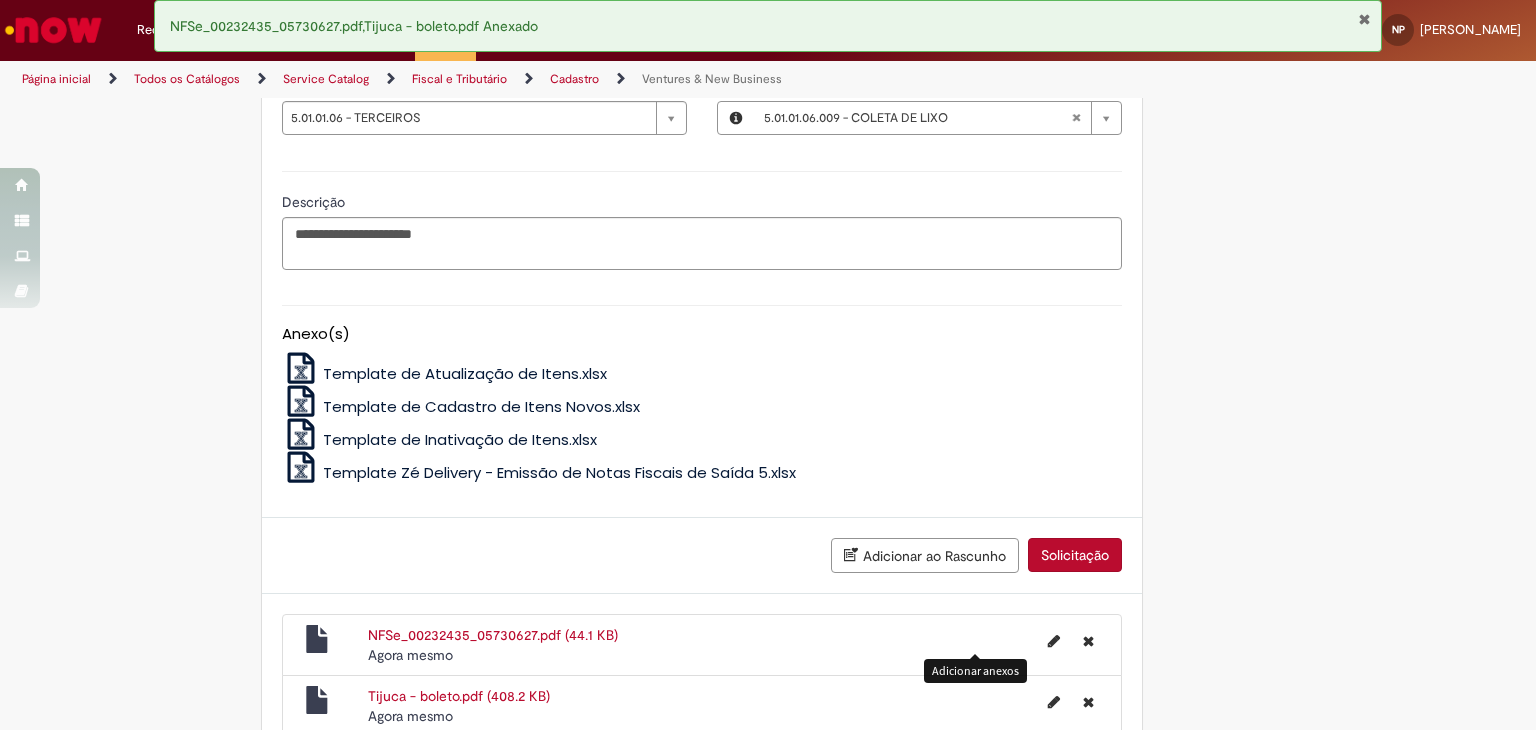 scroll, scrollTop: 1742, scrollLeft: 0, axis: vertical 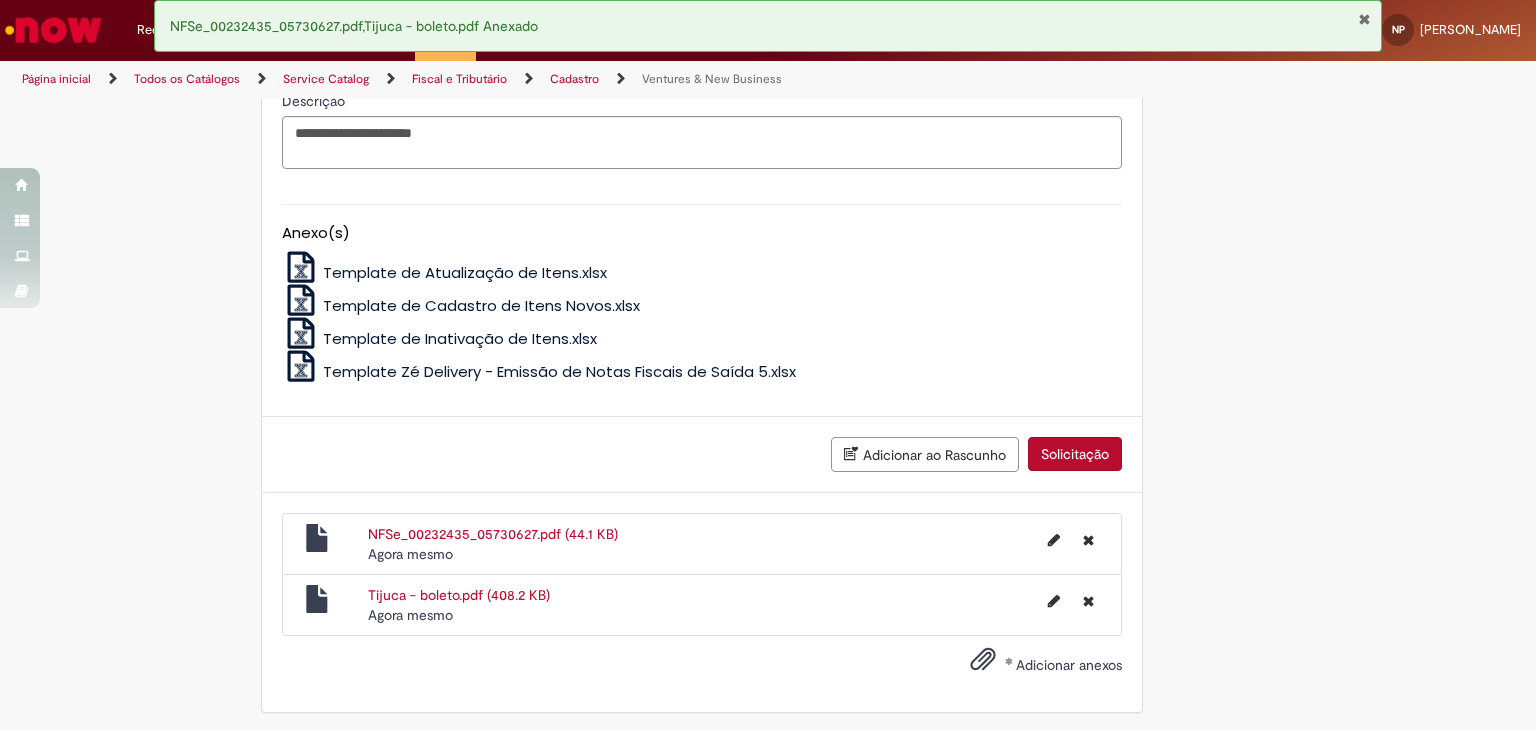 click on "Solicitação" at bounding box center (1075, 454) 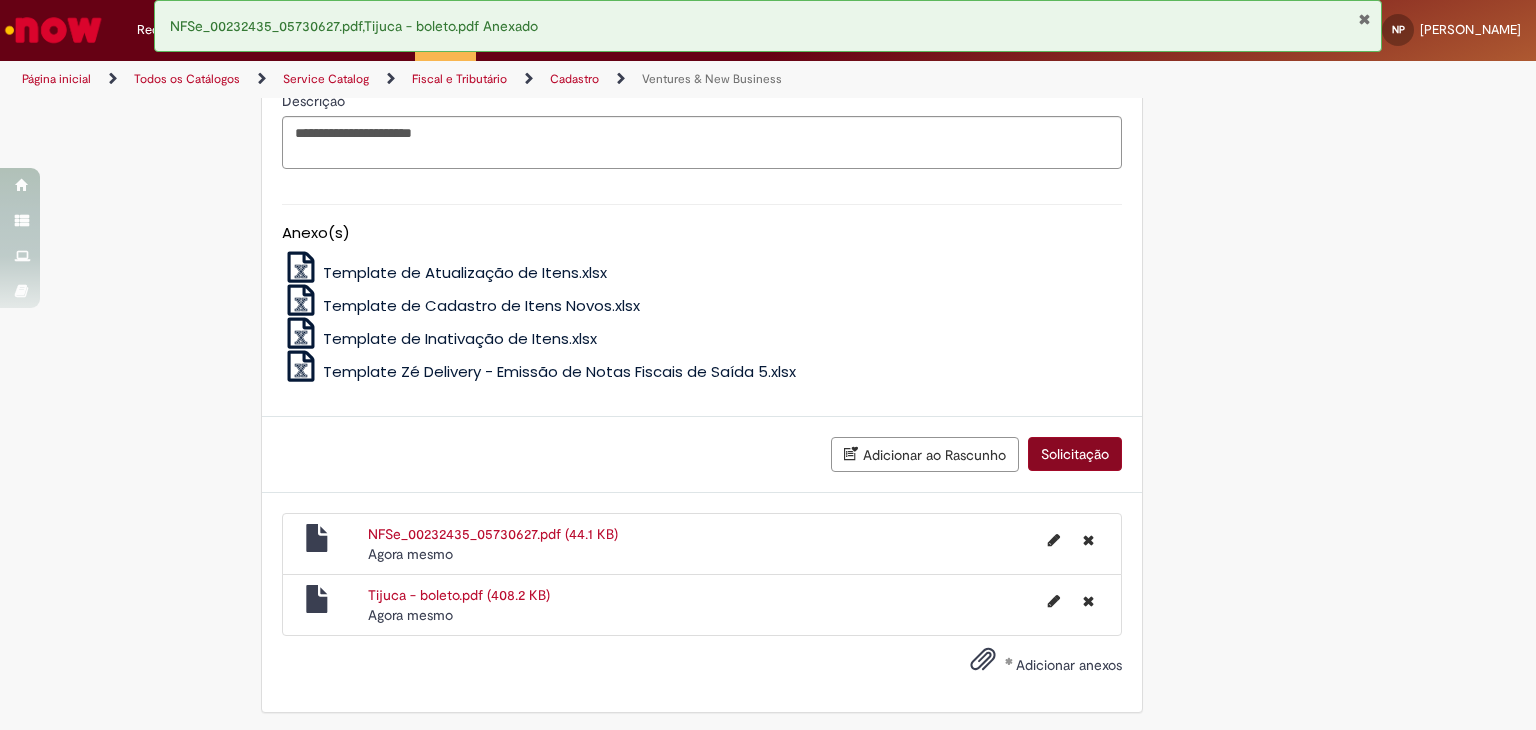 scroll, scrollTop: 1696, scrollLeft: 0, axis: vertical 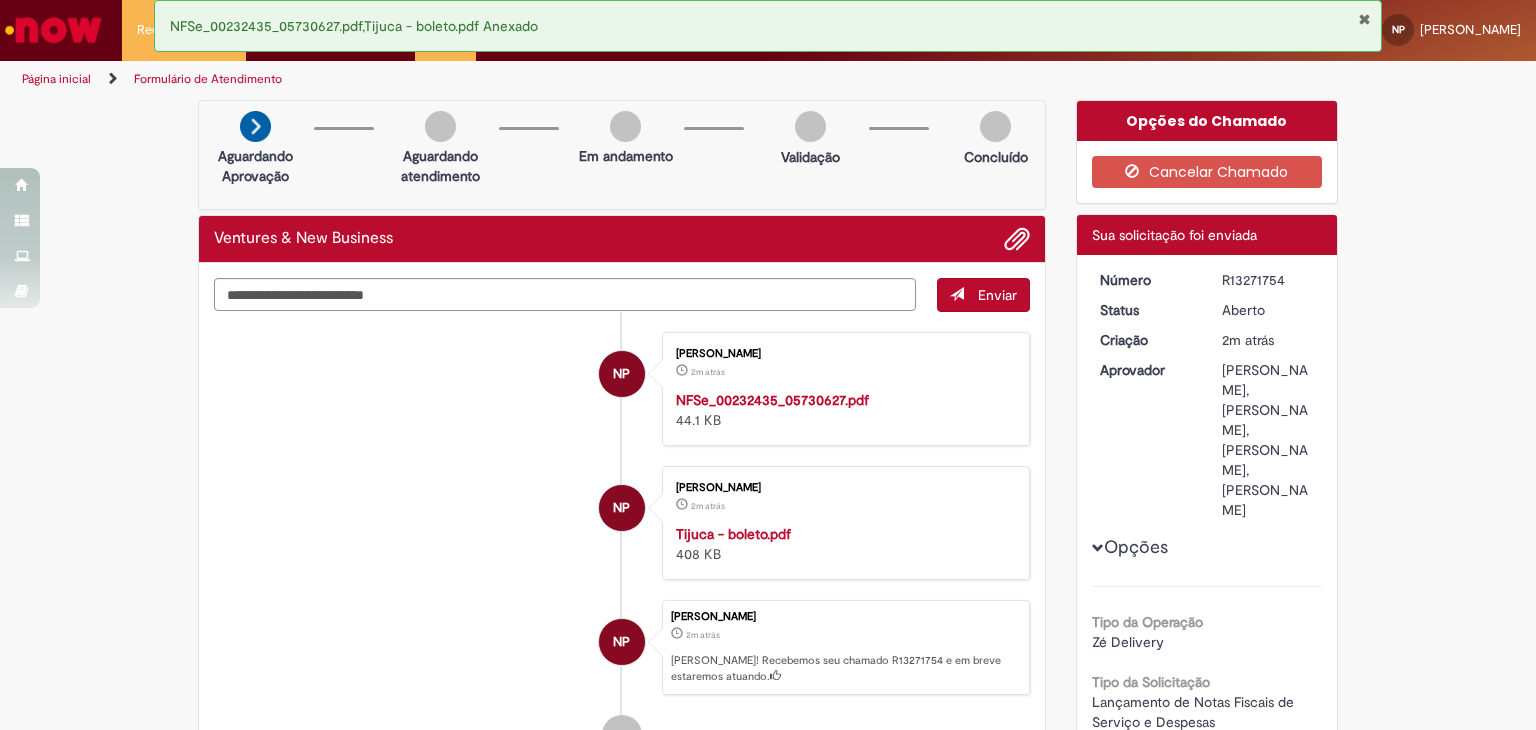 click on "R13271754" at bounding box center [1268, 280] 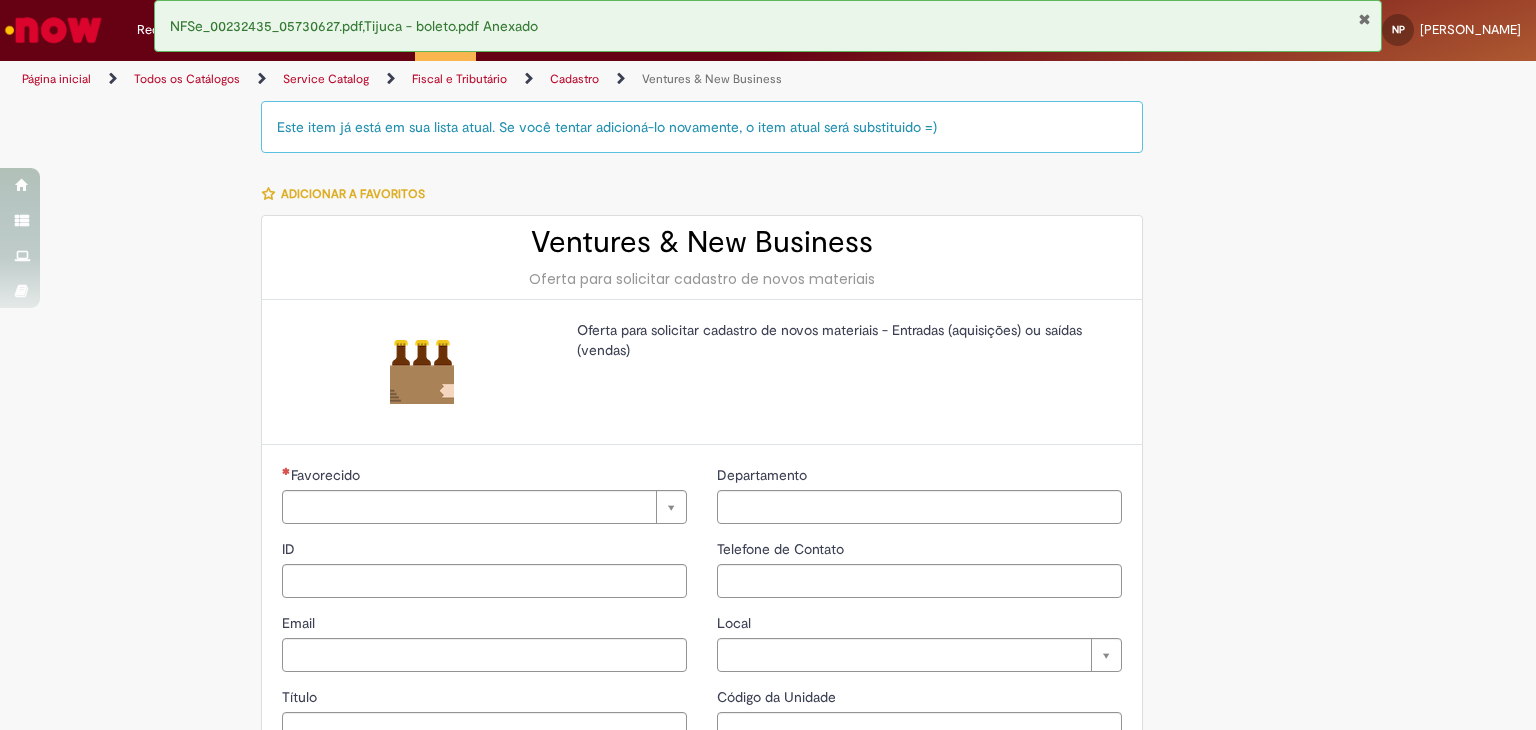 type on "**********" 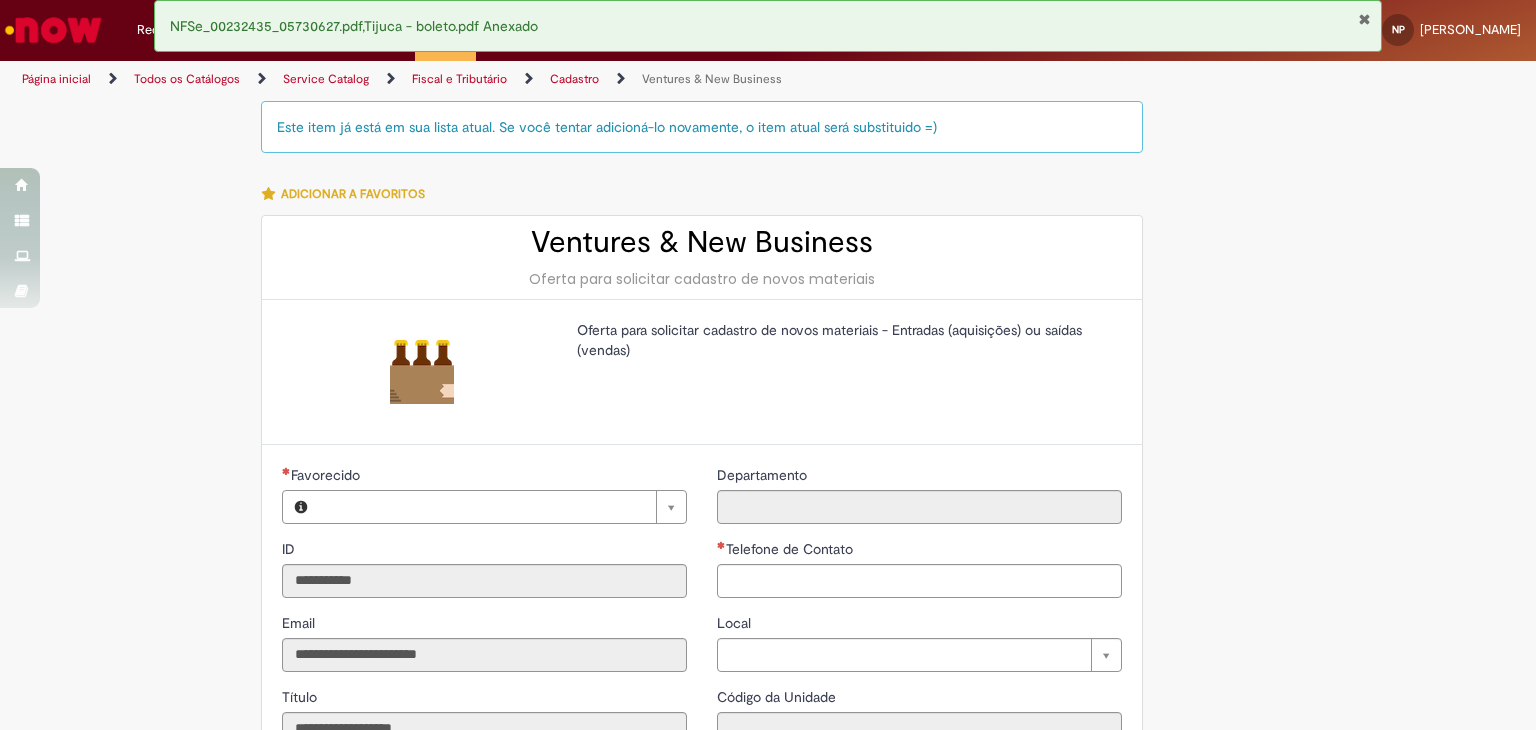 type on "**********" 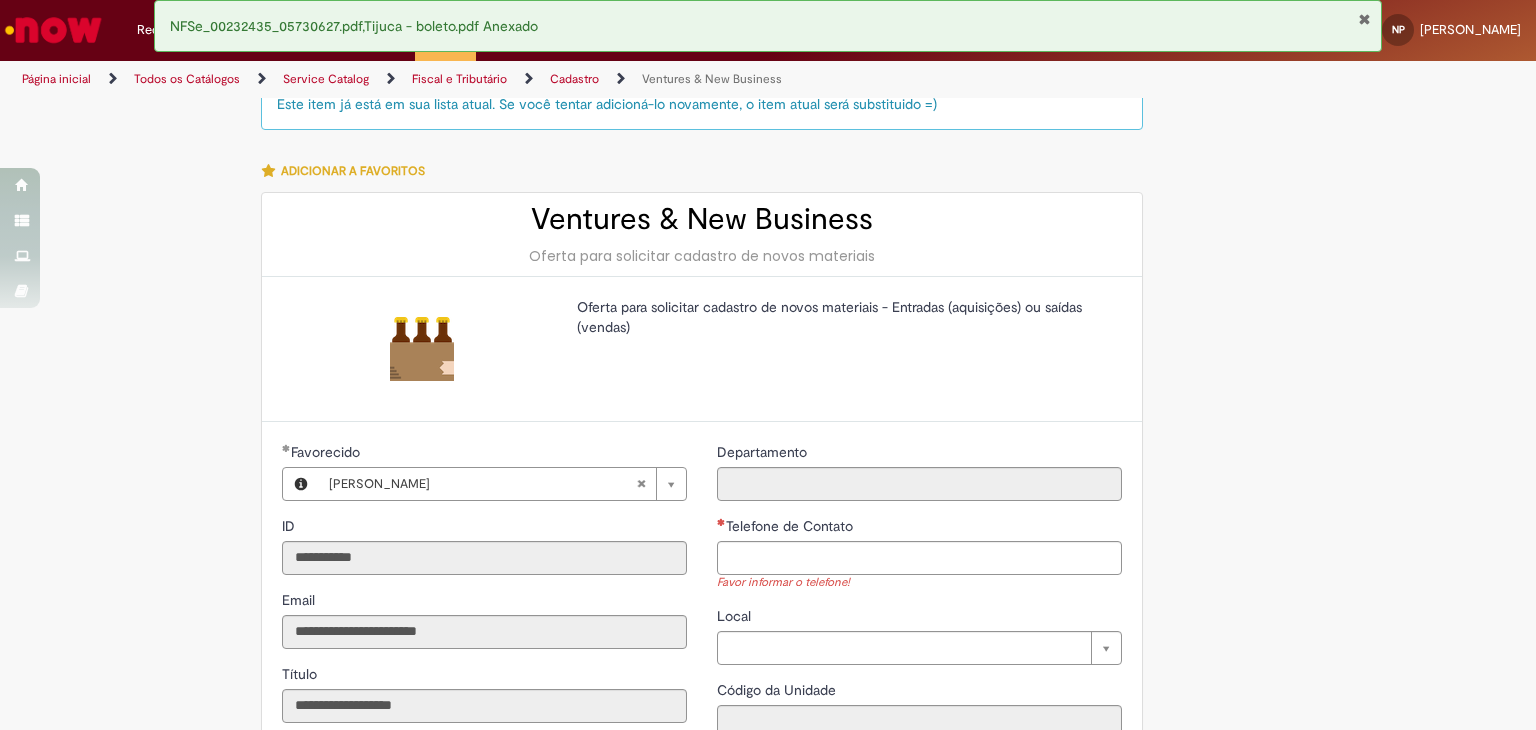 scroll, scrollTop: 33, scrollLeft: 0, axis: vertical 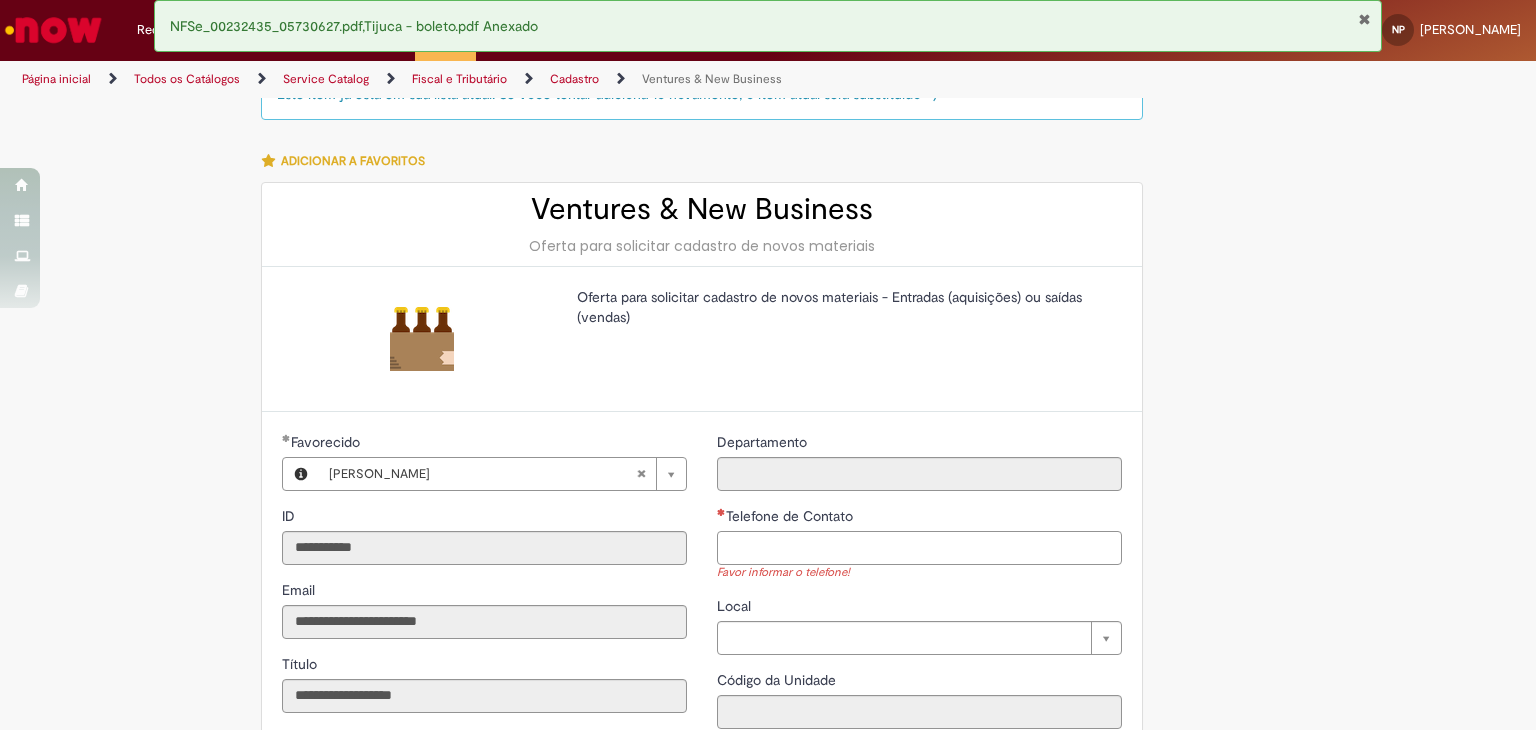 click on "Telefone de Contato" at bounding box center (919, 548) 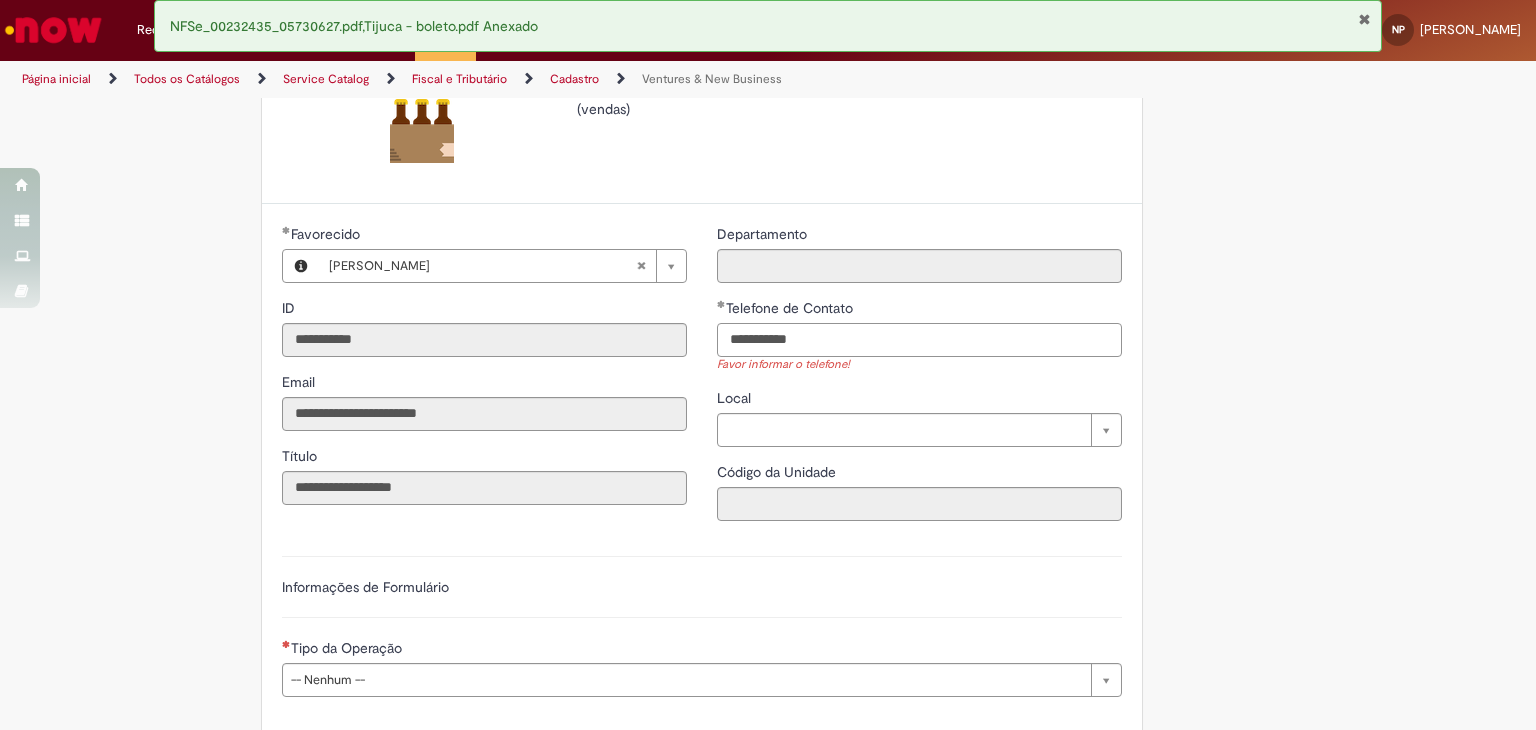 scroll, scrollTop: 366, scrollLeft: 0, axis: vertical 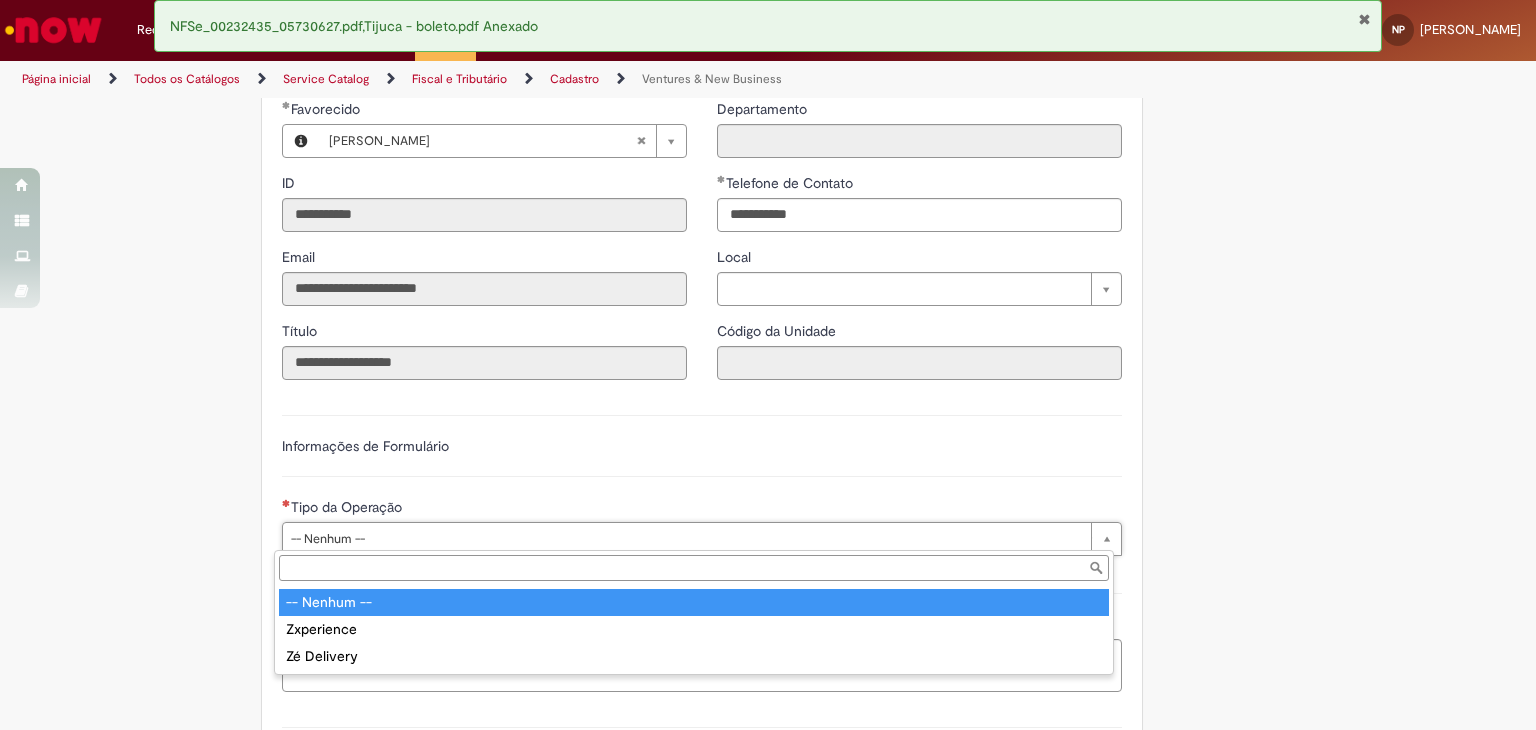 type on "**********" 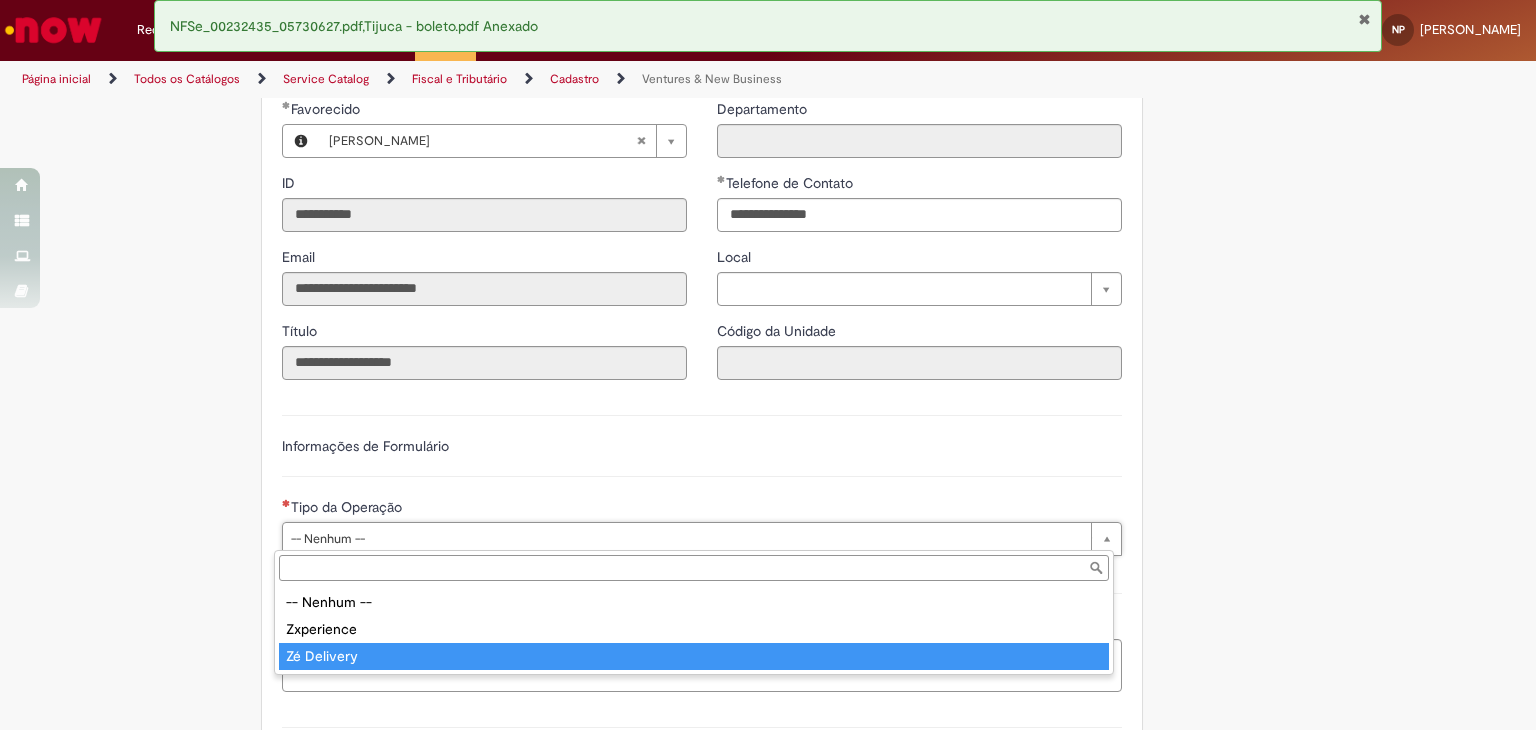 drag, startPoint x: 518, startPoint y: 639, endPoint x: 514, endPoint y: 653, distance: 14.56022 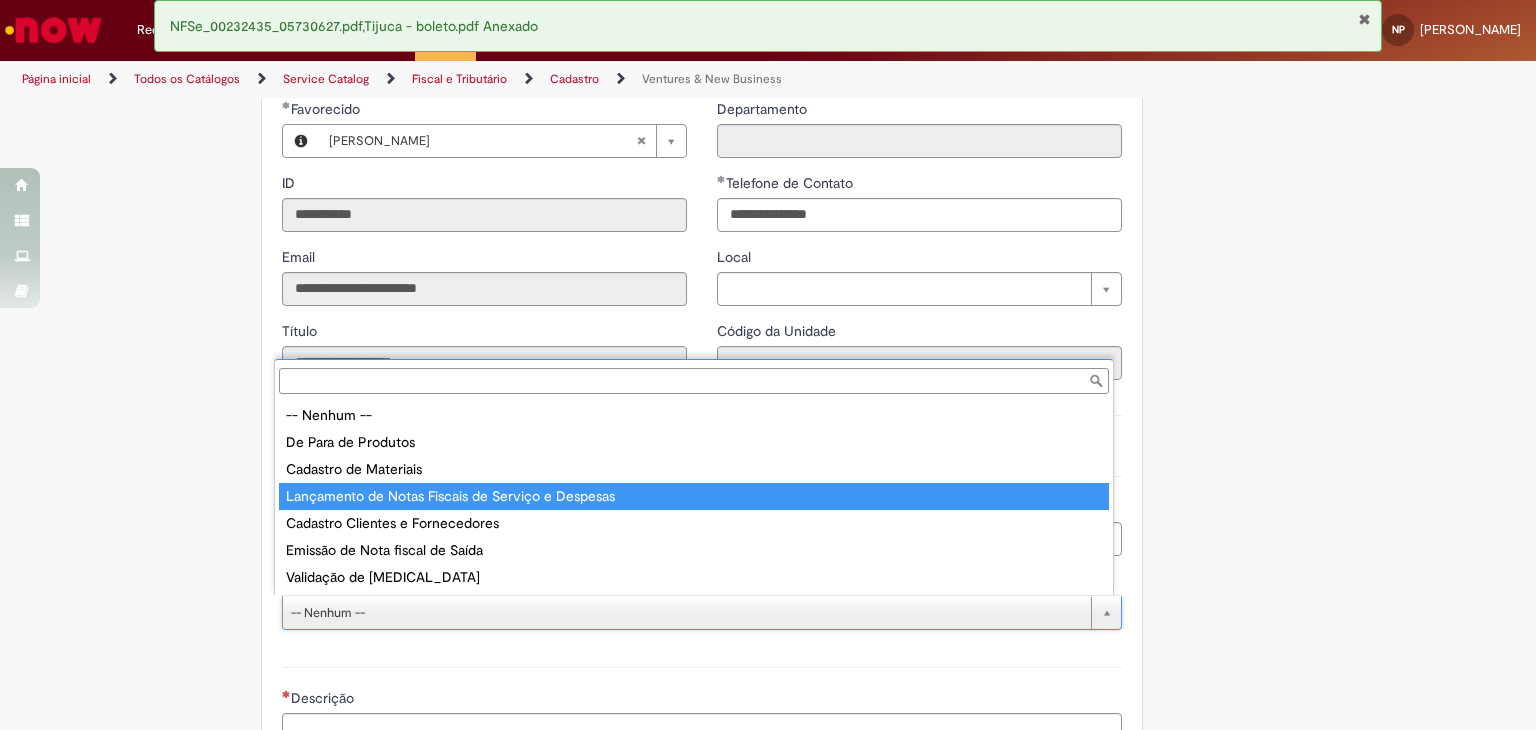 type on "**********" 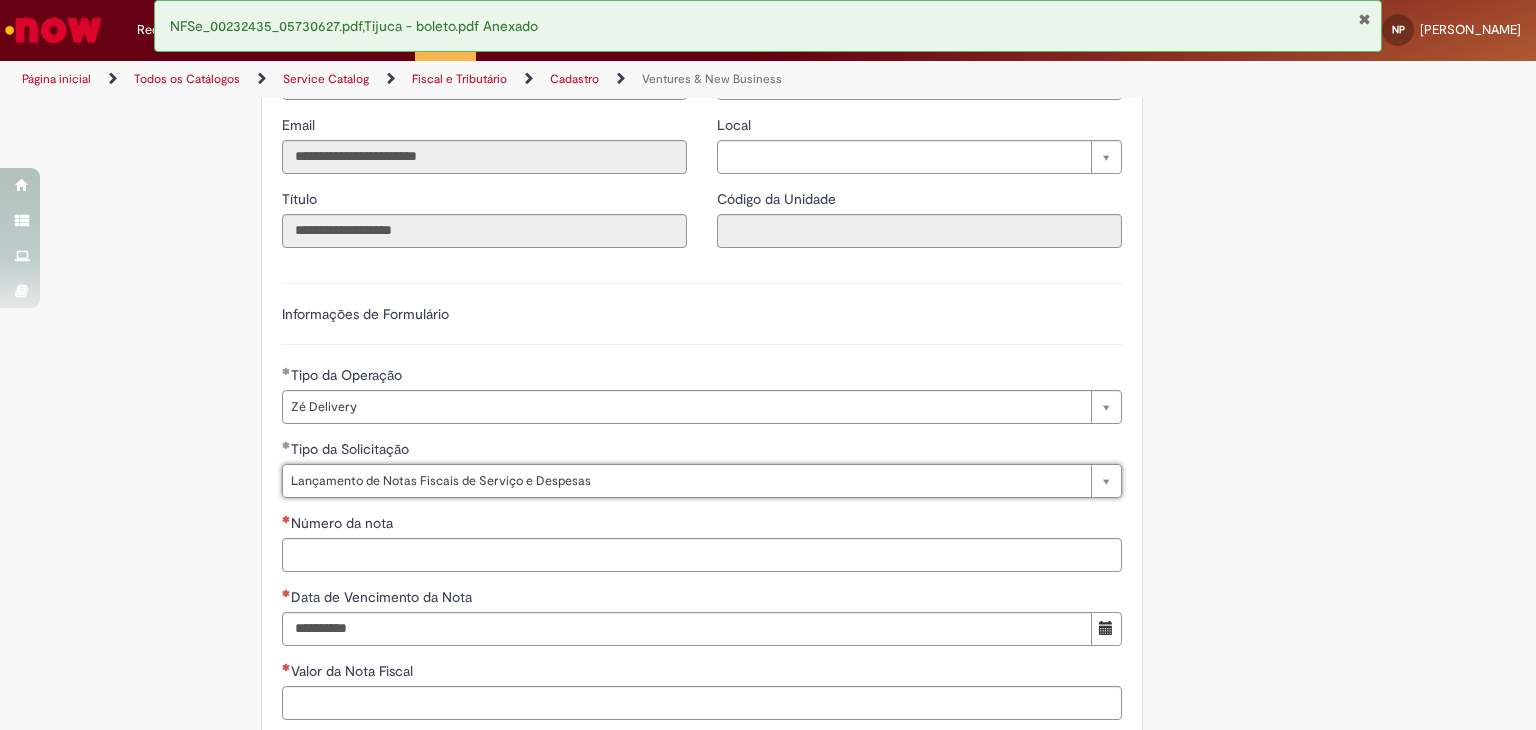 scroll, scrollTop: 500, scrollLeft: 0, axis: vertical 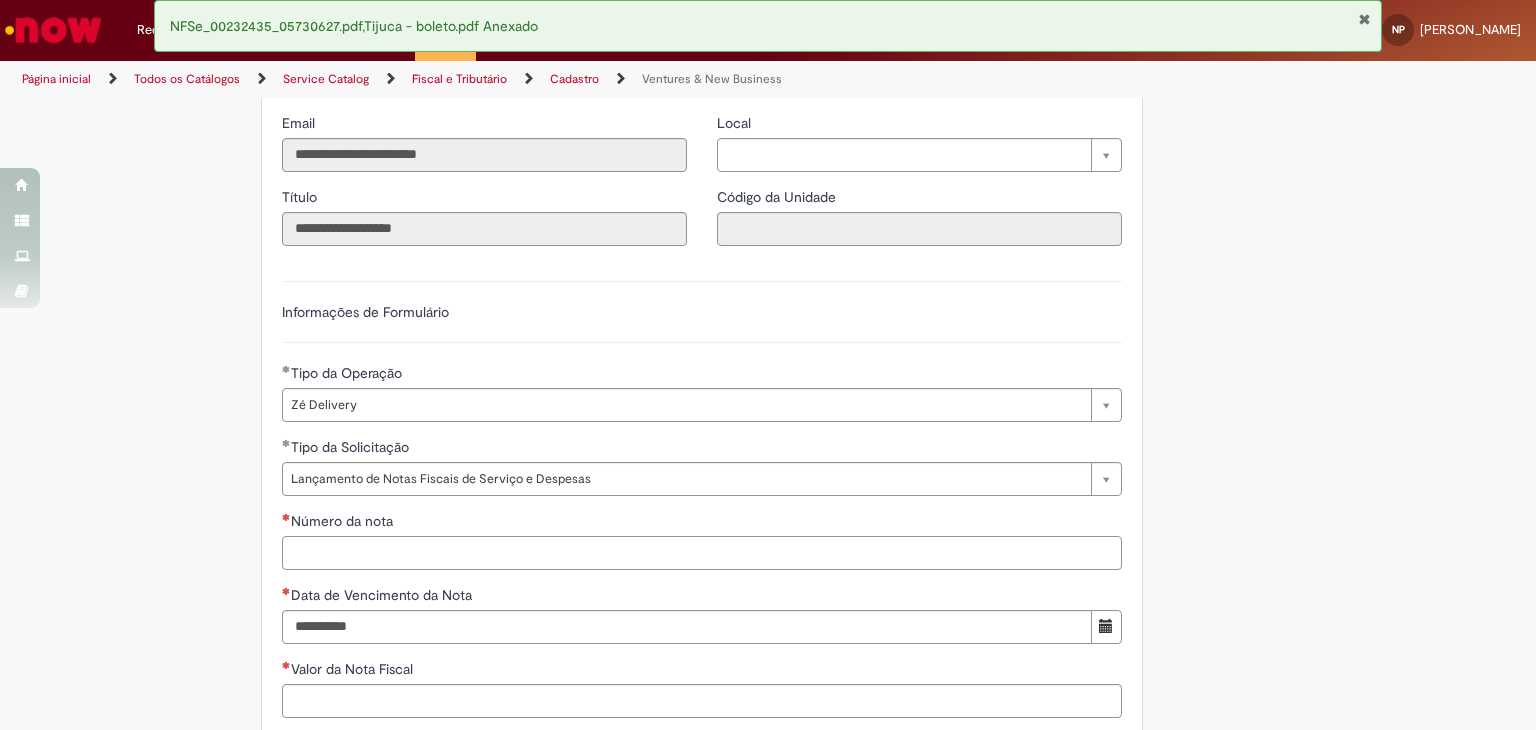 click on "Número da nota" at bounding box center [702, 553] 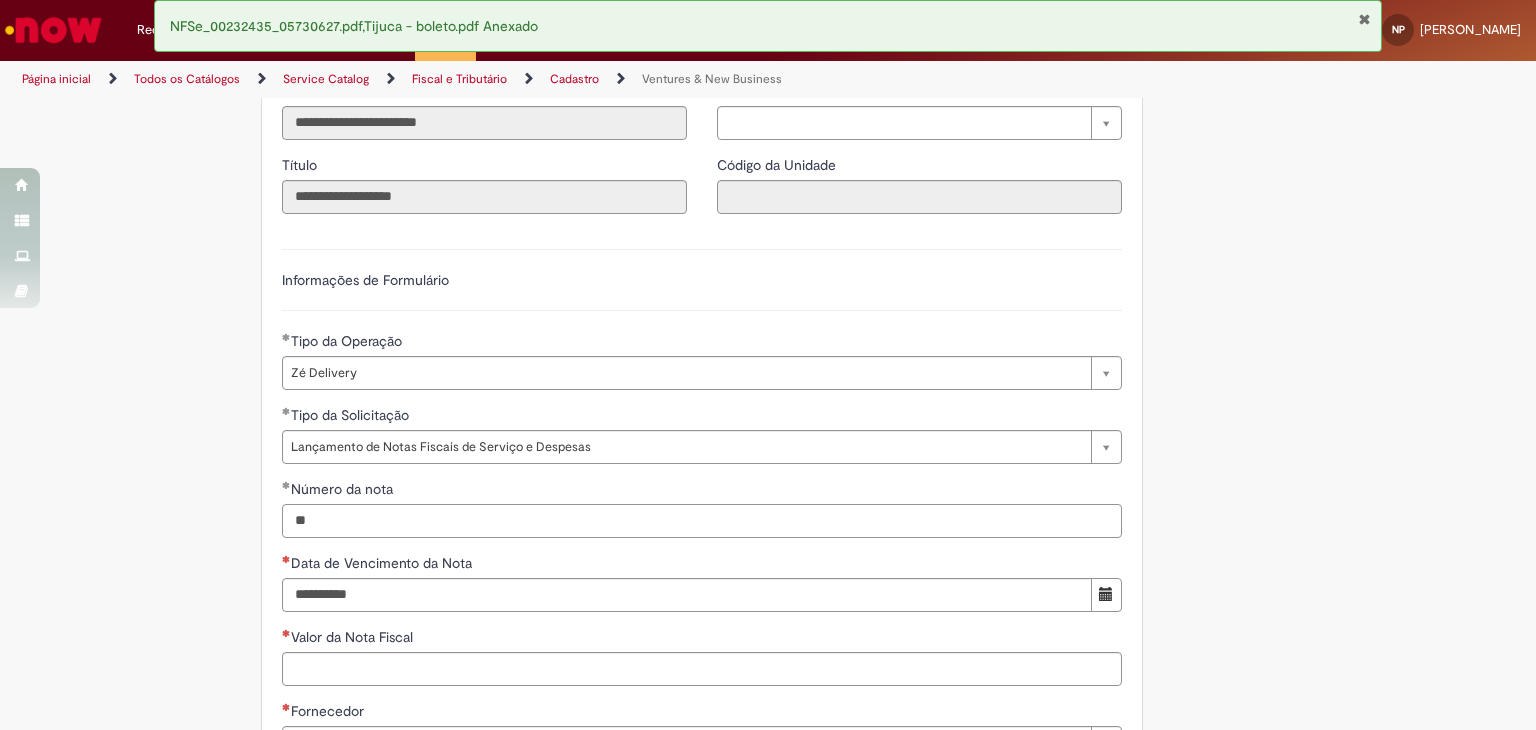 scroll, scrollTop: 700, scrollLeft: 0, axis: vertical 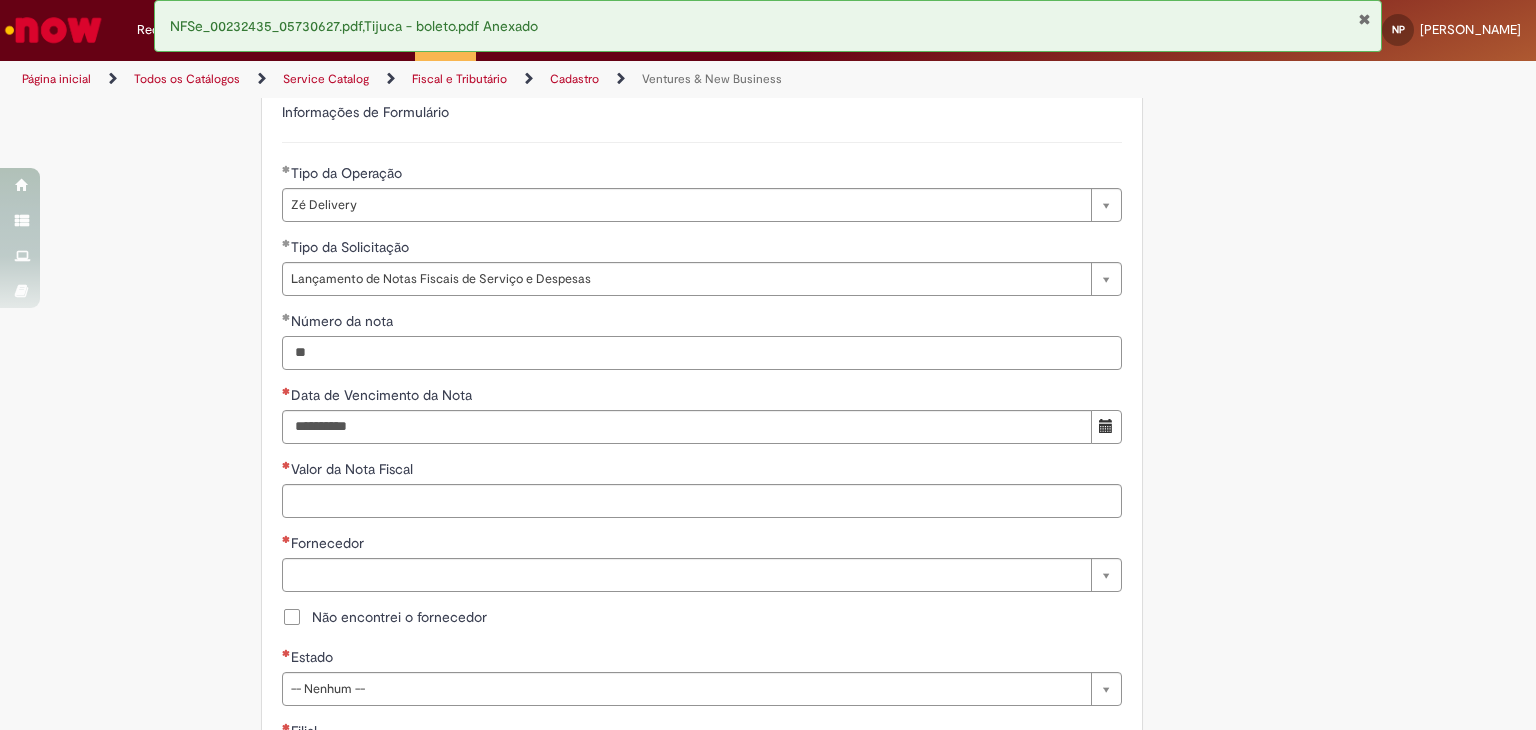 type on "**" 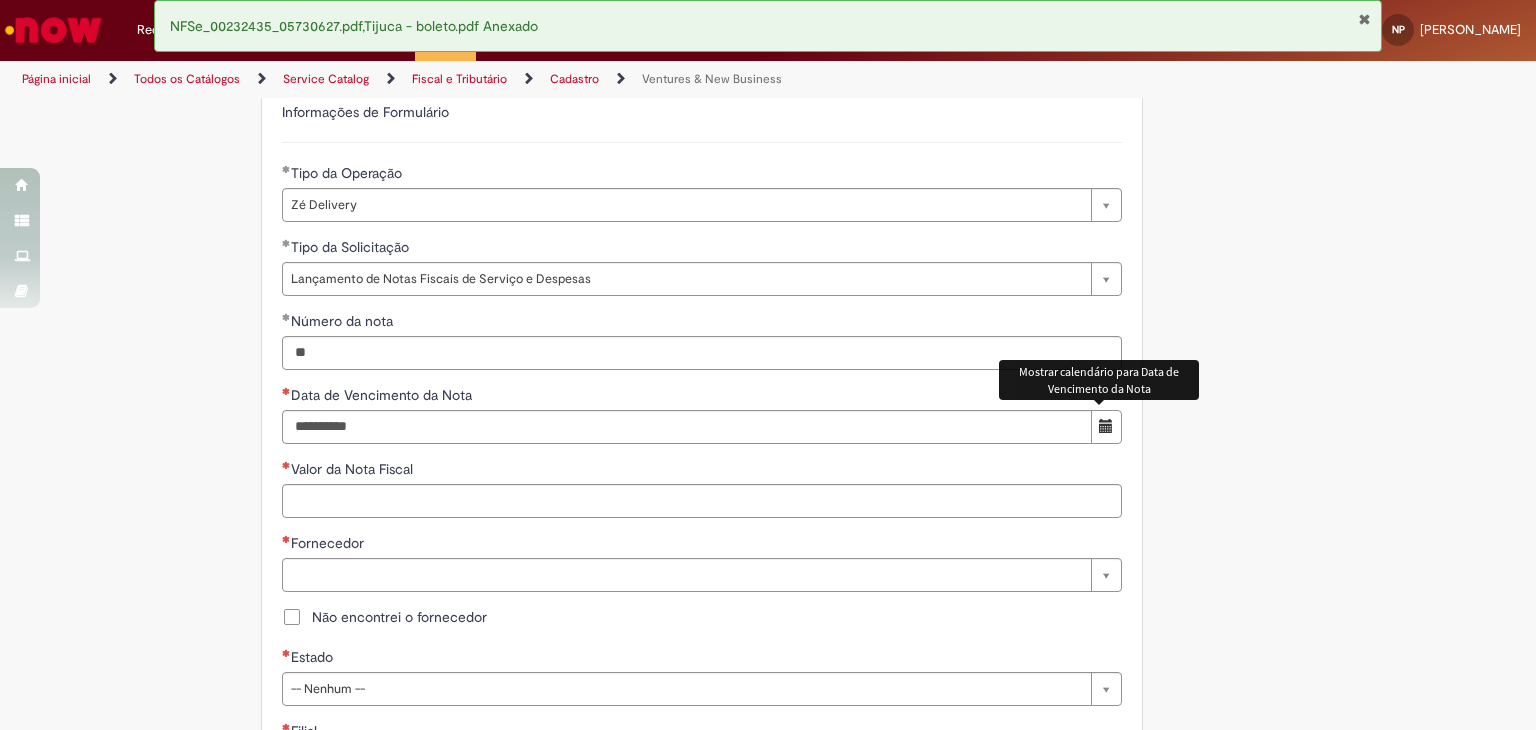 click at bounding box center [1106, 427] 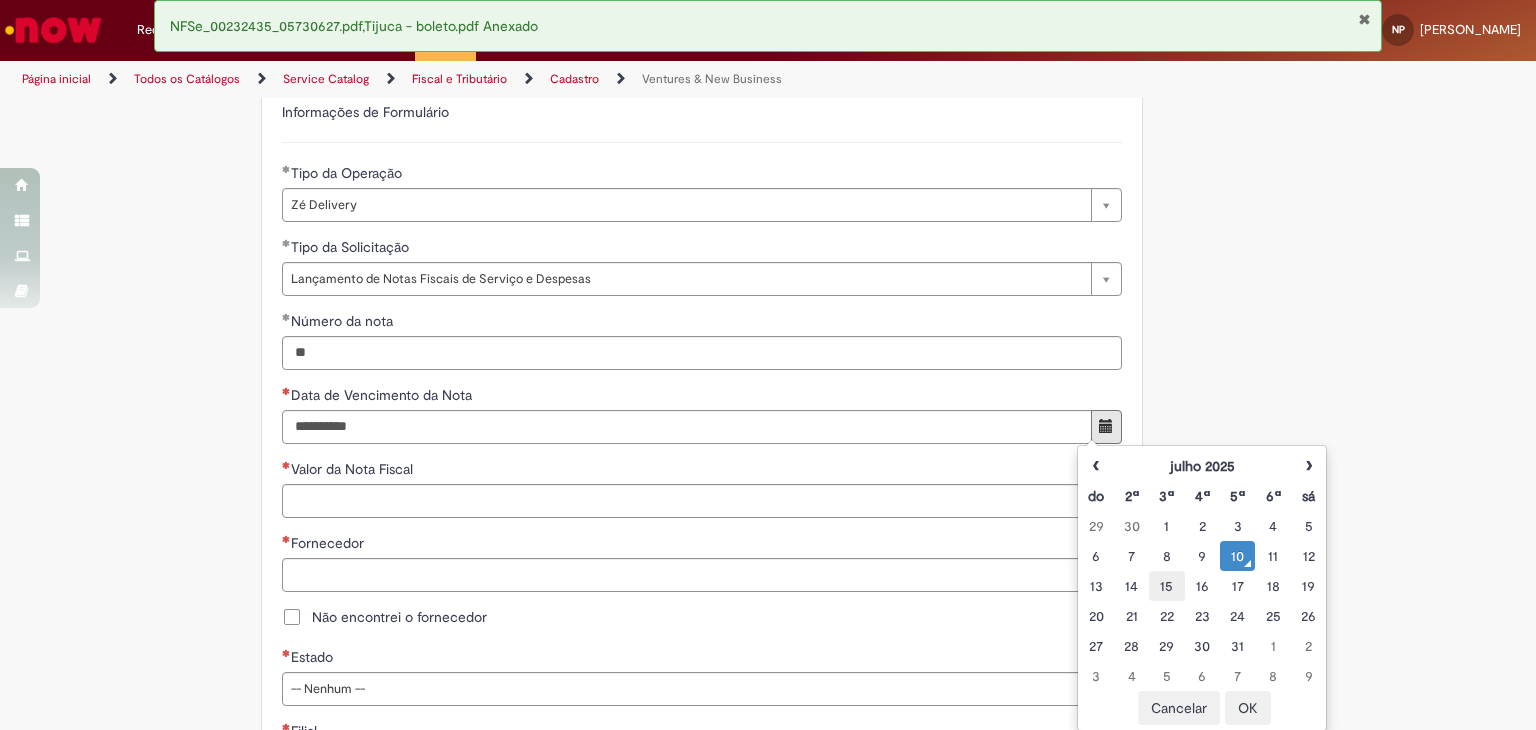 click on "15" at bounding box center (1166, 586) 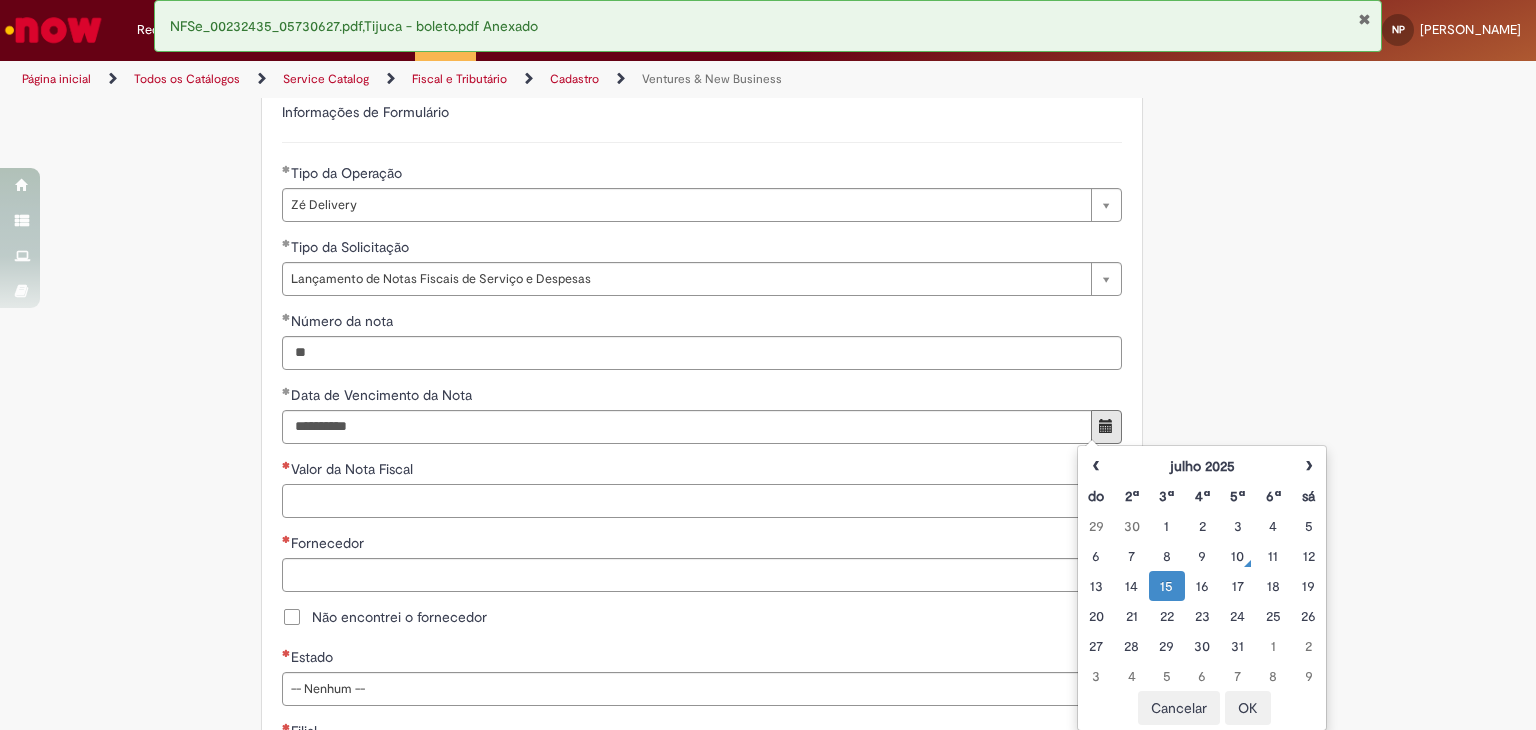 click on "Valor da Nota Fiscal" at bounding box center (702, 501) 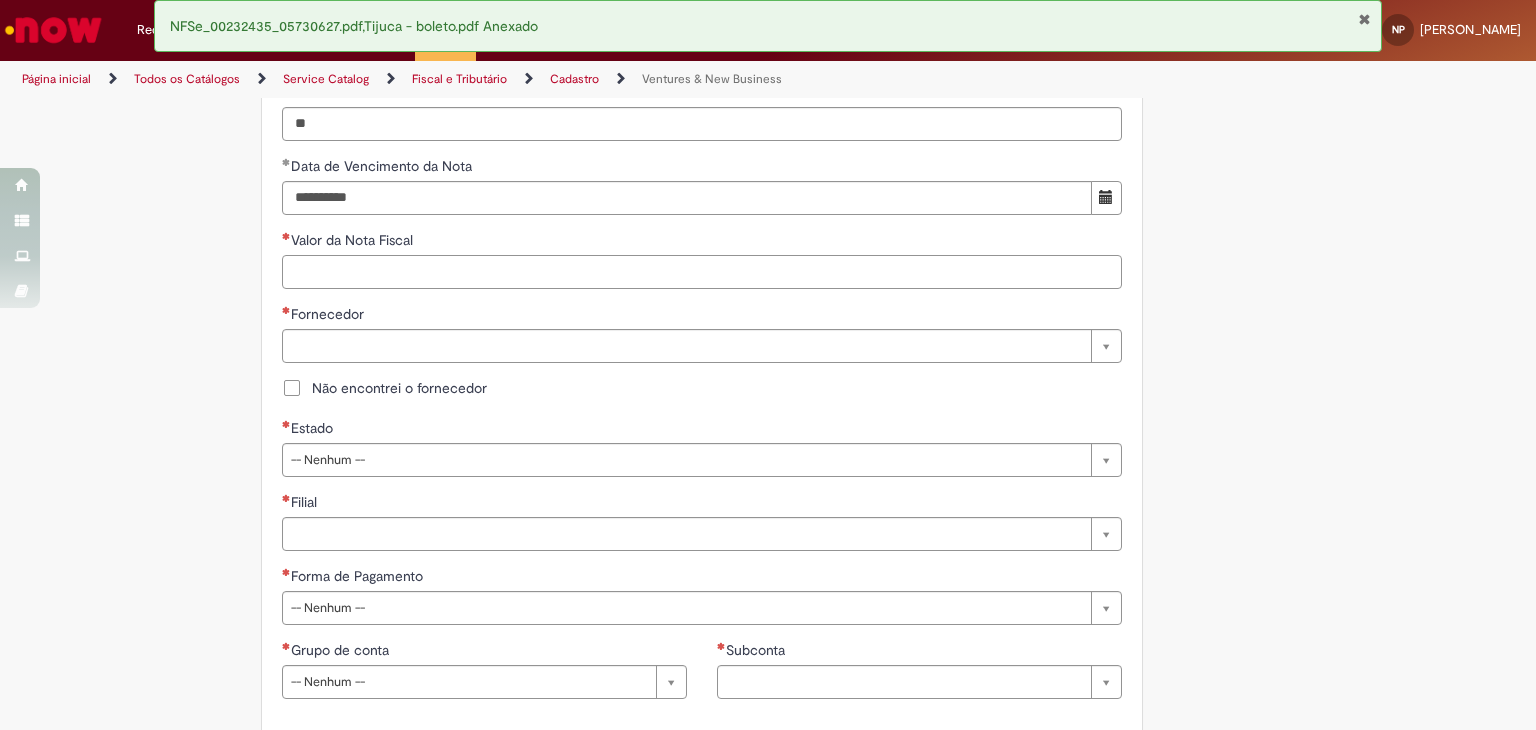 scroll, scrollTop: 933, scrollLeft: 0, axis: vertical 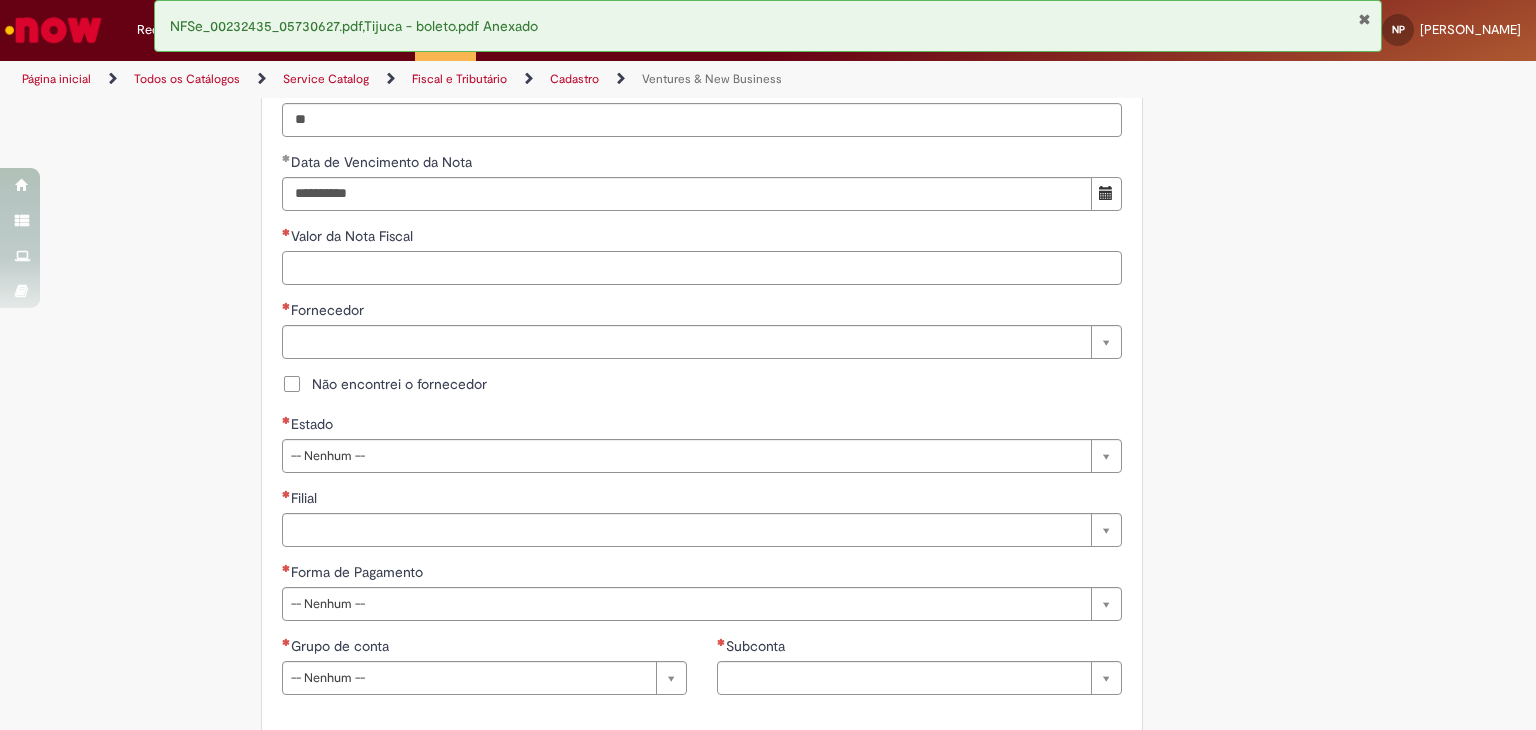 paste on "********" 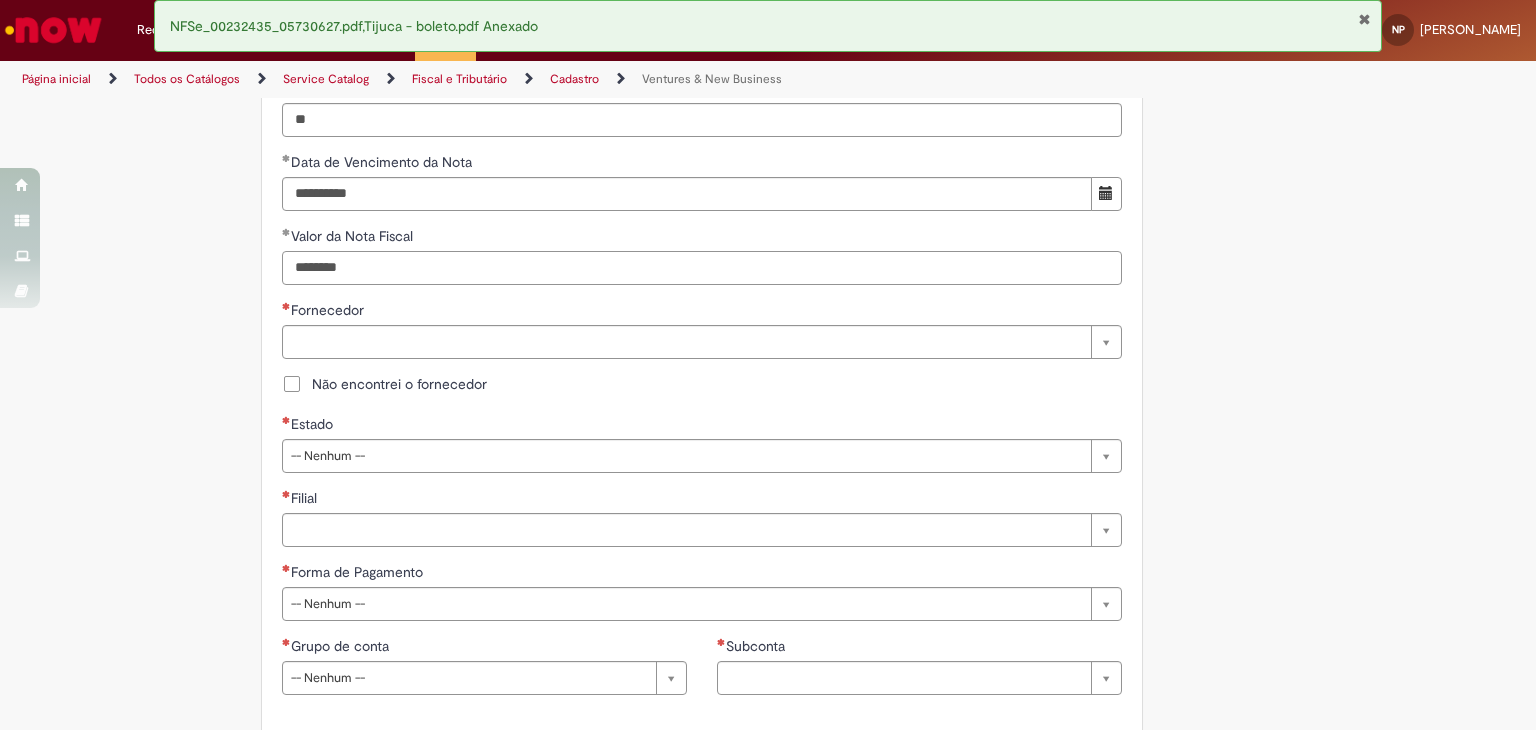 type on "********" 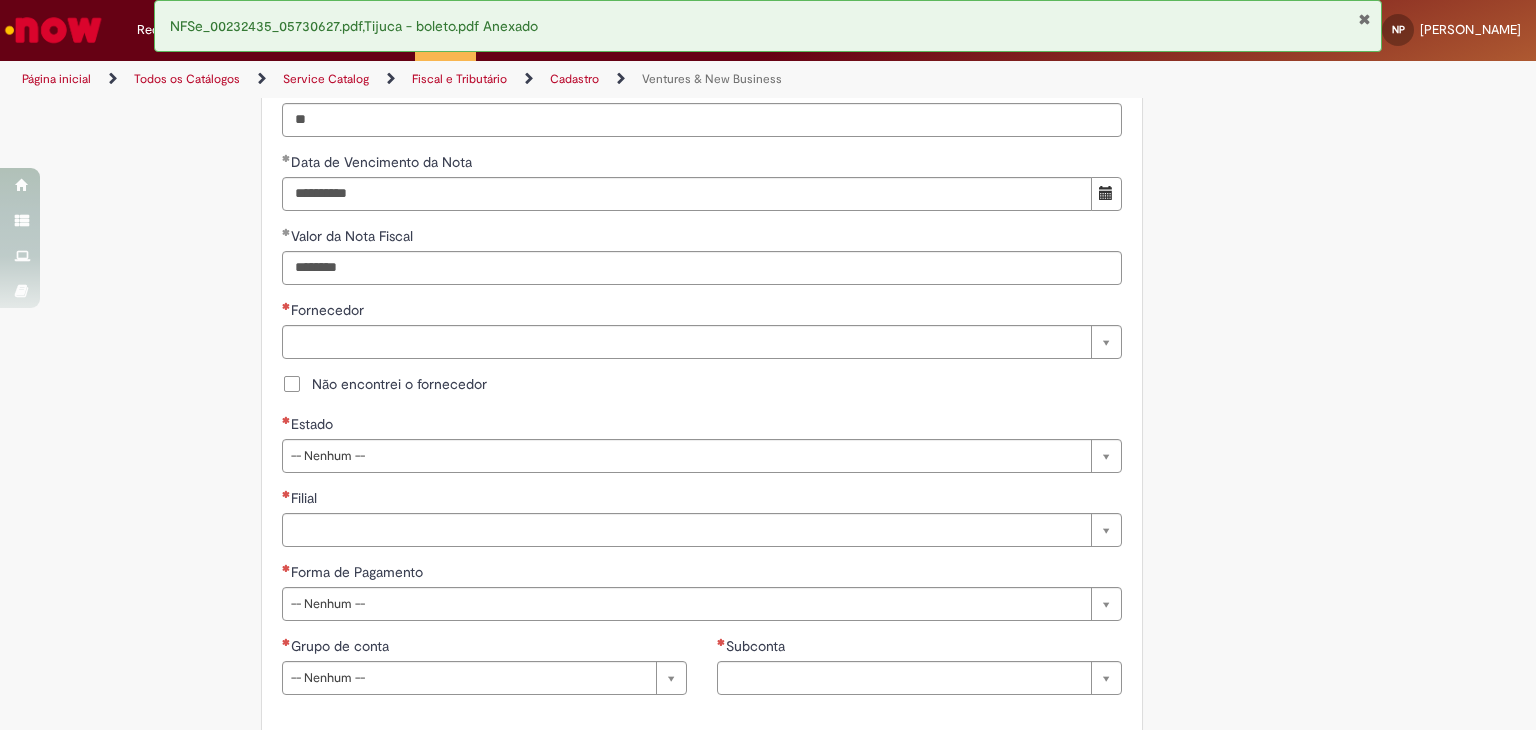 click on "Não encontrei o fornecedor" at bounding box center (399, 384) 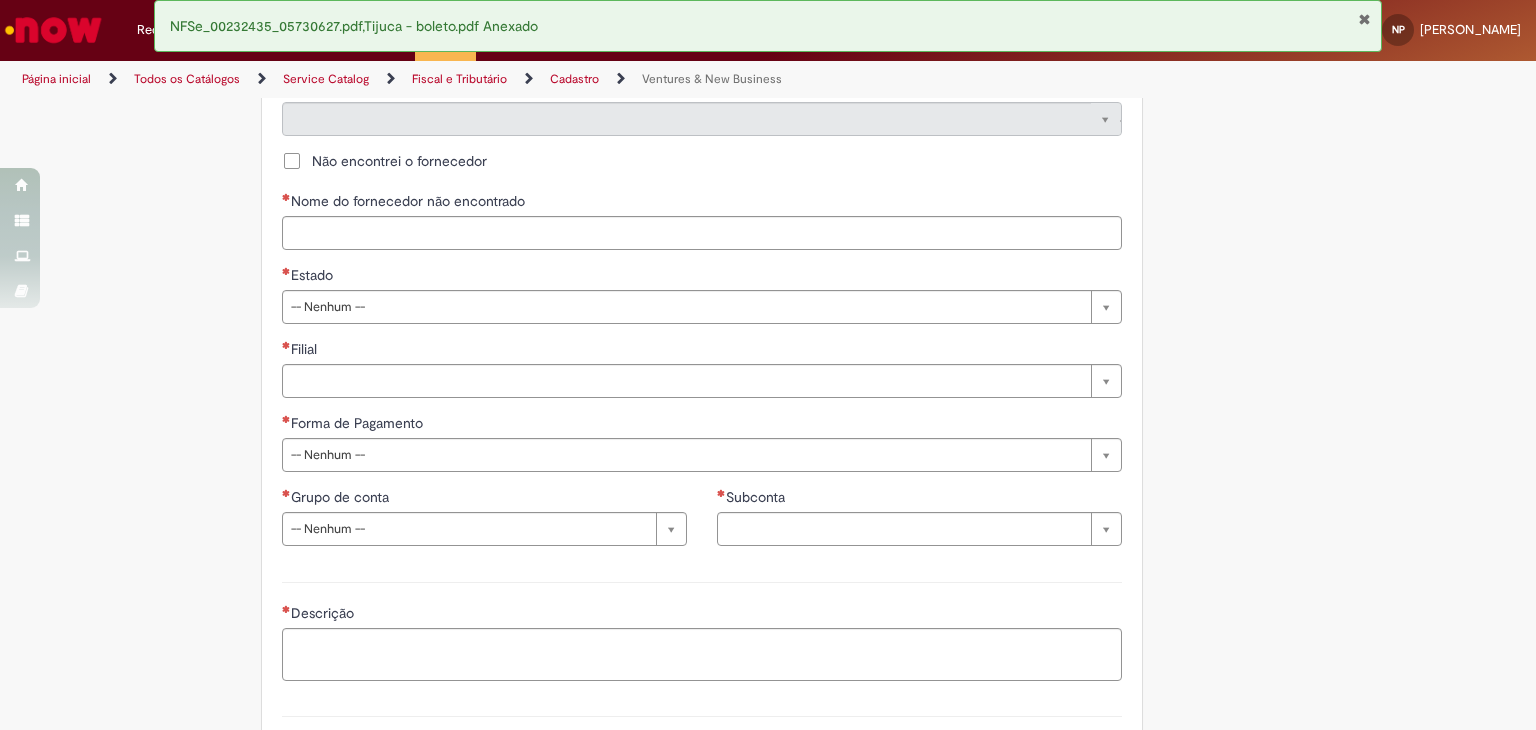 scroll, scrollTop: 1200, scrollLeft: 0, axis: vertical 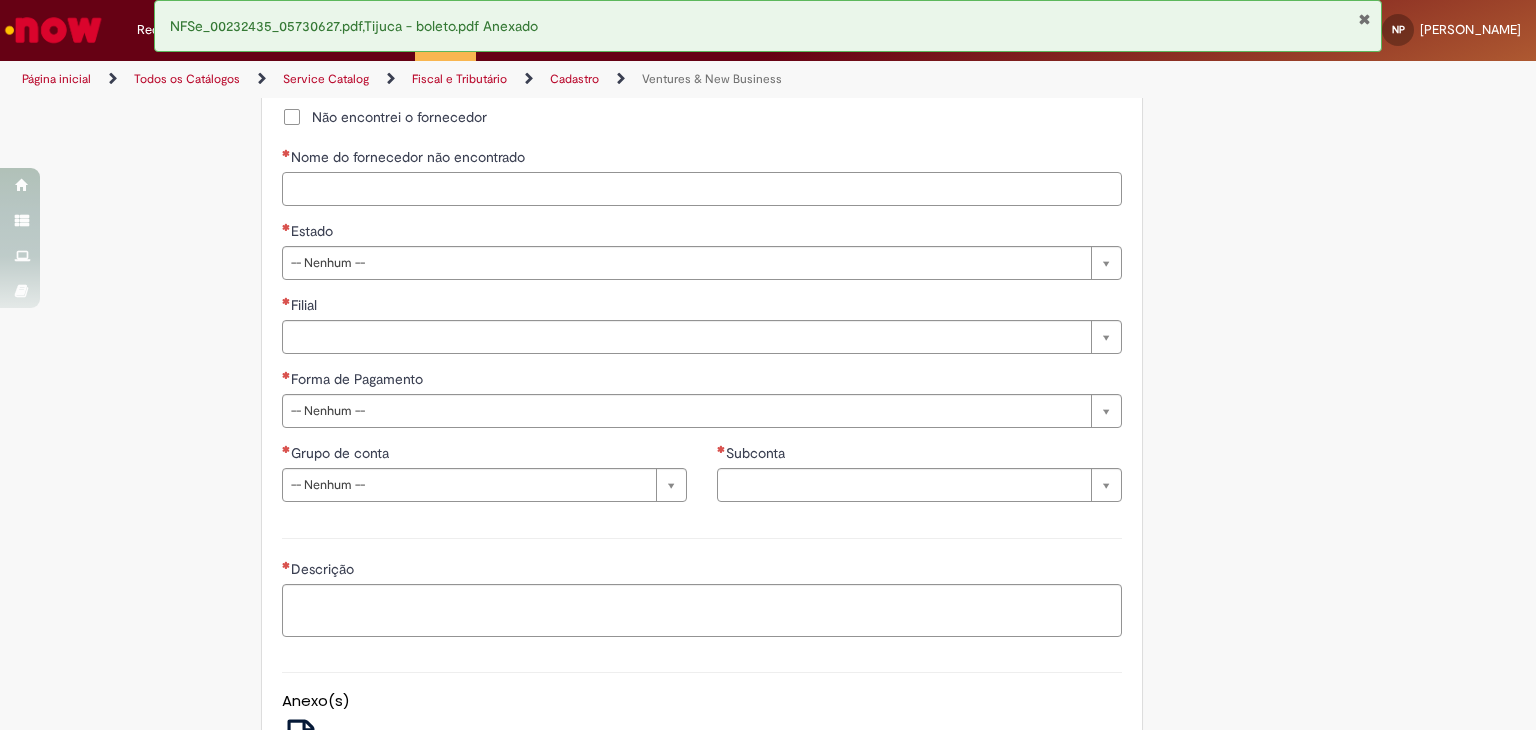 click on "Nome do fornecedor não encontrado" at bounding box center (702, 189) 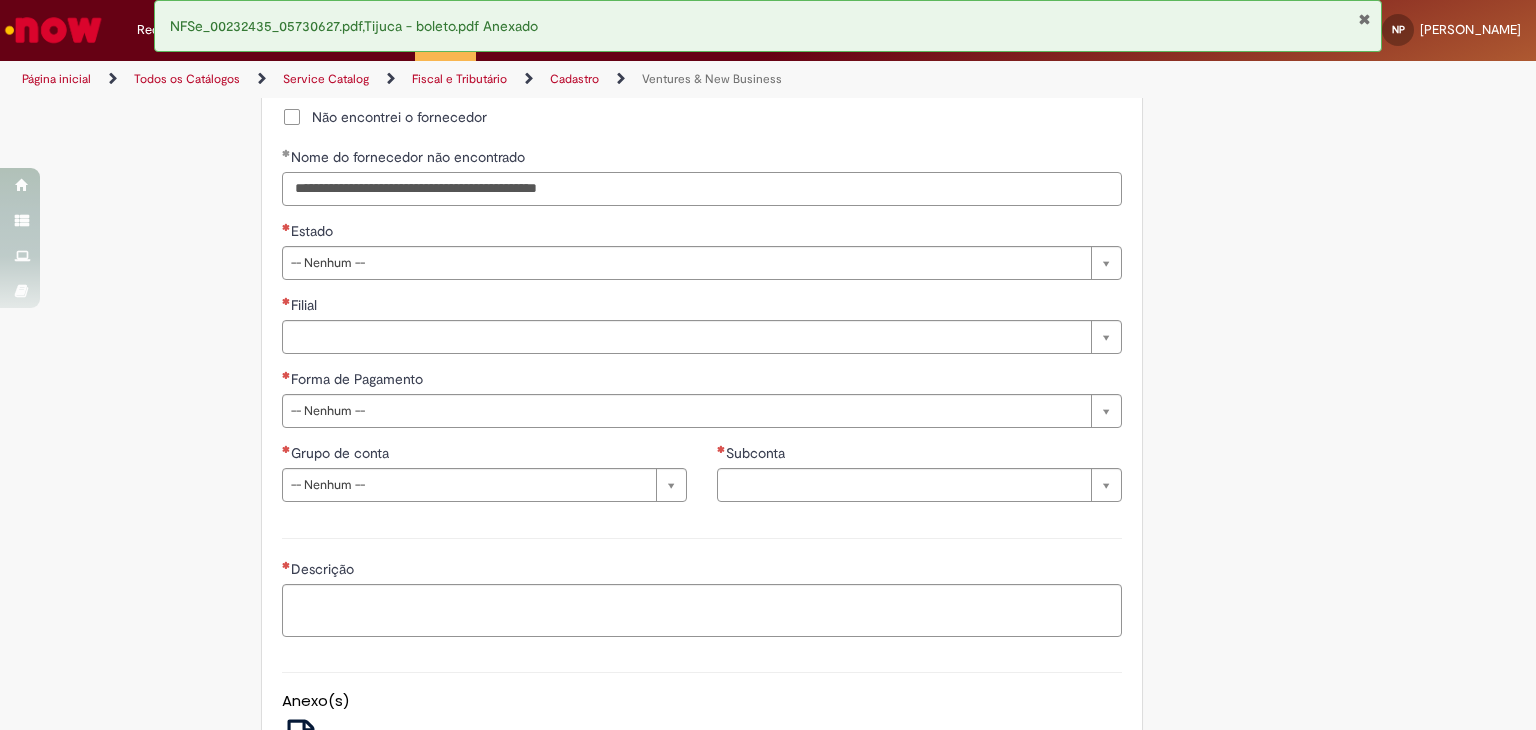 type on "**********" 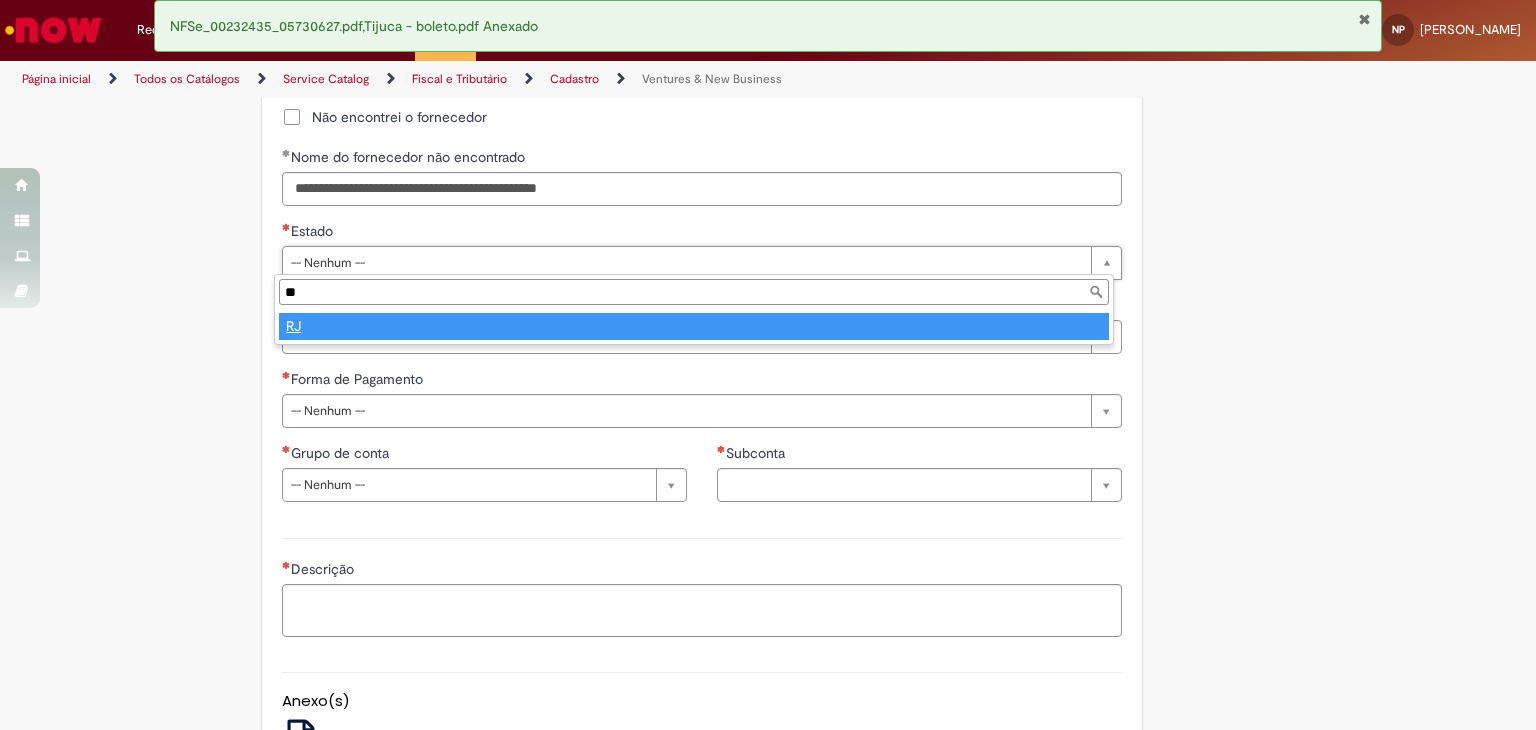 type on "**" 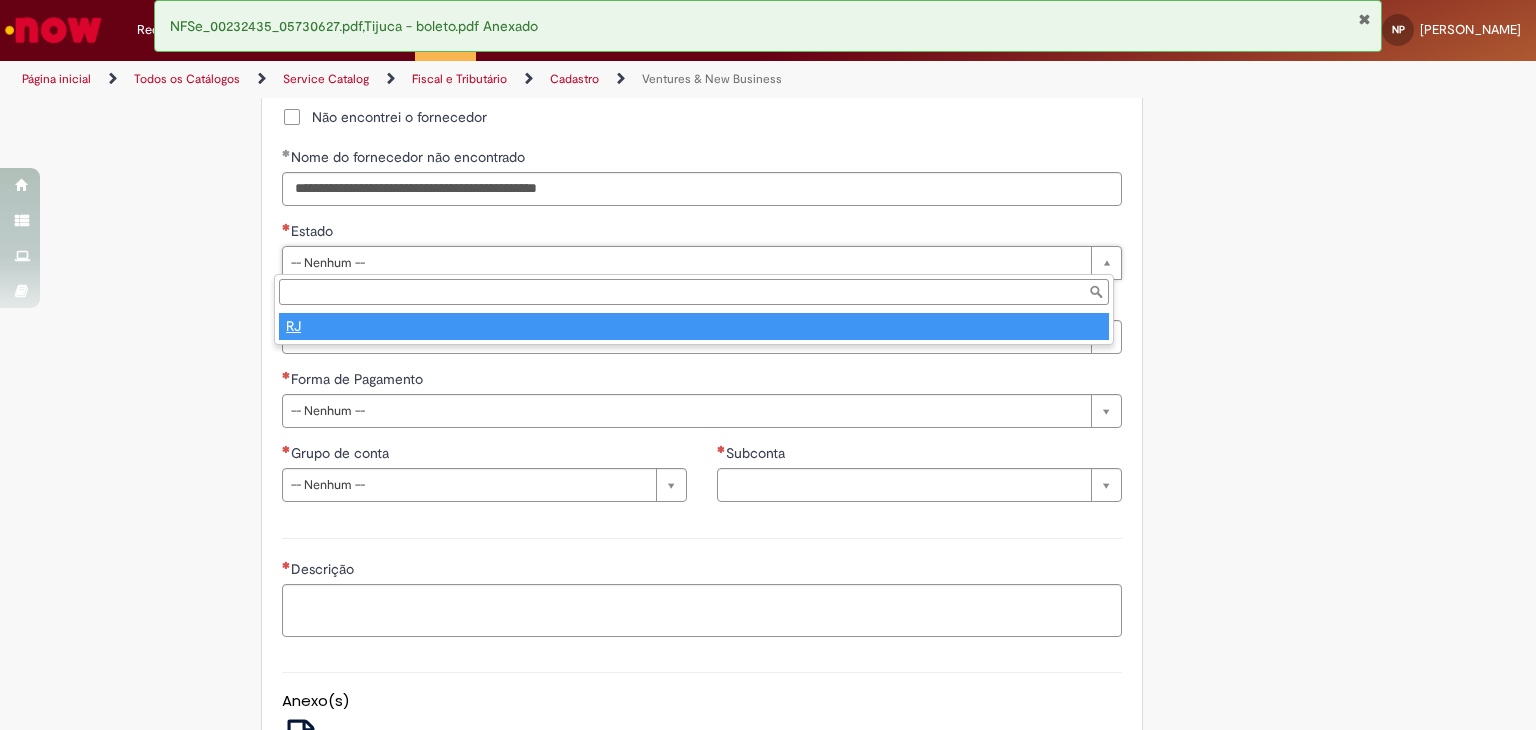 select 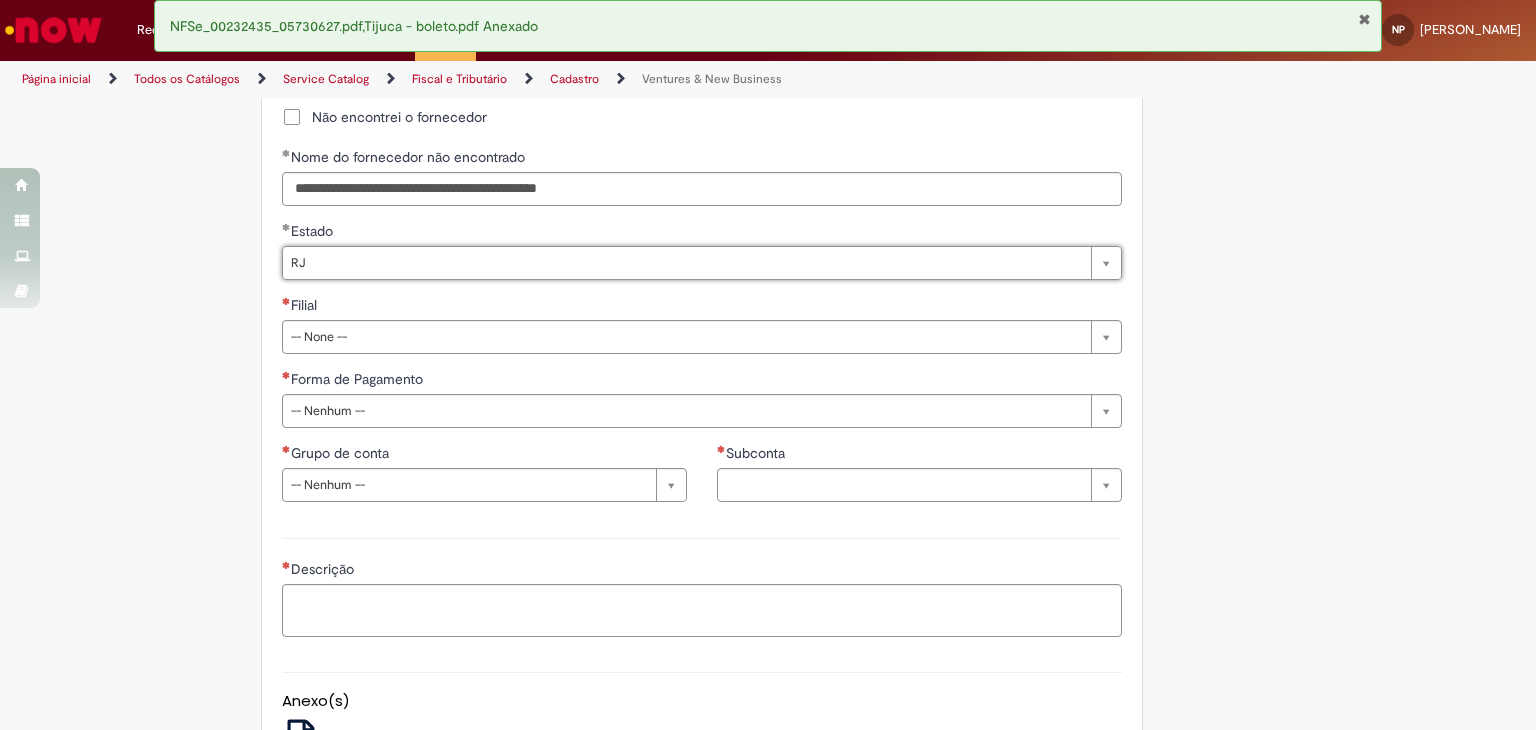click on "Filial" at bounding box center [702, 307] 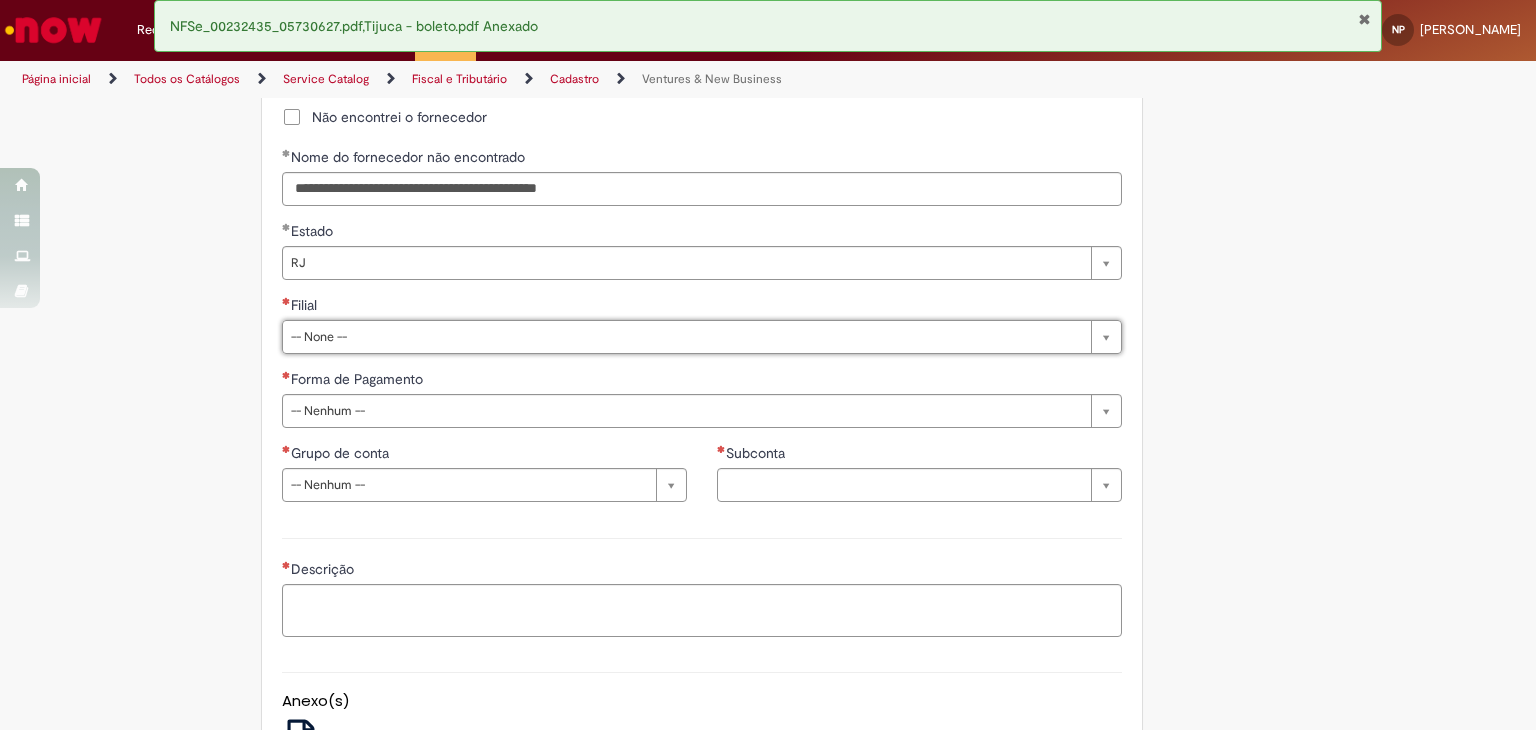 scroll, scrollTop: 0, scrollLeft: 9, axis: horizontal 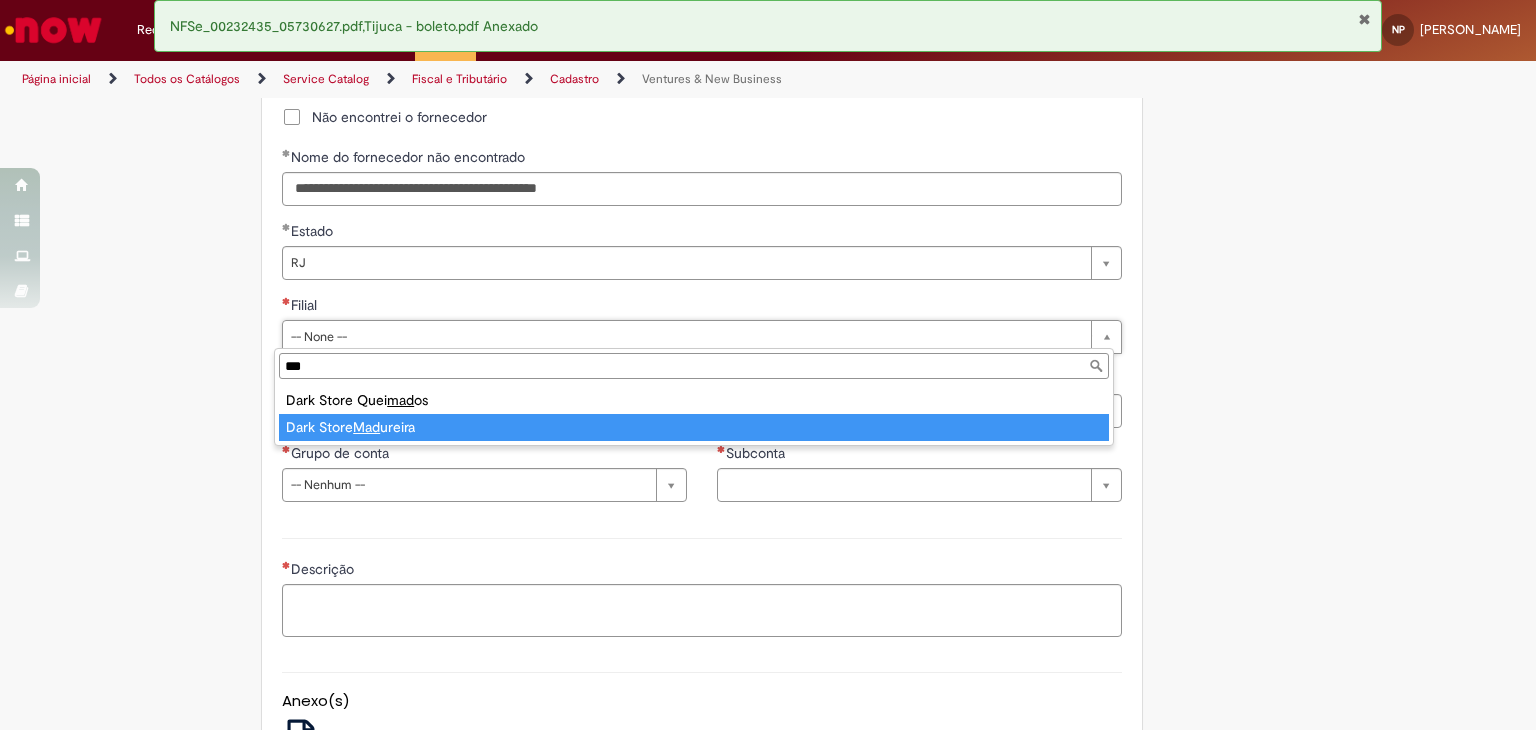 type on "***" 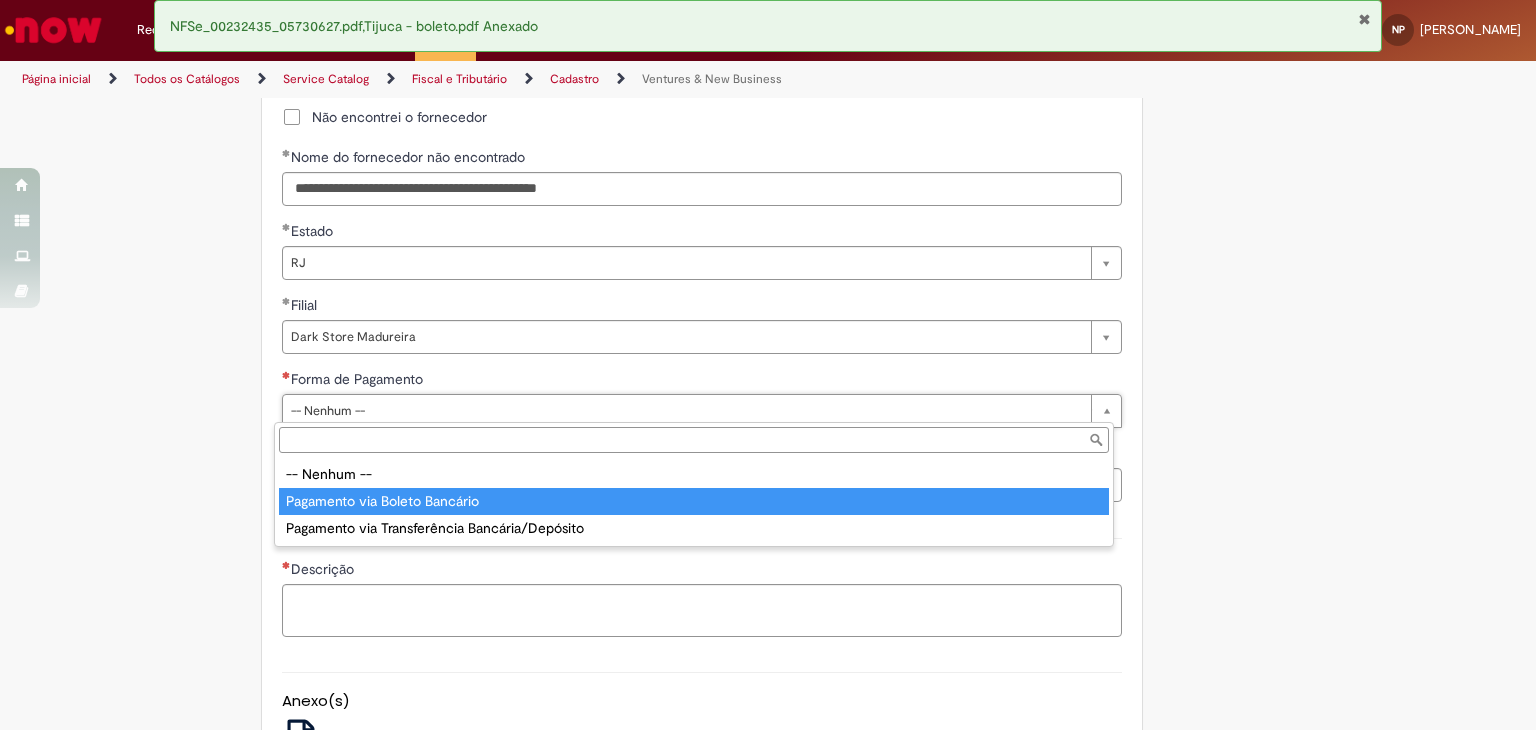 type on "**********" 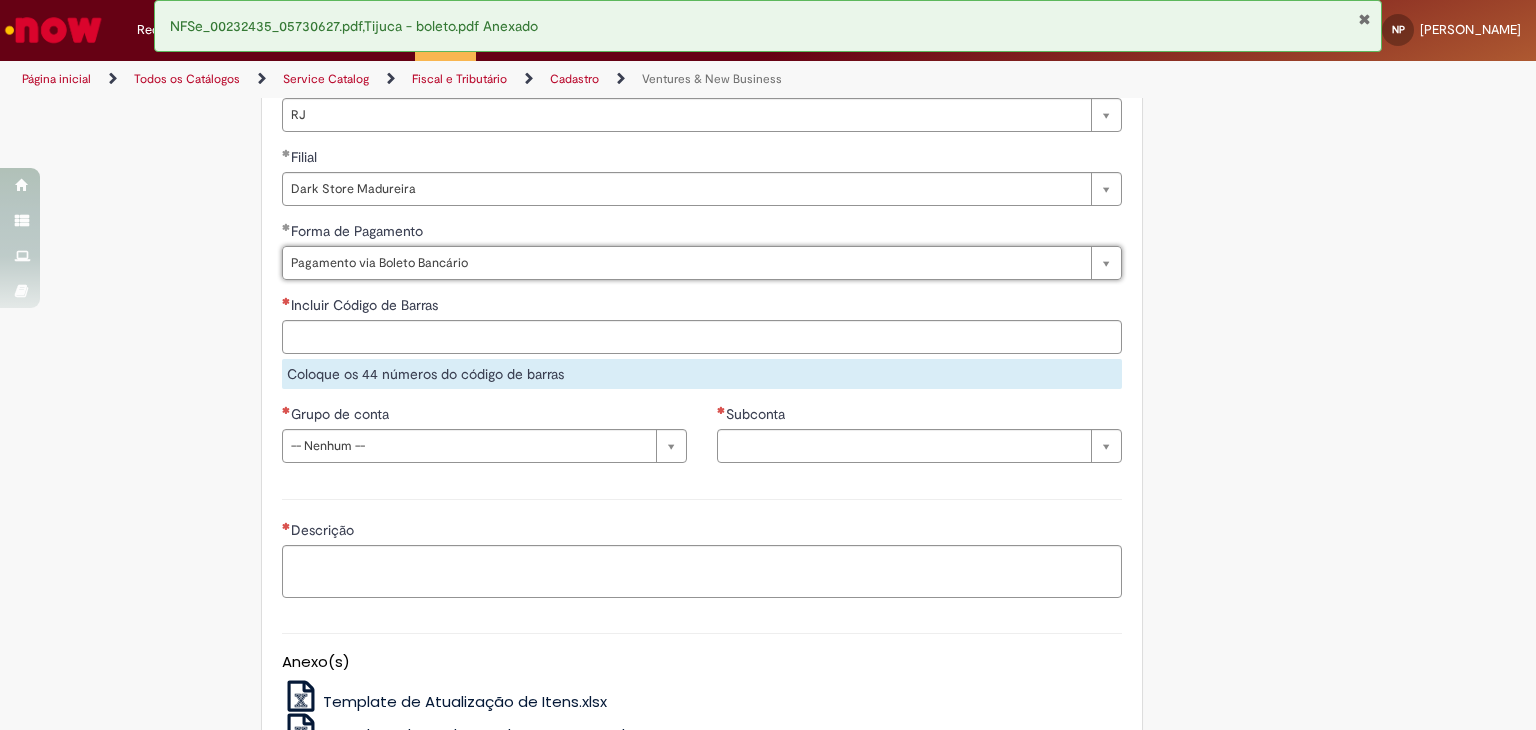 scroll, scrollTop: 1366, scrollLeft: 0, axis: vertical 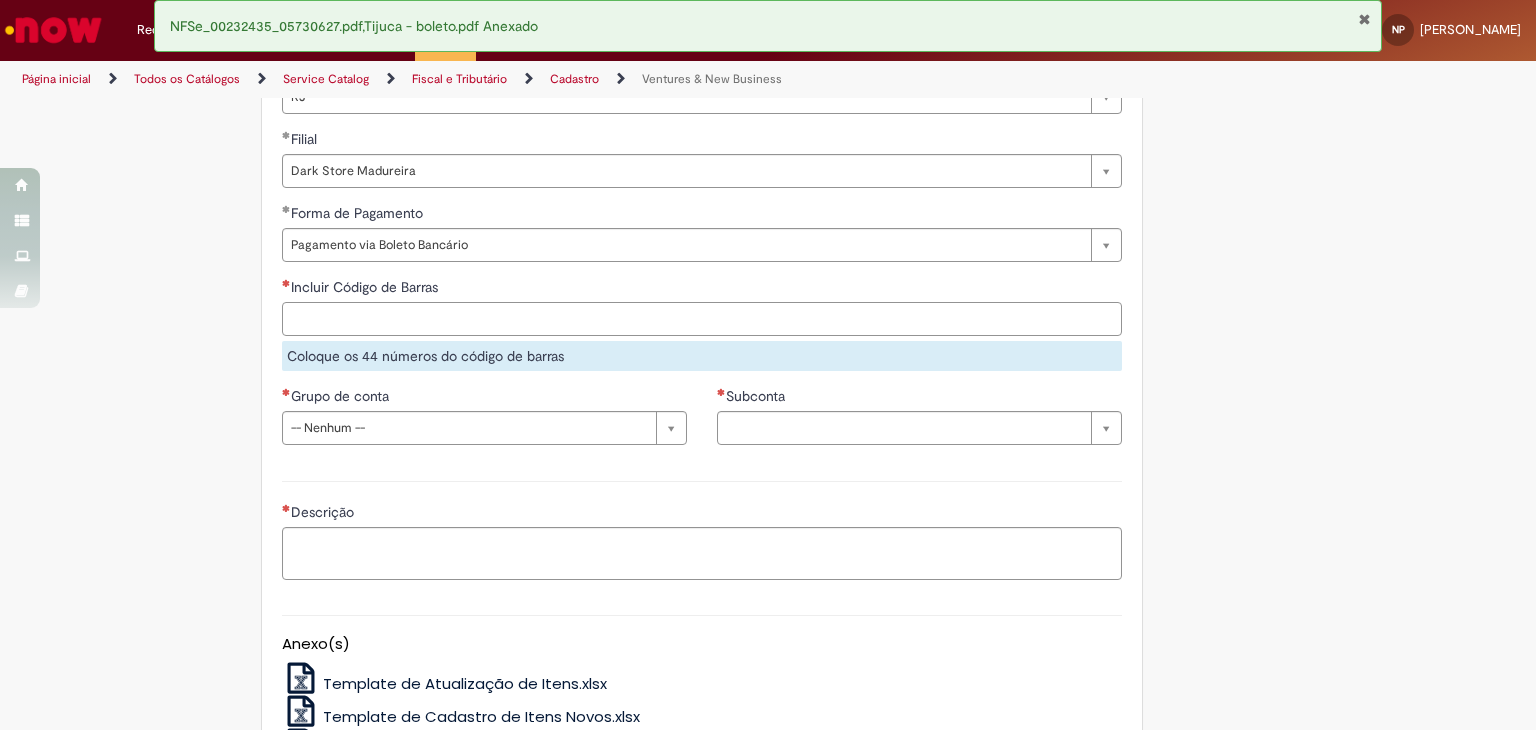 click on "Incluir Código de Barras" at bounding box center (702, 319) 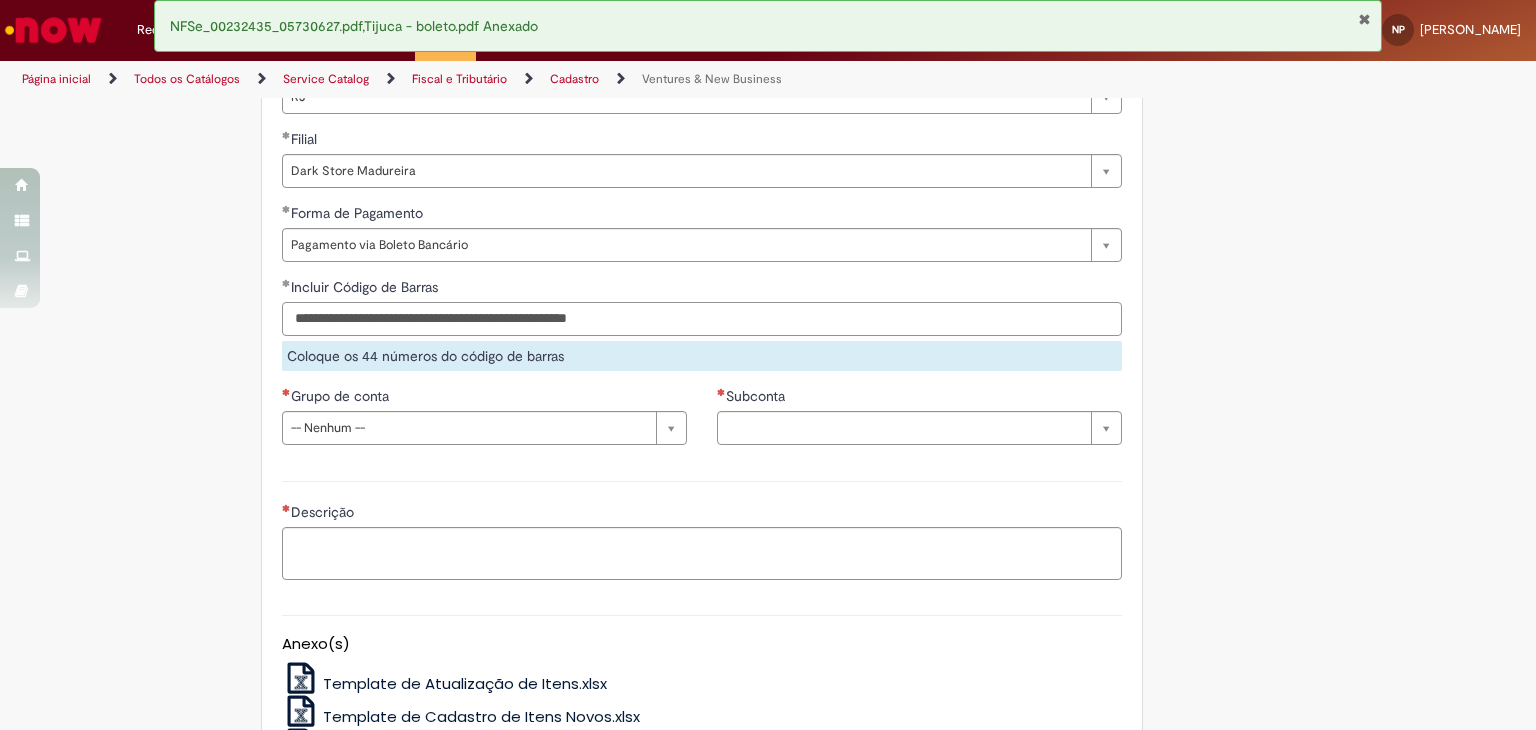 type on "**********" 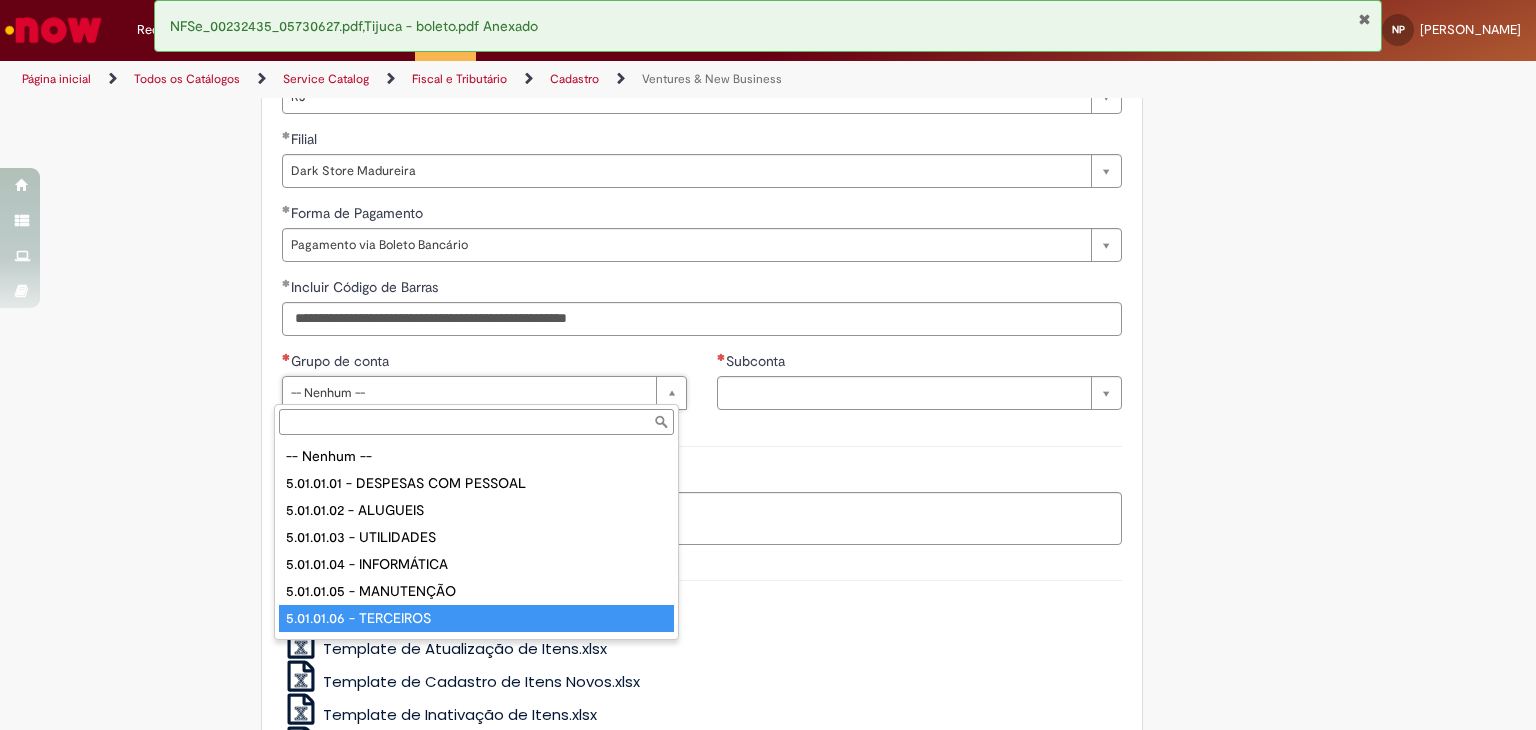 type on "**********" 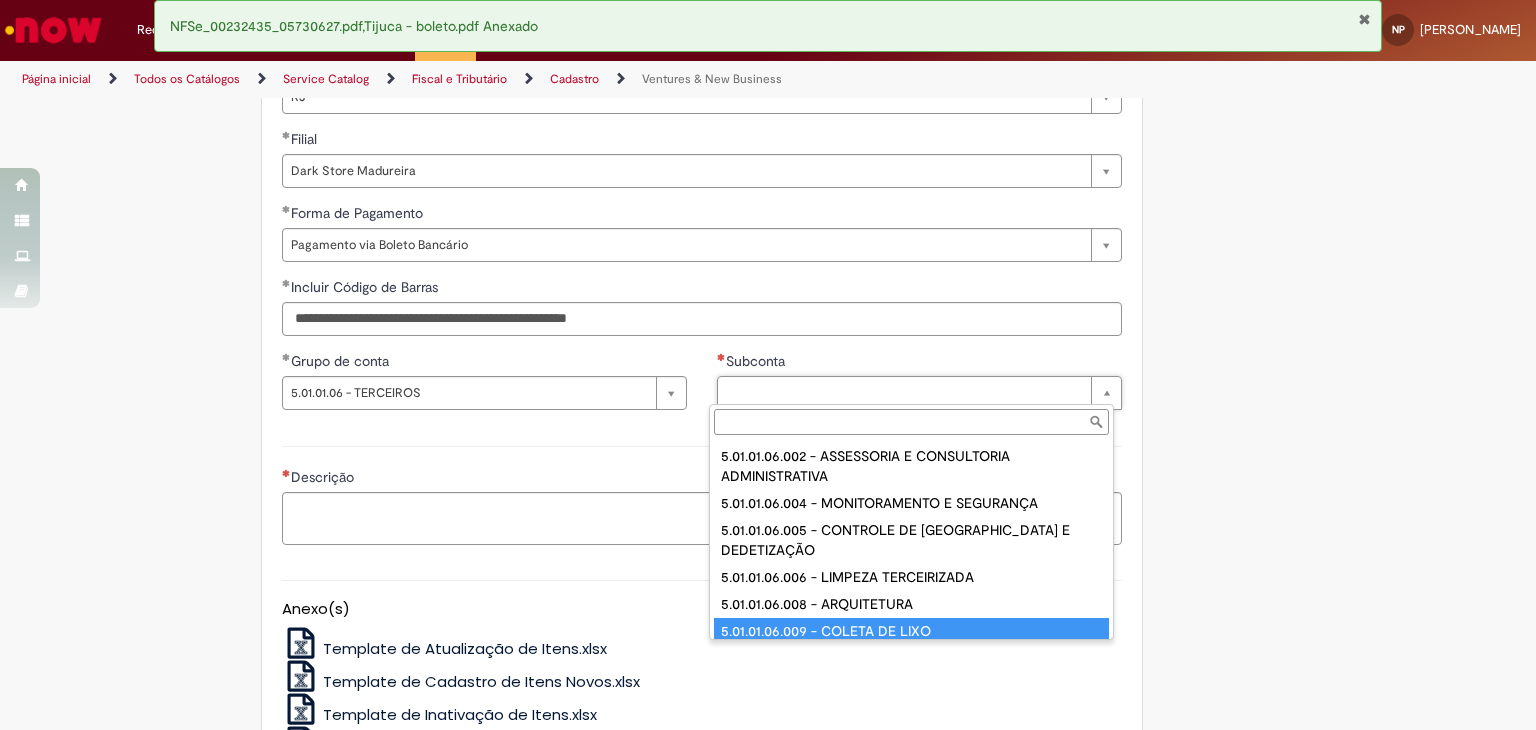type on "**********" 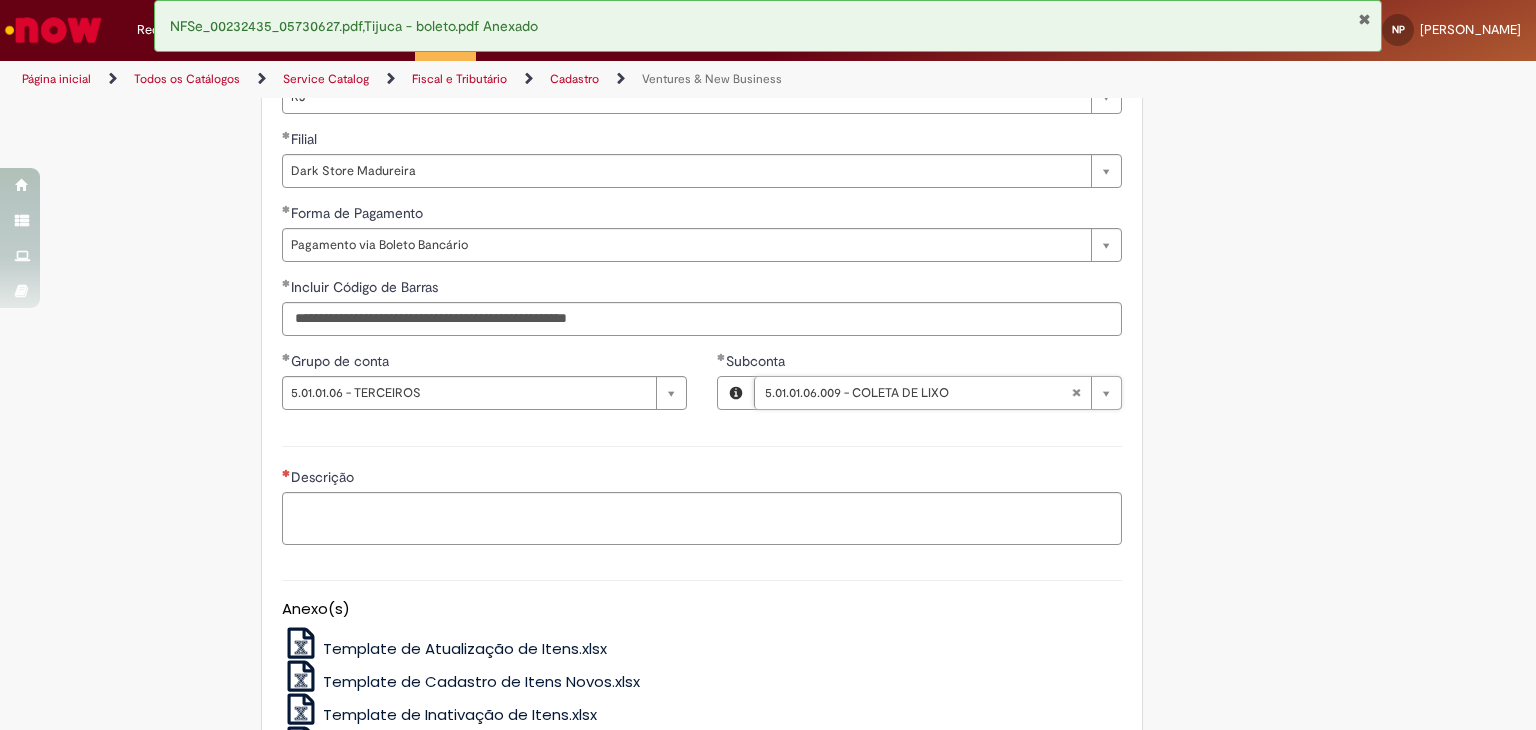 click on "Descrição" at bounding box center [702, 479] 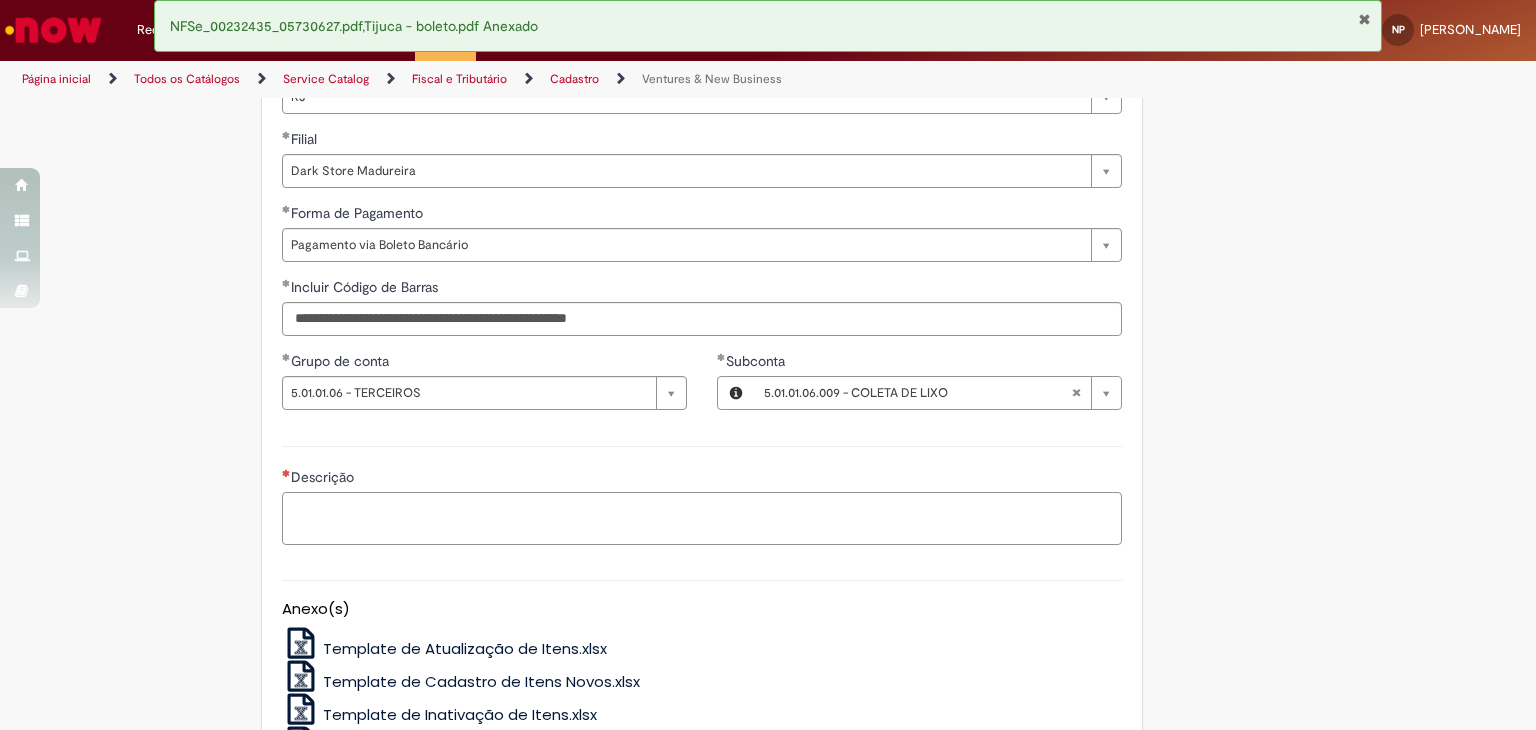 click on "Descrição" at bounding box center [702, 519] 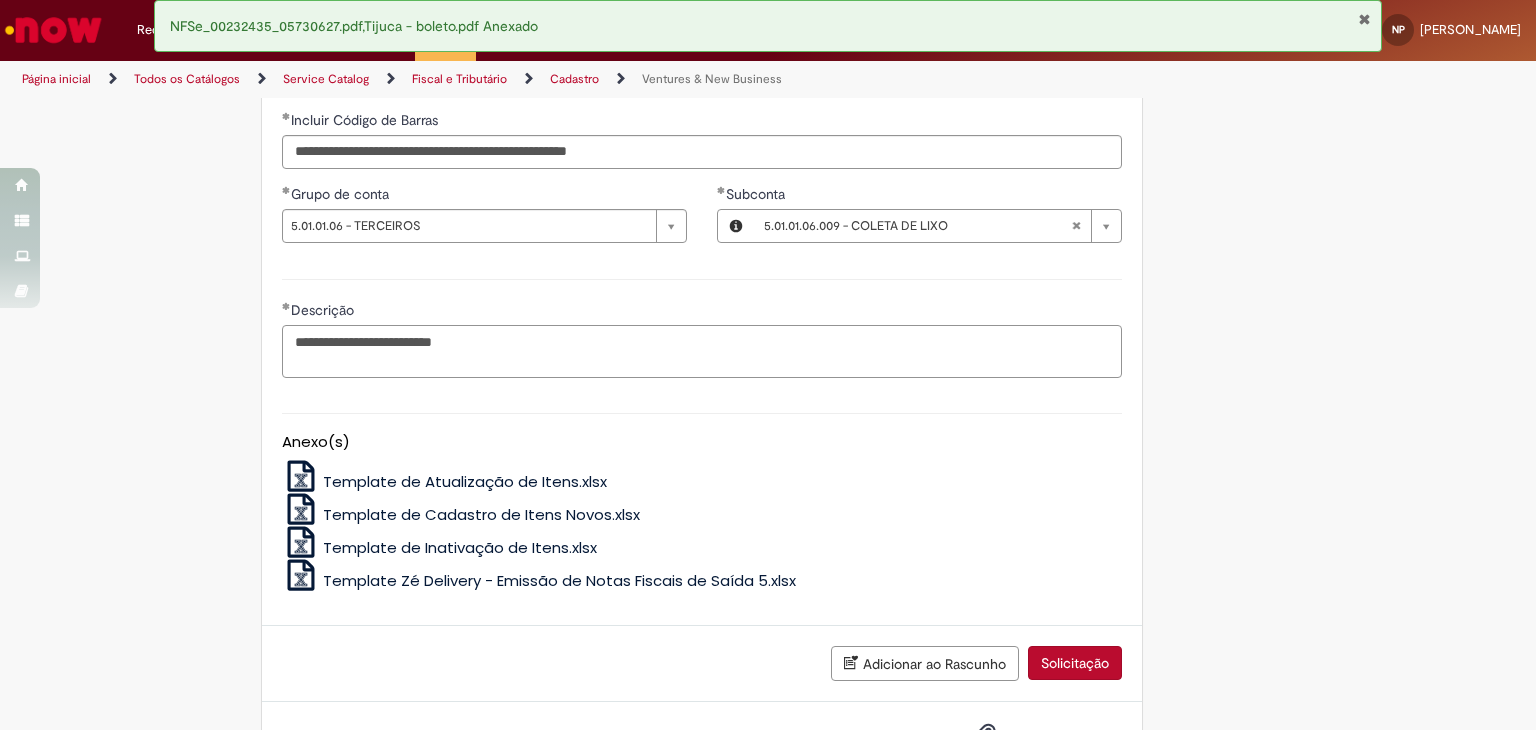 scroll, scrollTop: 1610, scrollLeft: 0, axis: vertical 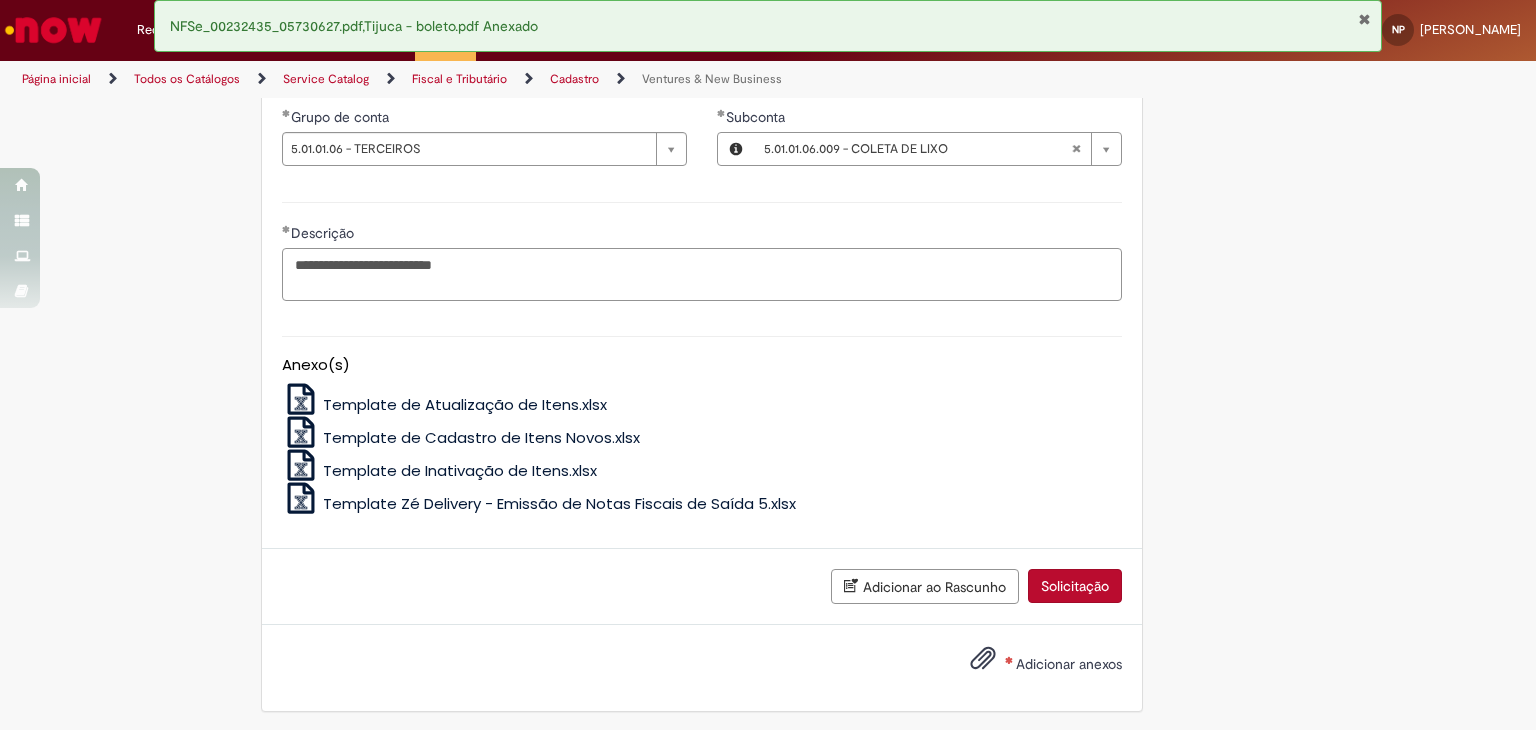 type on "**********" 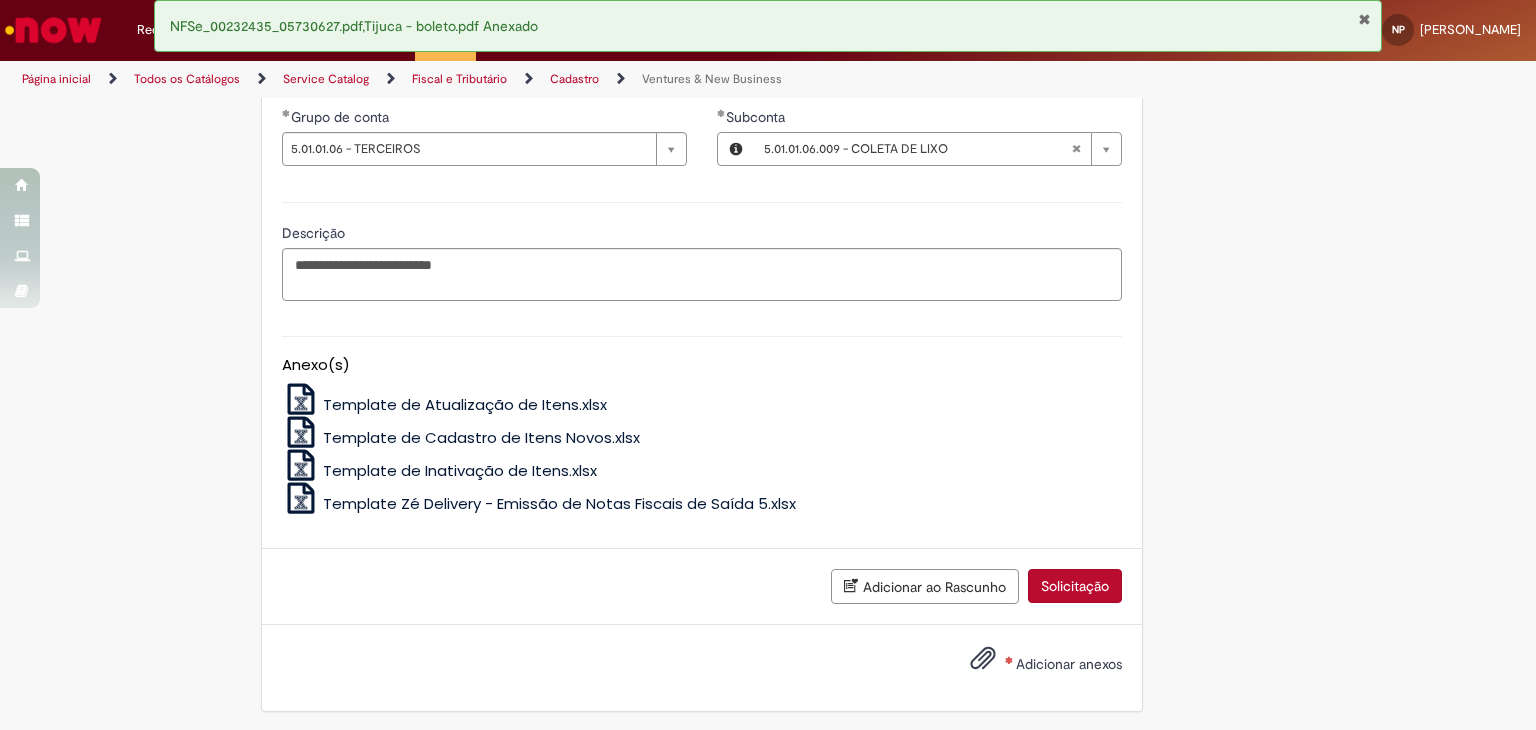 drag, startPoint x: 965, startPoint y: 603, endPoint x: 968, endPoint y: 621, distance: 18.248287 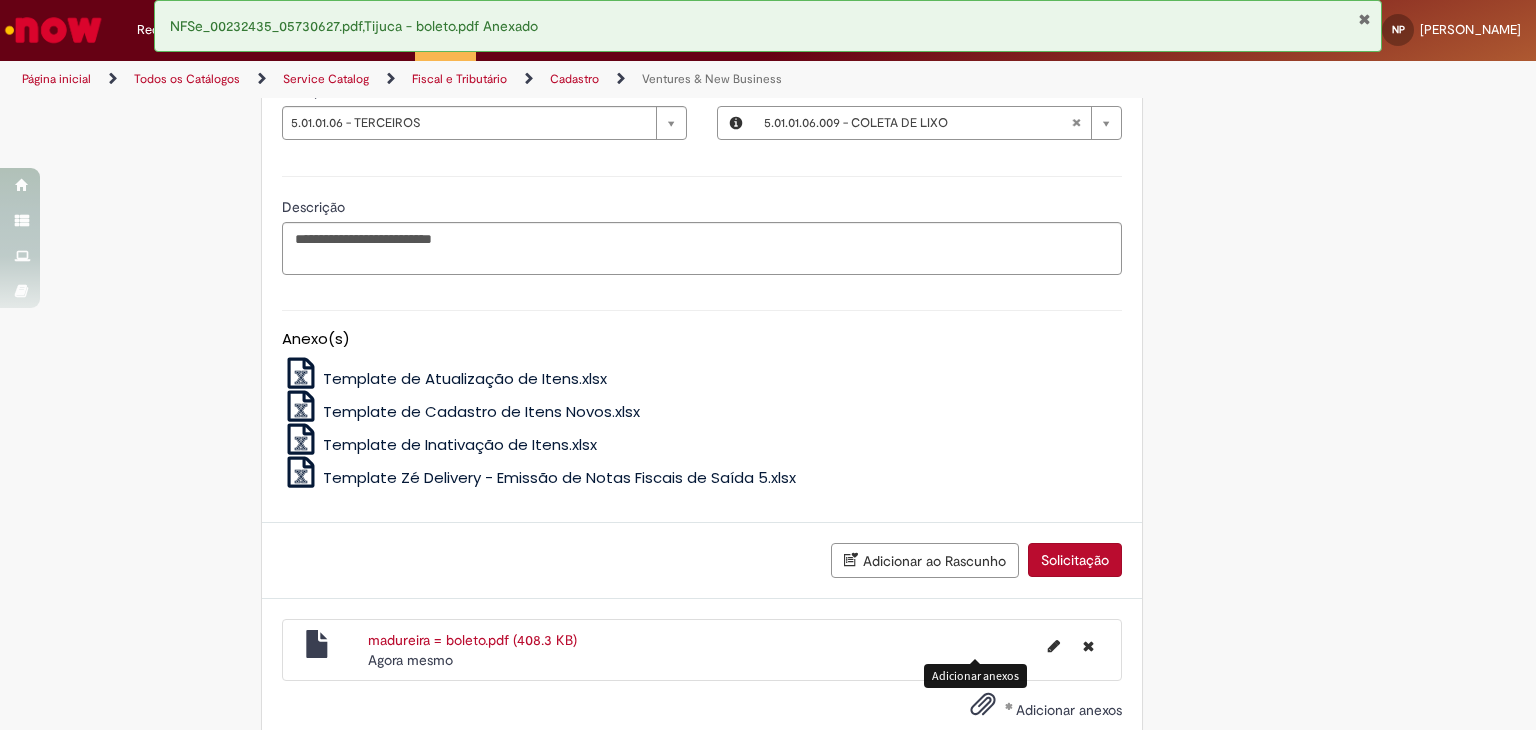 scroll, scrollTop: 1682, scrollLeft: 0, axis: vertical 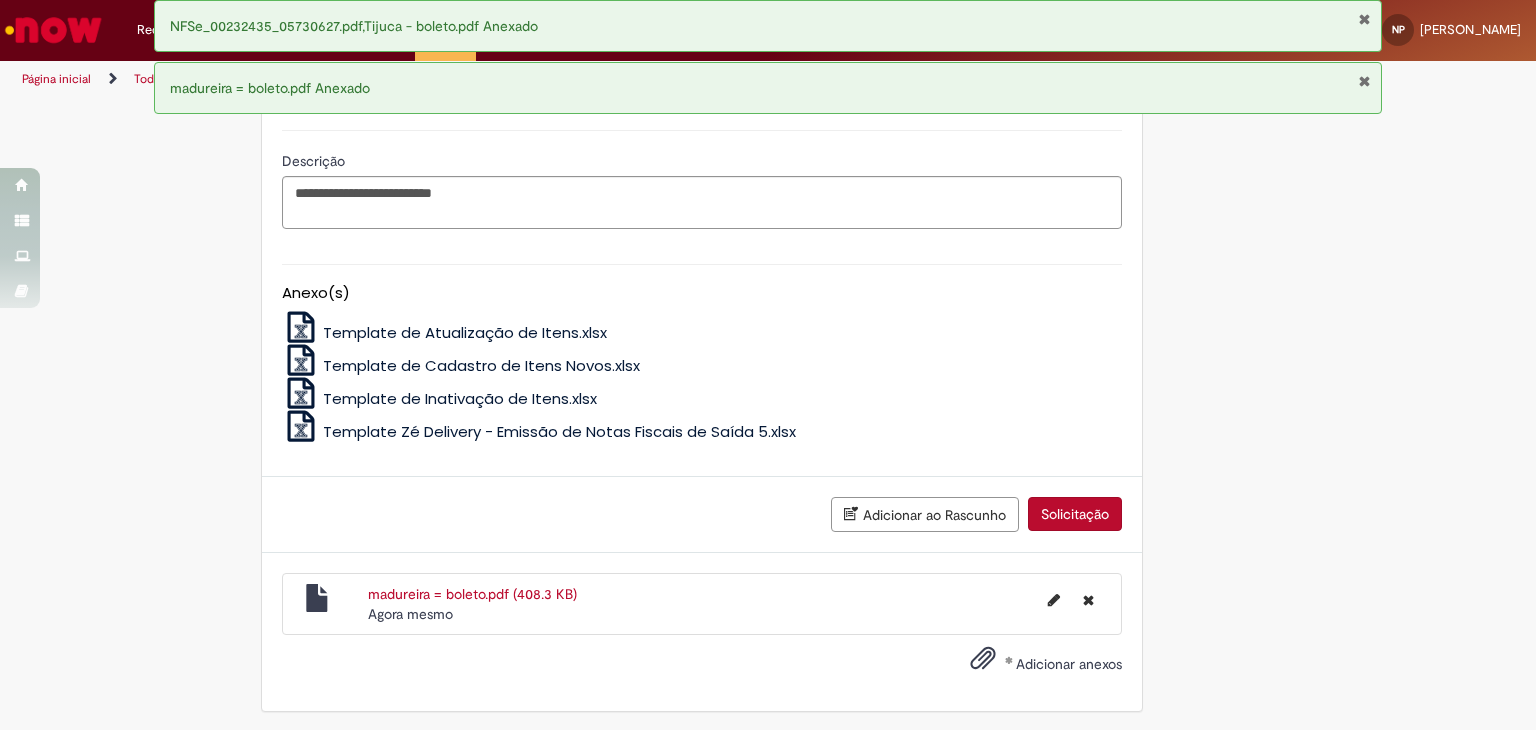 click on "Solicitação" at bounding box center [1075, 514] 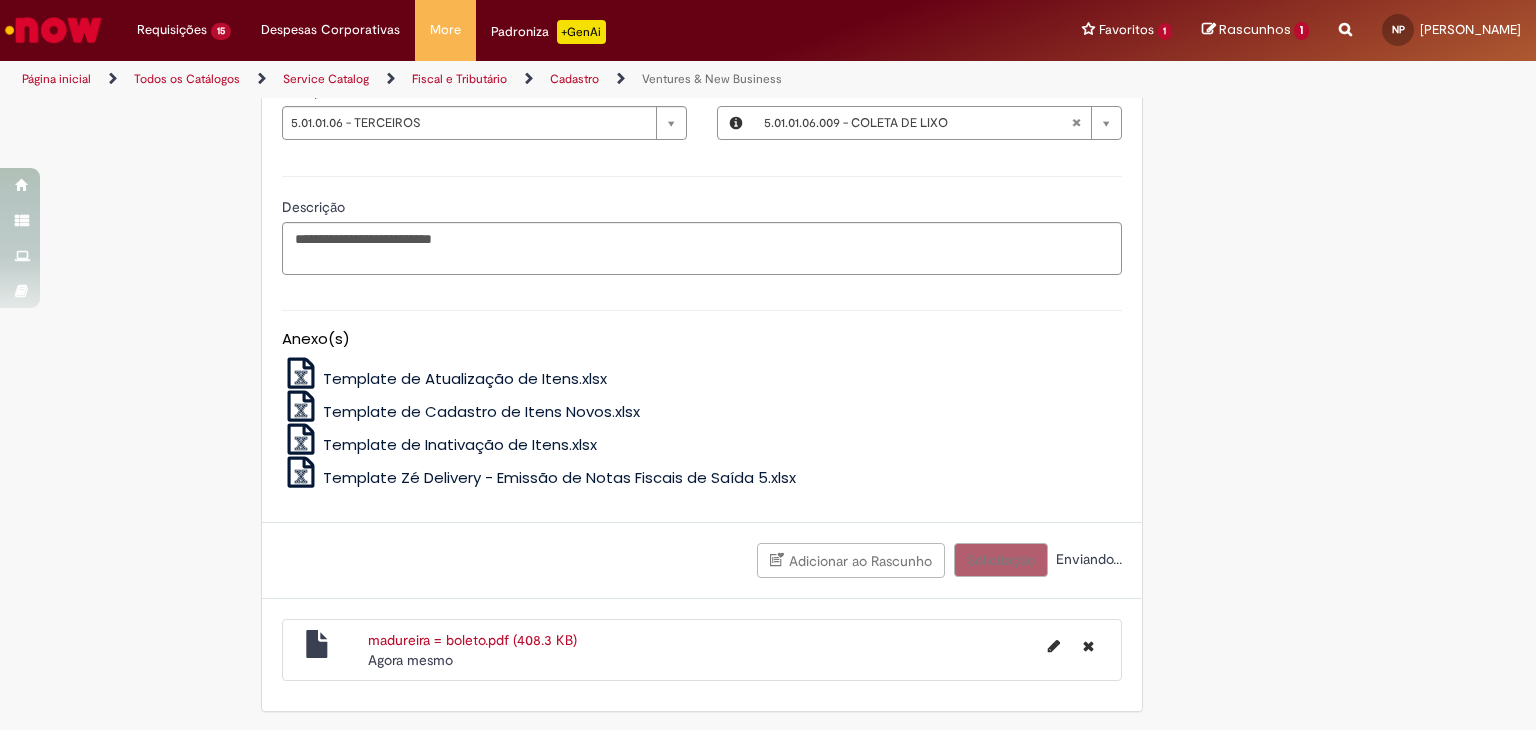 scroll, scrollTop: 1564, scrollLeft: 0, axis: vertical 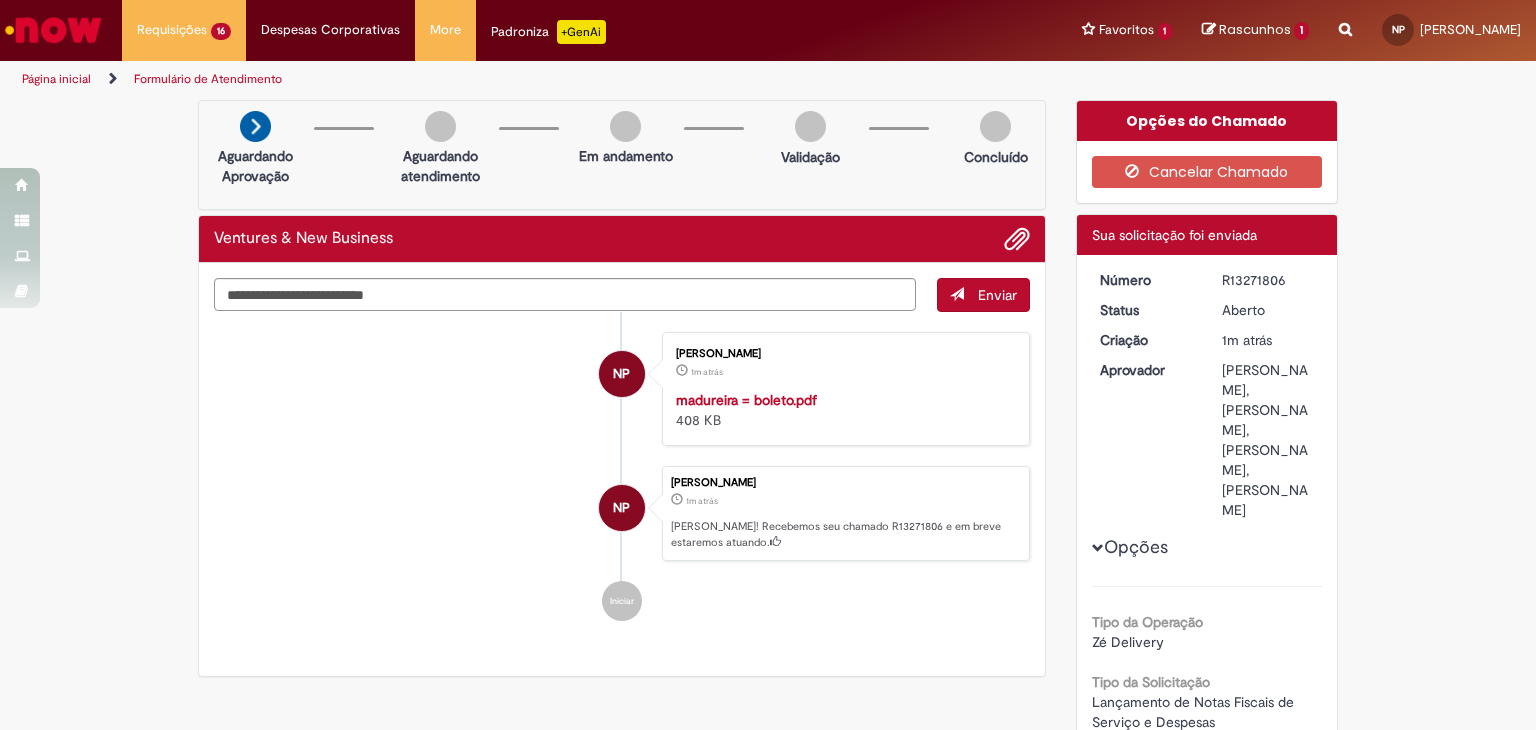 click at bounding box center (1009, 239) 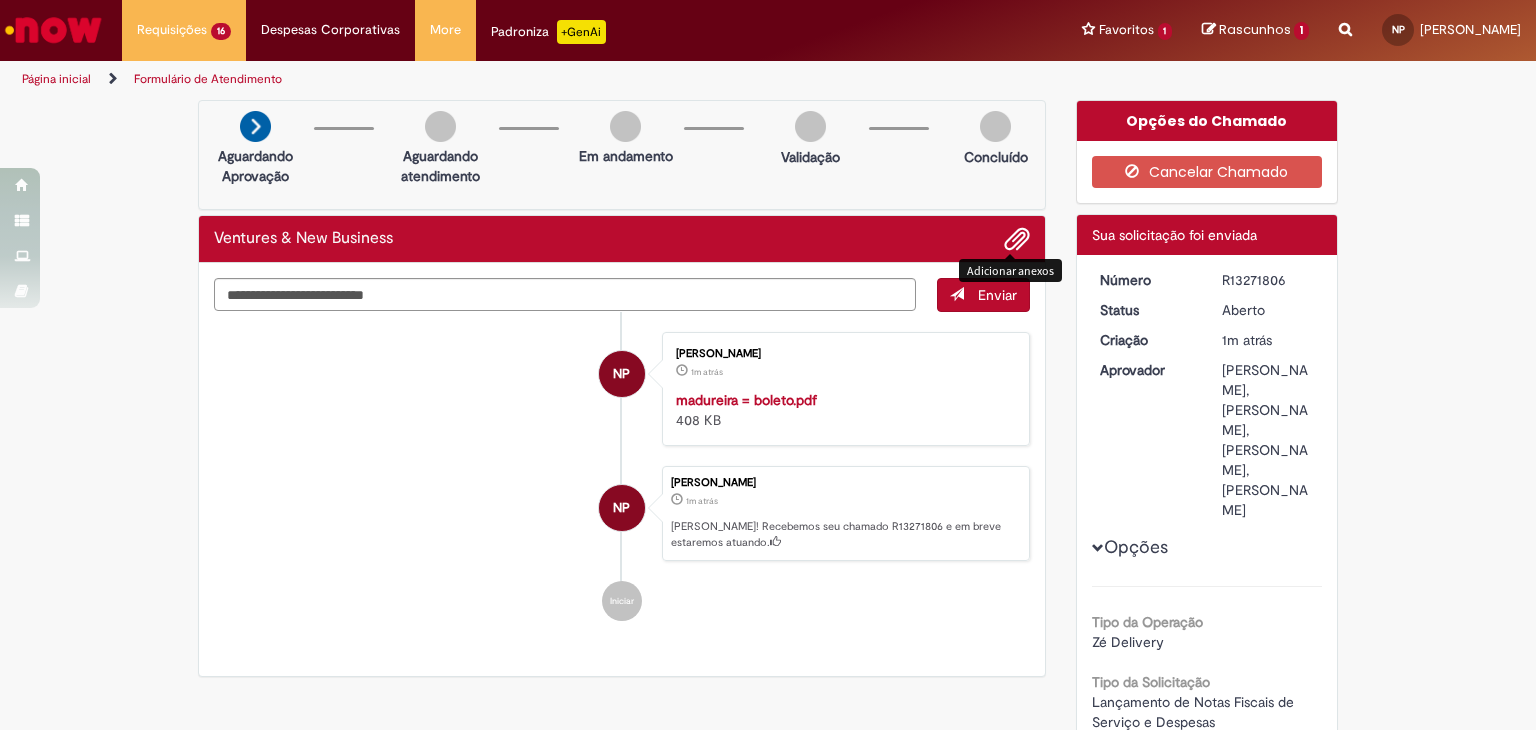 click at bounding box center (1017, 240) 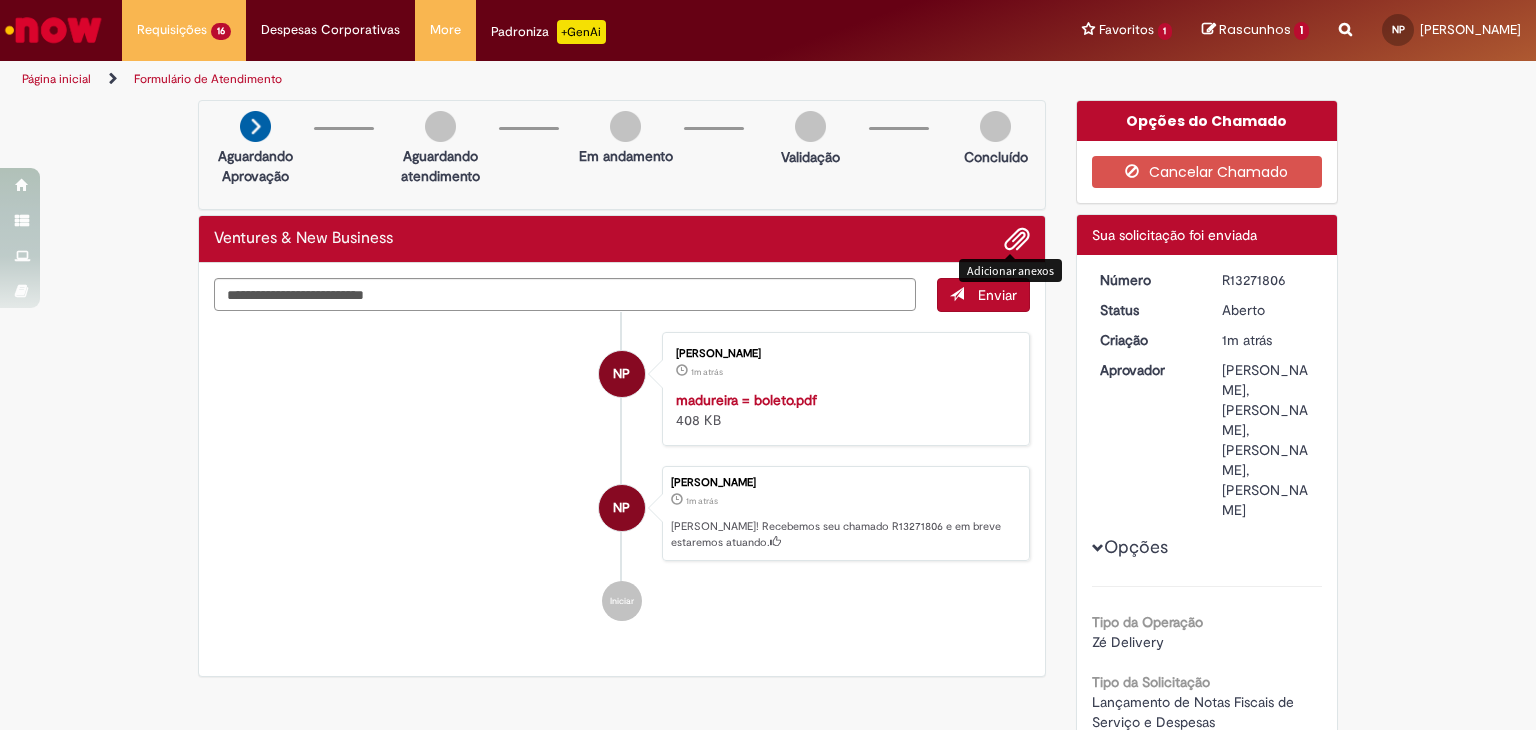 click at bounding box center (1017, 240) 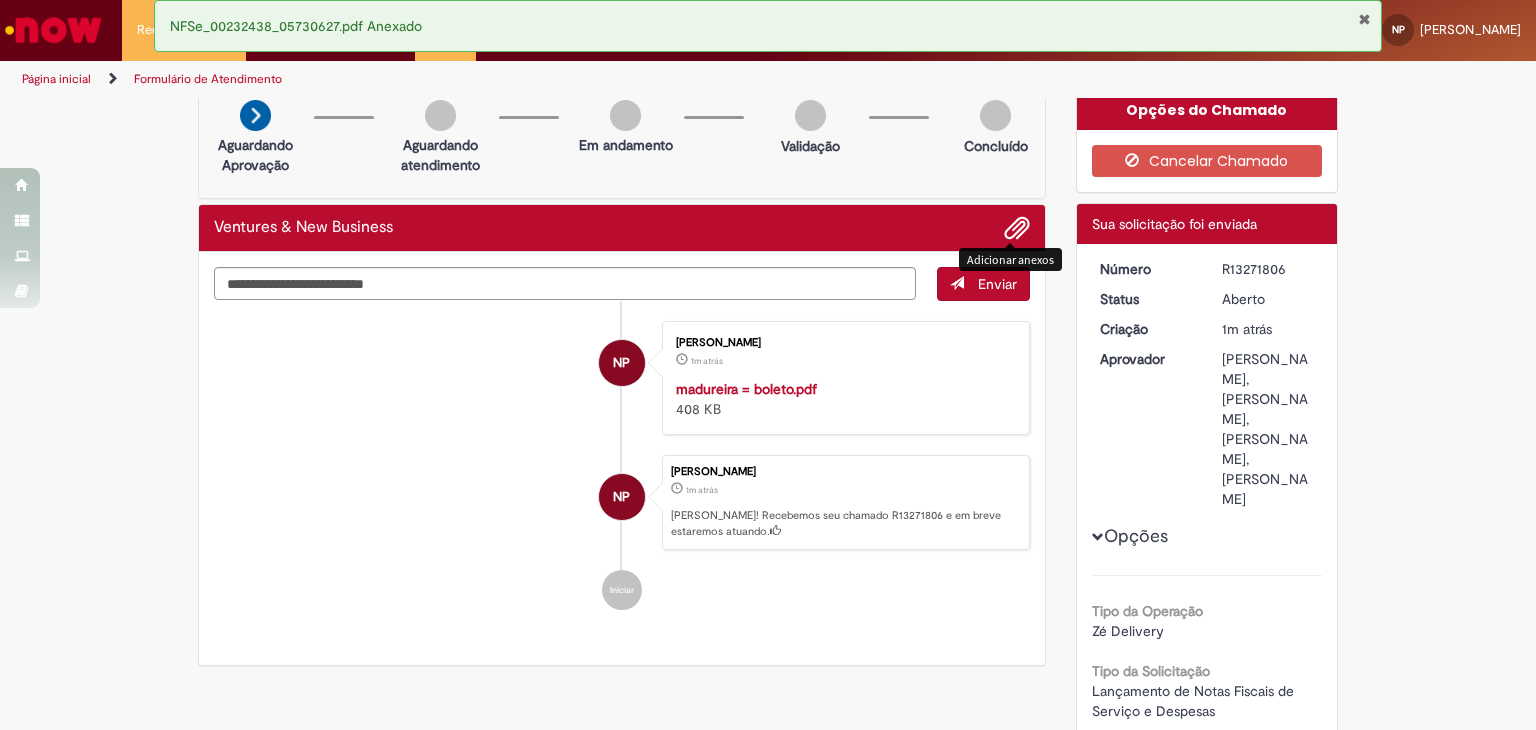 scroll, scrollTop: 0, scrollLeft: 0, axis: both 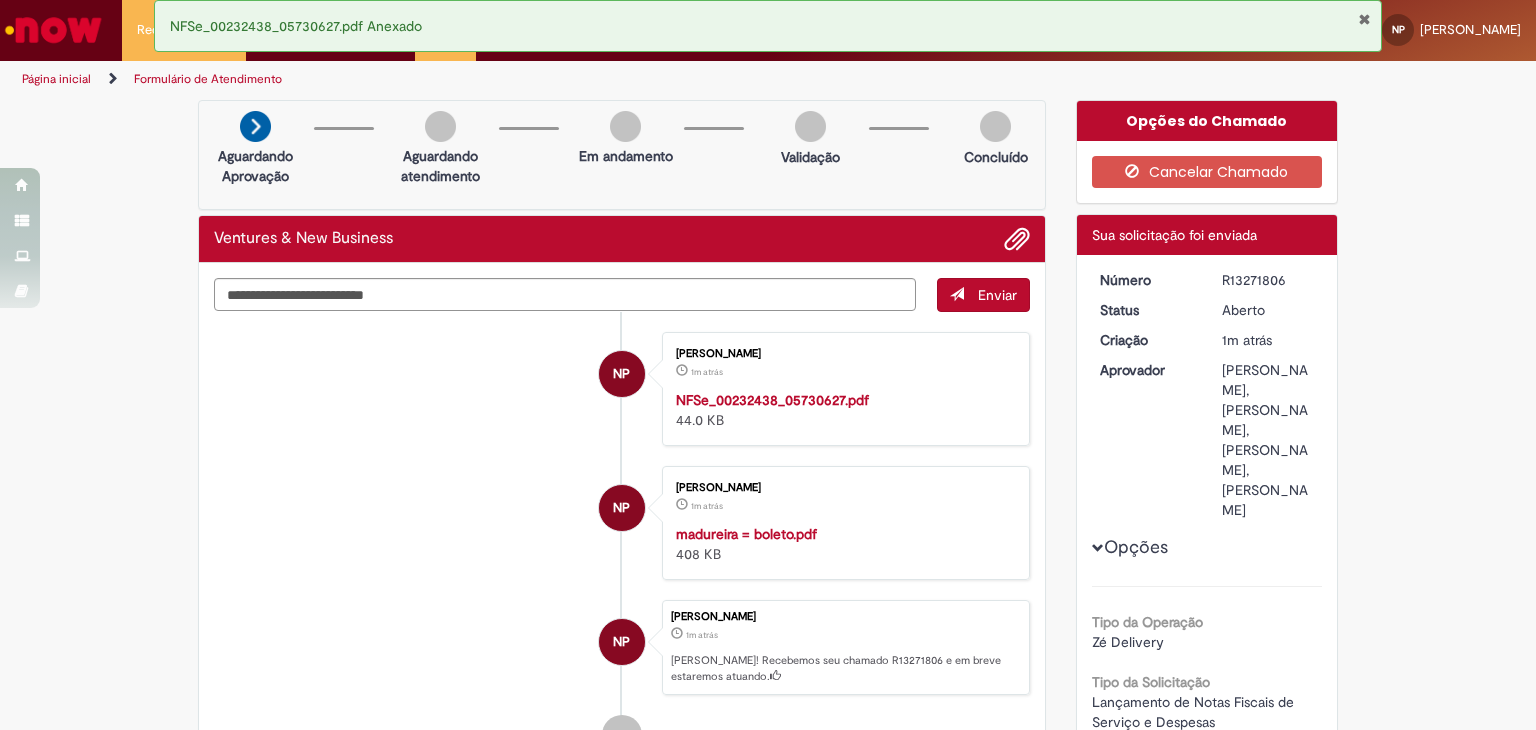 click on "R13271806" at bounding box center (1268, 280) 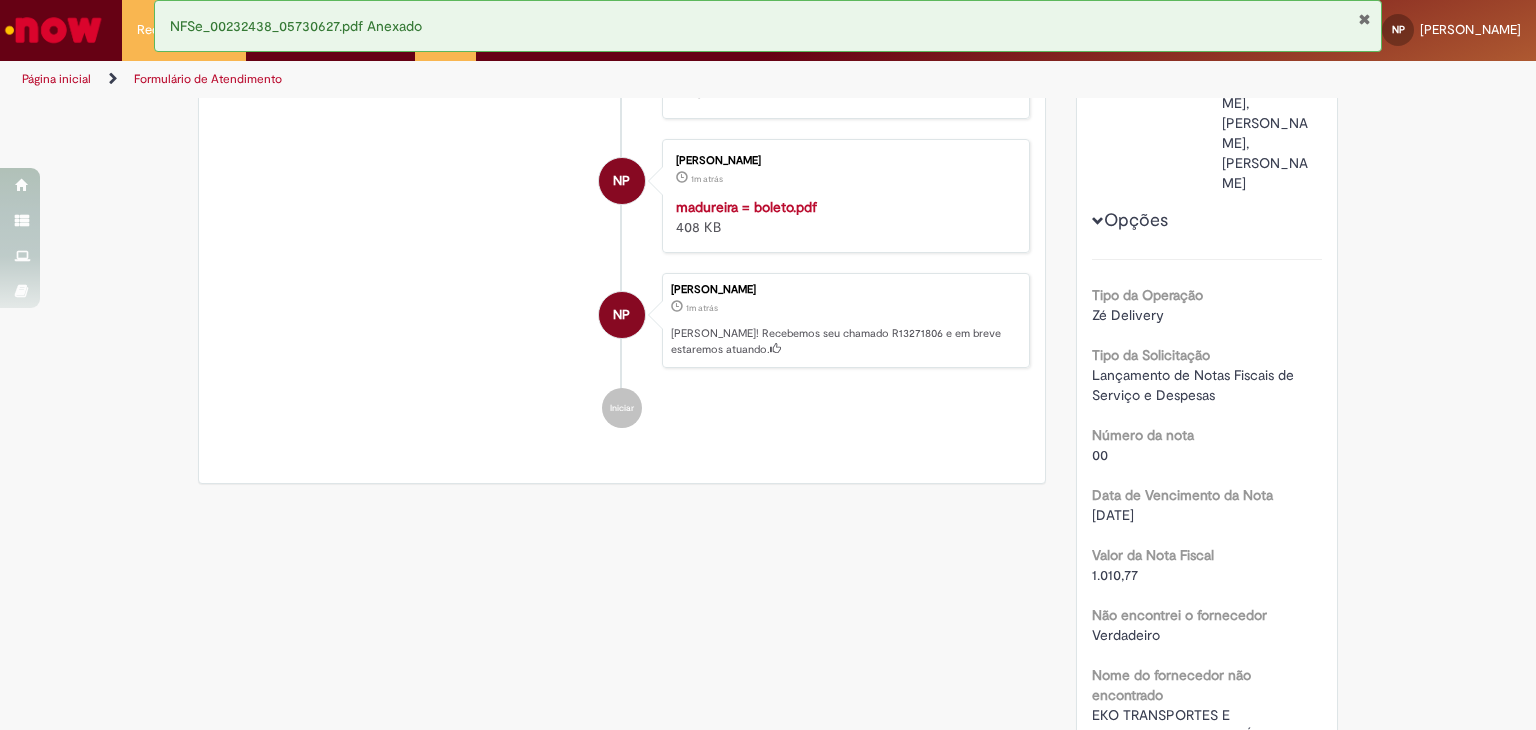 scroll, scrollTop: 333, scrollLeft: 0, axis: vertical 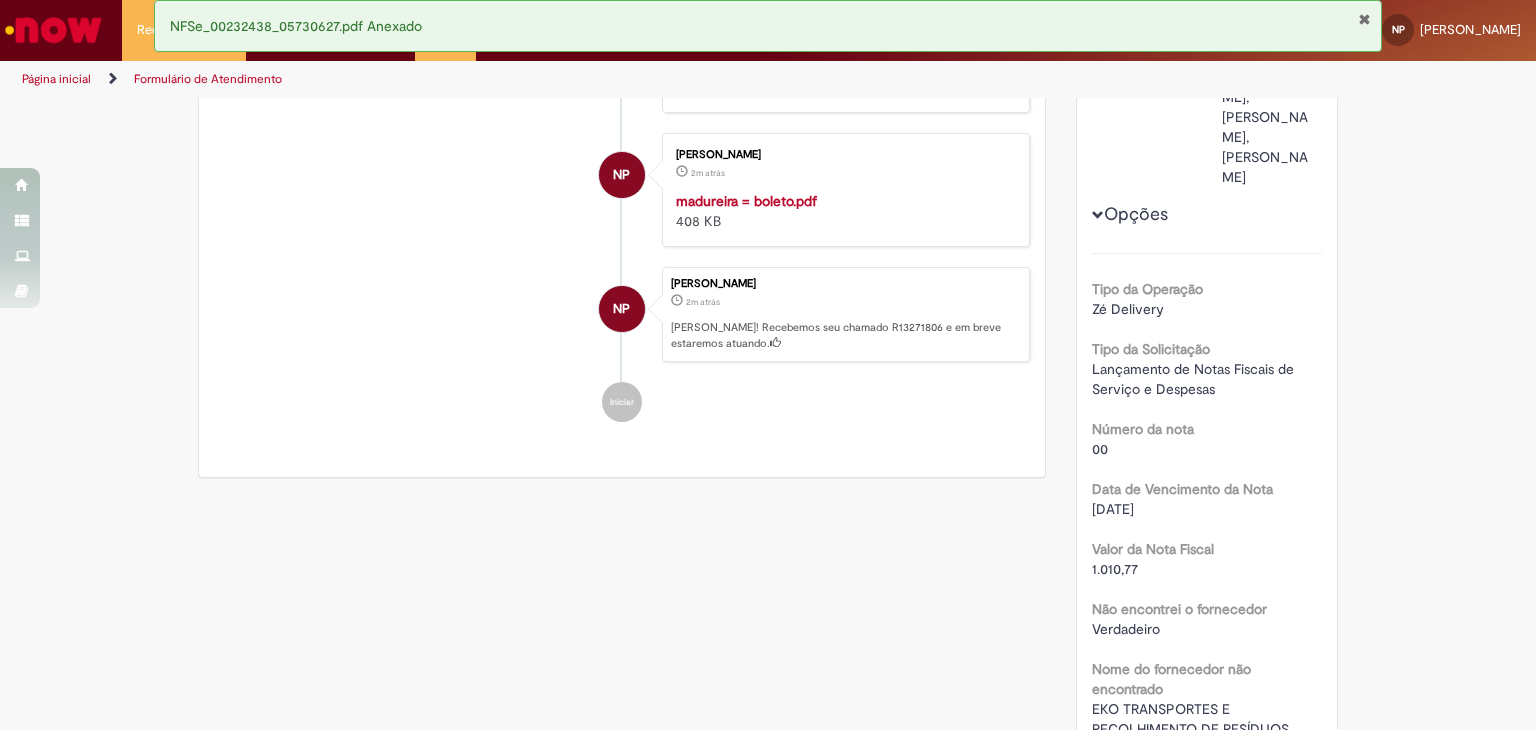 click on "1.010,77" at bounding box center [1115, 569] 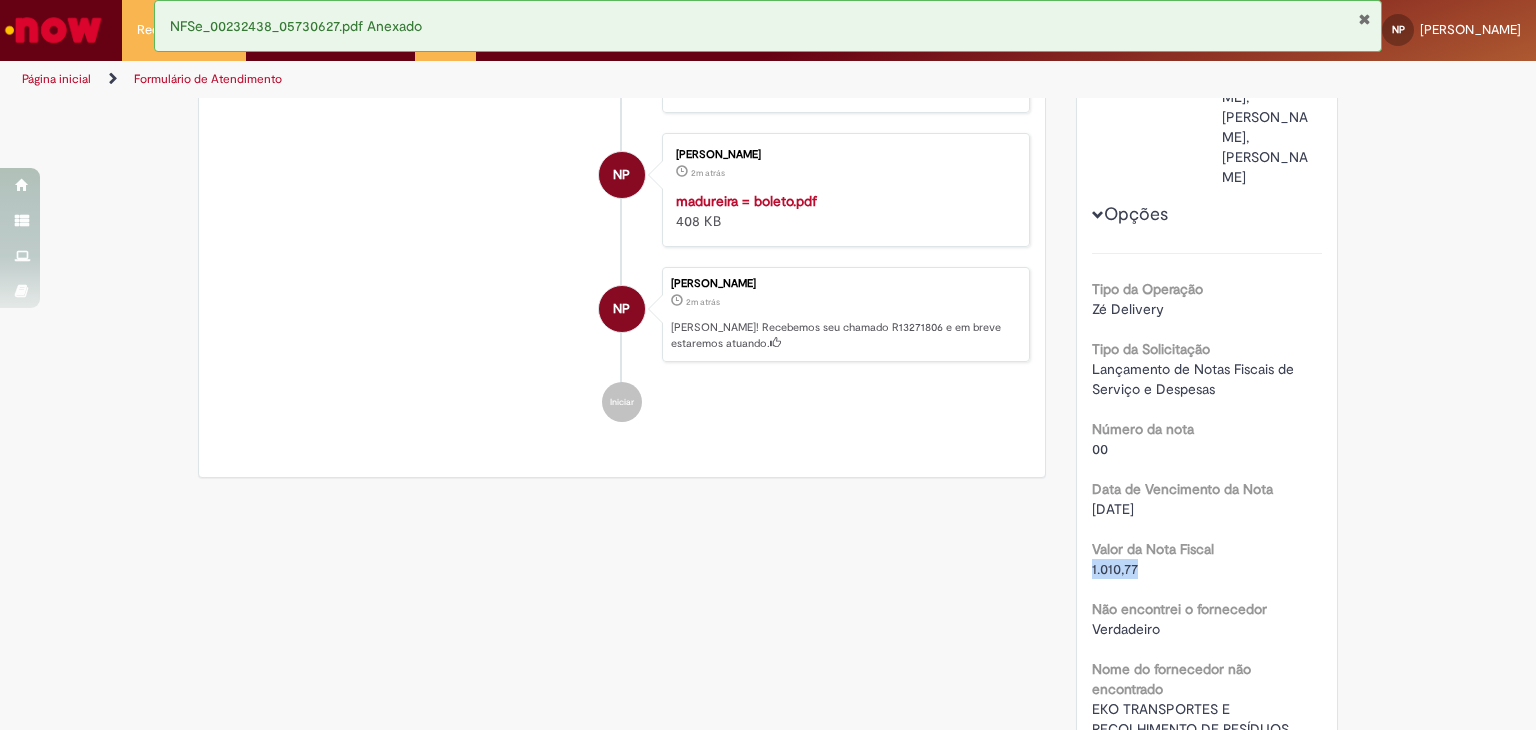 click on "1.010,77" at bounding box center [1115, 569] 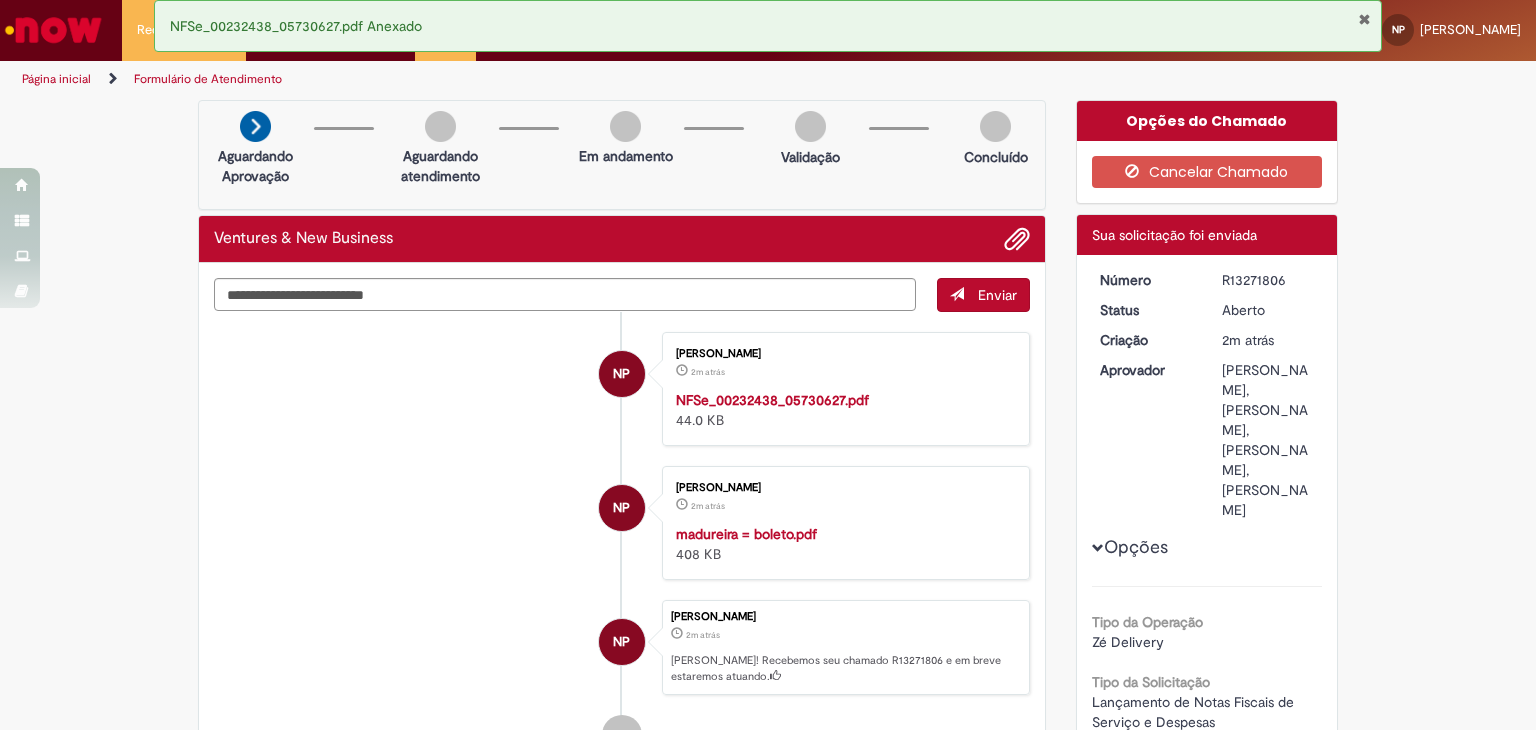 scroll, scrollTop: 0, scrollLeft: 0, axis: both 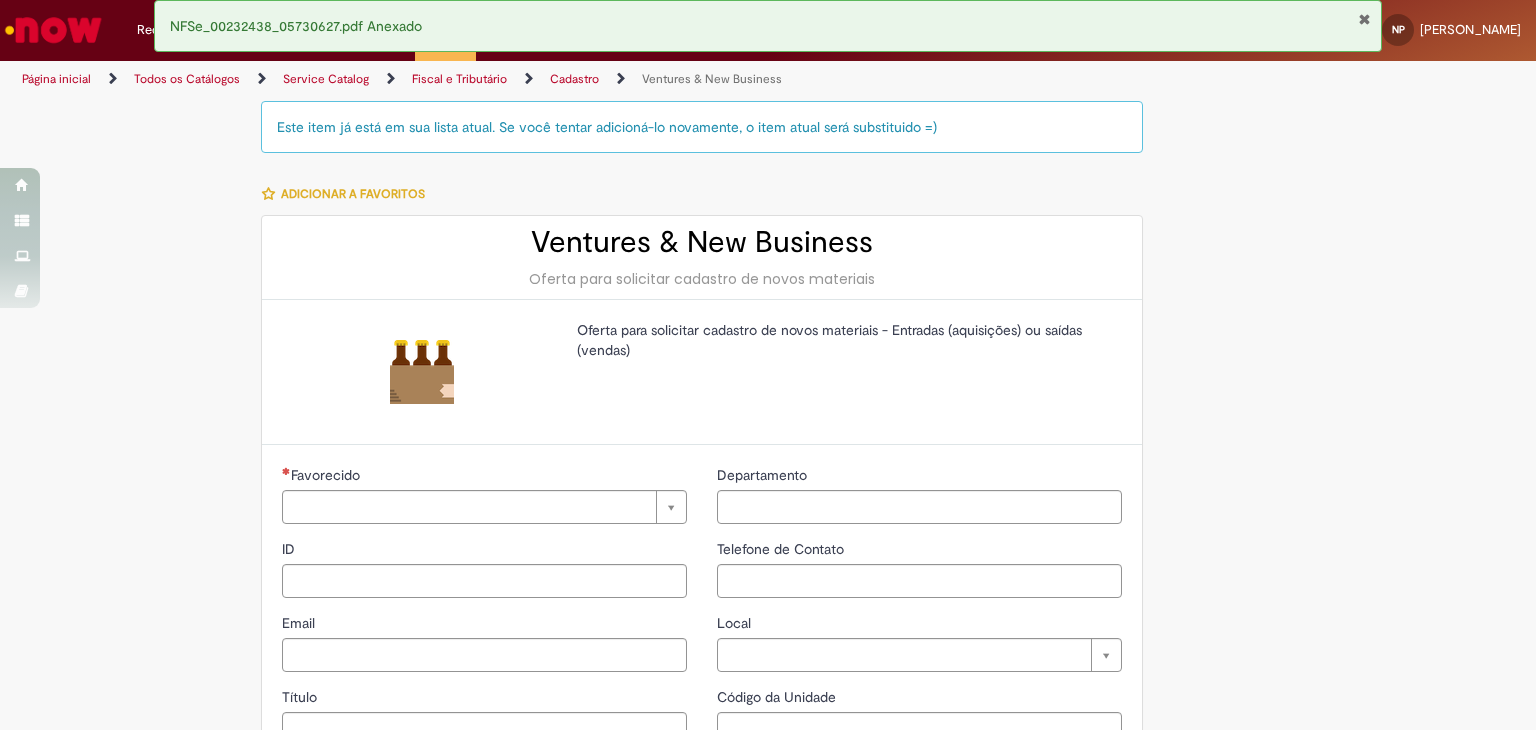 type on "**********" 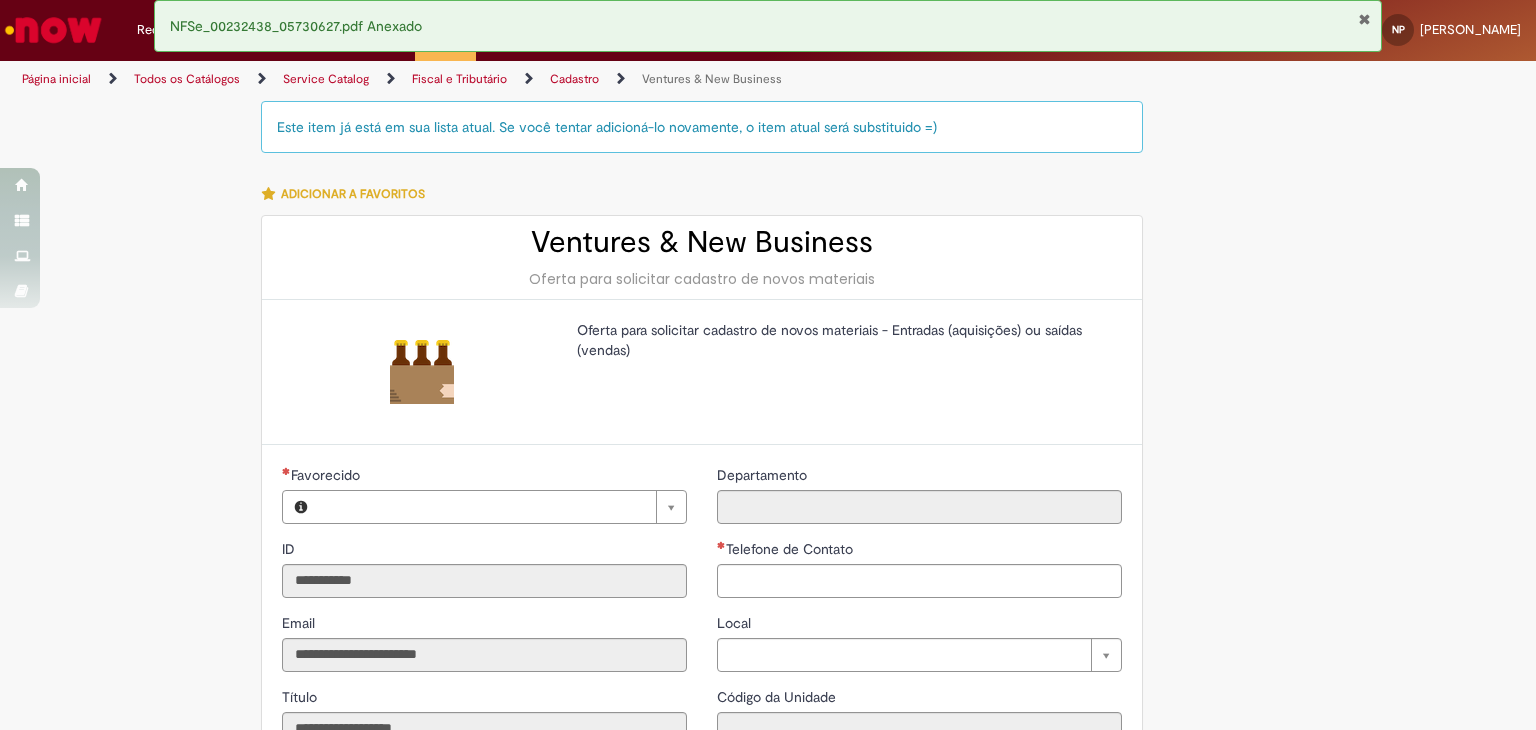 type on "**********" 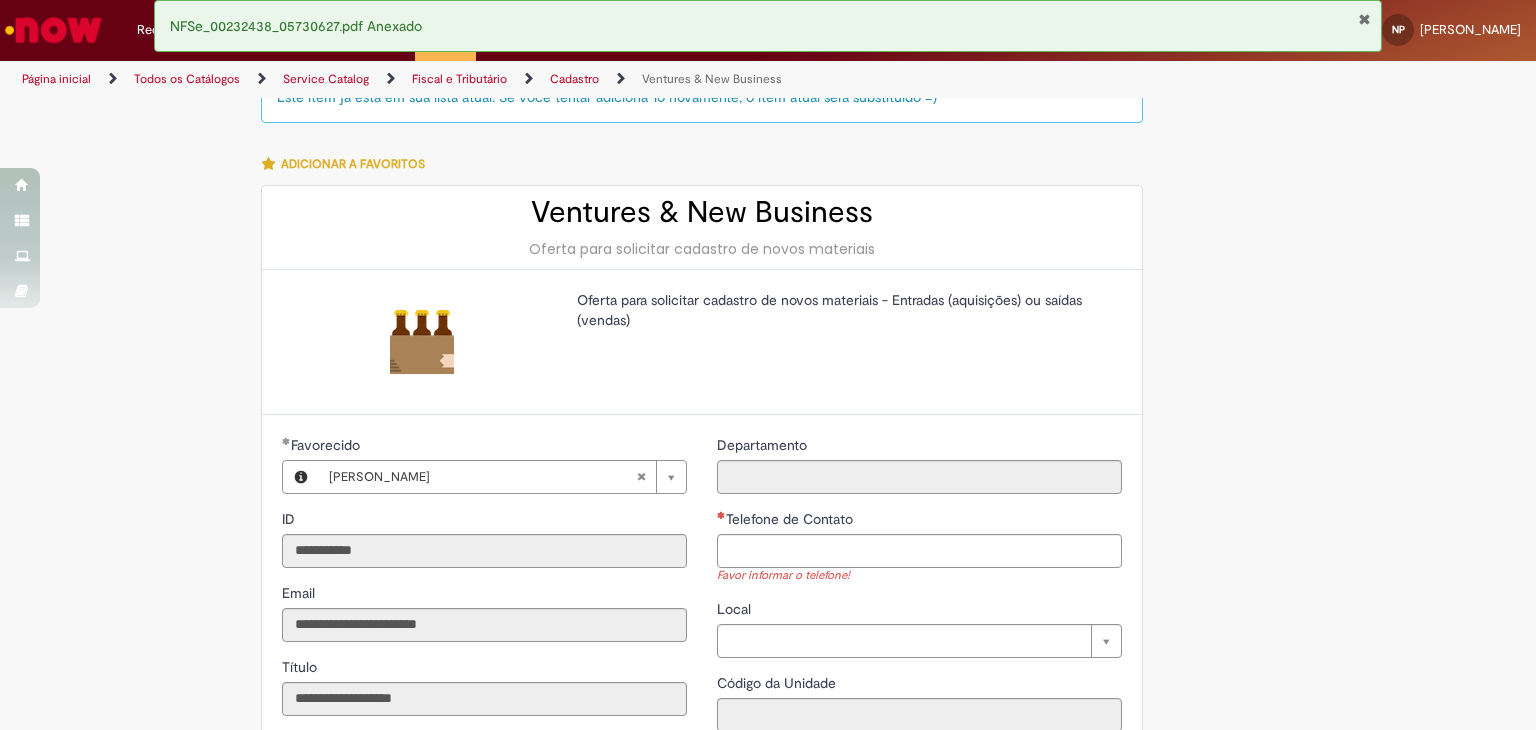 scroll, scrollTop: 166, scrollLeft: 0, axis: vertical 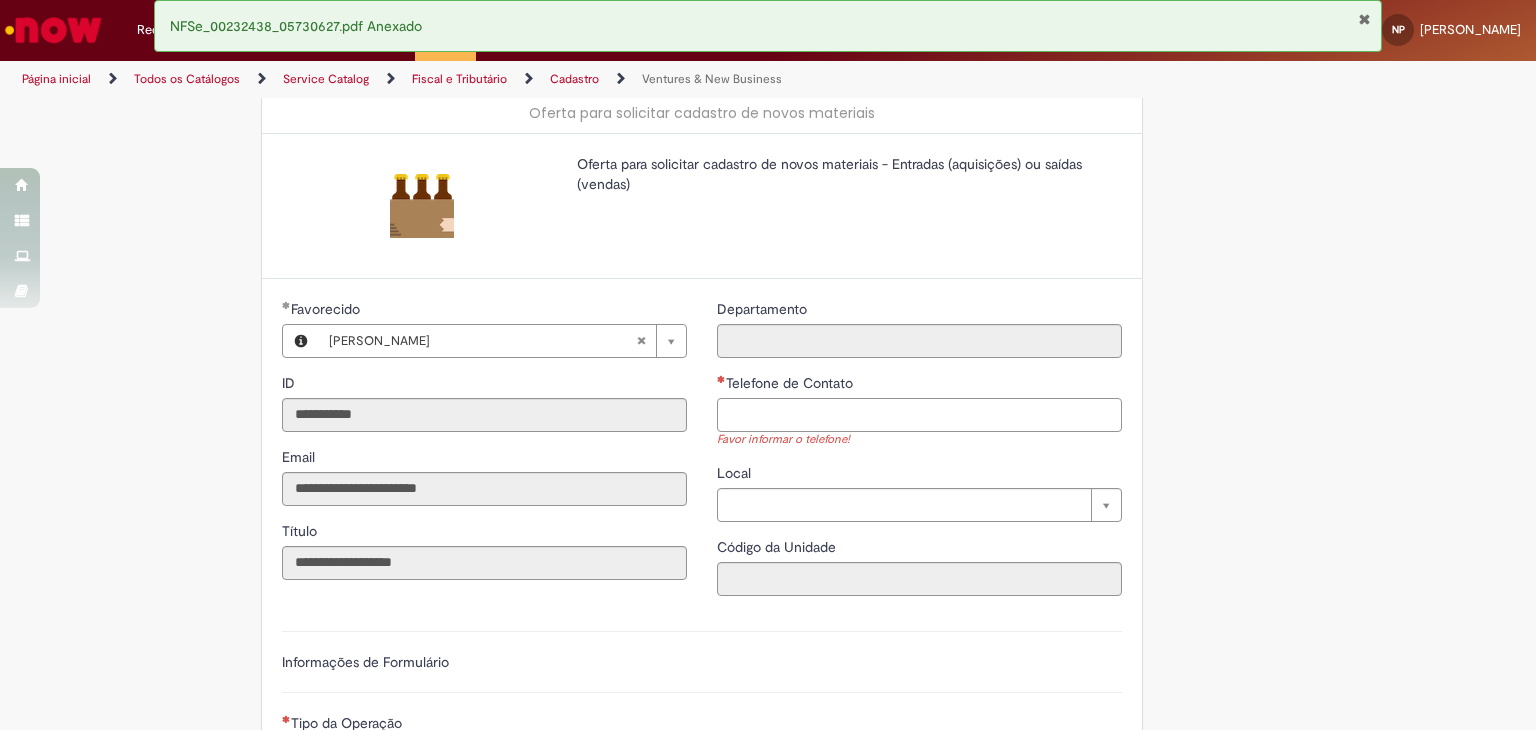 click on "Telefone de Contato" at bounding box center (919, 415) 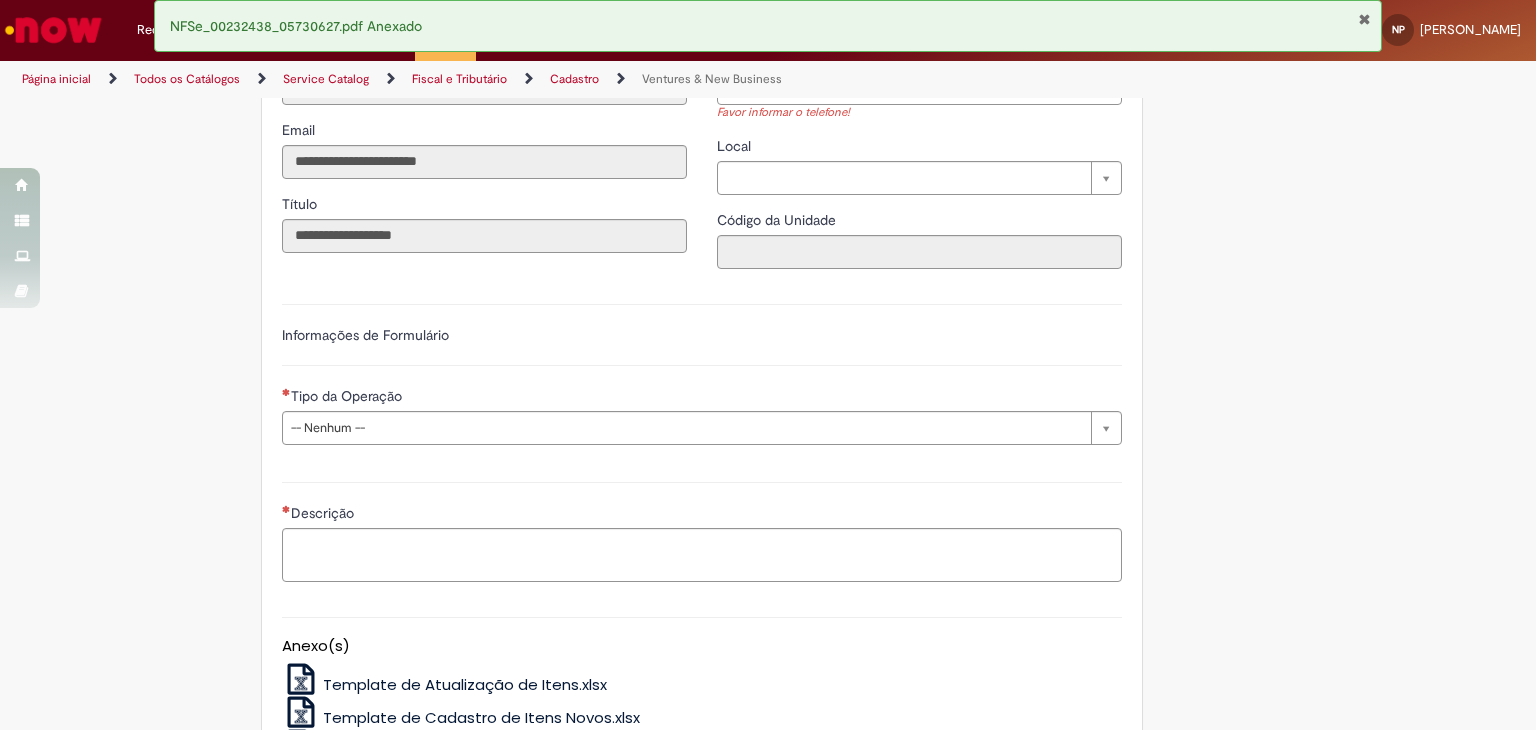 scroll, scrollTop: 500, scrollLeft: 0, axis: vertical 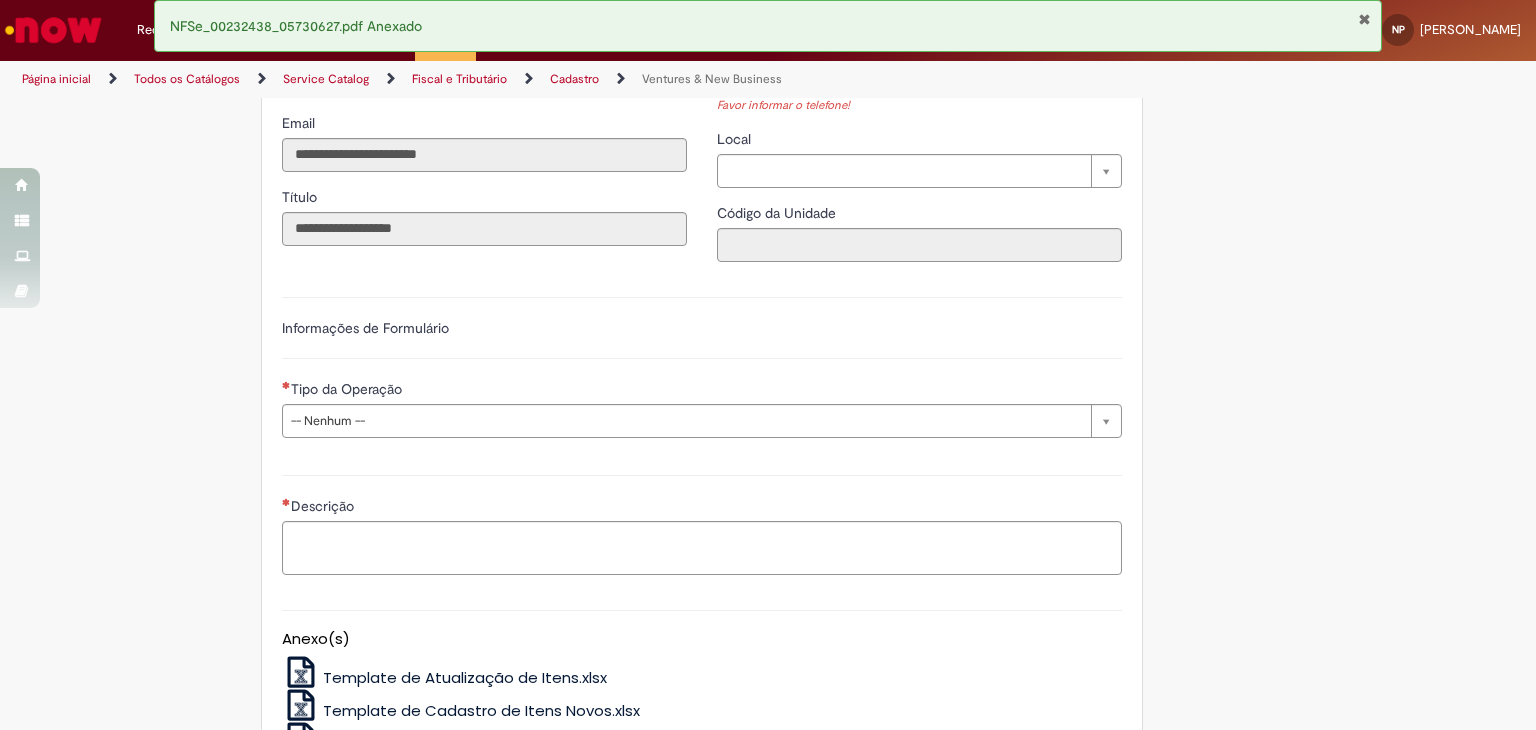 type on "**********" 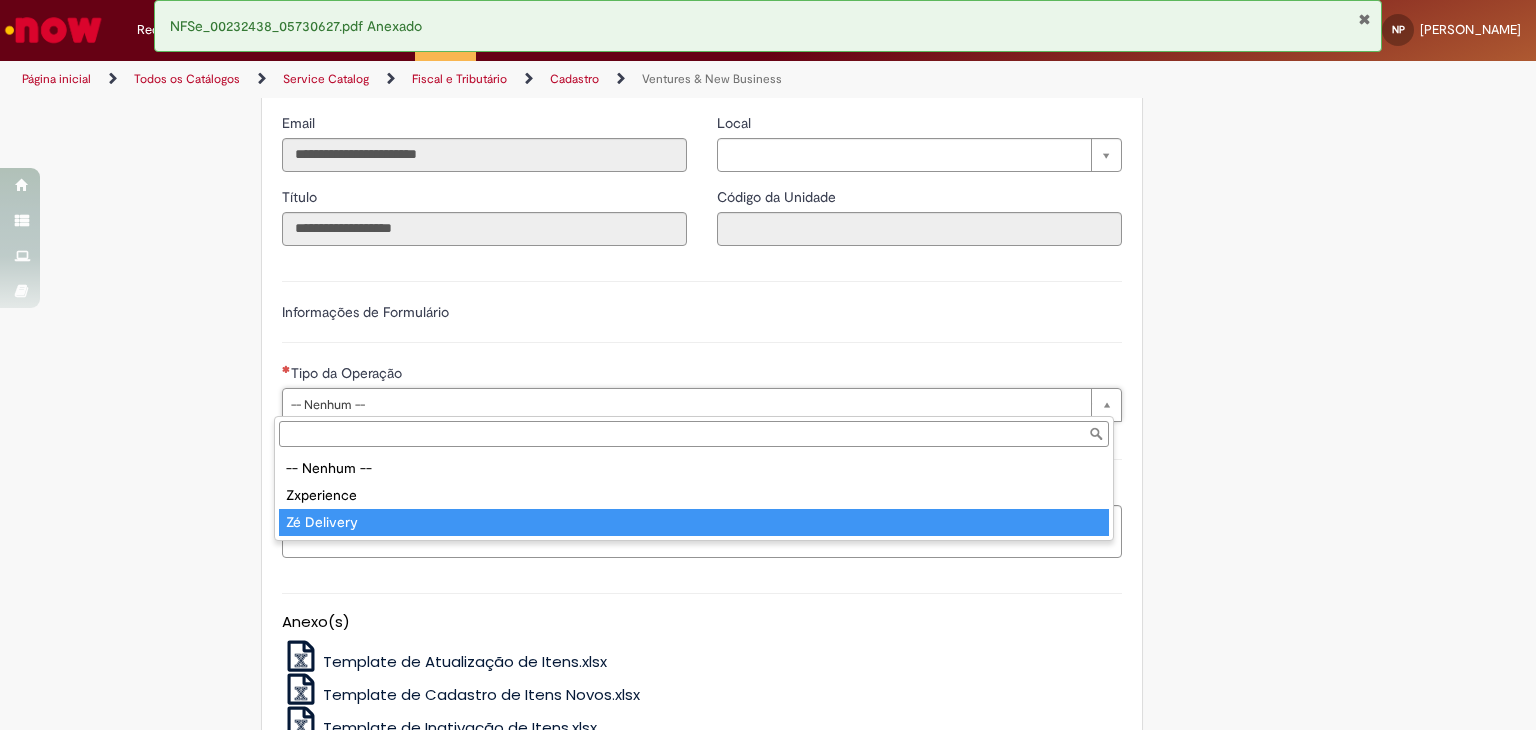 type on "**********" 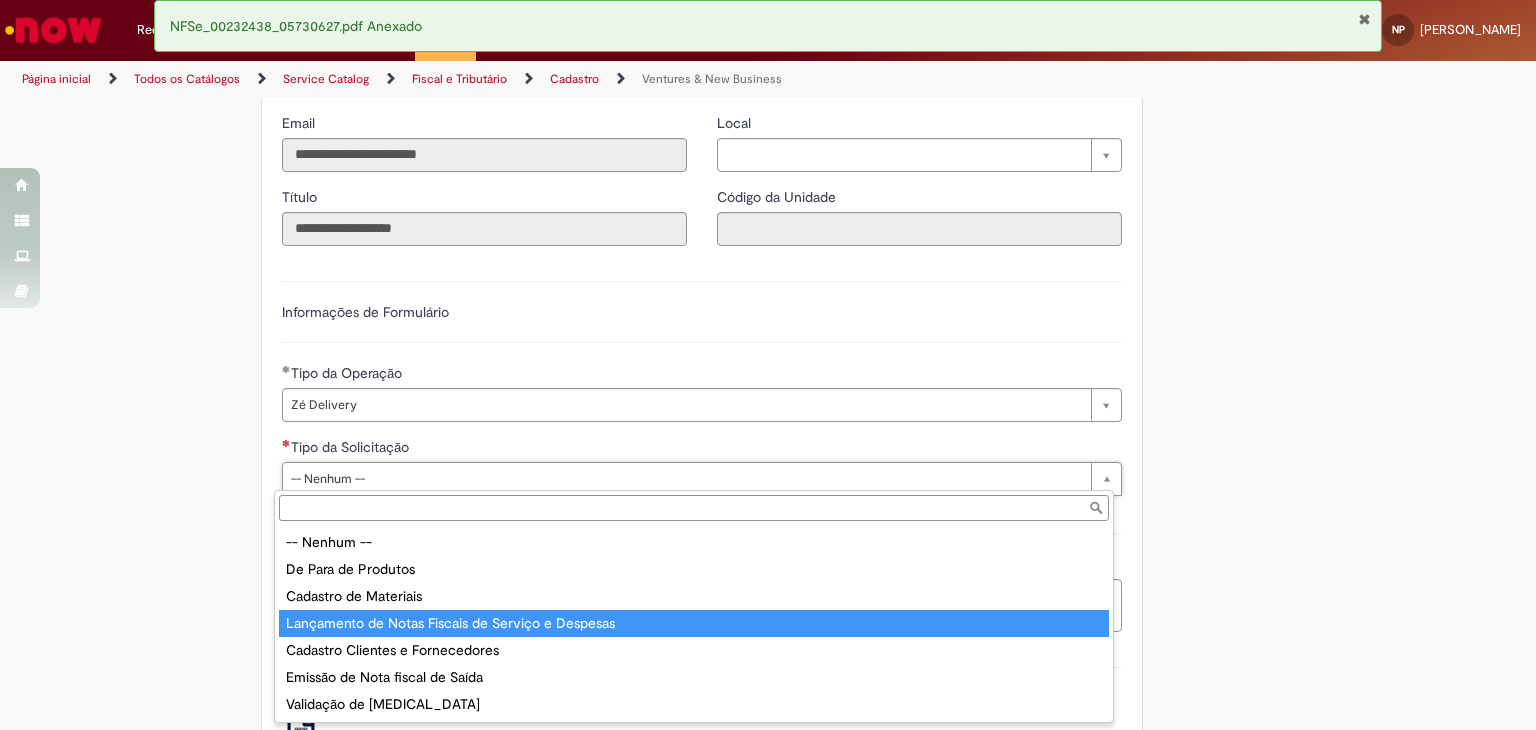 type on "**********" 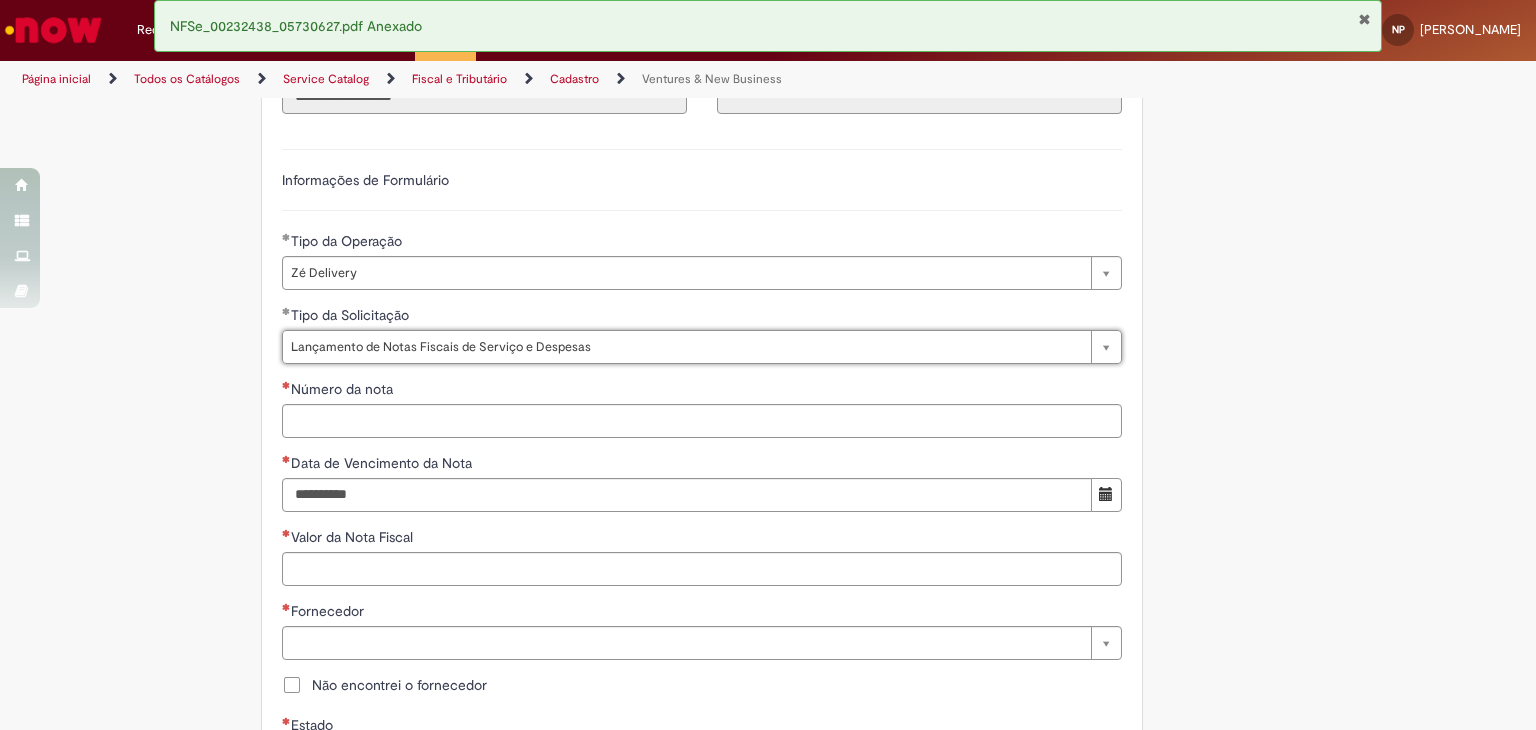 scroll, scrollTop: 633, scrollLeft: 0, axis: vertical 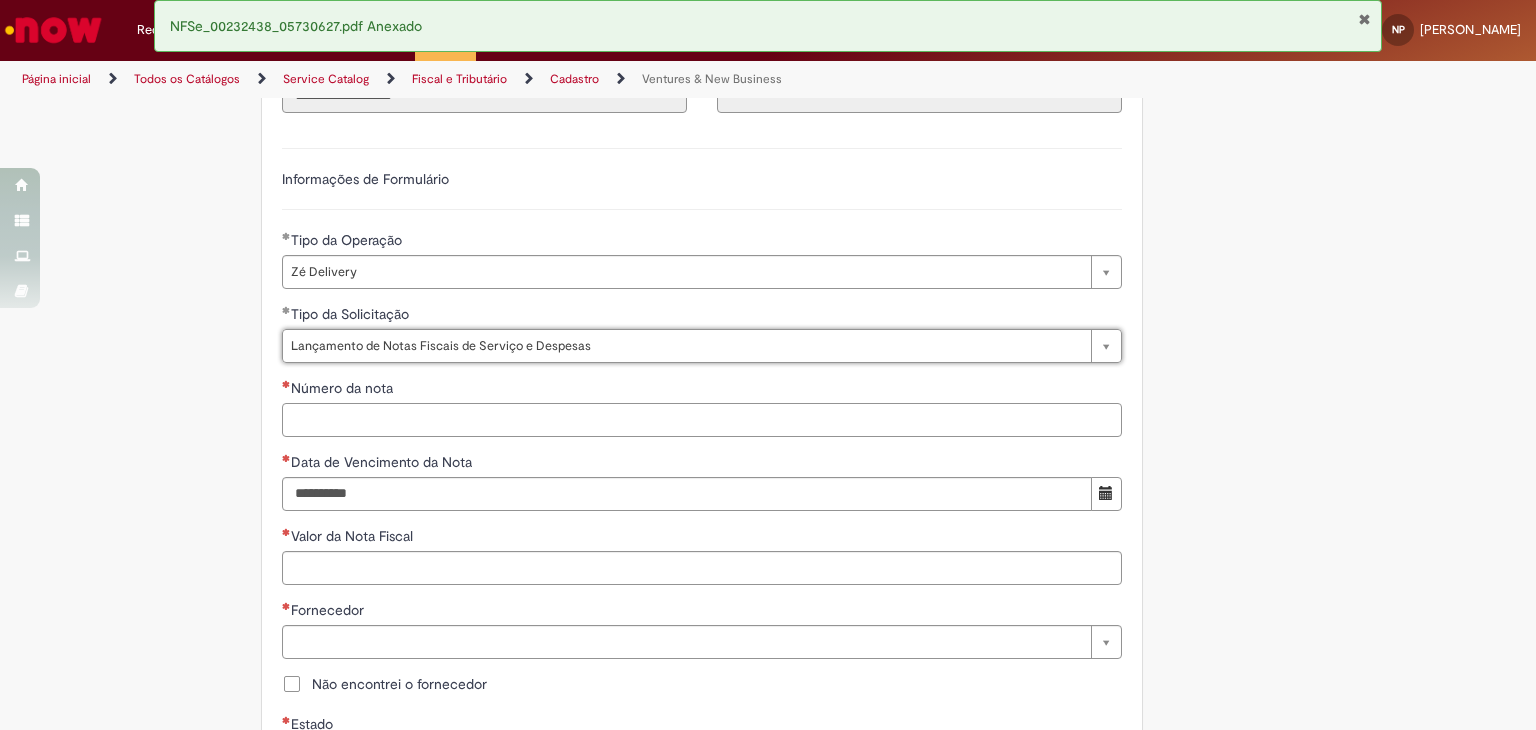 click on "Número da nota" at bounding box center (702, 420) 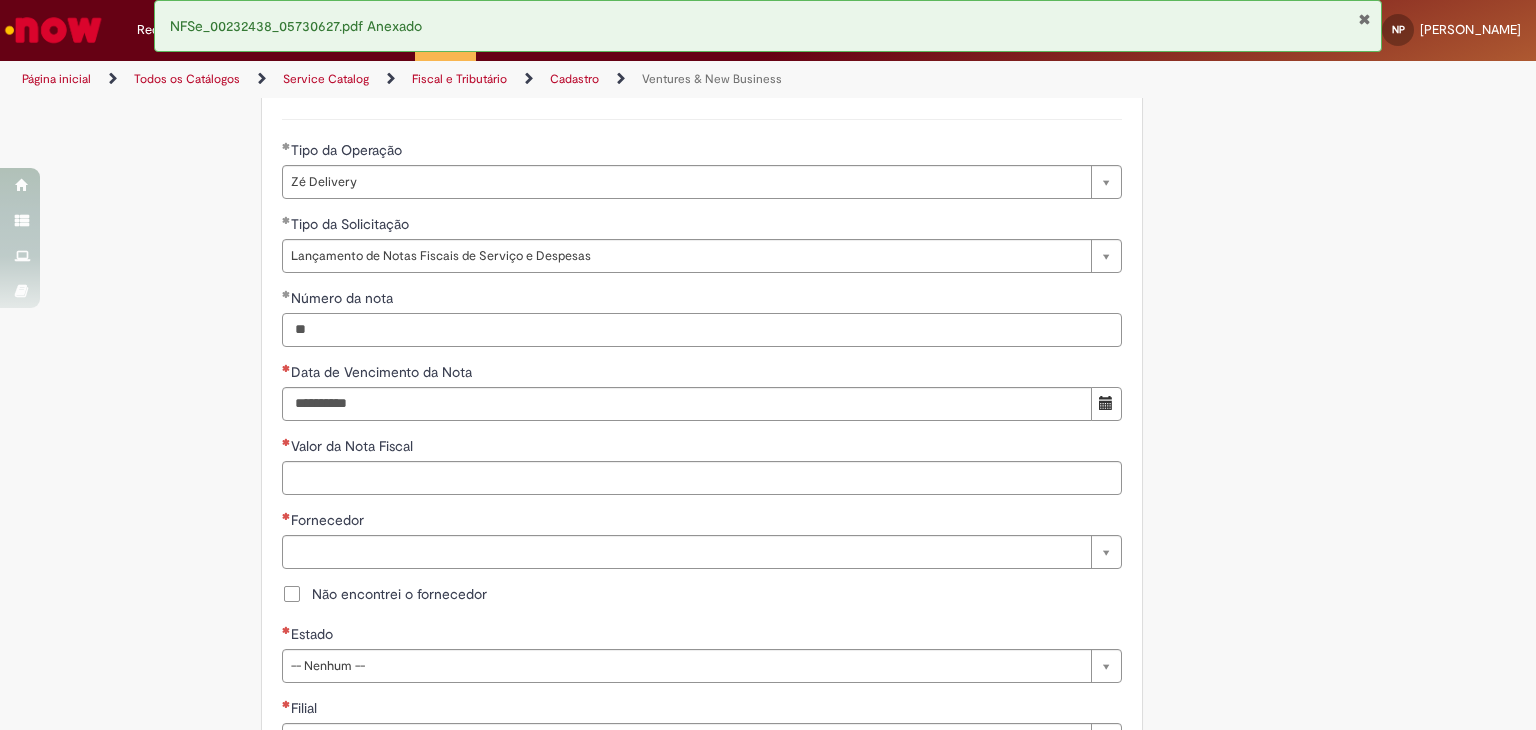 scroll, scrollTop: 733, scrollLeft: 0, axis: vertical 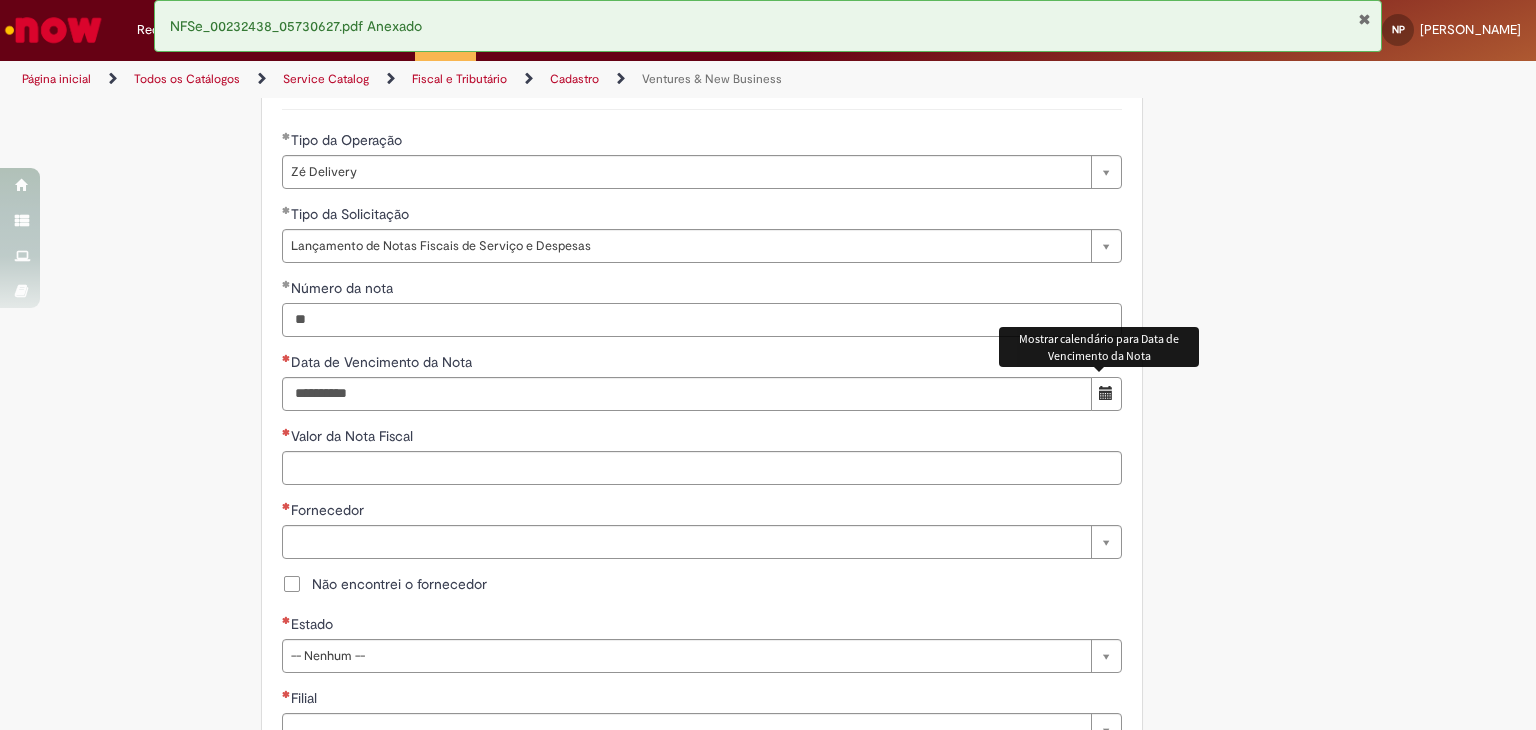 type on "**" 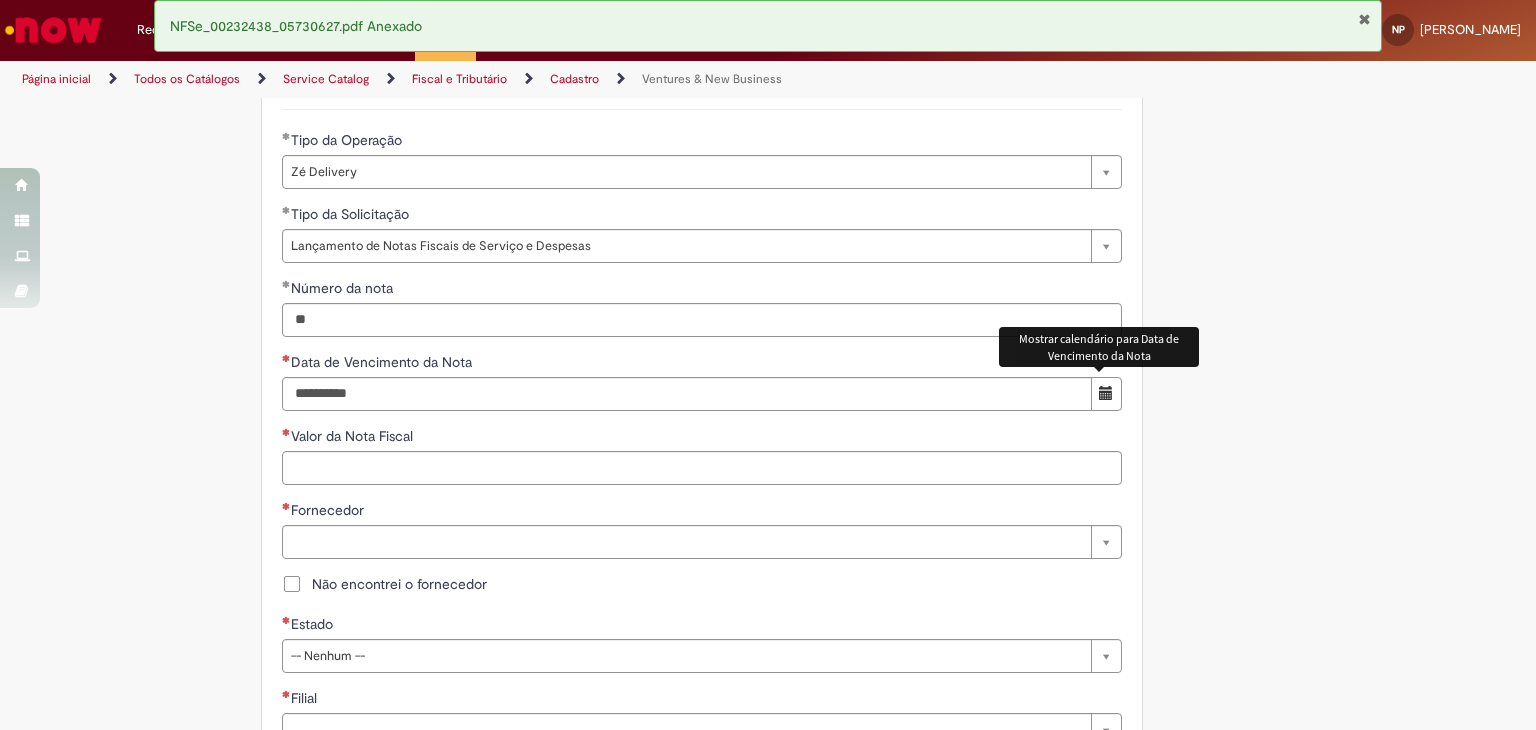 click at bounding box center [1106, 393] 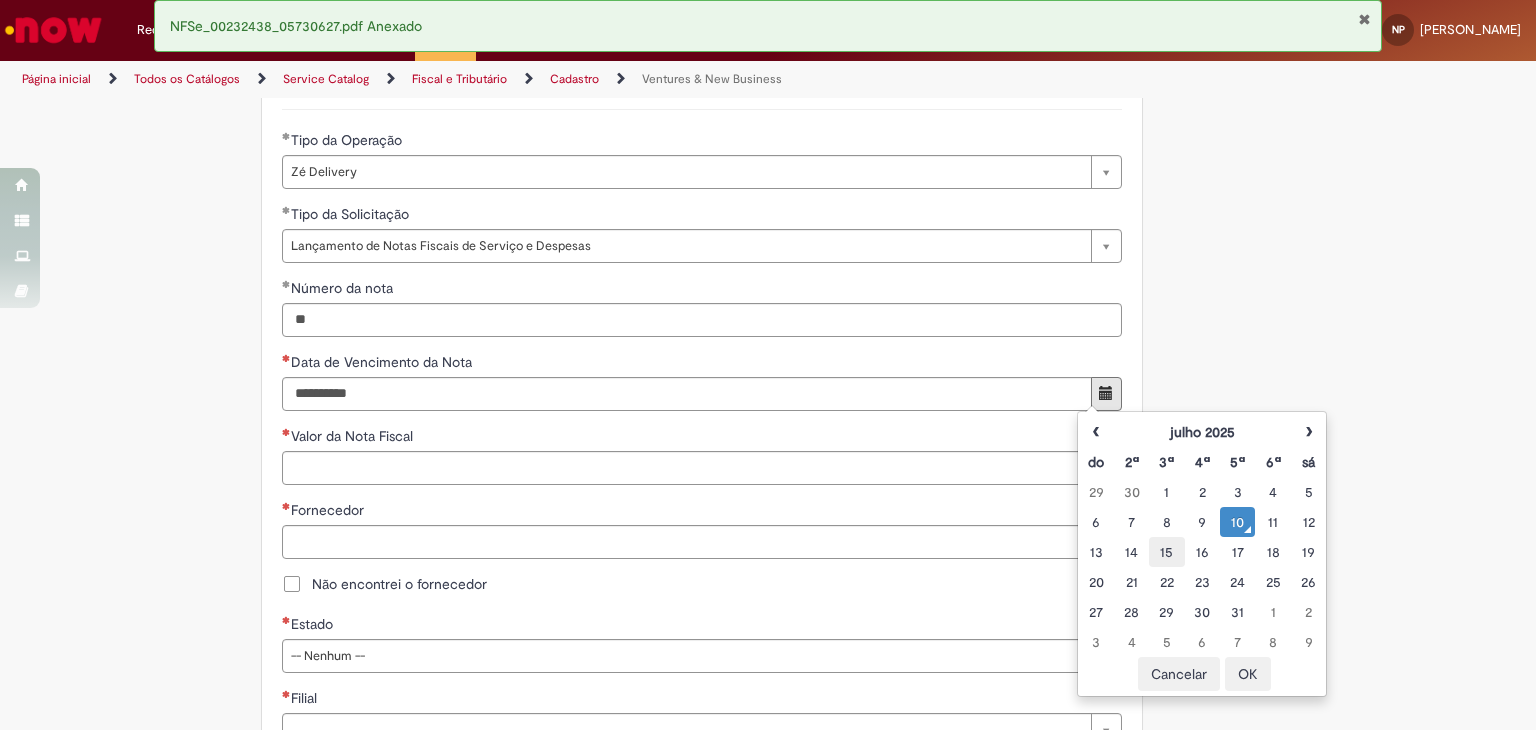 click on "15" at bounding box center (1166, 552) 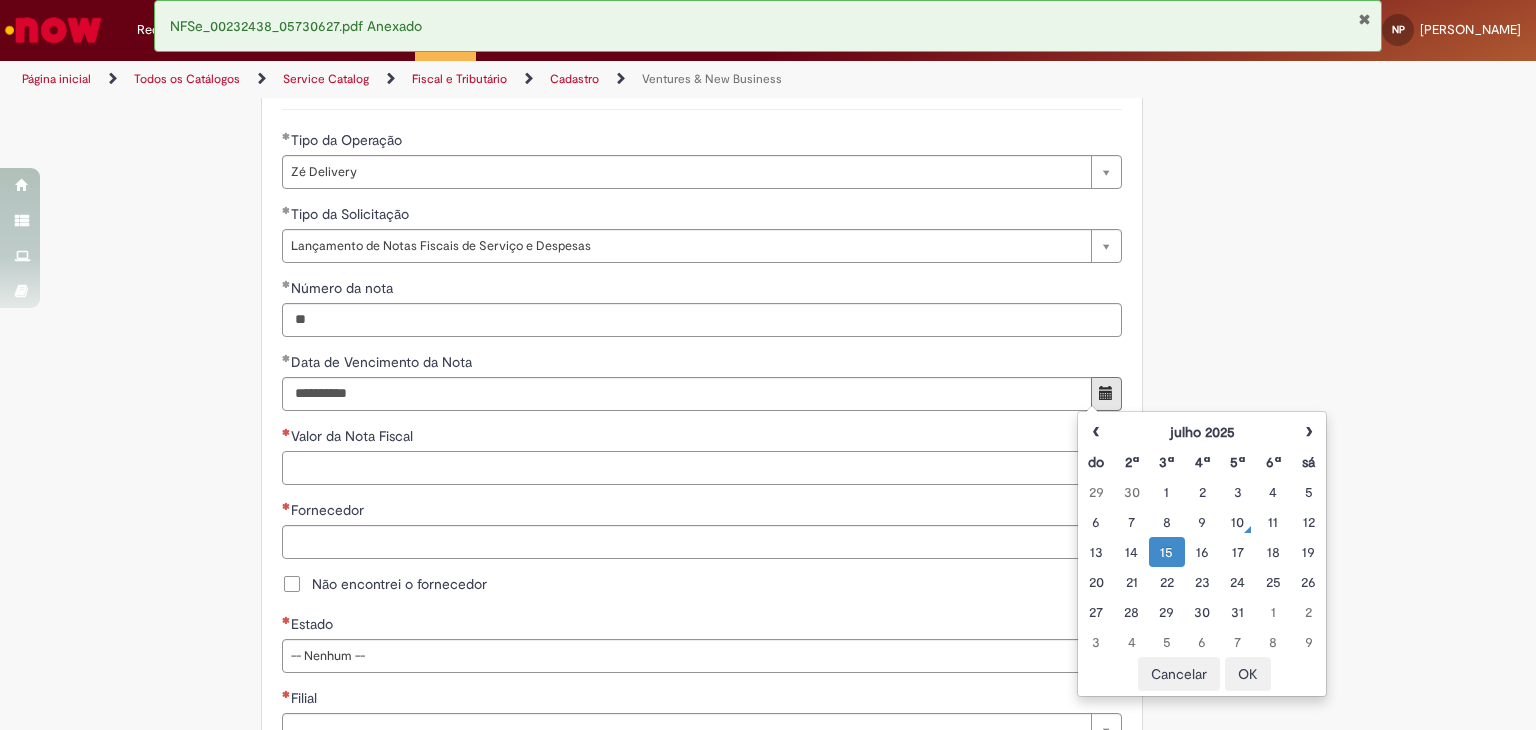 click on "Valor da Nota Fiscal" at bounding box center [702, 468] 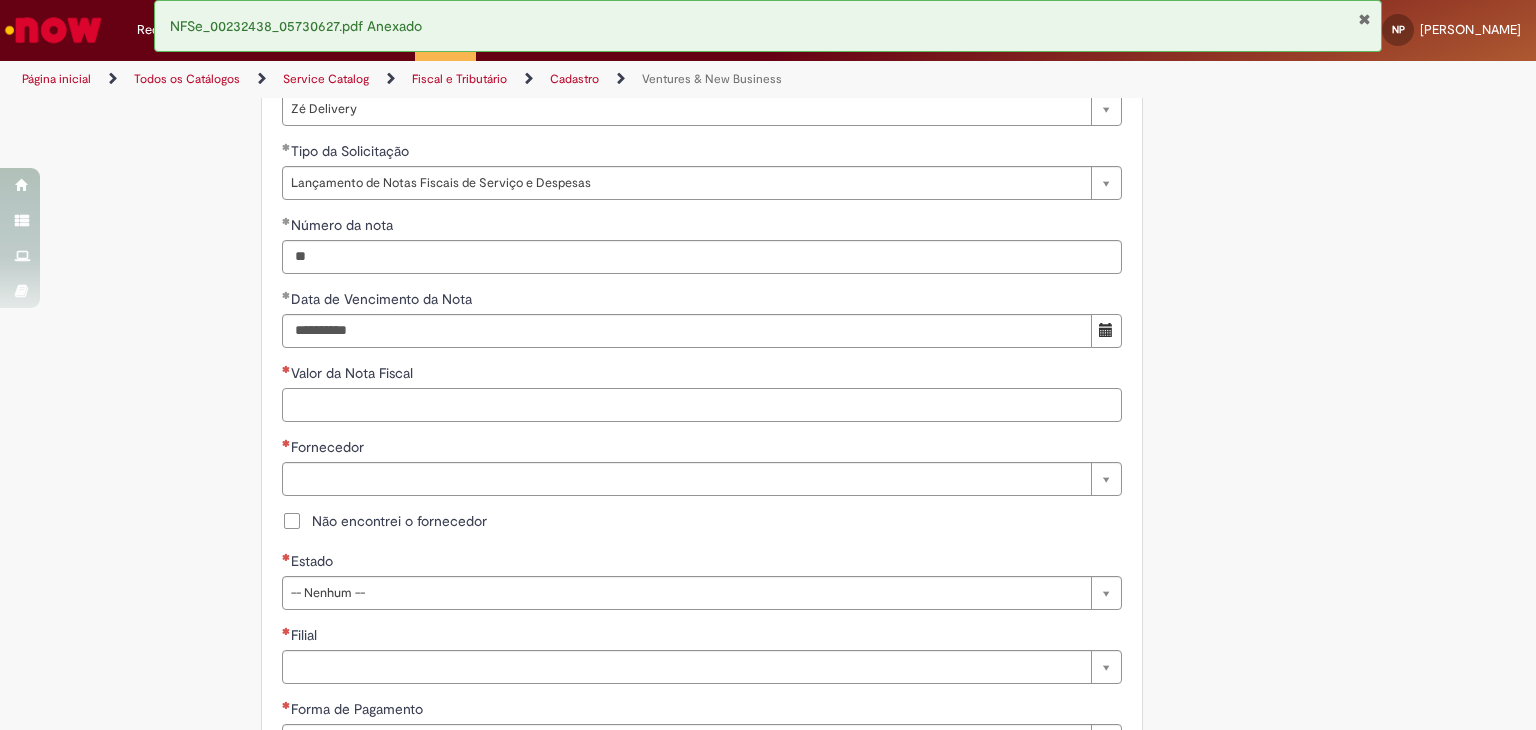 scroll, scrollTop: 800, scrollLeft: 0, axis: vertical 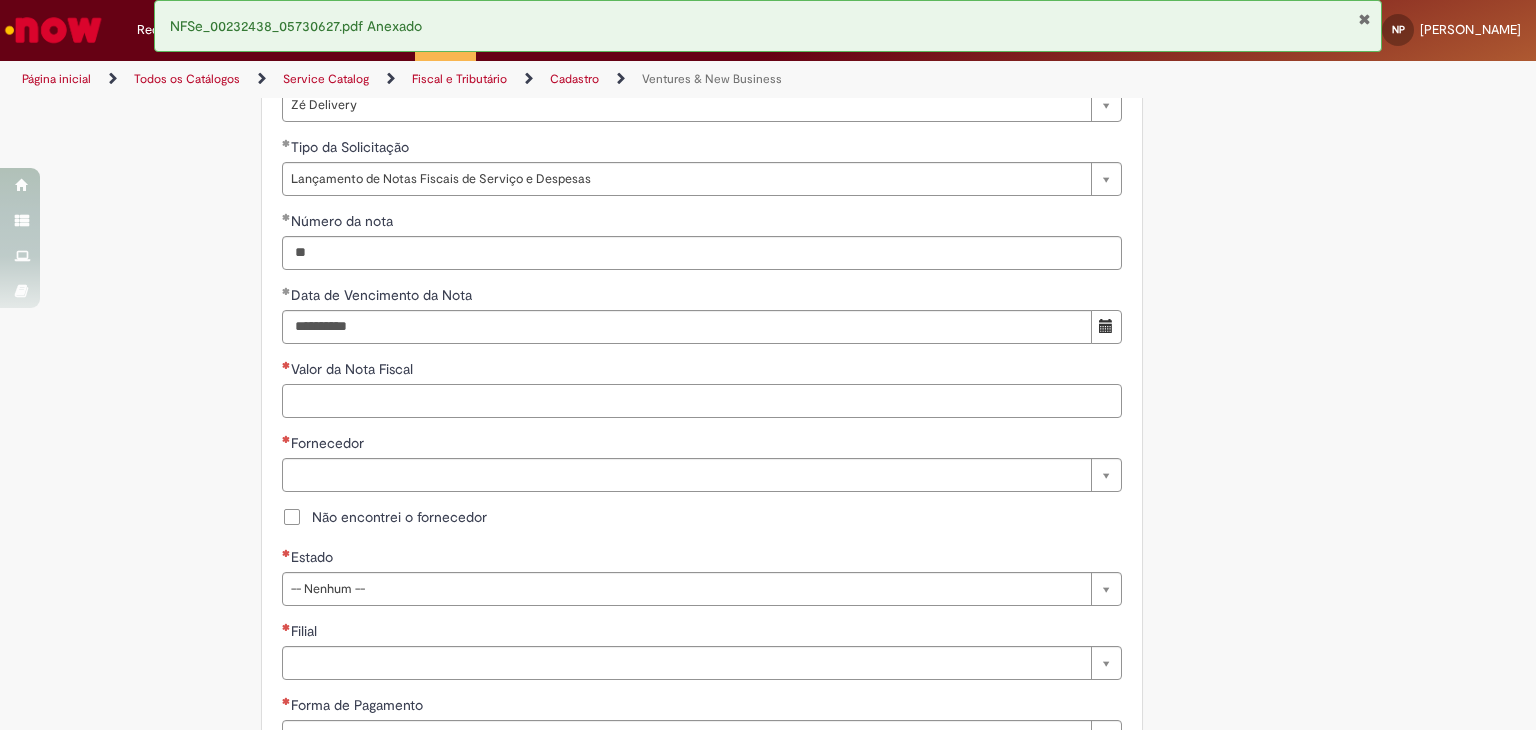 paste on "********" 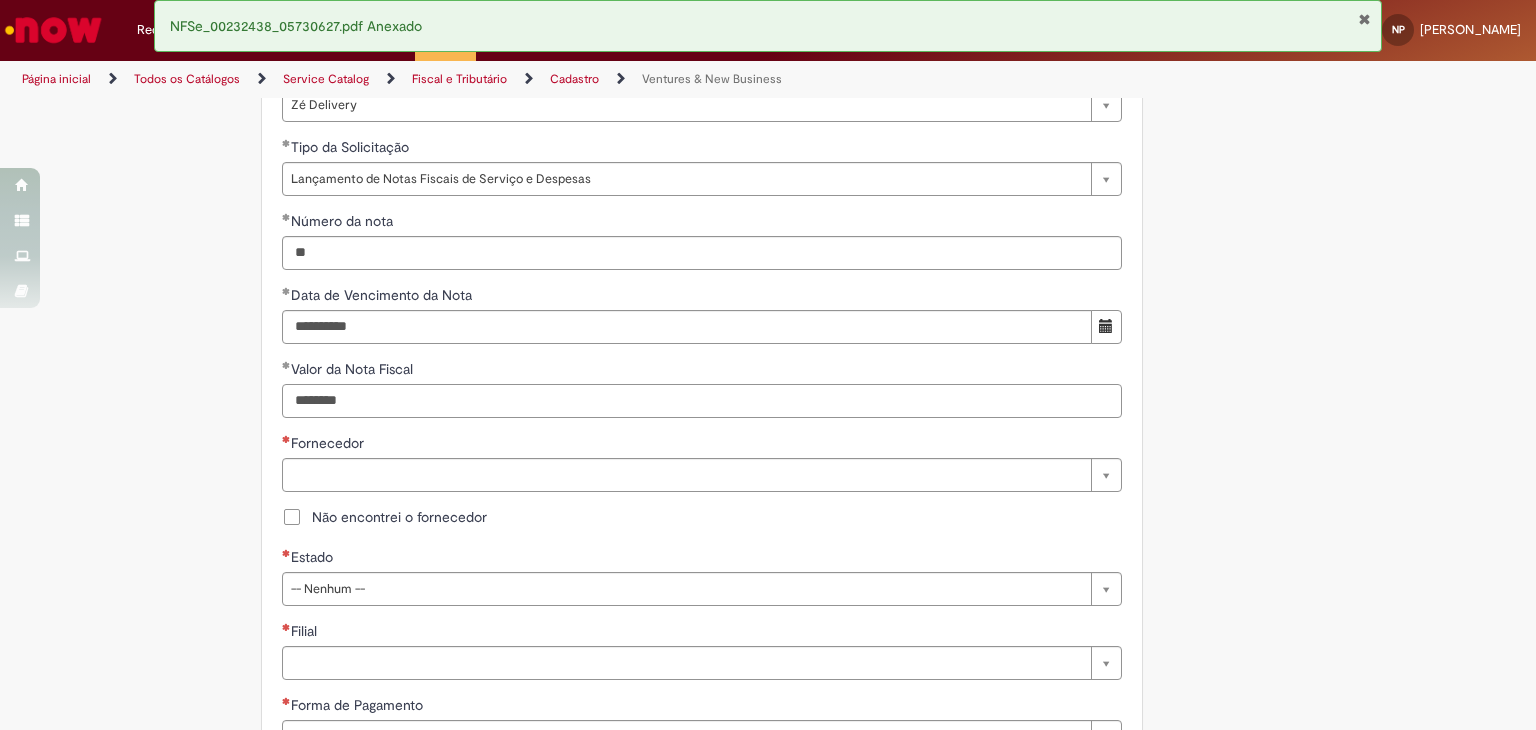 type on "********" 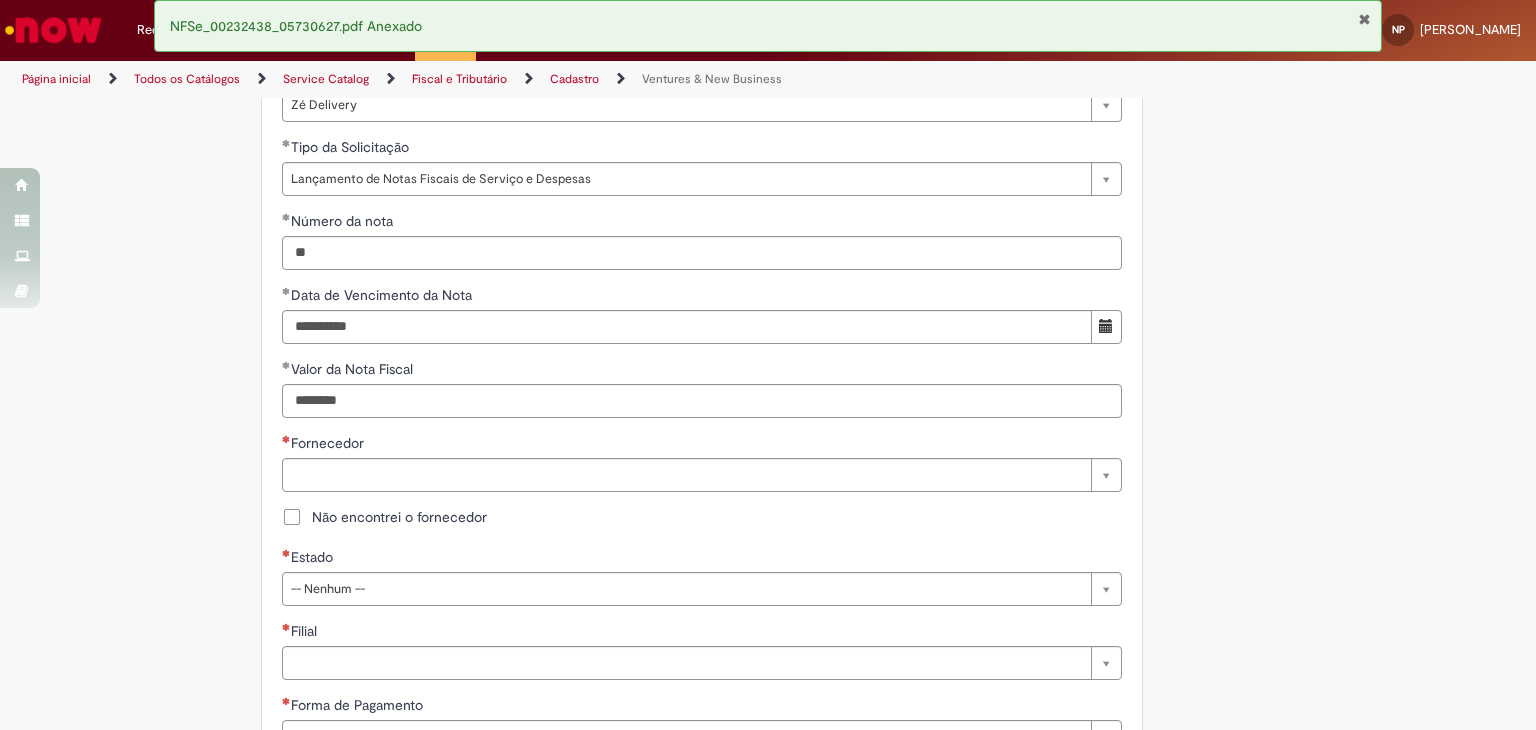 click on "Não encontrei o fornecedor" at bounding box center (399, 517) 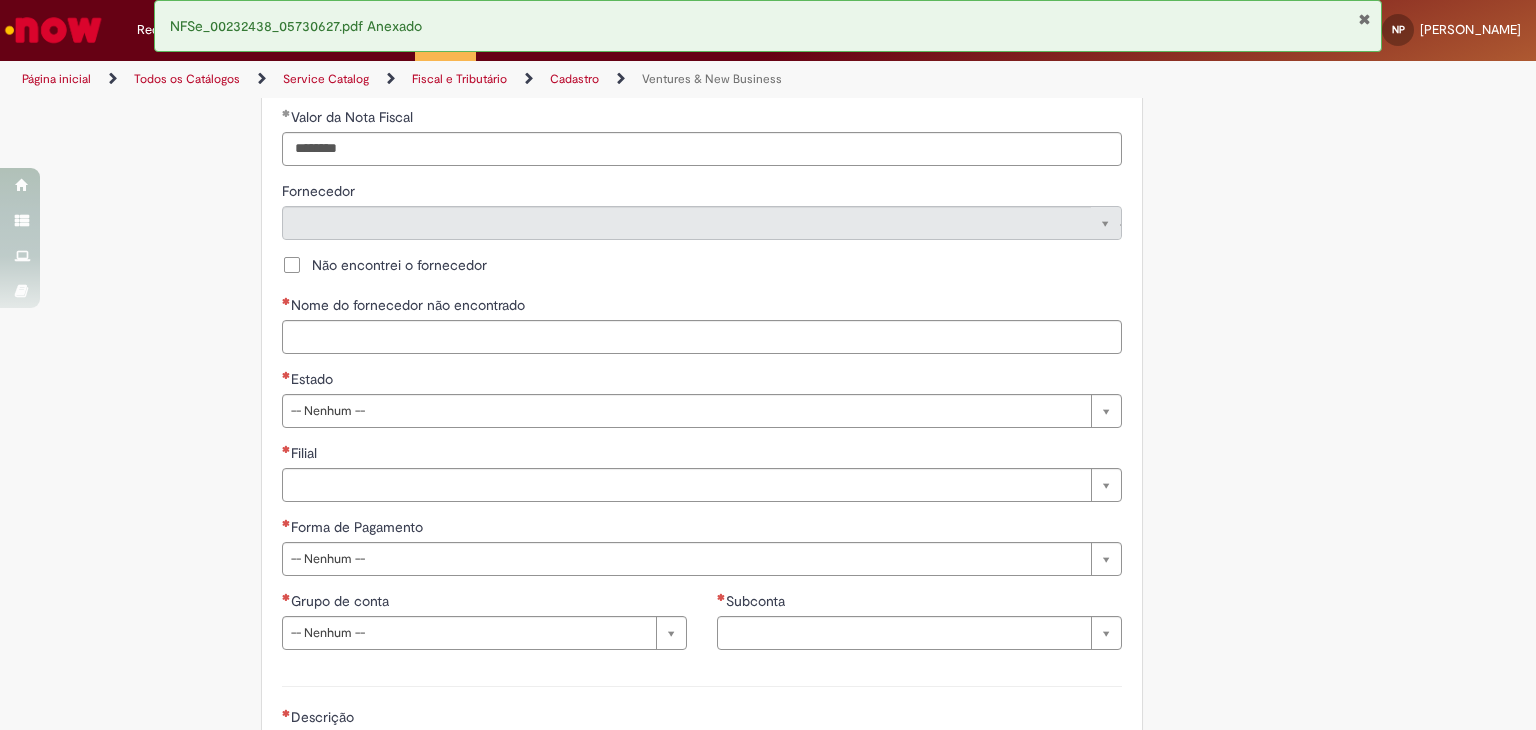scroll, scrollTop: 1066, scrollLeft: 0, axis: vertical 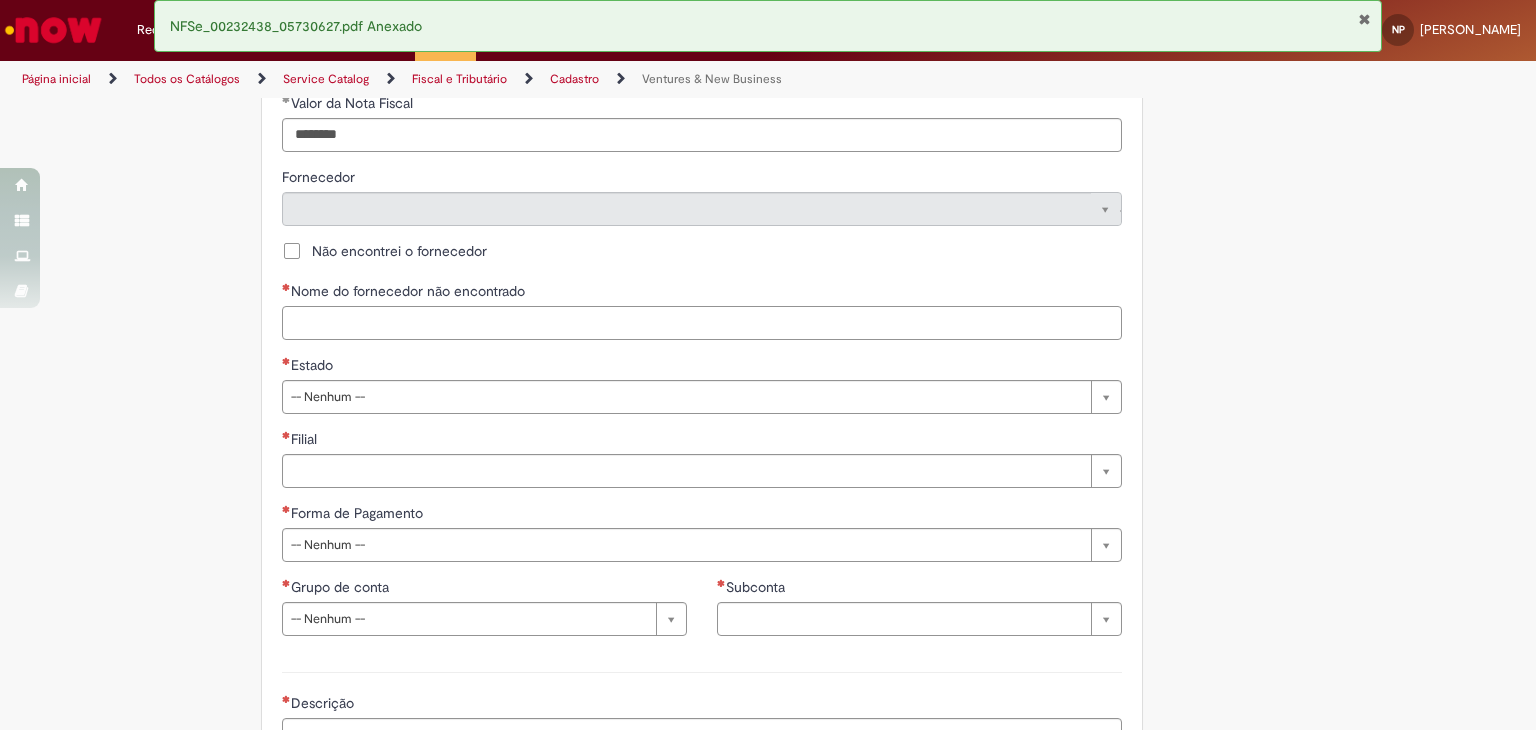 click on "Nome do fornecedor não encontrado" at bounding box center (702, 323) 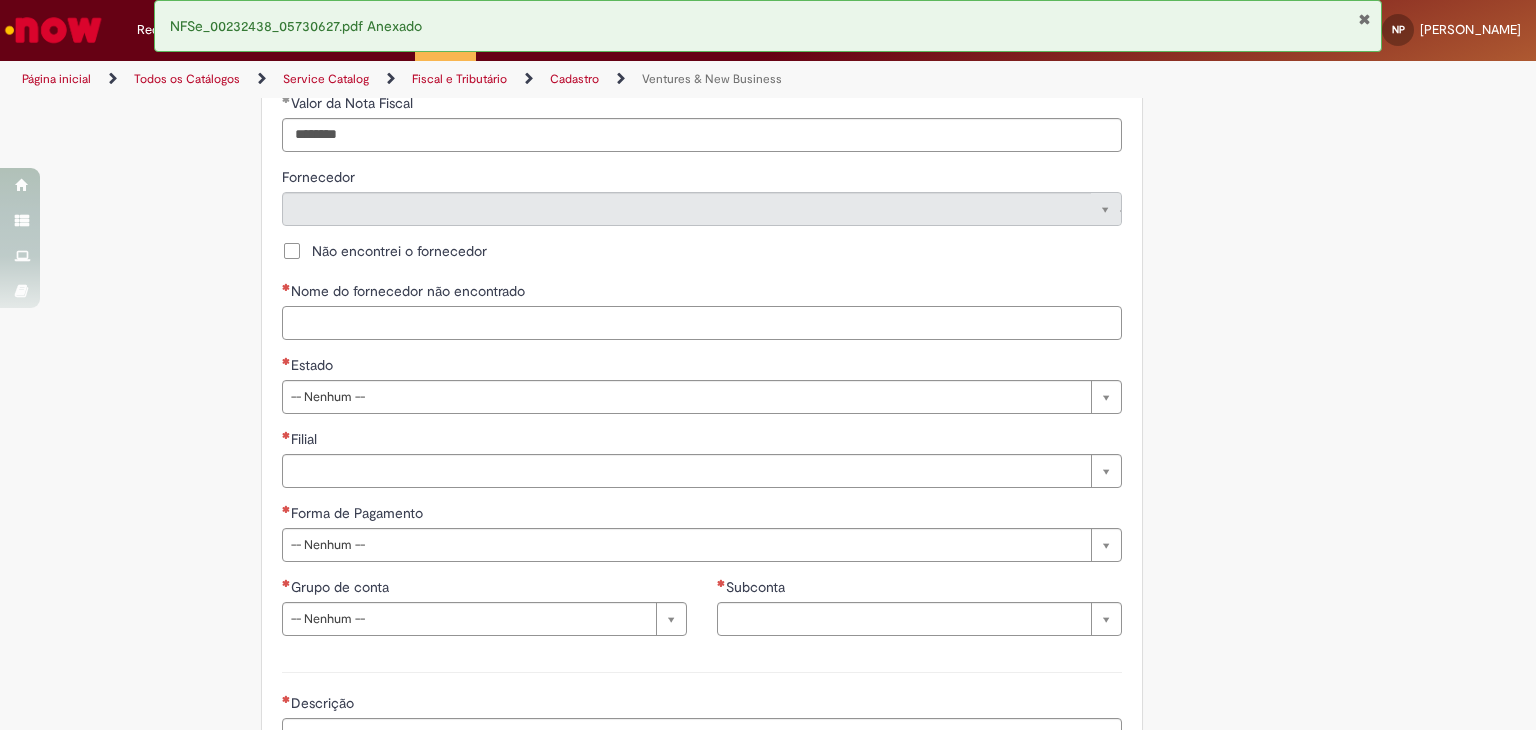 paste on "**********" 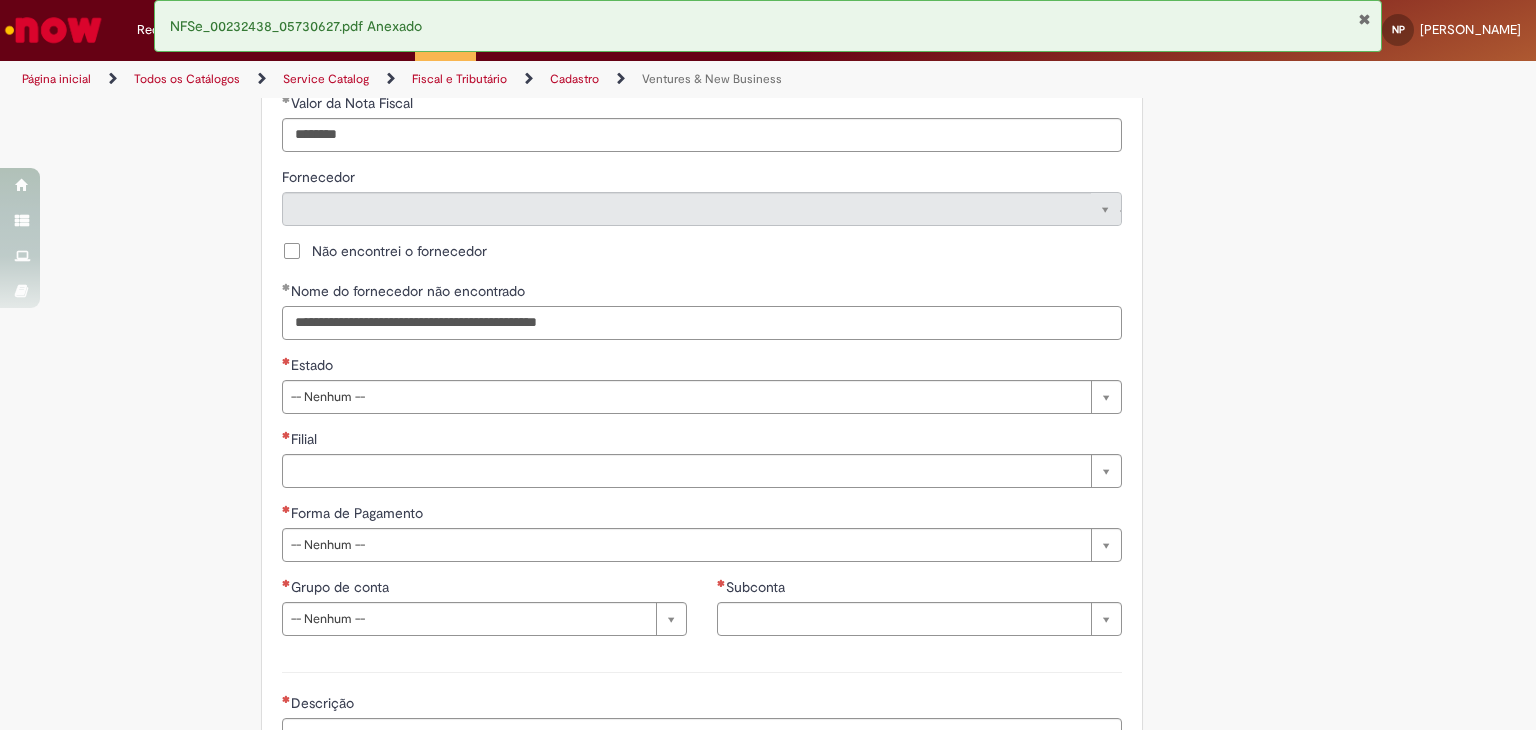 type on "**********" 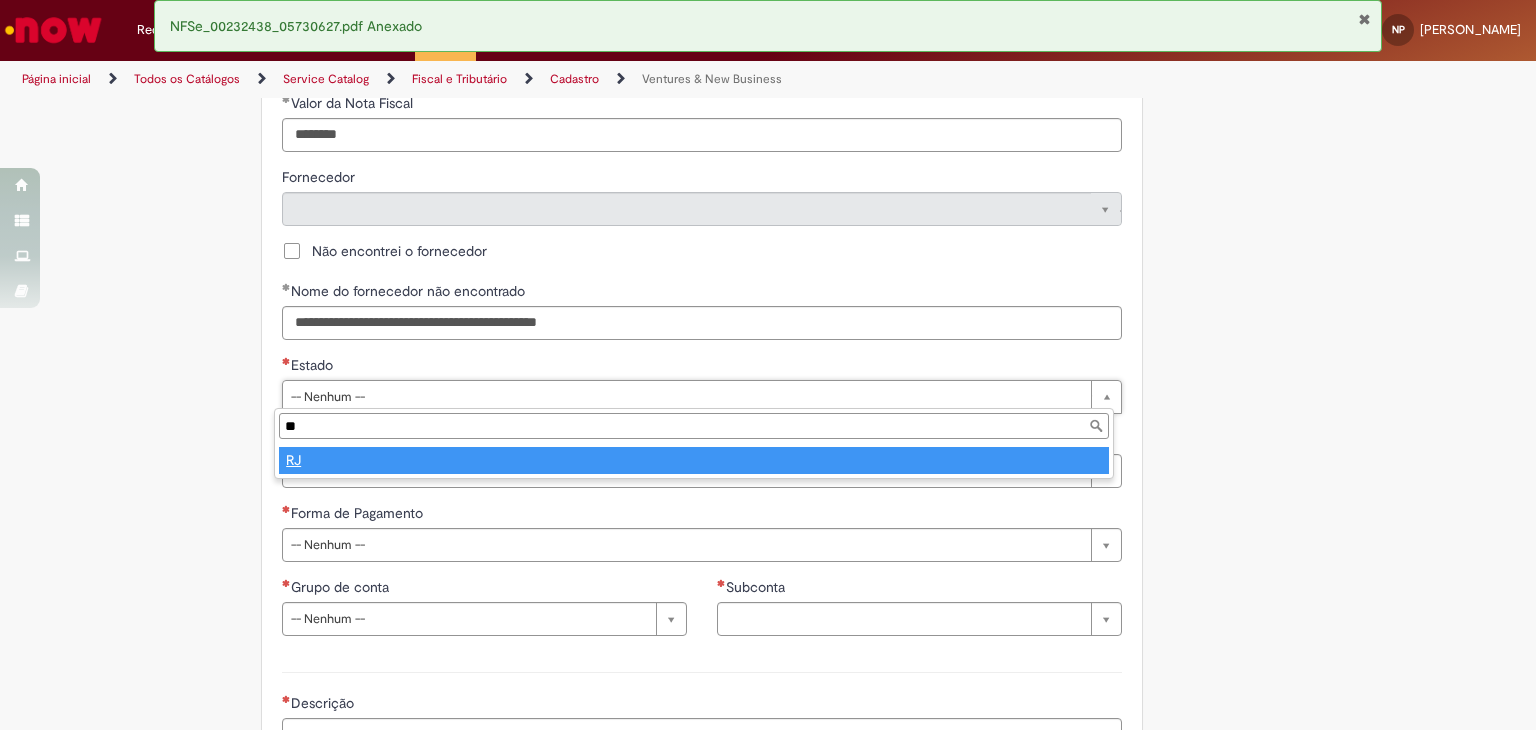 type on "**" 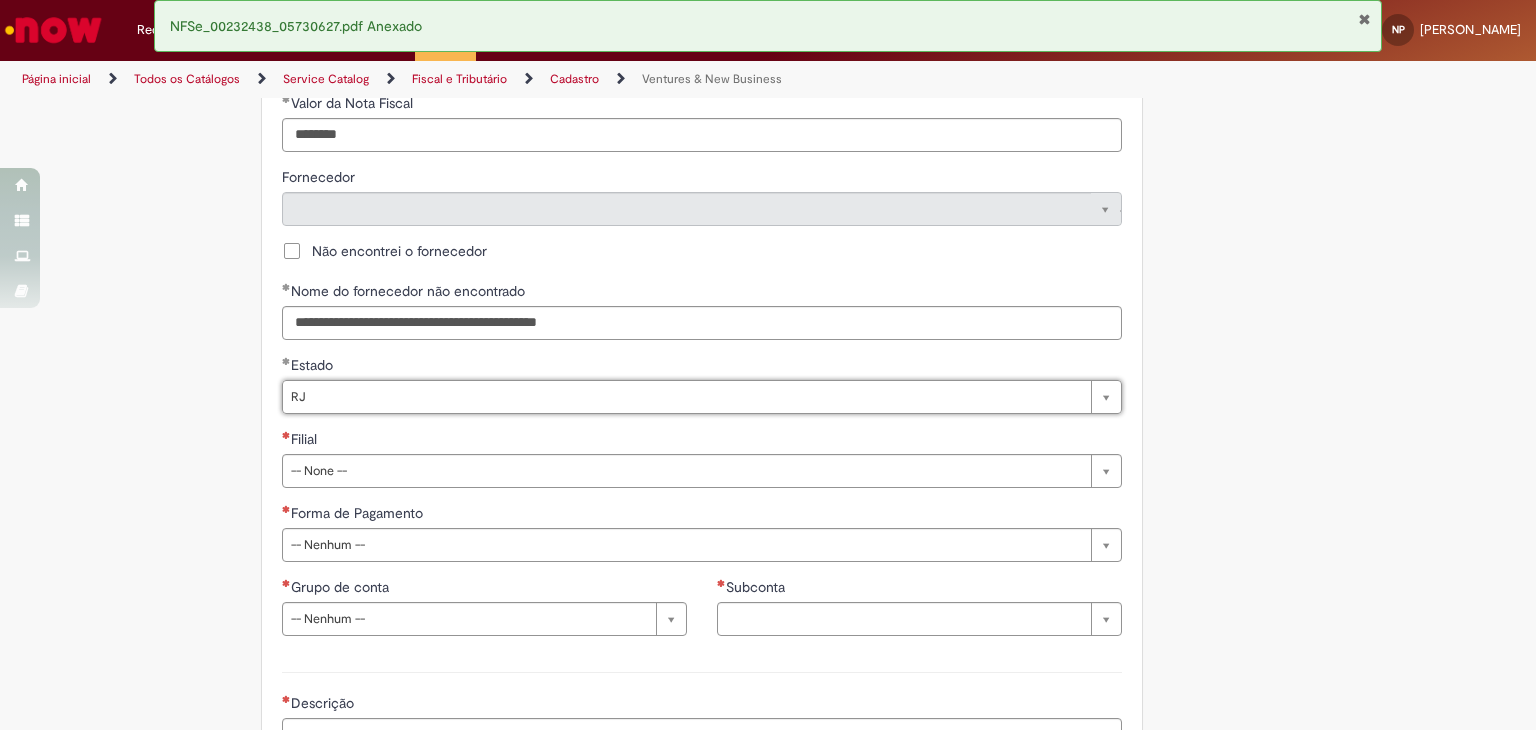 select 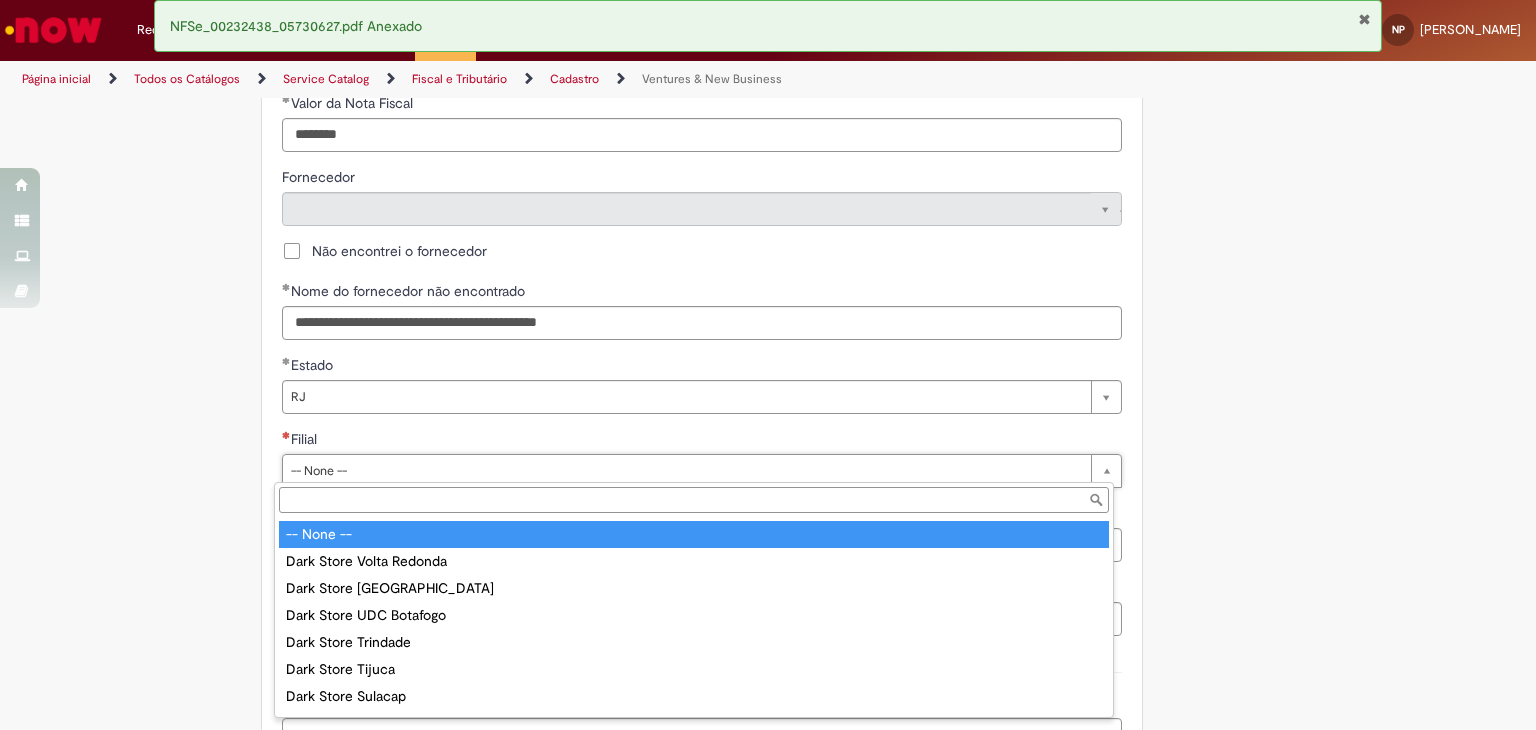 type on "*" 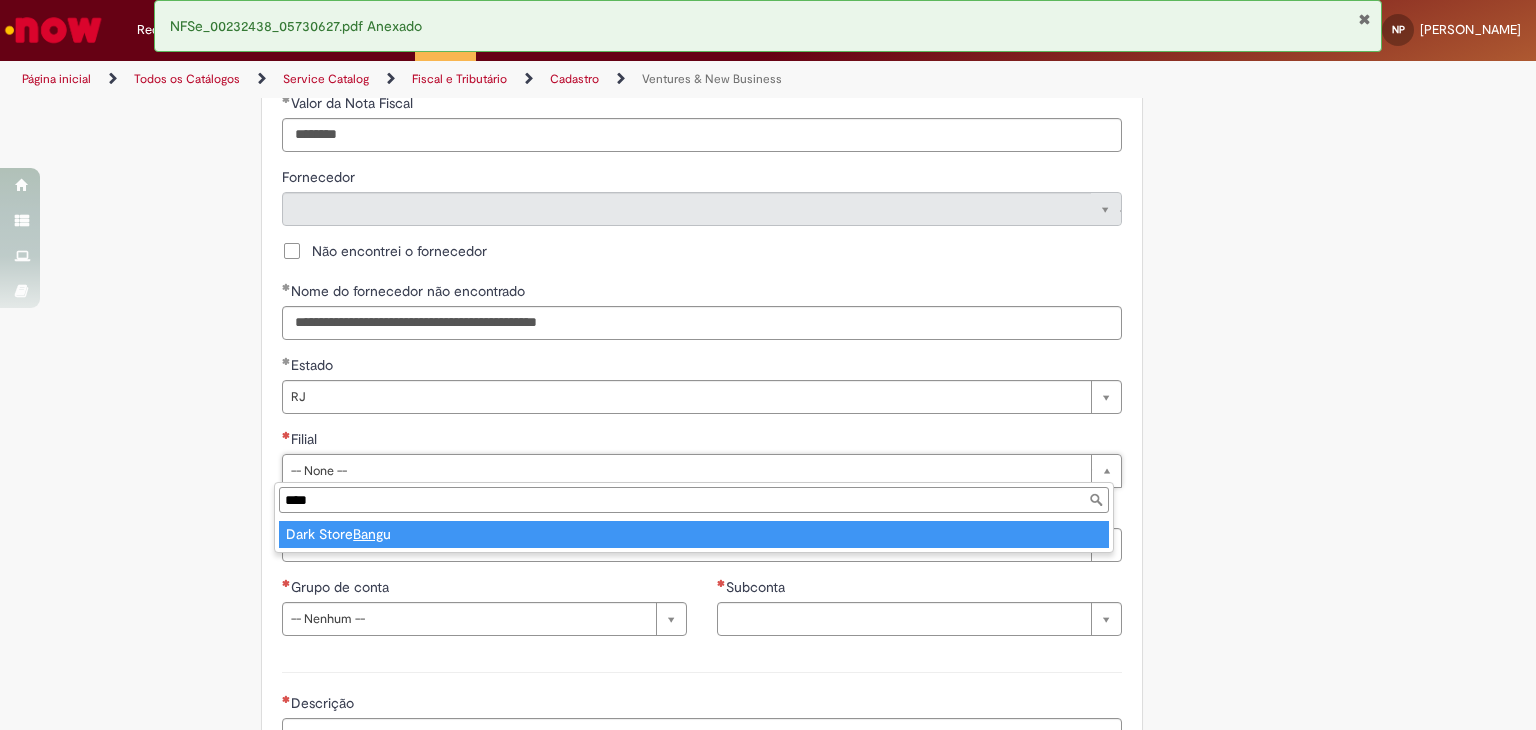 type on "****" 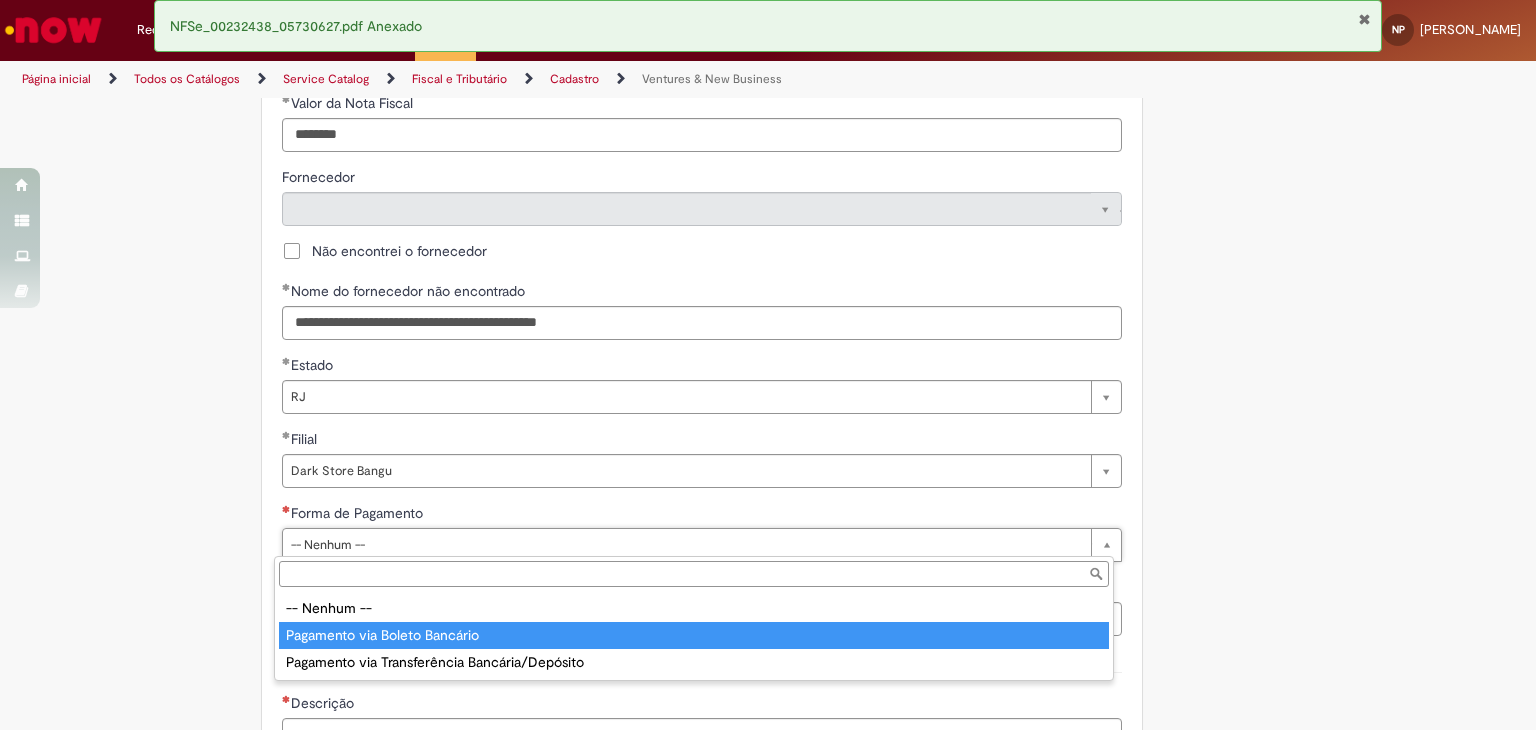 type on "**********" 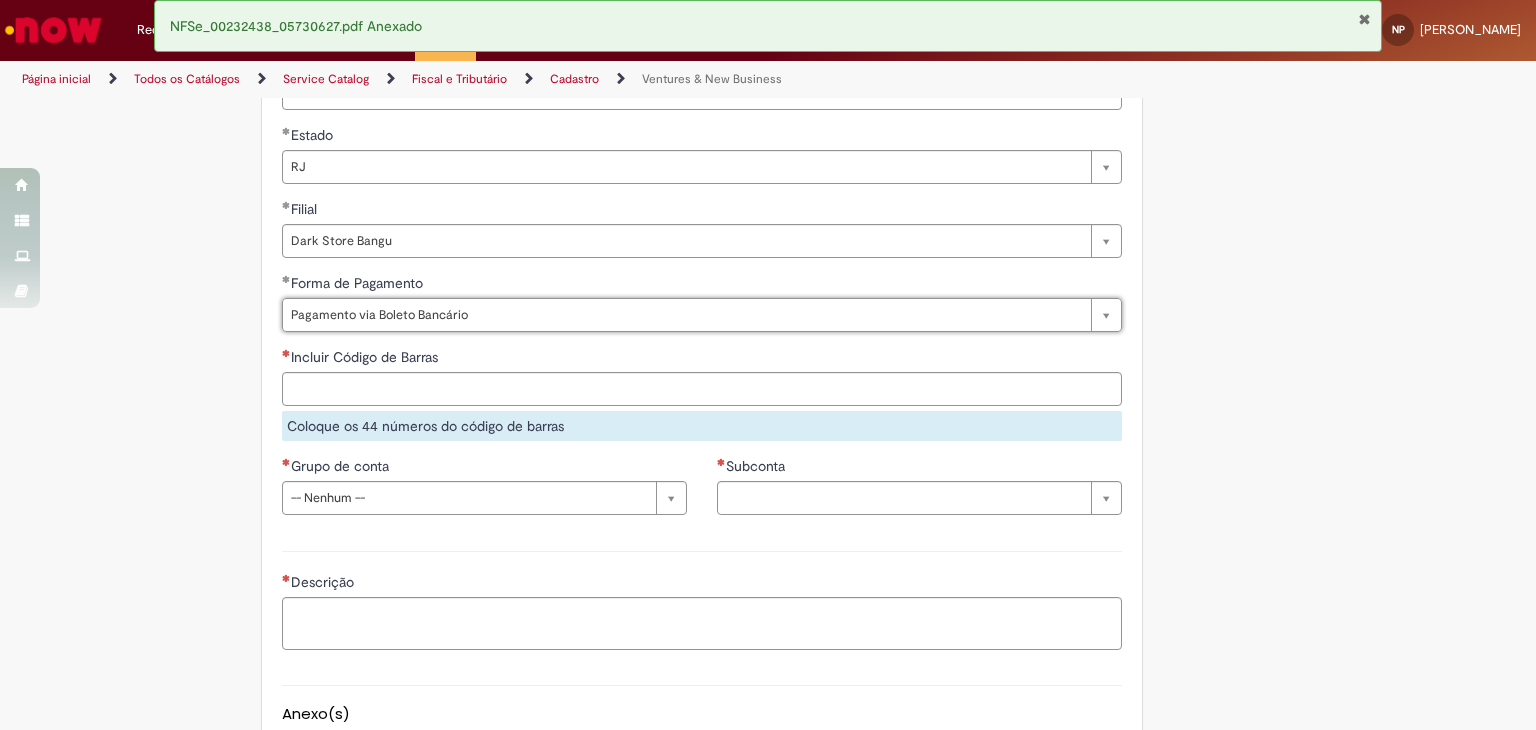 scroll, scrollTop: 1333, scrollLeft: 0, axis: vertical 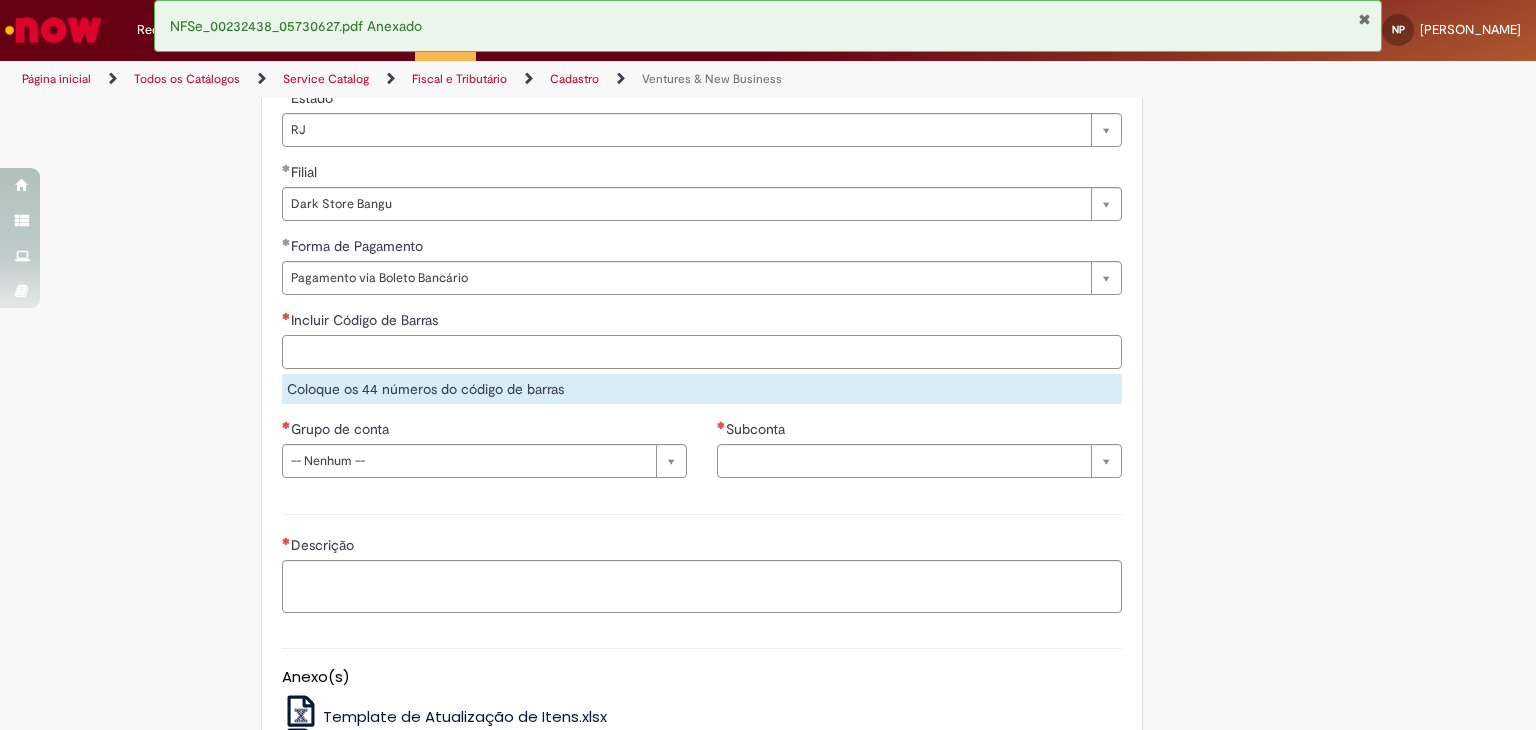click on "Incluir Código de Barras" at bounding box center [702, 352] 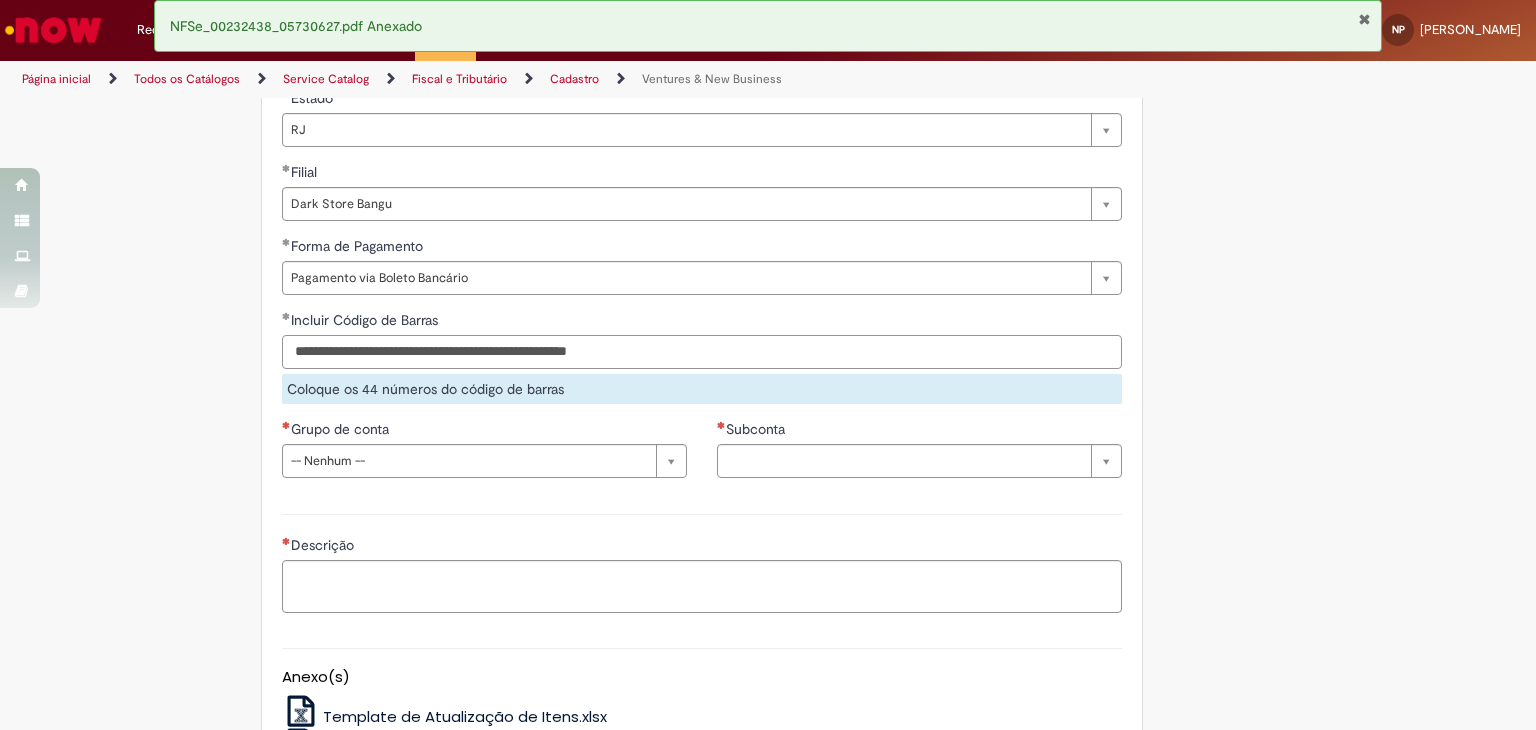 type on "**********" 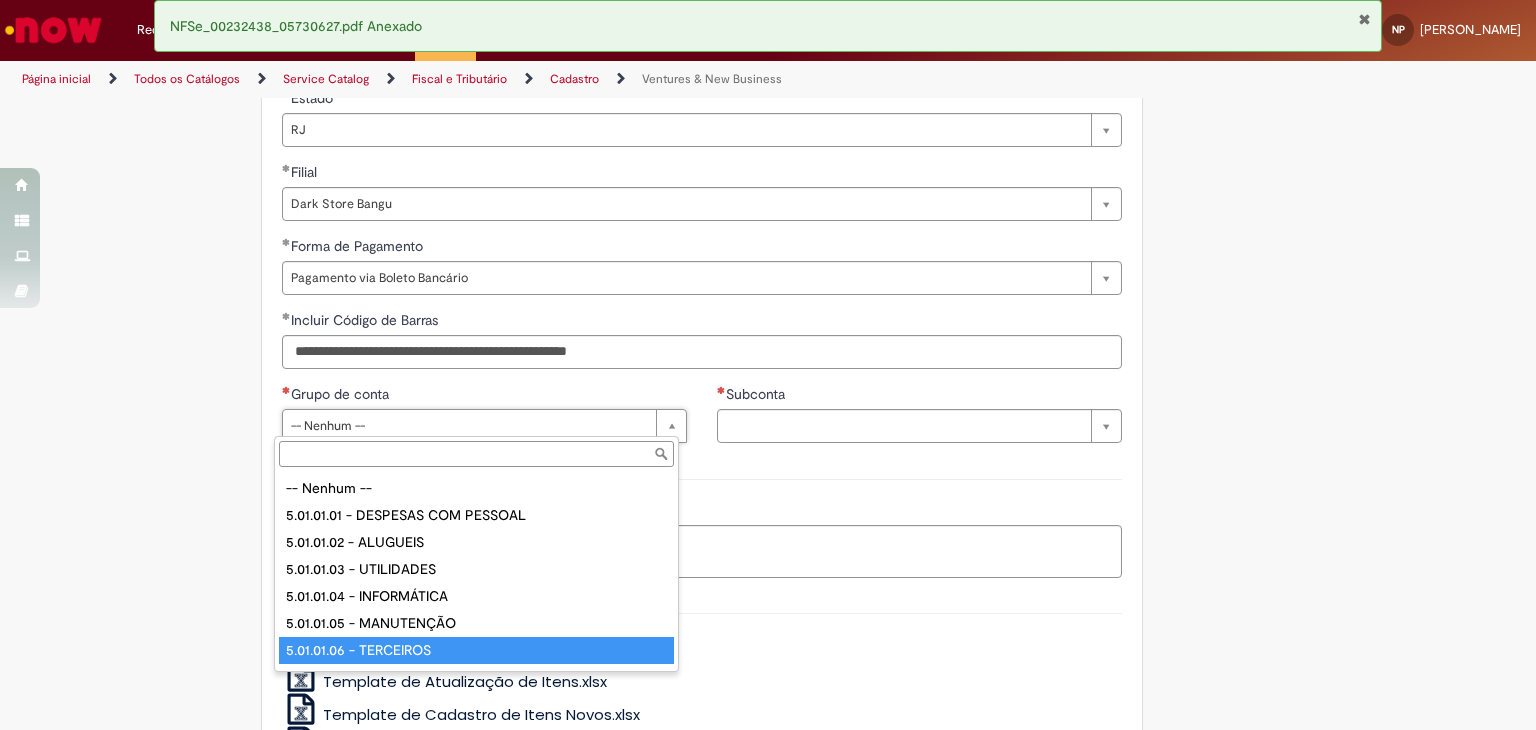type on "**********" 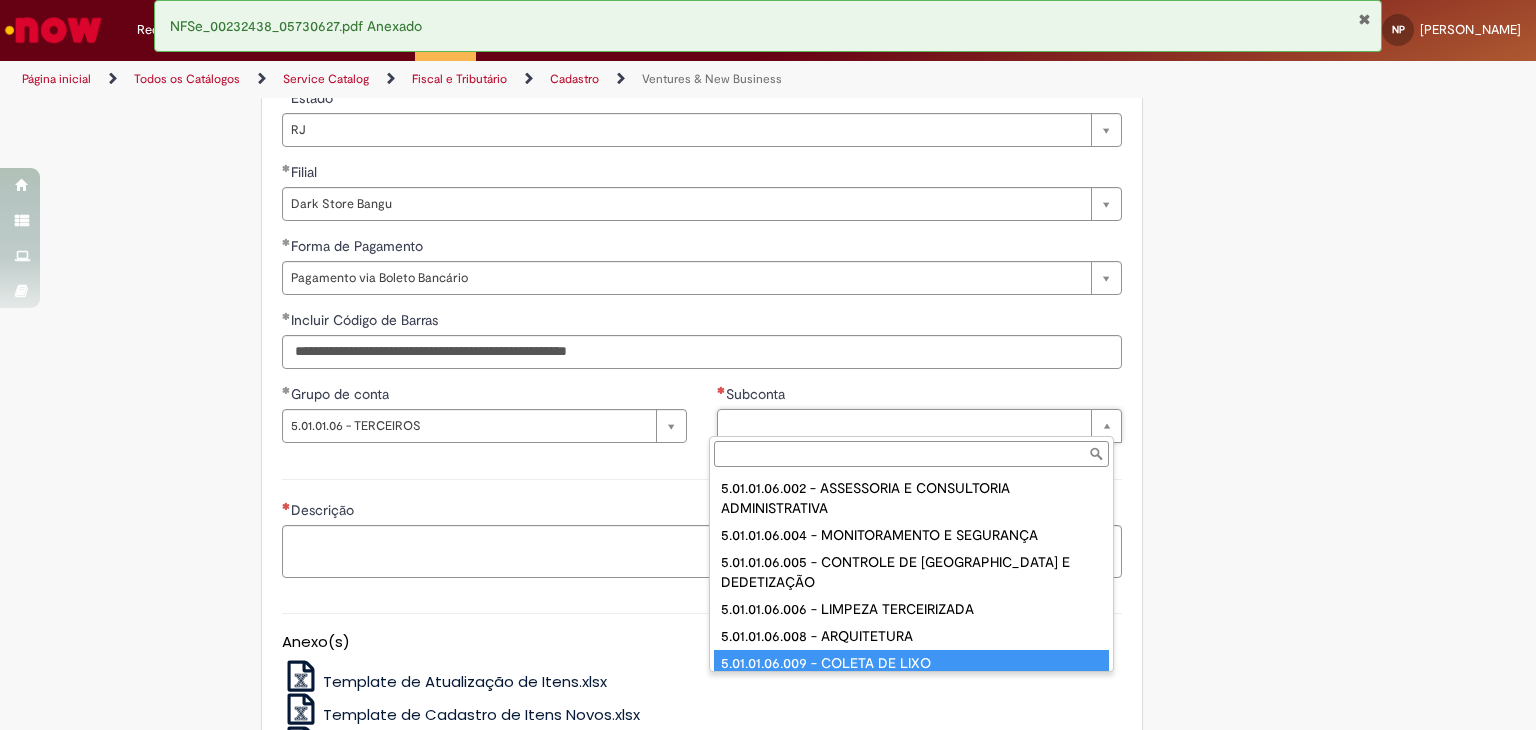 drag, startPoint x: 801, startPoint y: 625, endPoint x: 796, endPoint y: 637, distance: 13 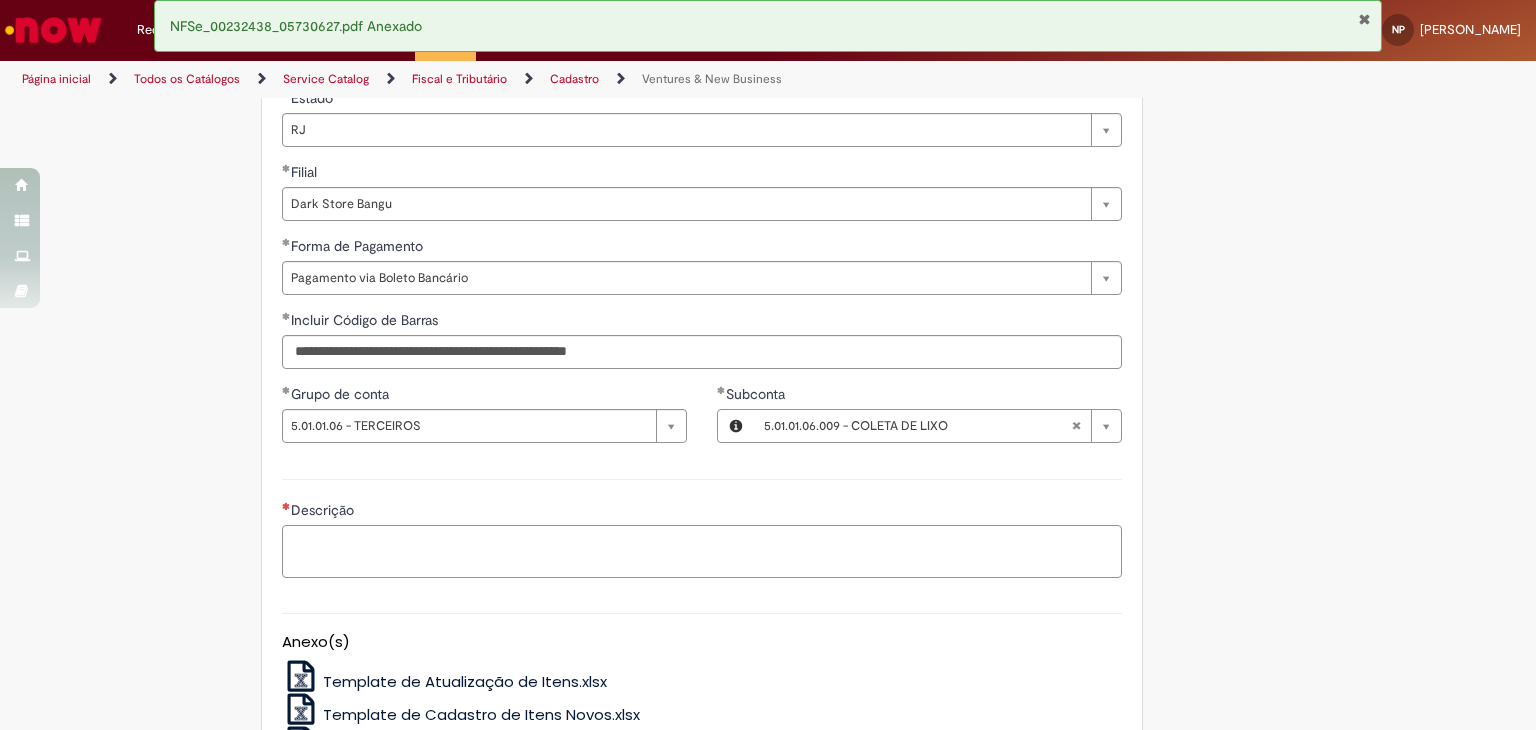 click on "Descrição" at bounding box center (702, 552) 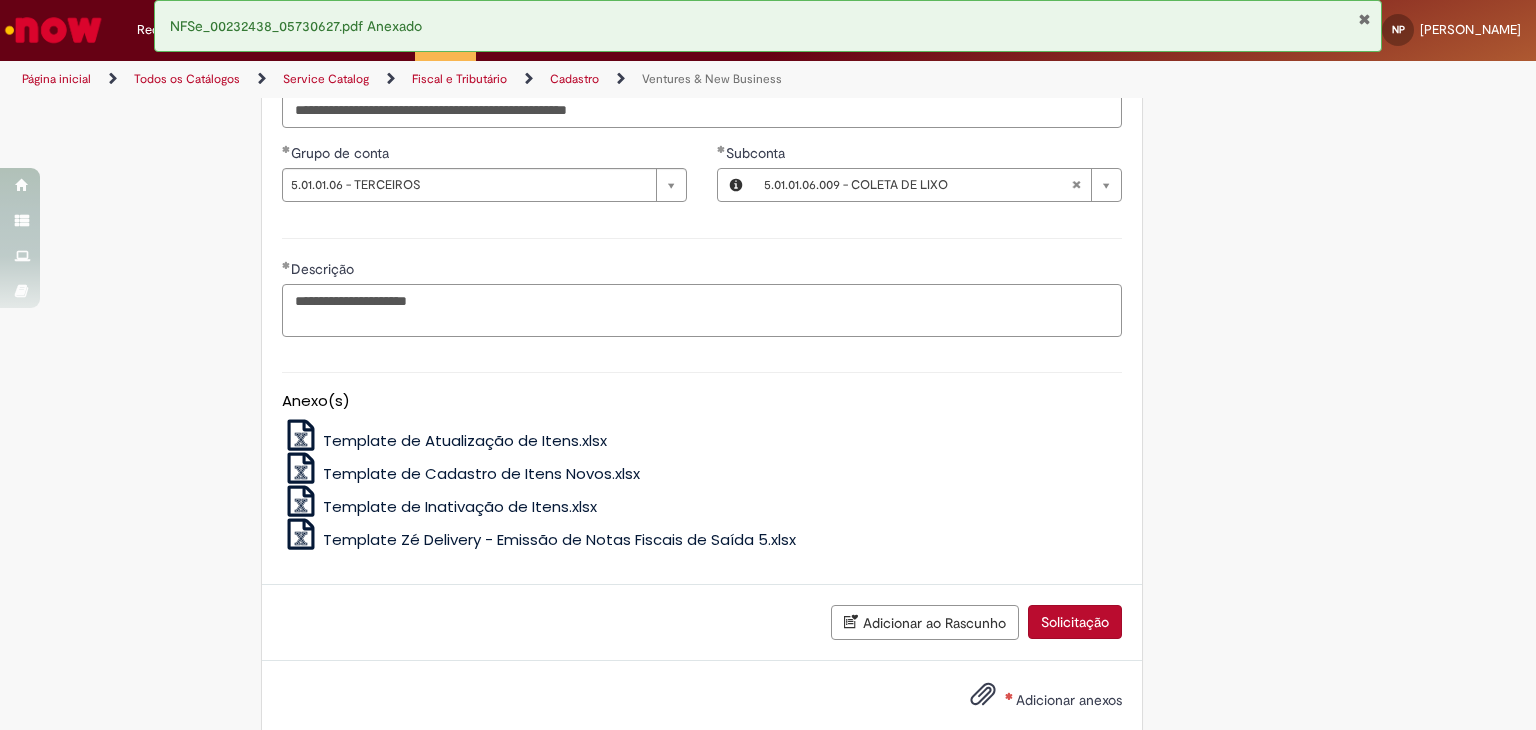 scroll, scrollTop: 1610, scrollLeft: 0, axis: vertical 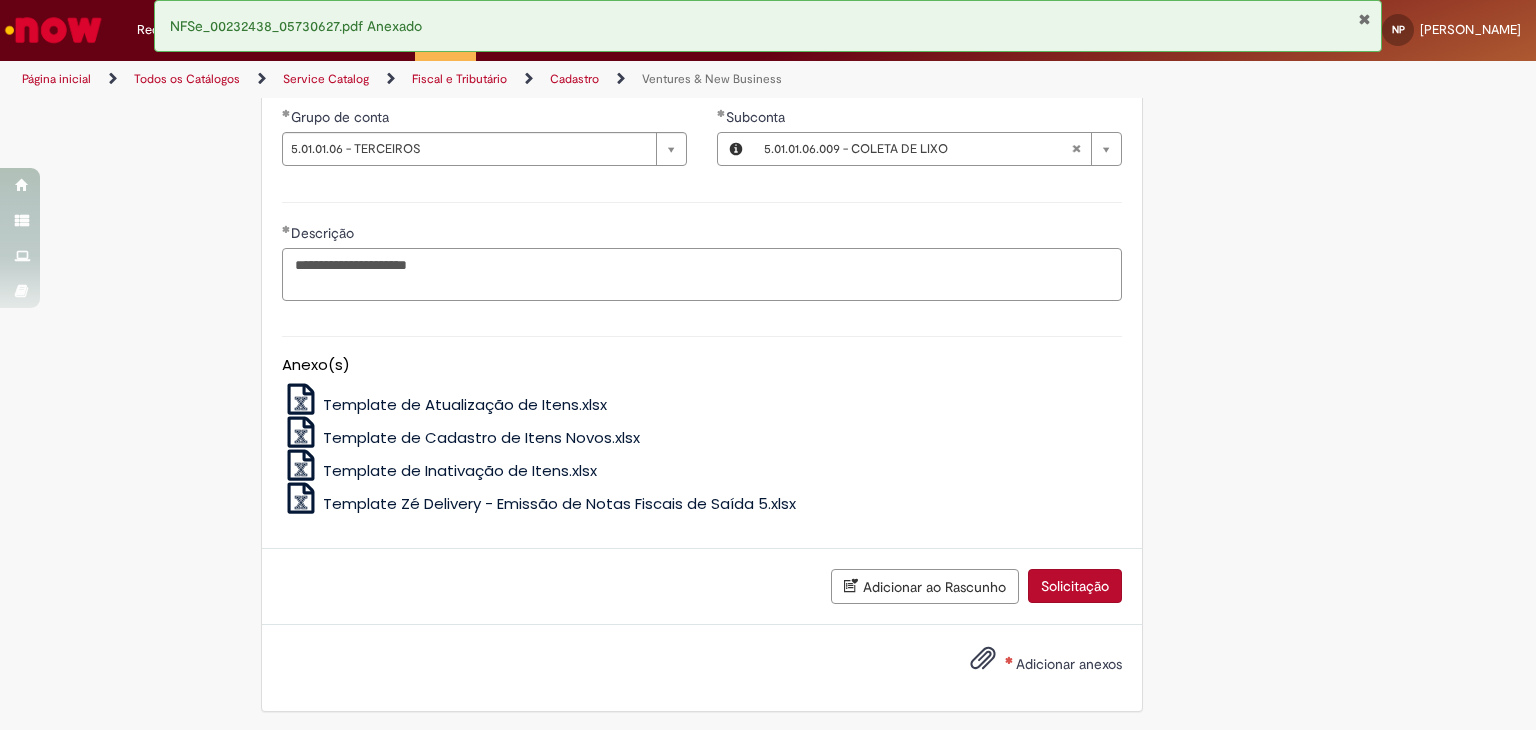 type on "**********" 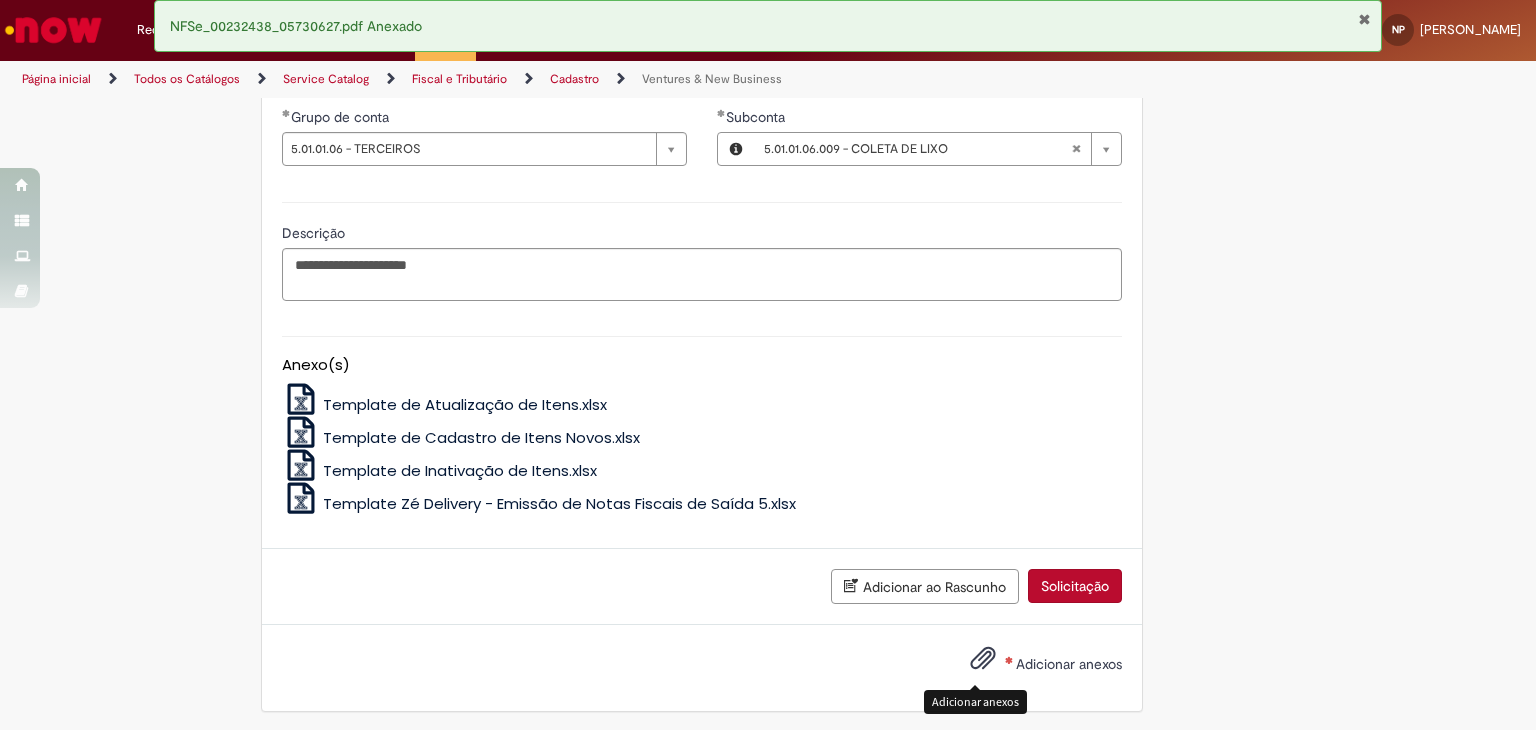 click at bounding box center (983, 659) 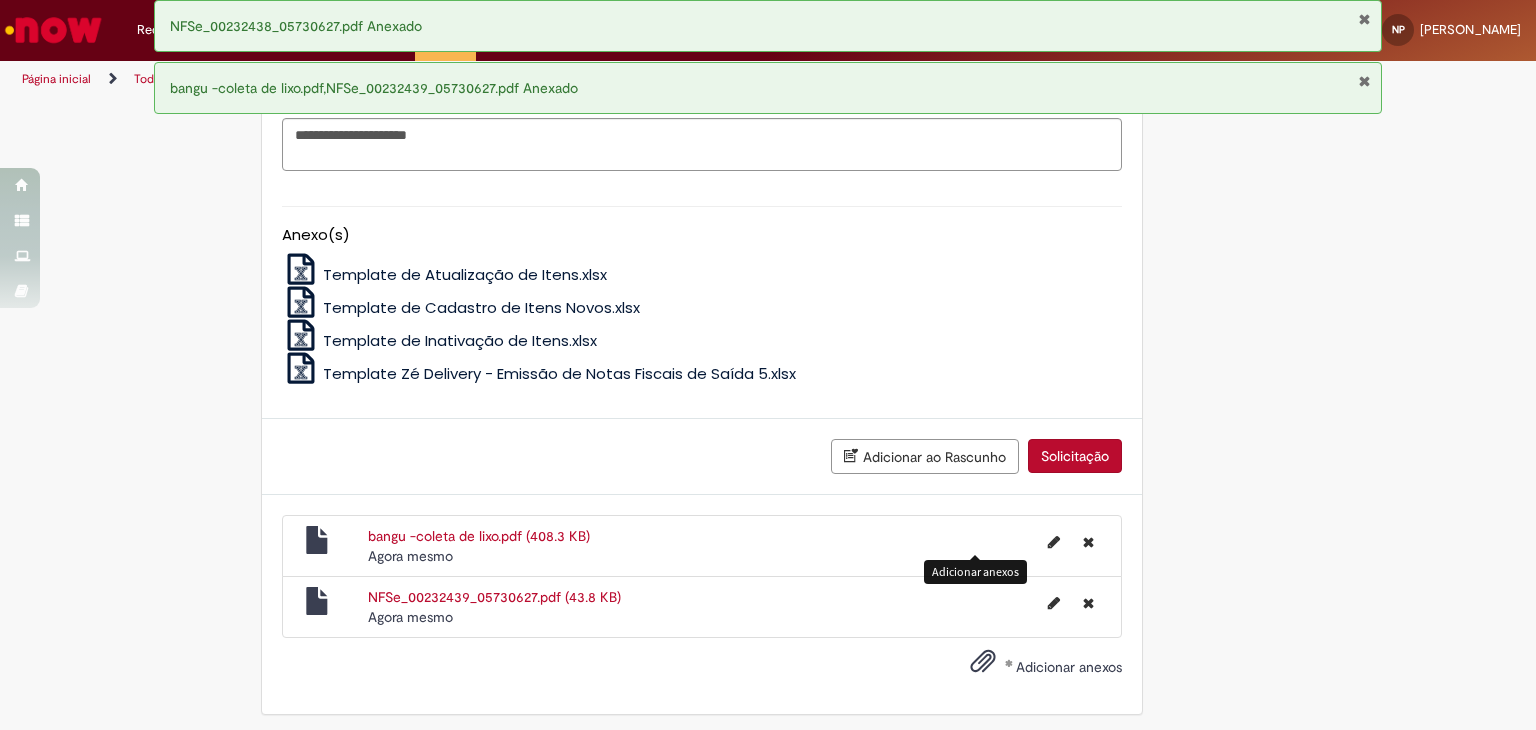 scroll, scrollTop: 1742, scrollLeft: 0, axis: vertical 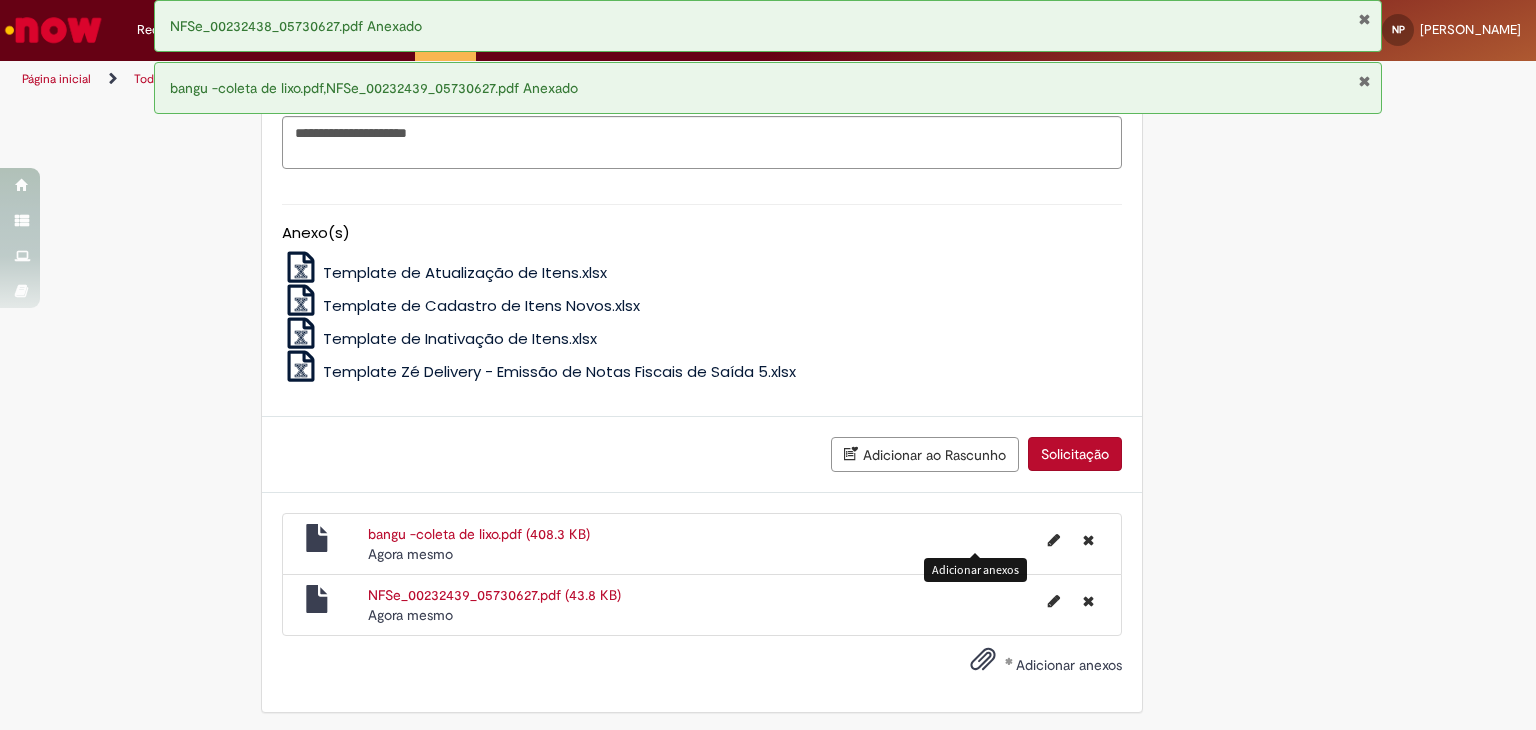 click on "Solicitação" at bounding box center [1075, 454] 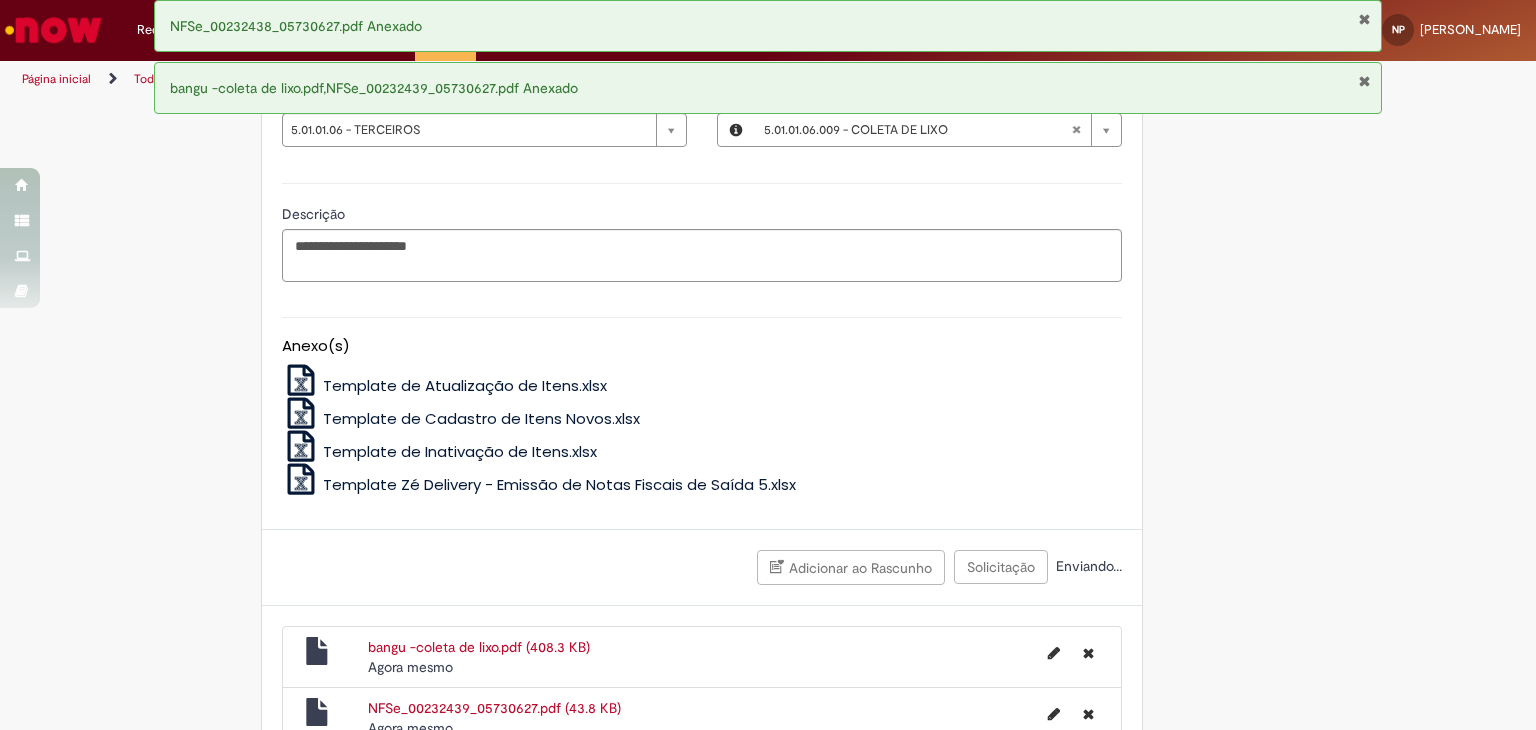 scroll, scrollTop: 1596, scrollLeft: 0, axis: vertical 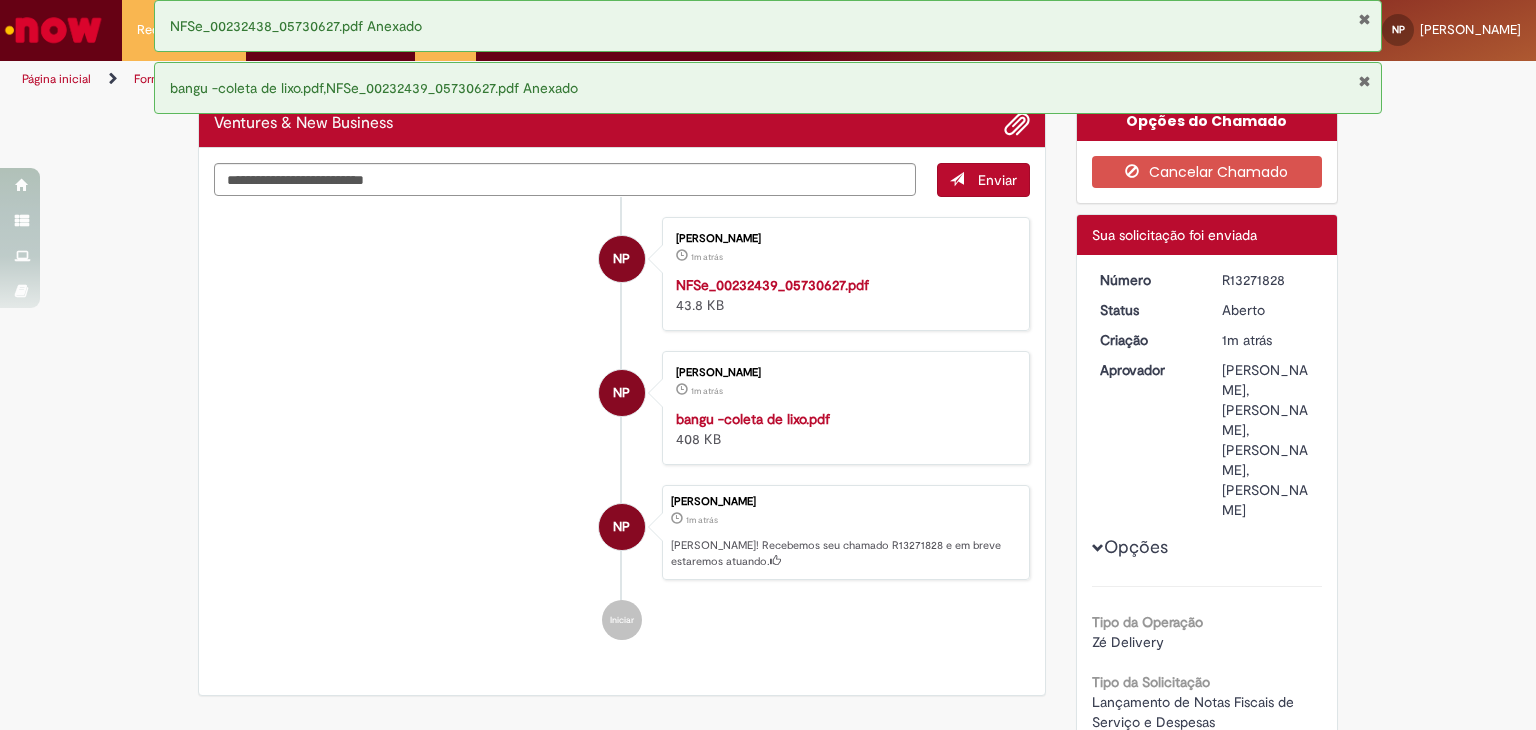 click on "R13271828" at bounding box center [1268, 280] 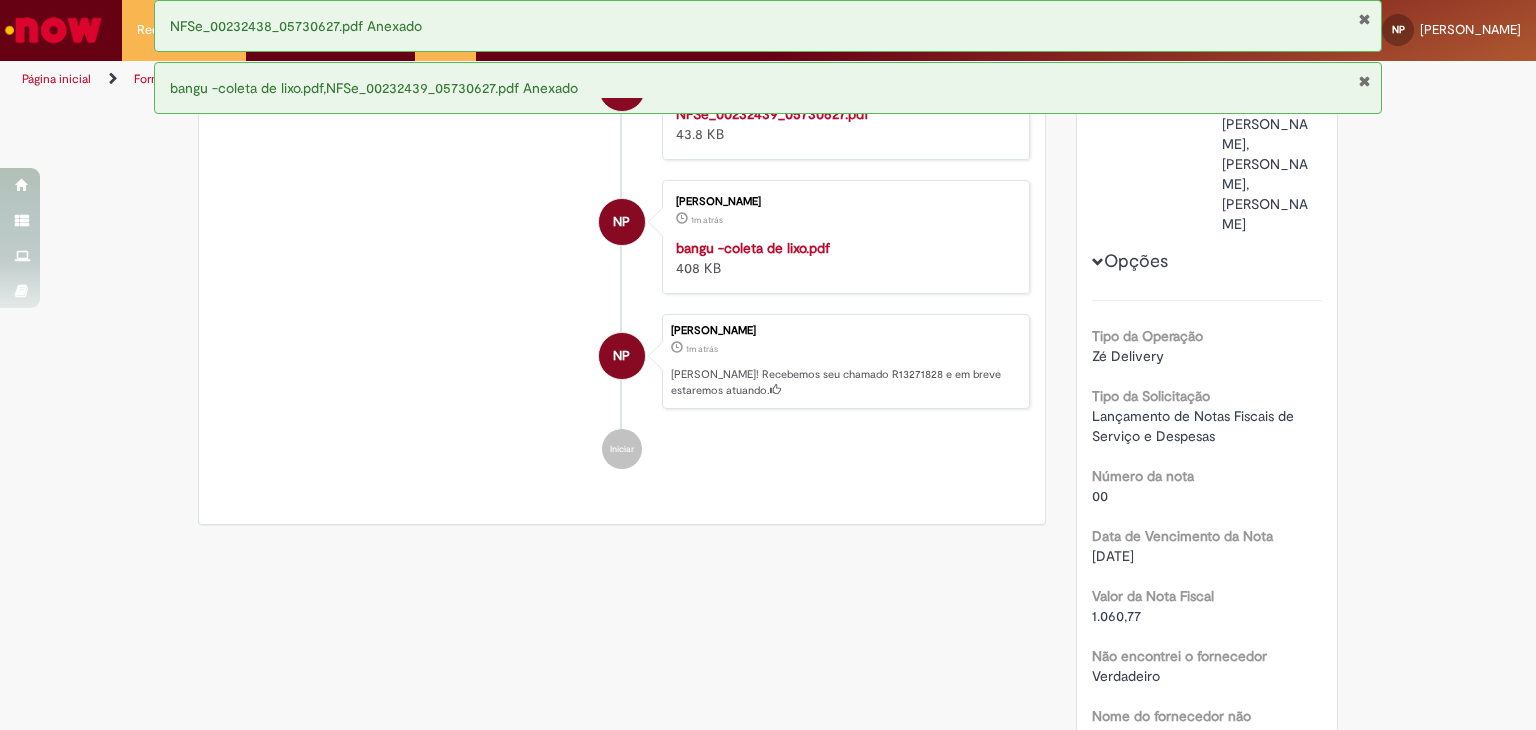 scroll, scrollTop: 300, scrollLeft: 0, axis: vertical 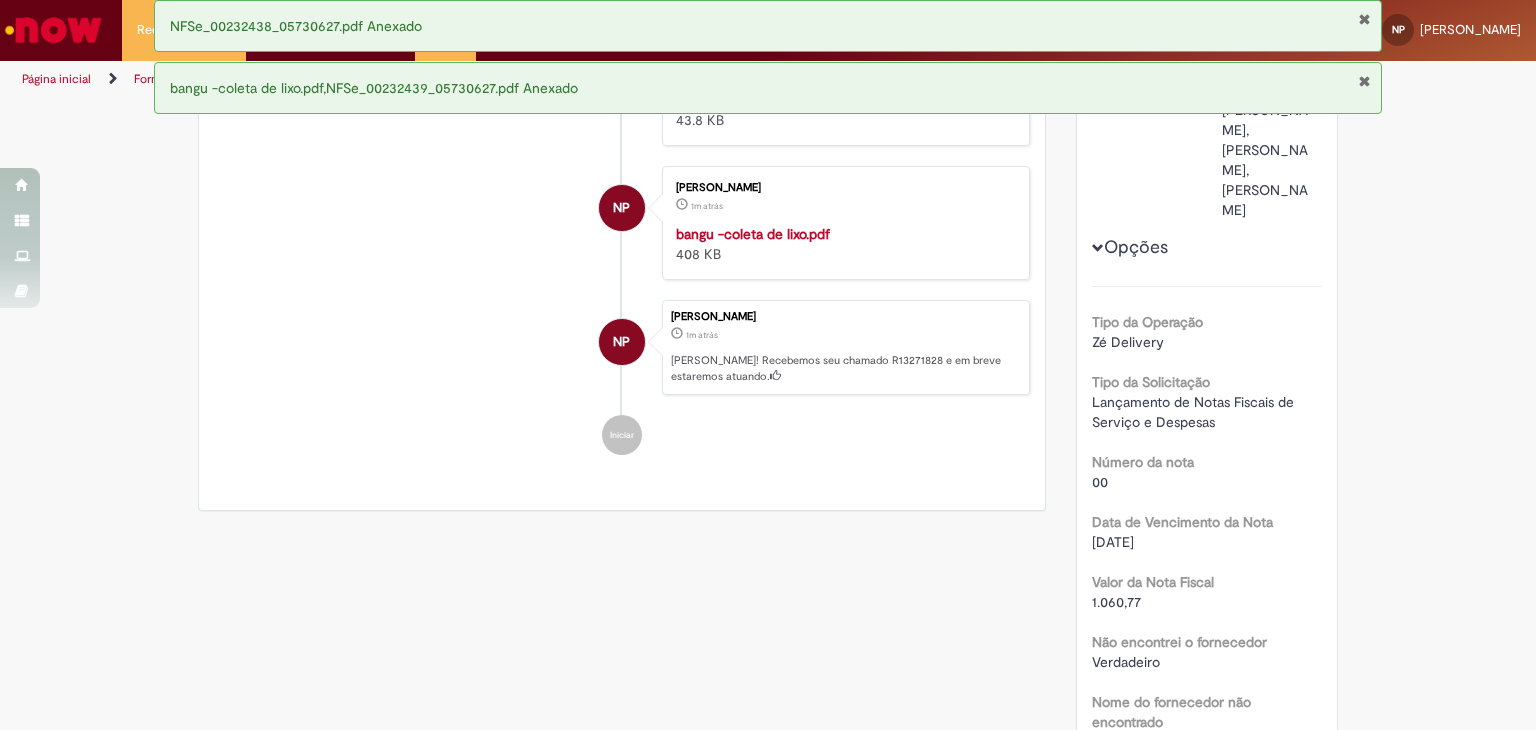 click on "1.060,77" at bounding box center [1116, 602] 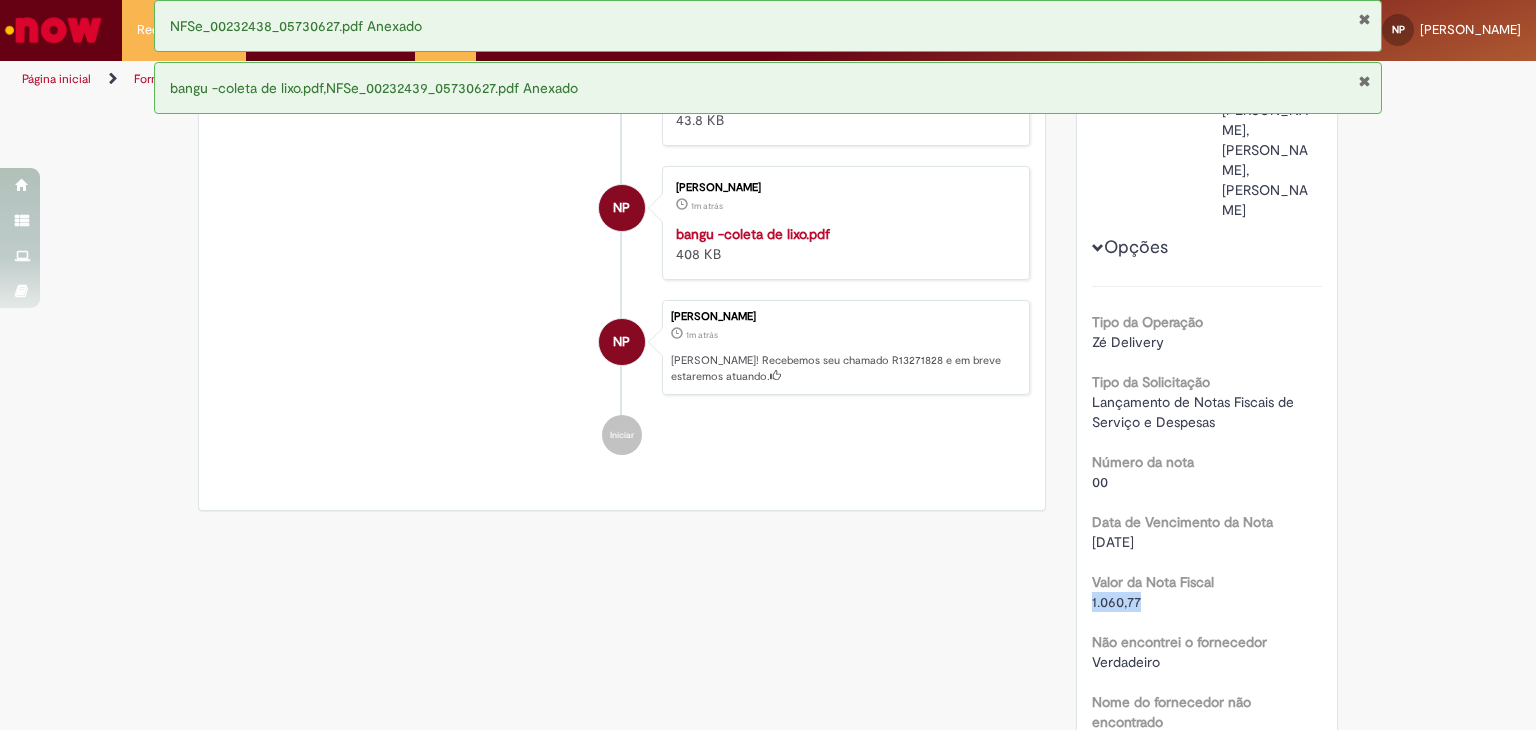 click on "1.060,77" at bounding box center [1116, 602] 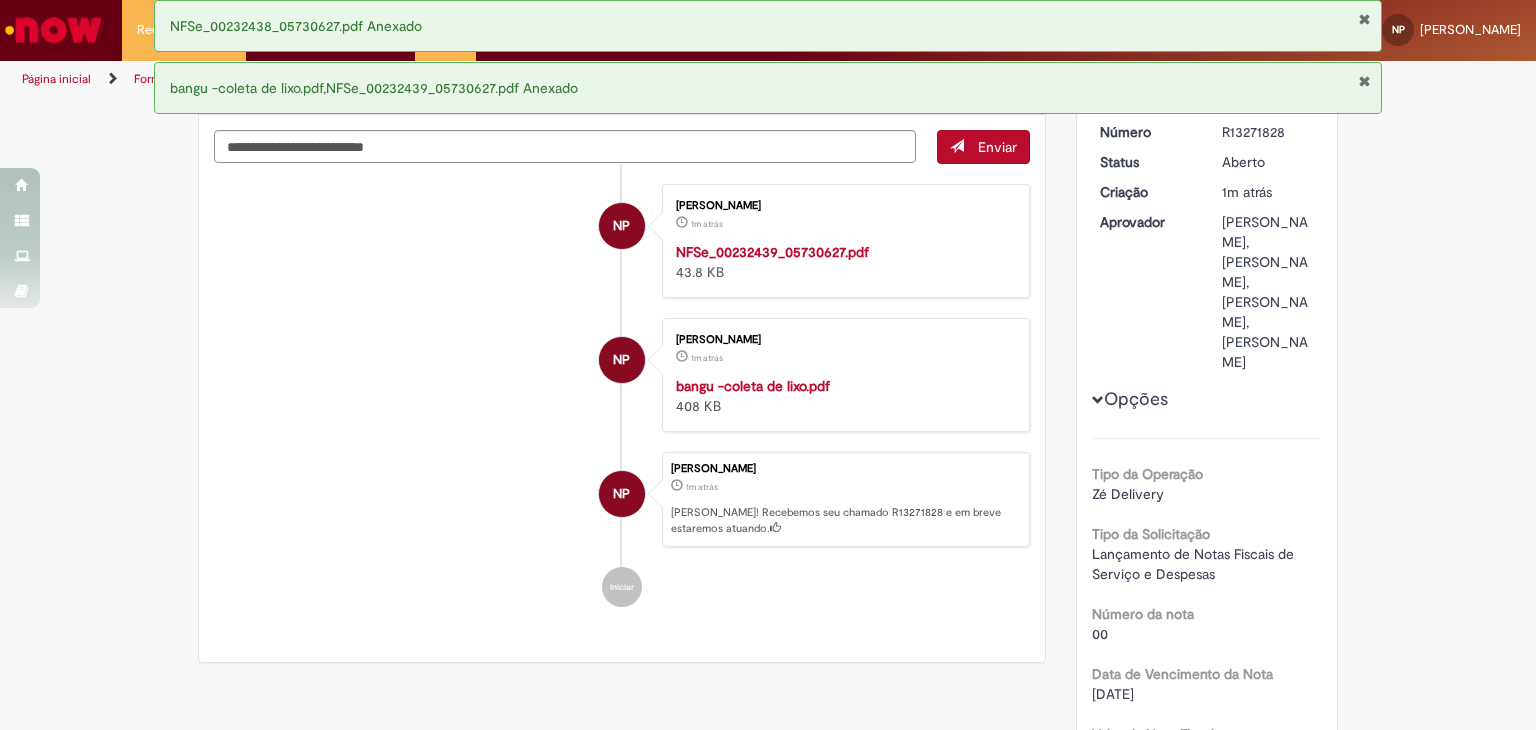 scroll, scrollTop: 133, scrollLeft: 0, axis: vertical 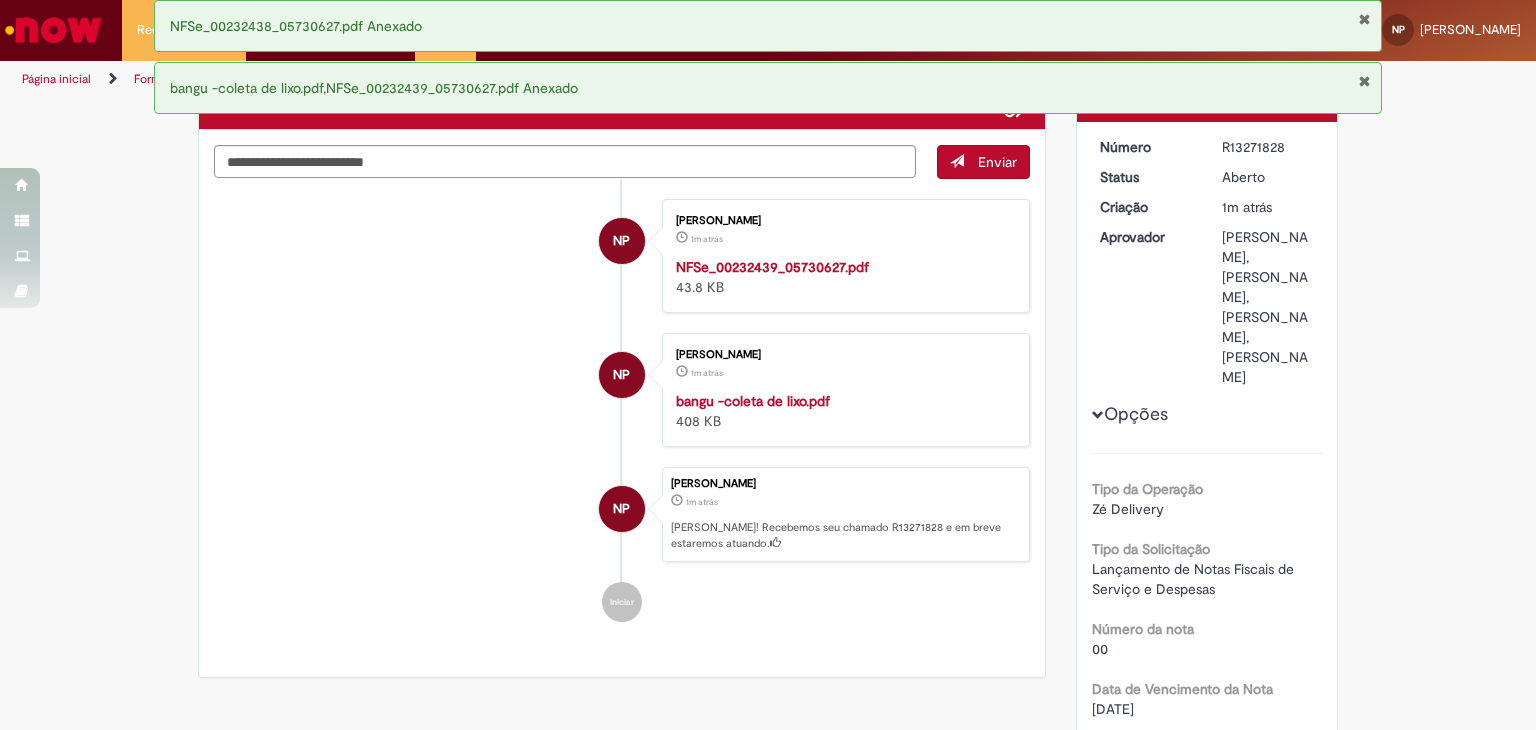 click at bounding box center [1364, 81] 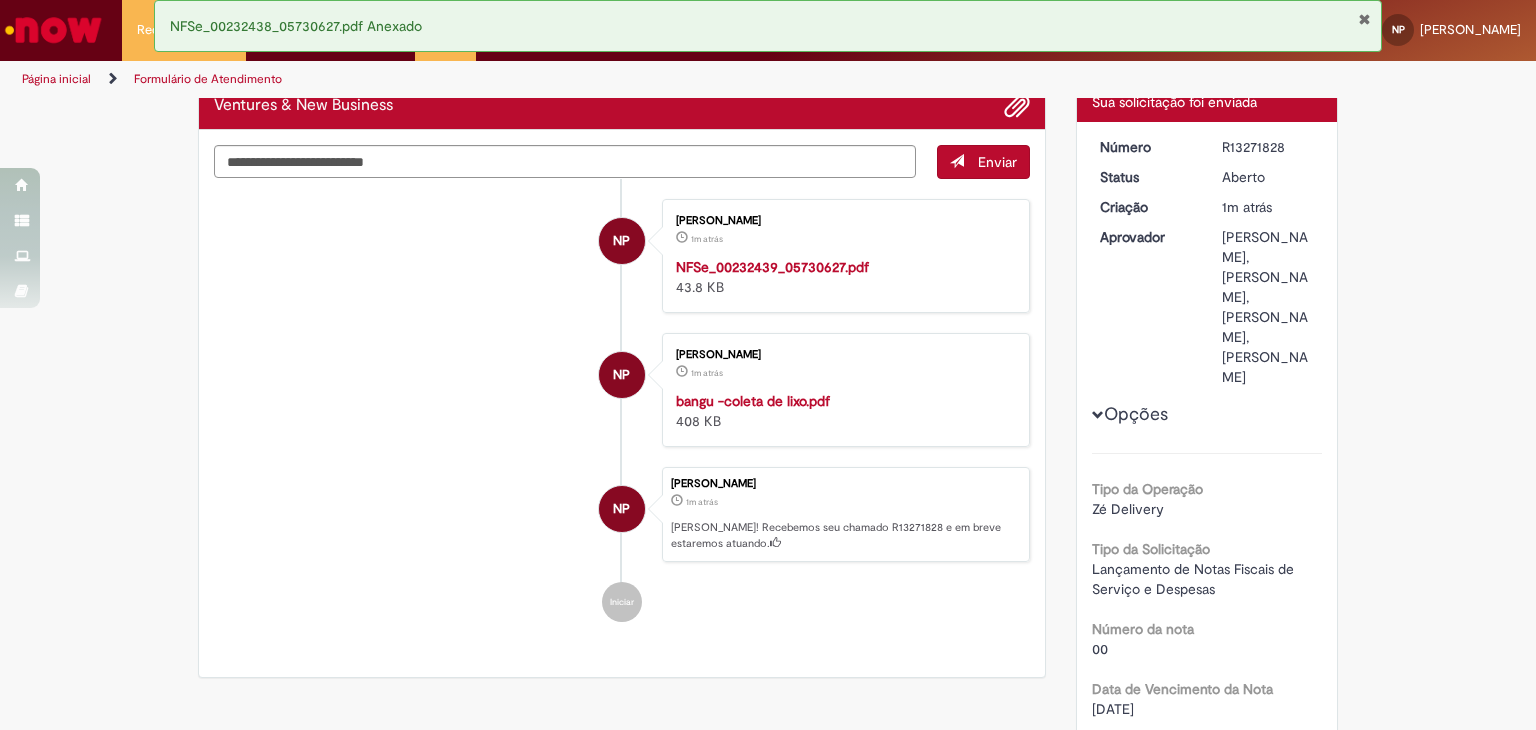 click on "NFSe_00232438_05730627.pdf Anexado" at bounding box center (768, 26) 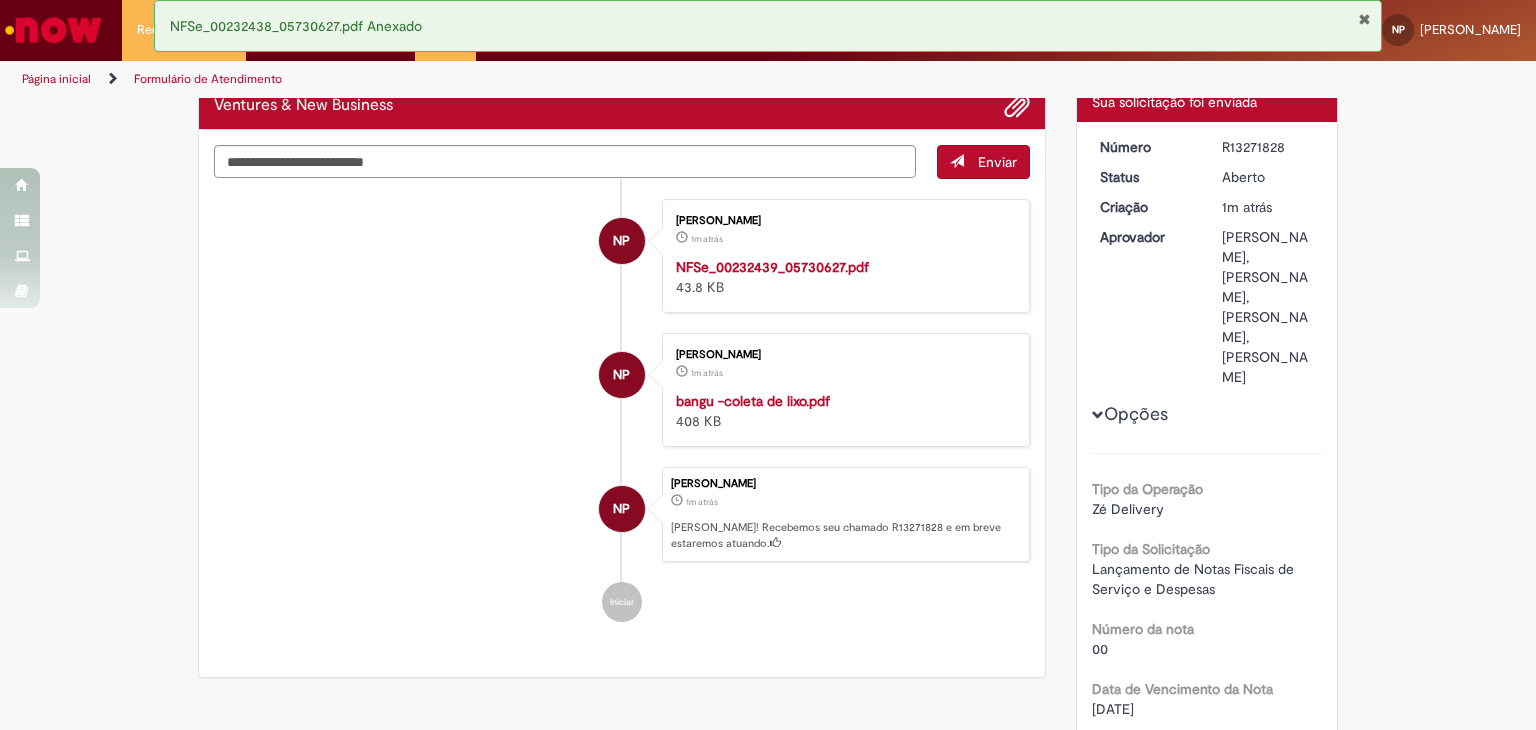 click on "NFSe_00232438_05730627.pdf Anexado" at bounding box center [768, 26] 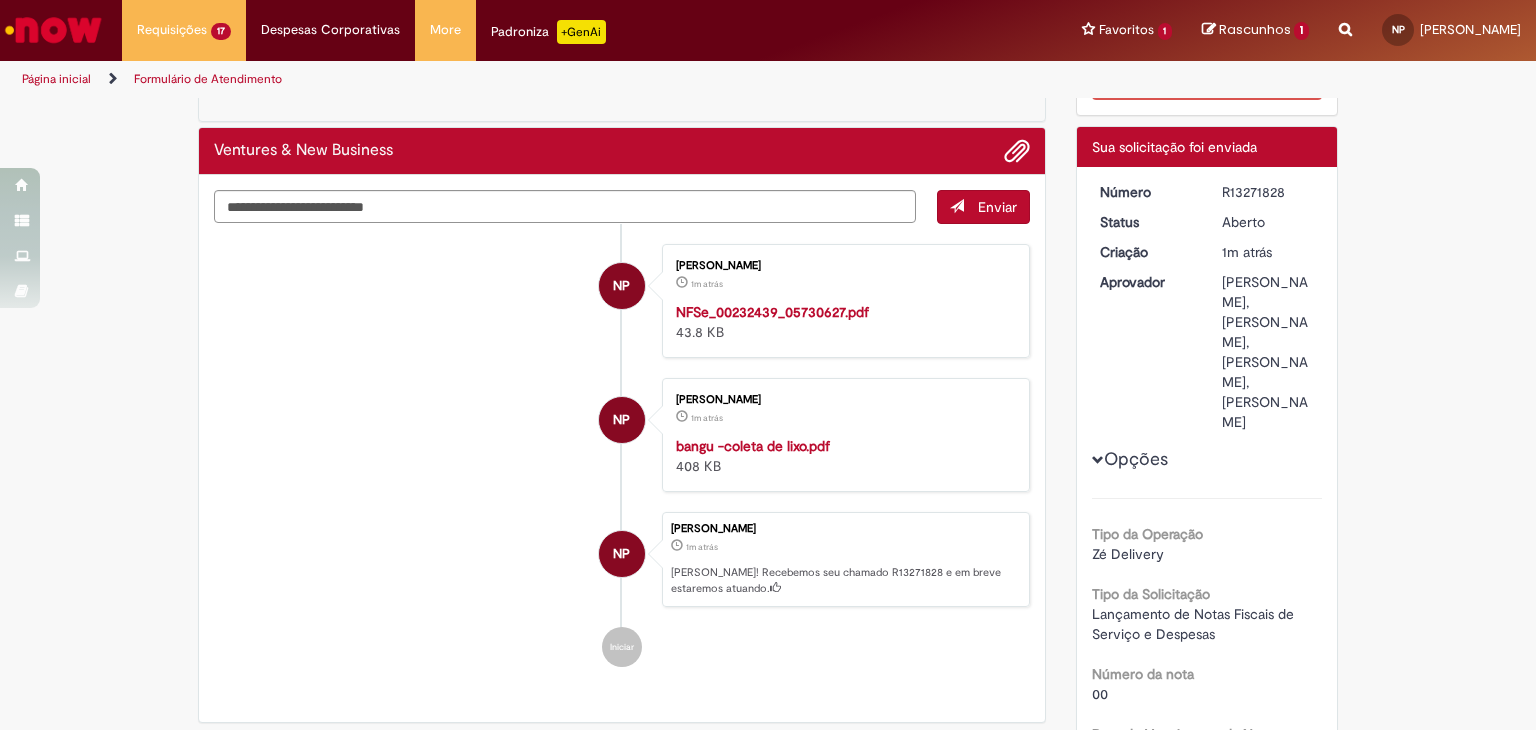 scroll, scrollTop: 0, scrollLeft: 0, axis: both 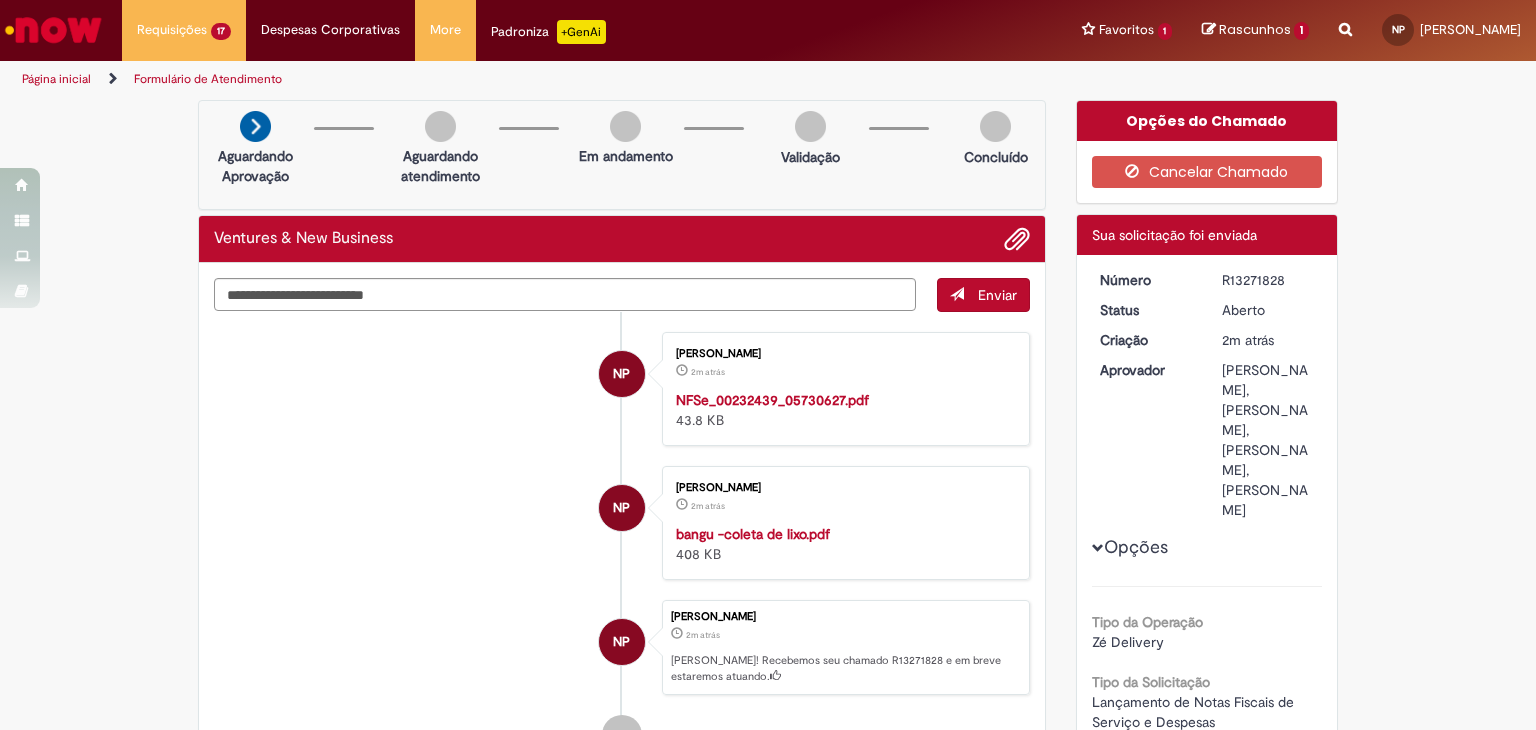 click on "R13271828" at bounding box center [1268, 280] 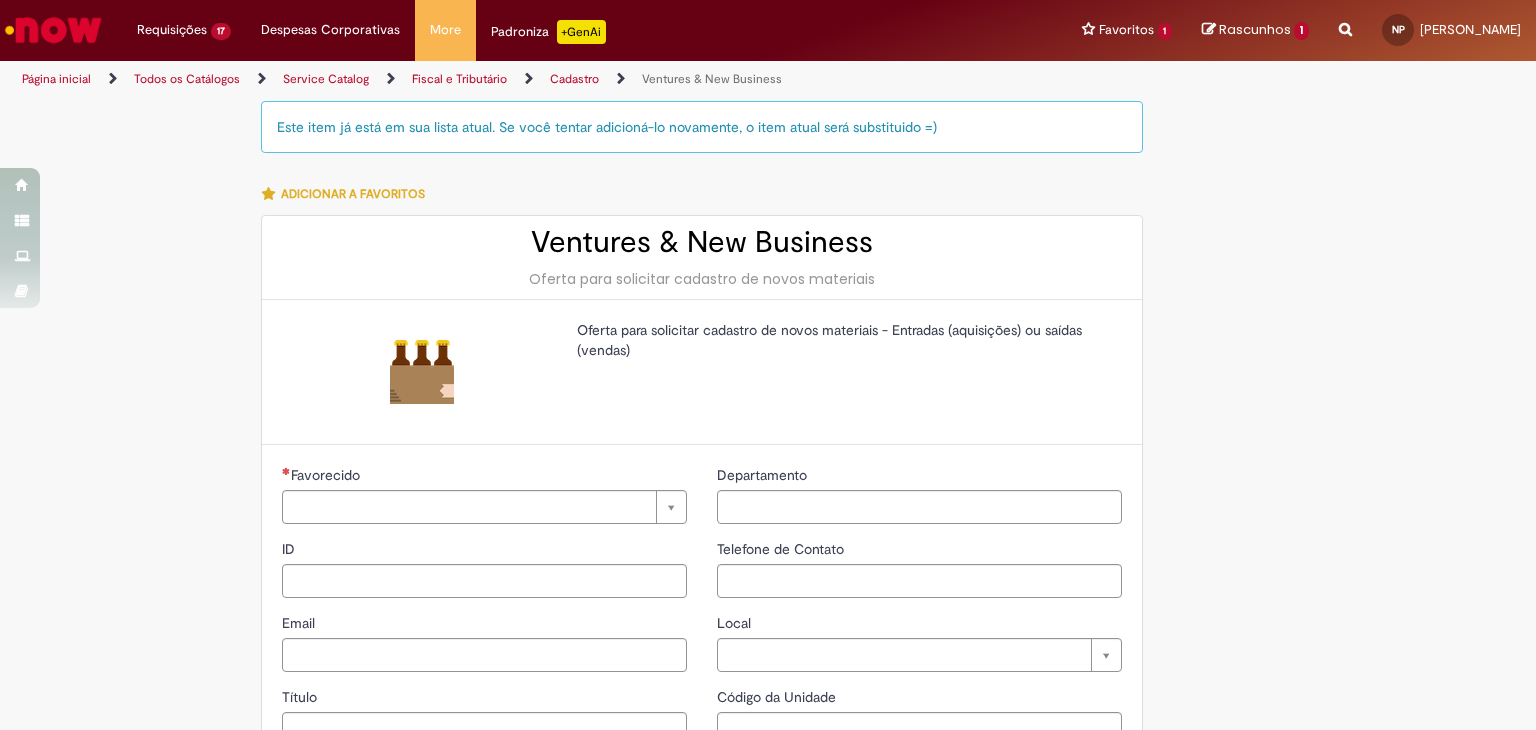type on "**********" 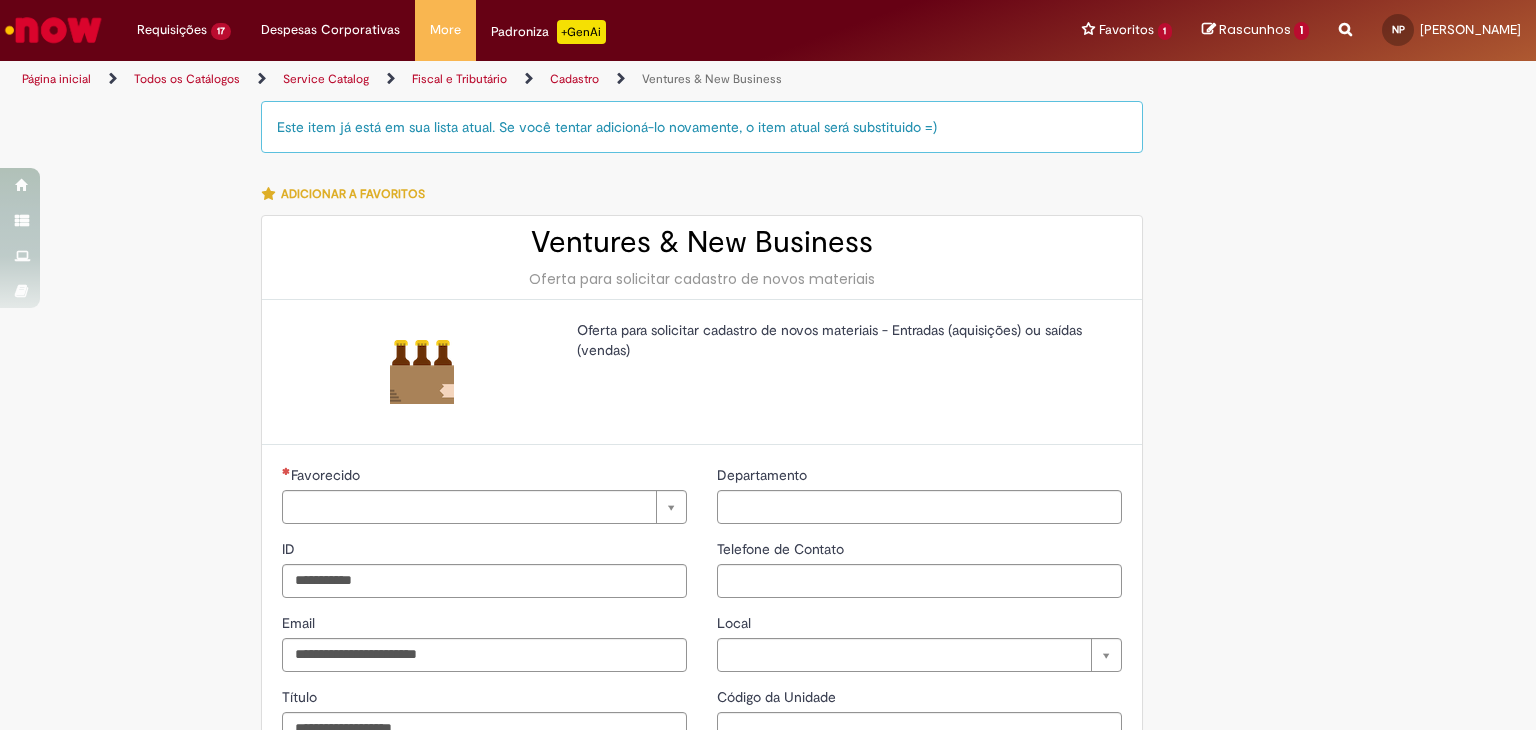 type on "**********" 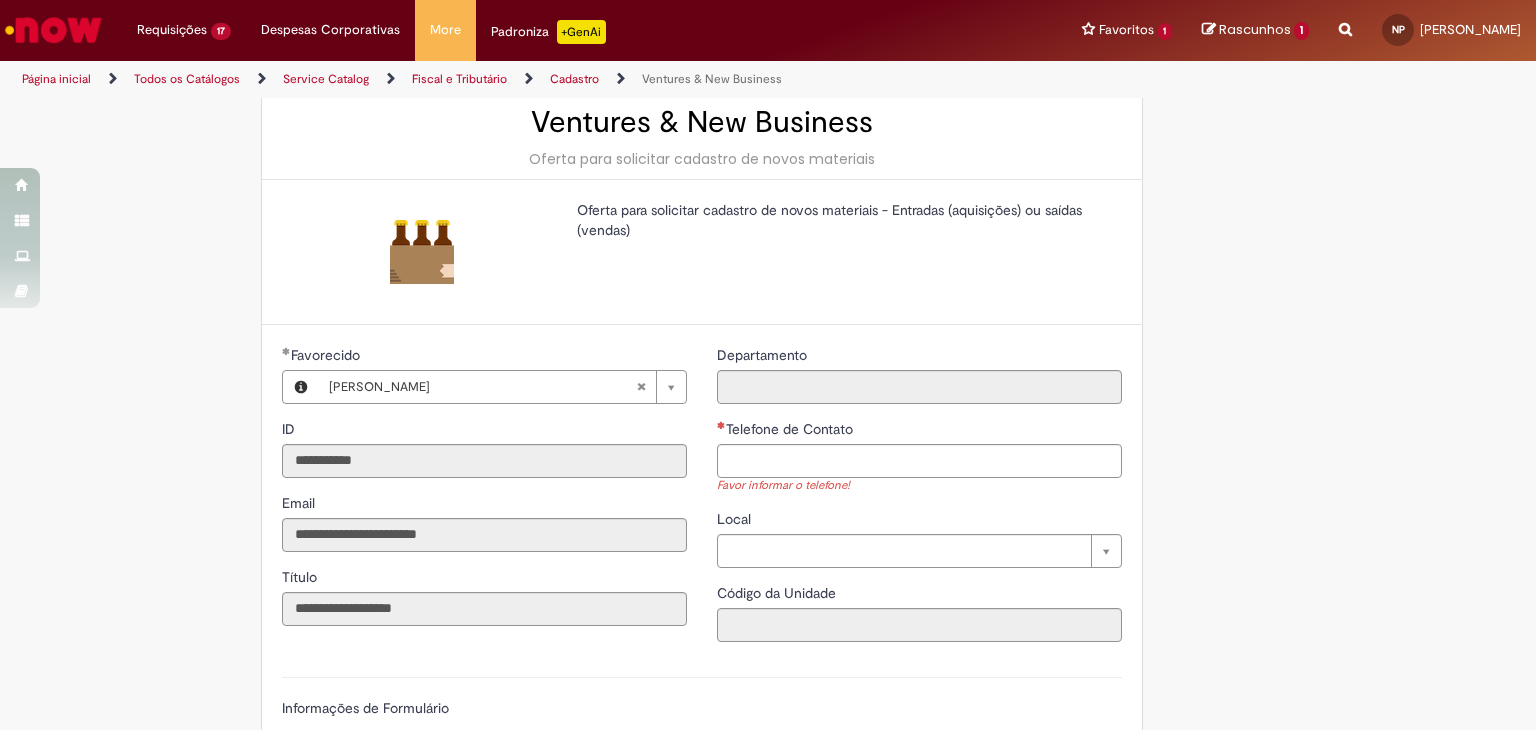 scroll, scrollTop: 166, scrollLeft: 0, axis: vertical 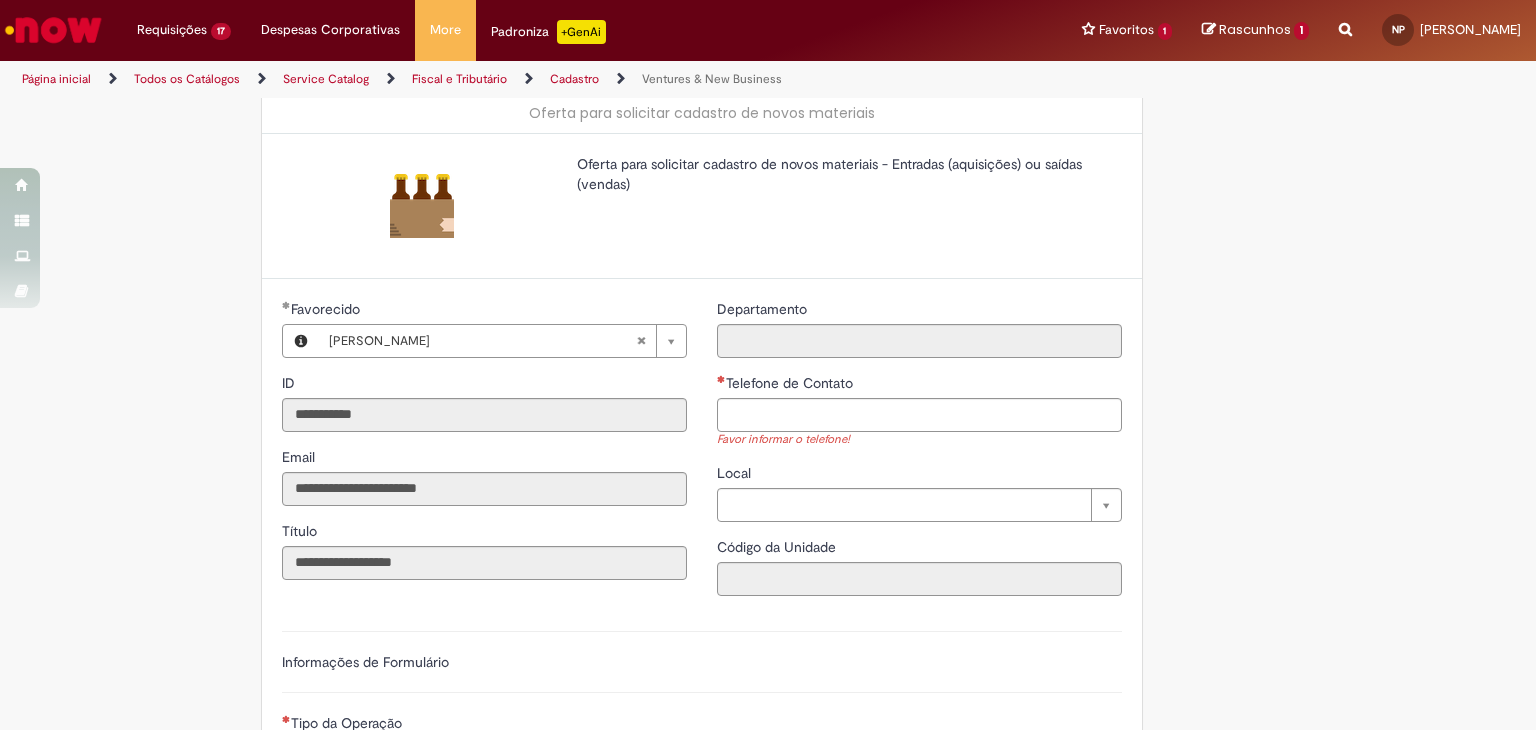 click on "Favor informar o telefone!" at bounding box center (919, 440) 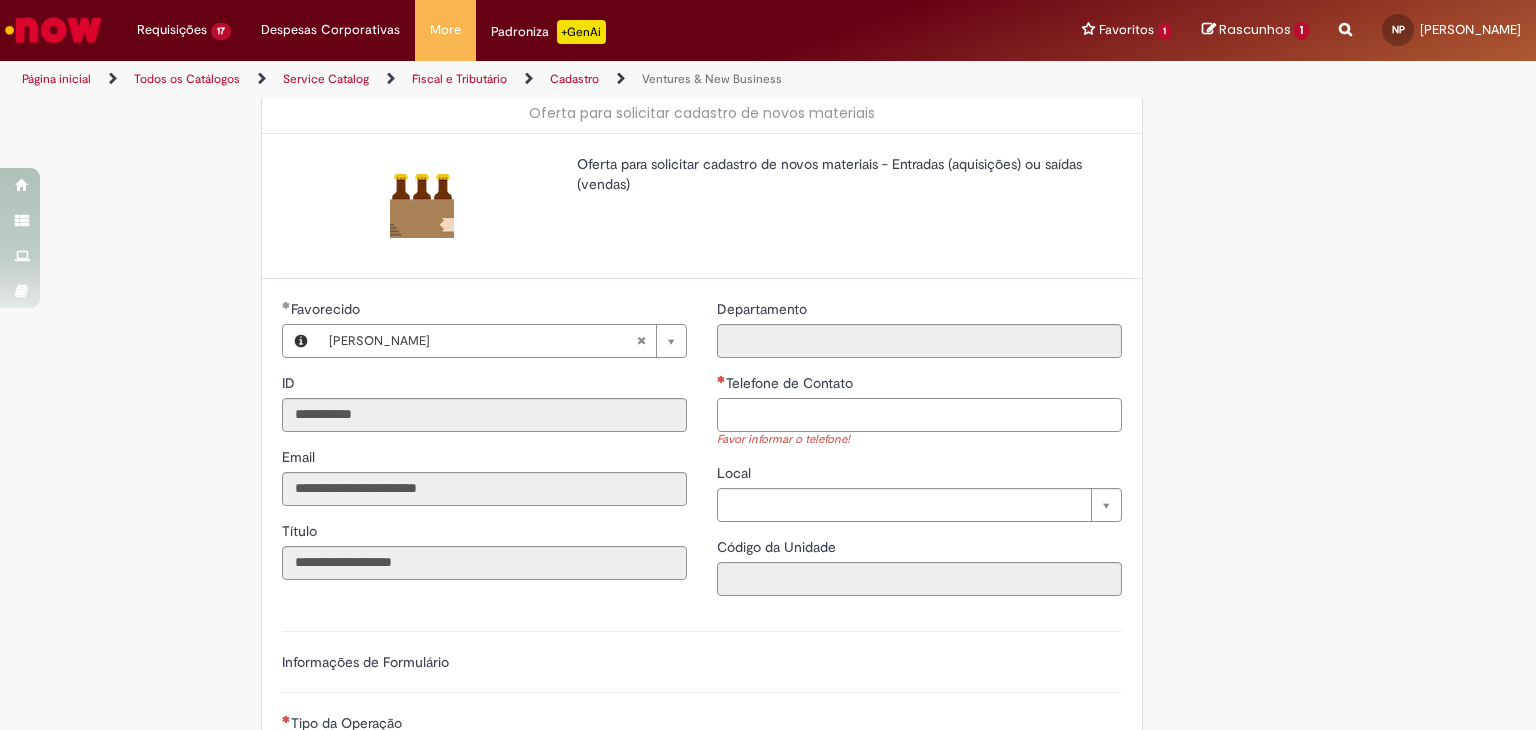 click on "Telefone de Contato" at bounding box center (919, 415) 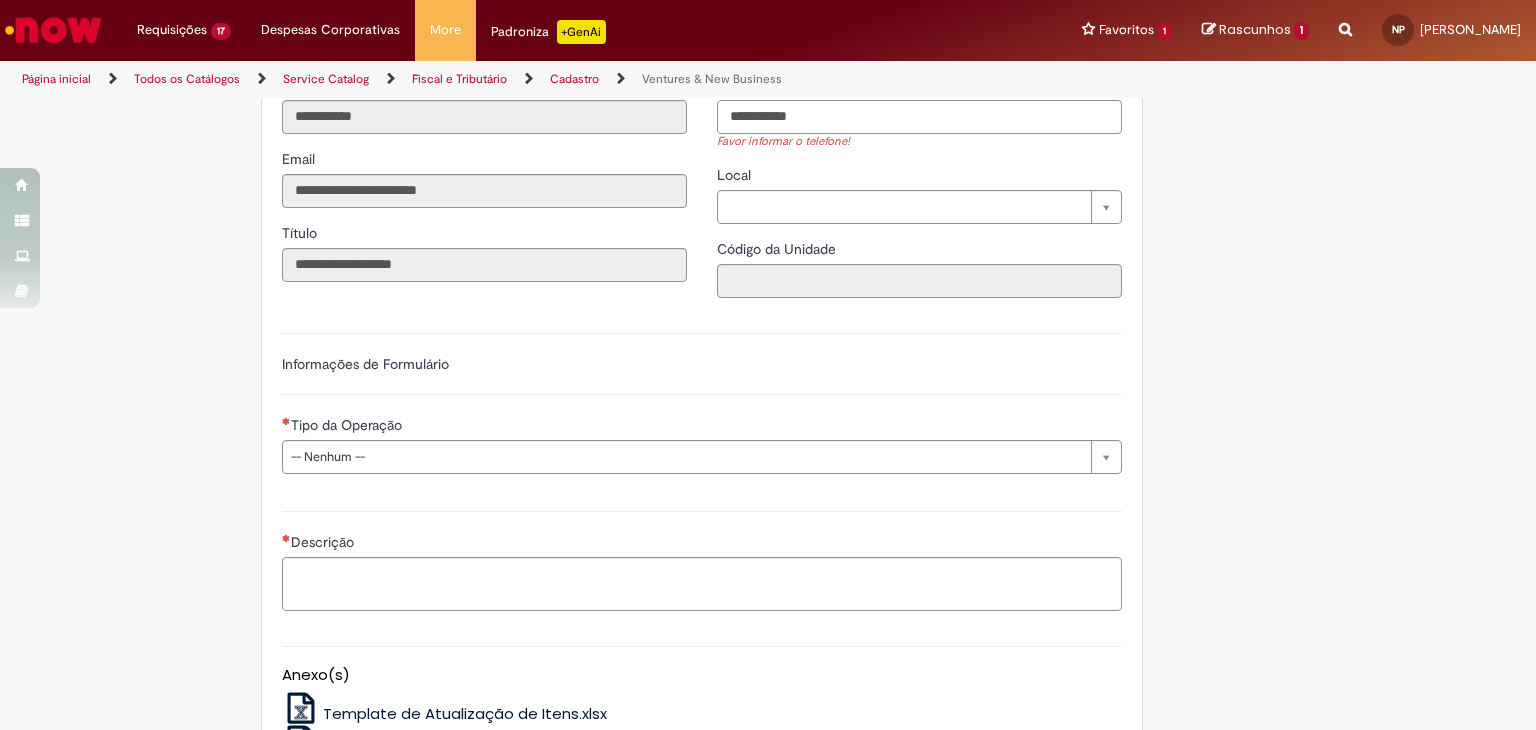 scroll, scrollTop: 466, scrollLeft: 0, axis: vertical 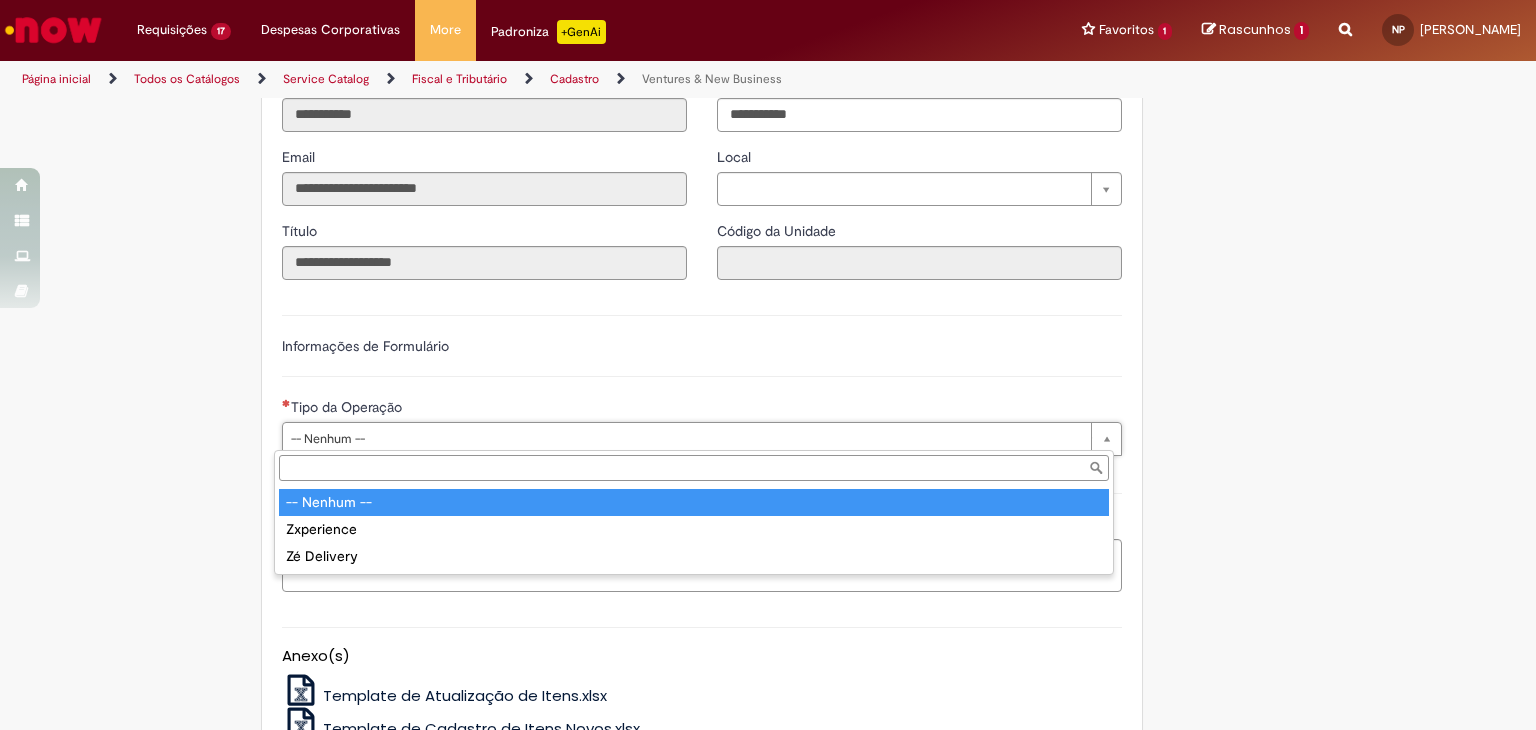 type on "**********" 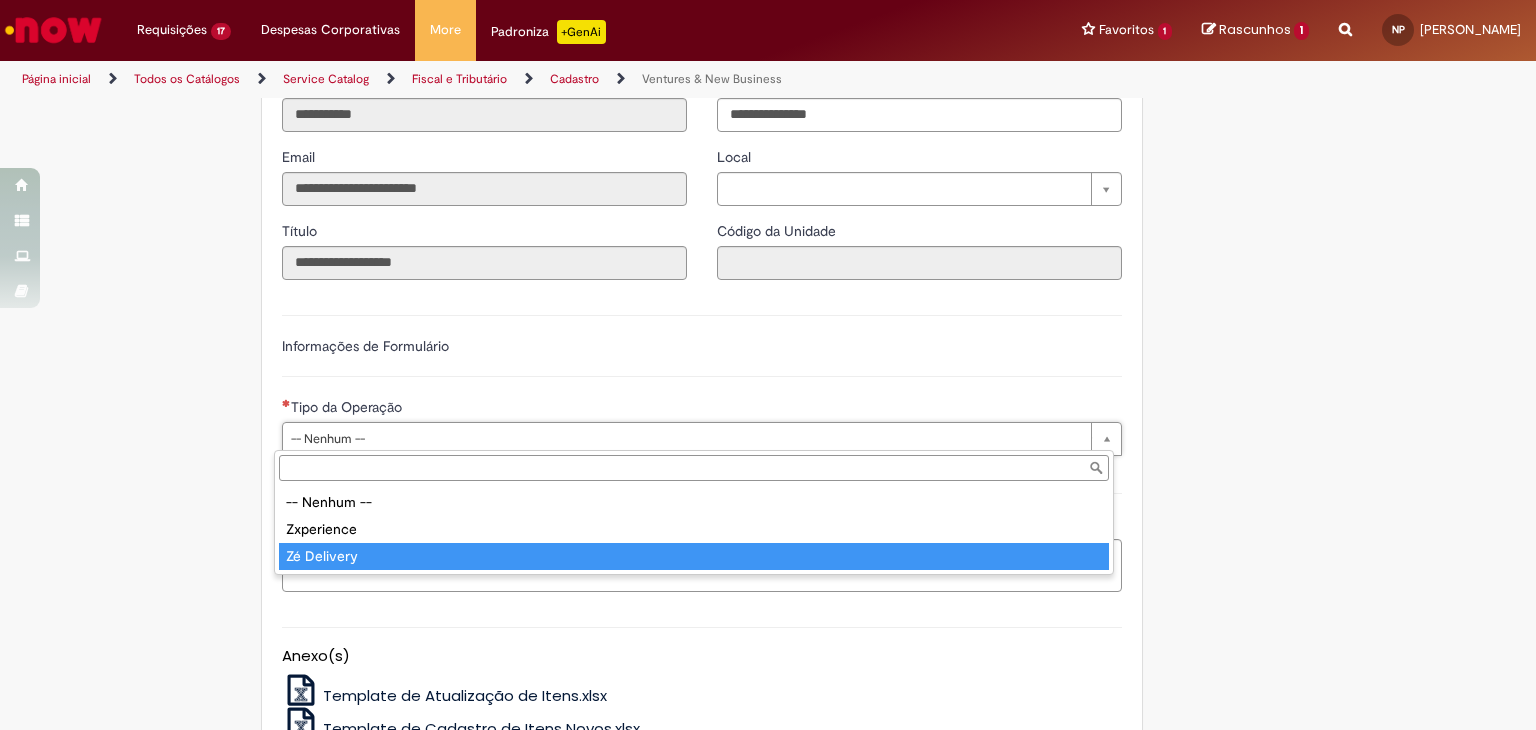 type on "**********" 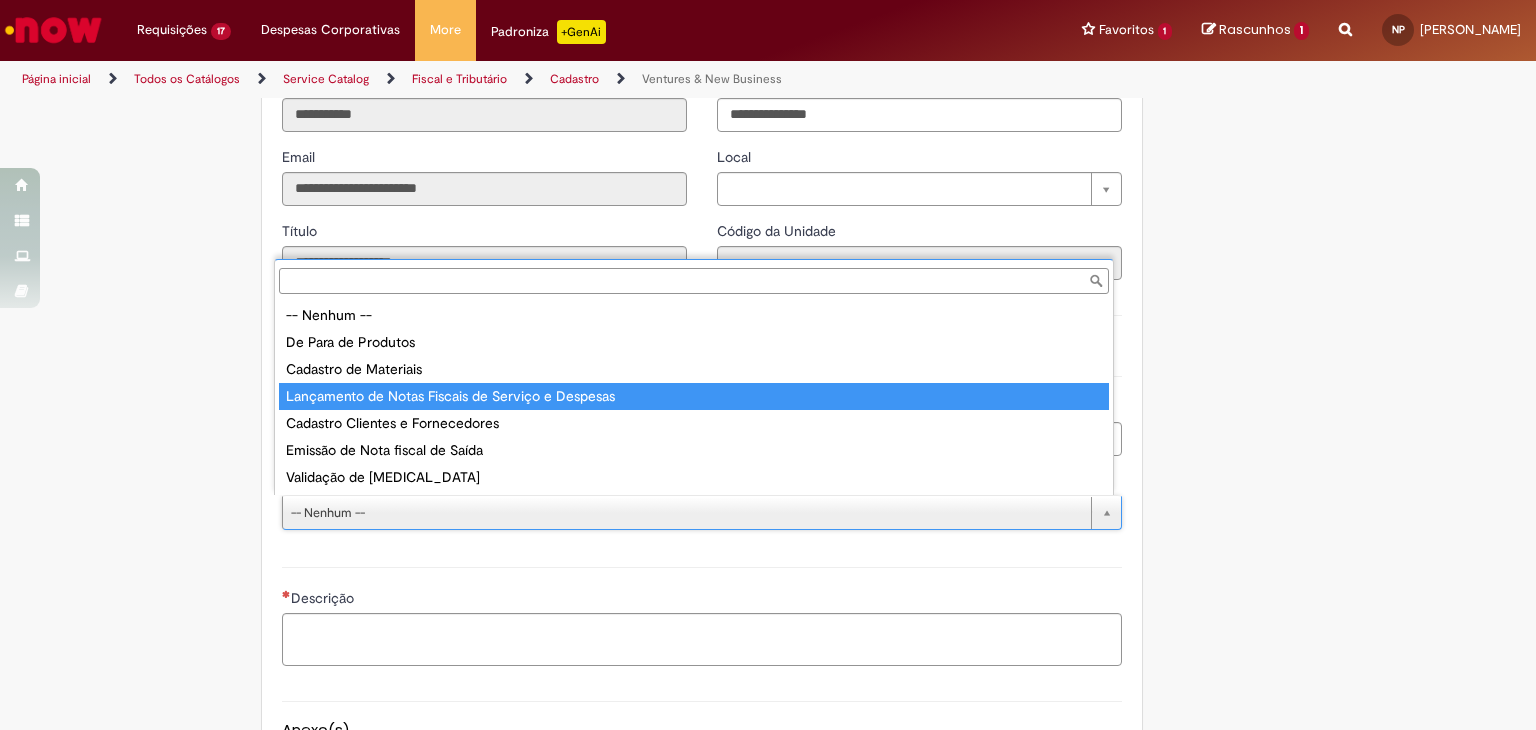 drag, startPoint x: 597, startPoint y: 380, endPoint x: 601, endPoint y: 394, distance: 14.56022 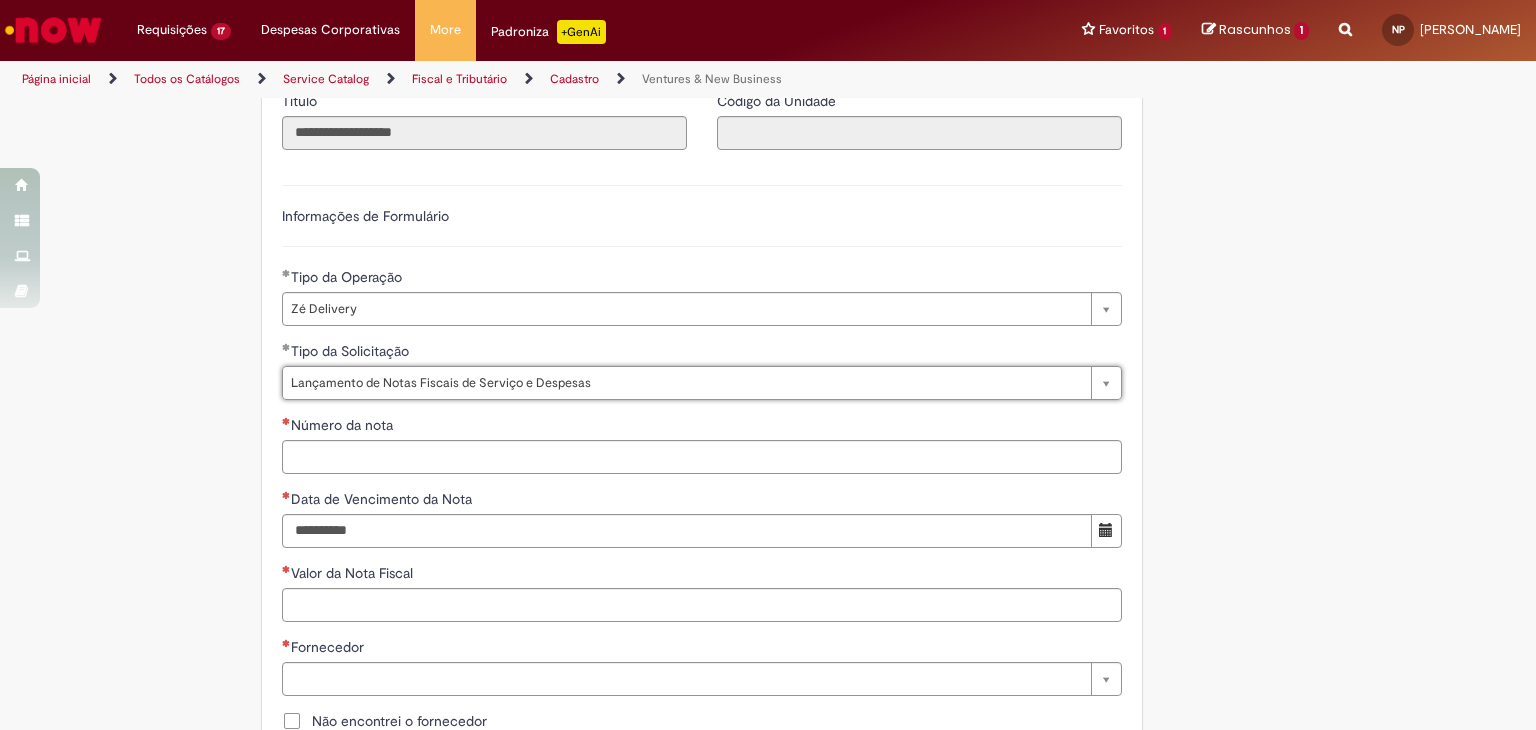 scroll, scrollTop: 600, scrollLeft: 0, axis: vertical 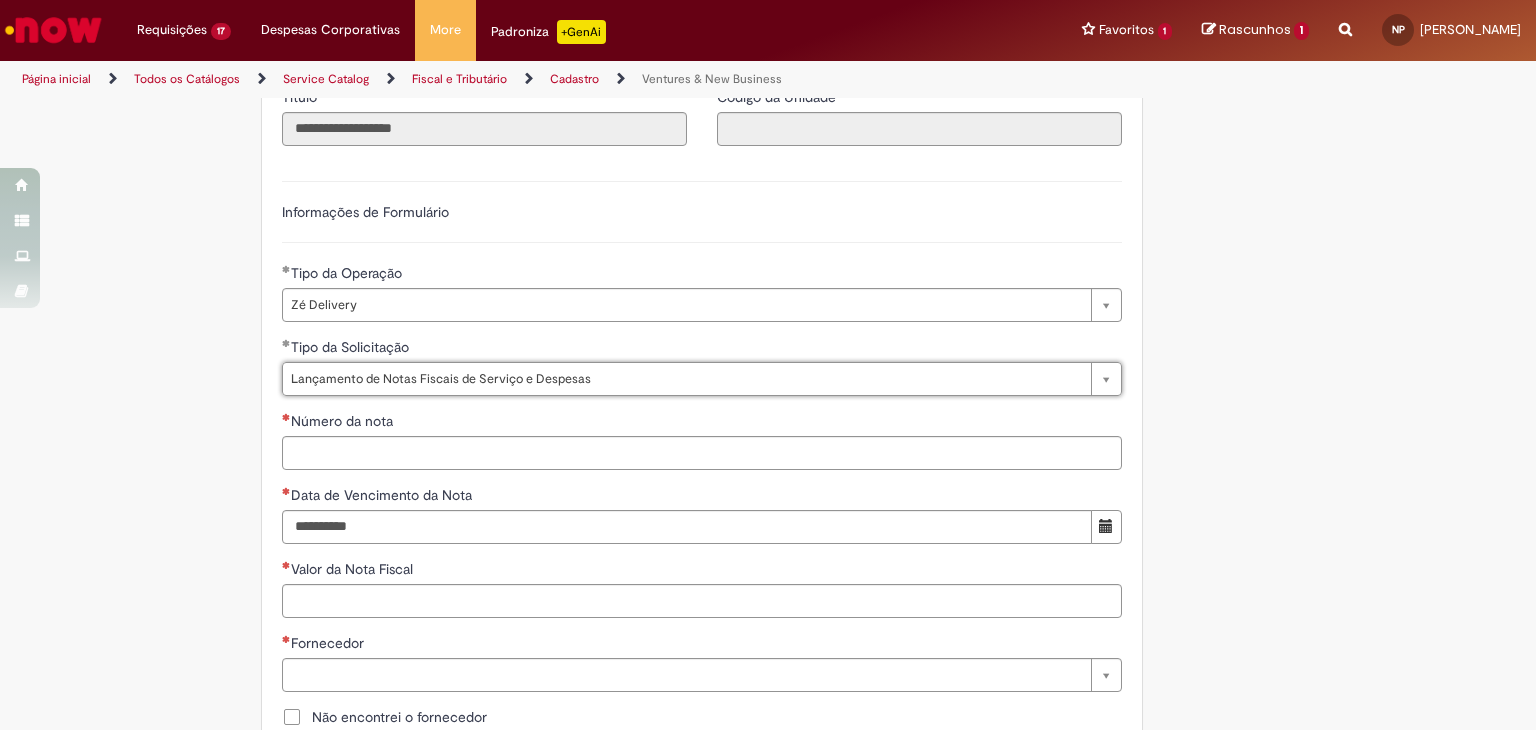 click on "Número da nota" at bounding box center (702, 423) 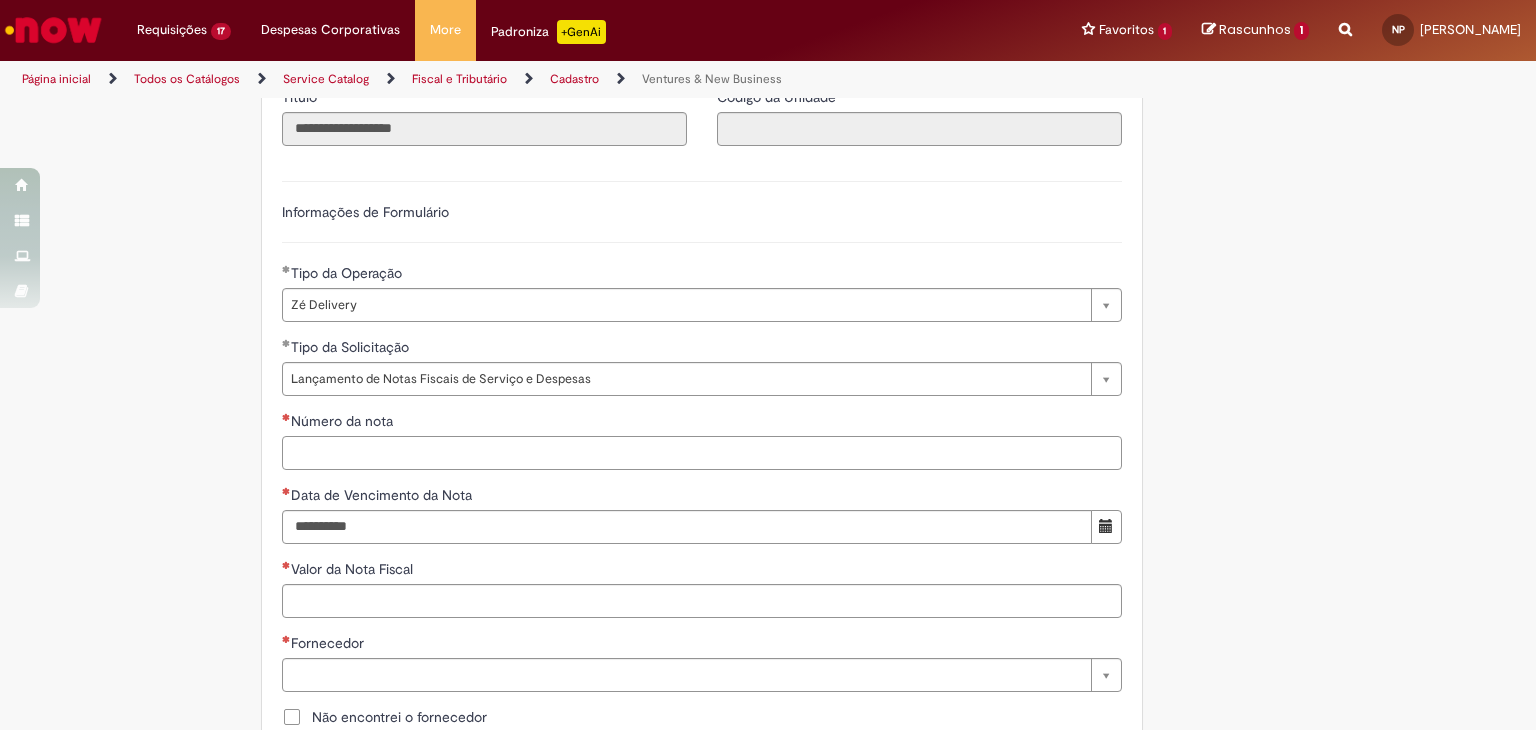 click on "Número da nota" at bounding box center (702, 453) 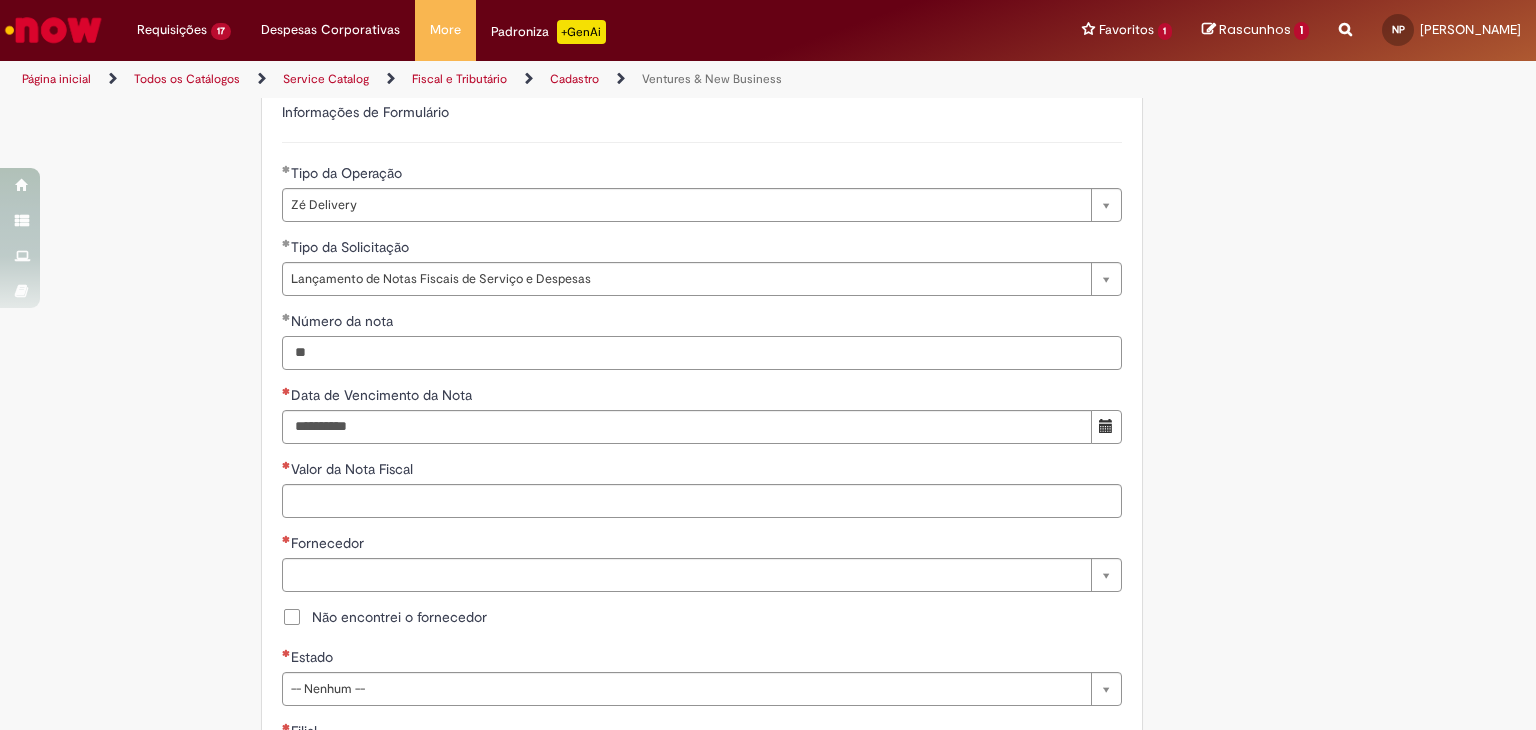 scroll, scrollTop: 733, scrollLeft: 0, axis: vertical 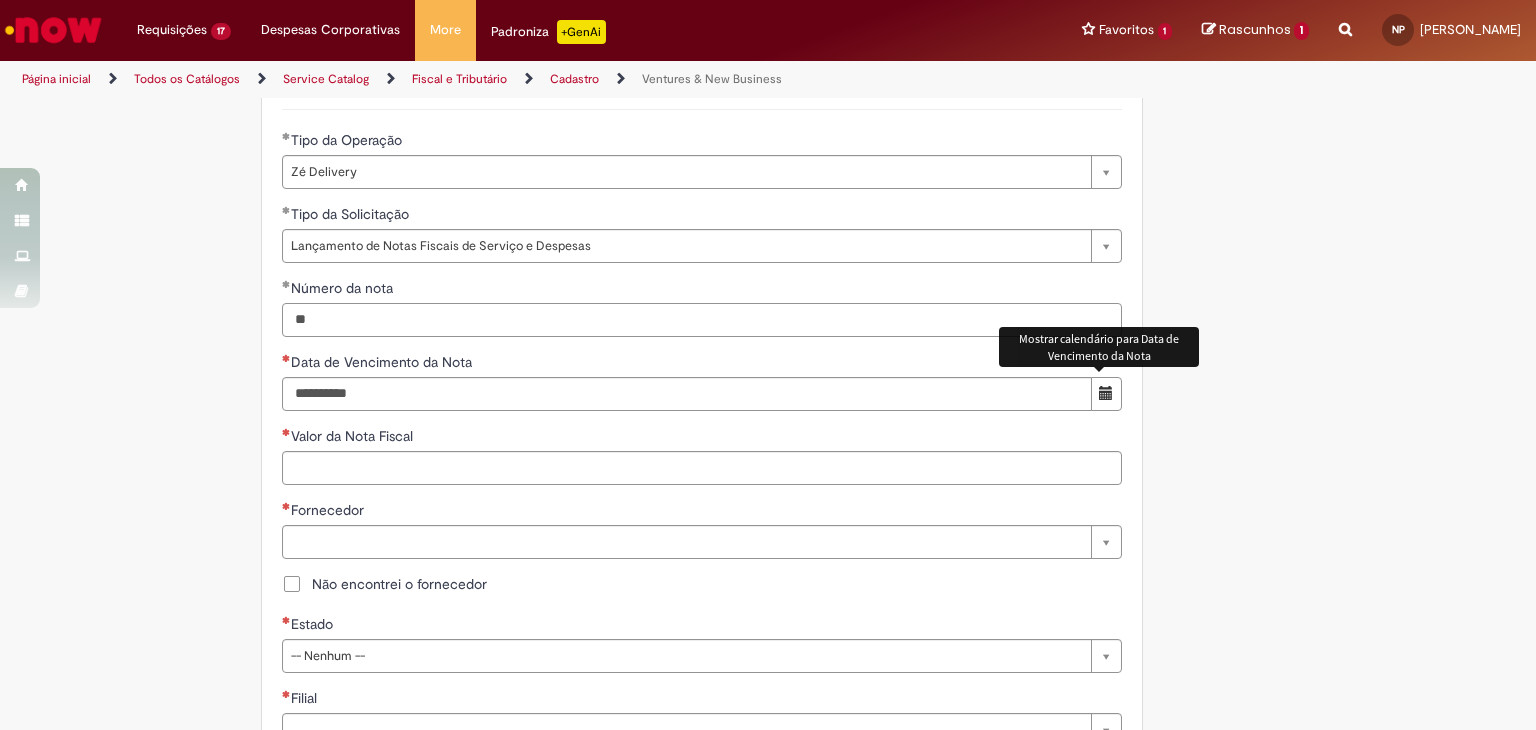 type on "**" 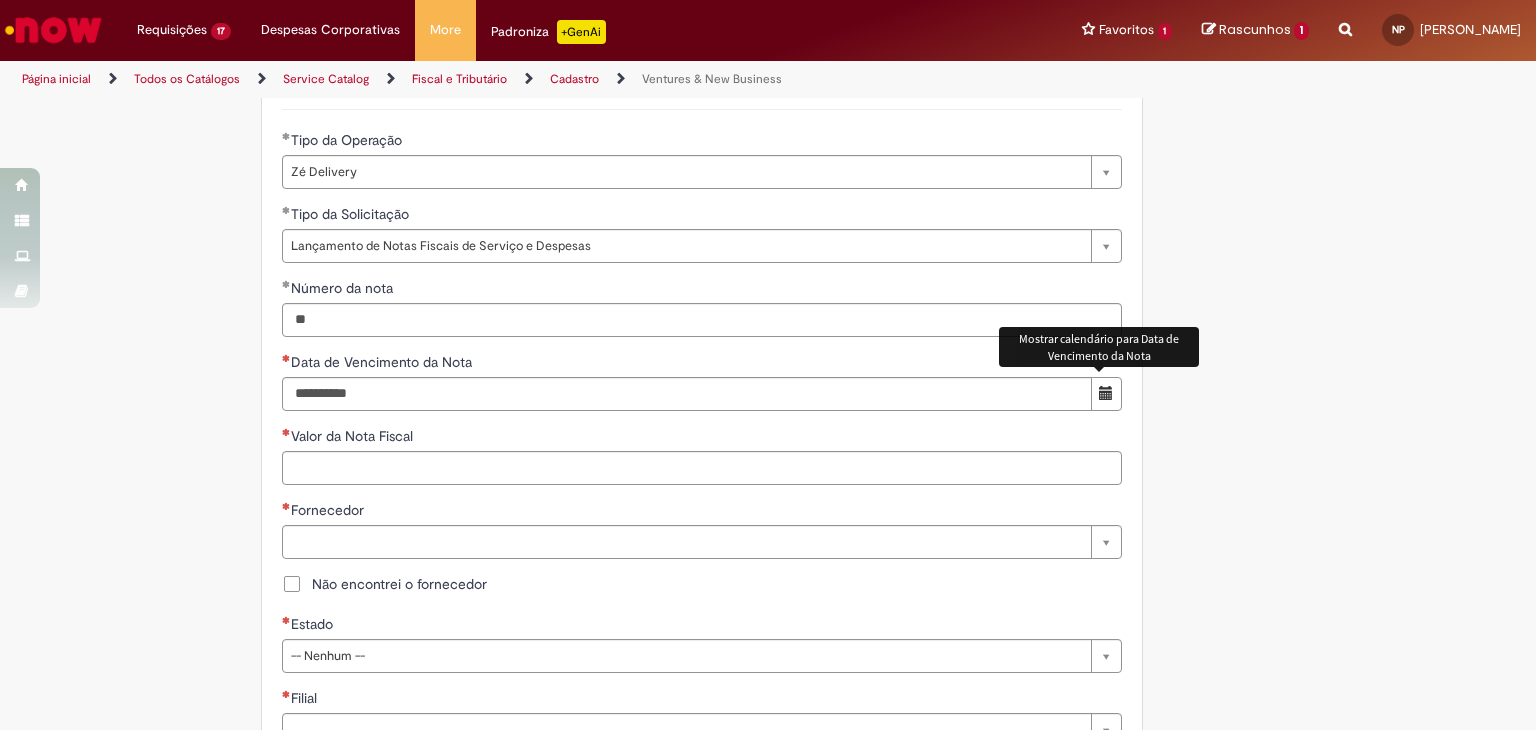 click at bounding box center [1106, 394] 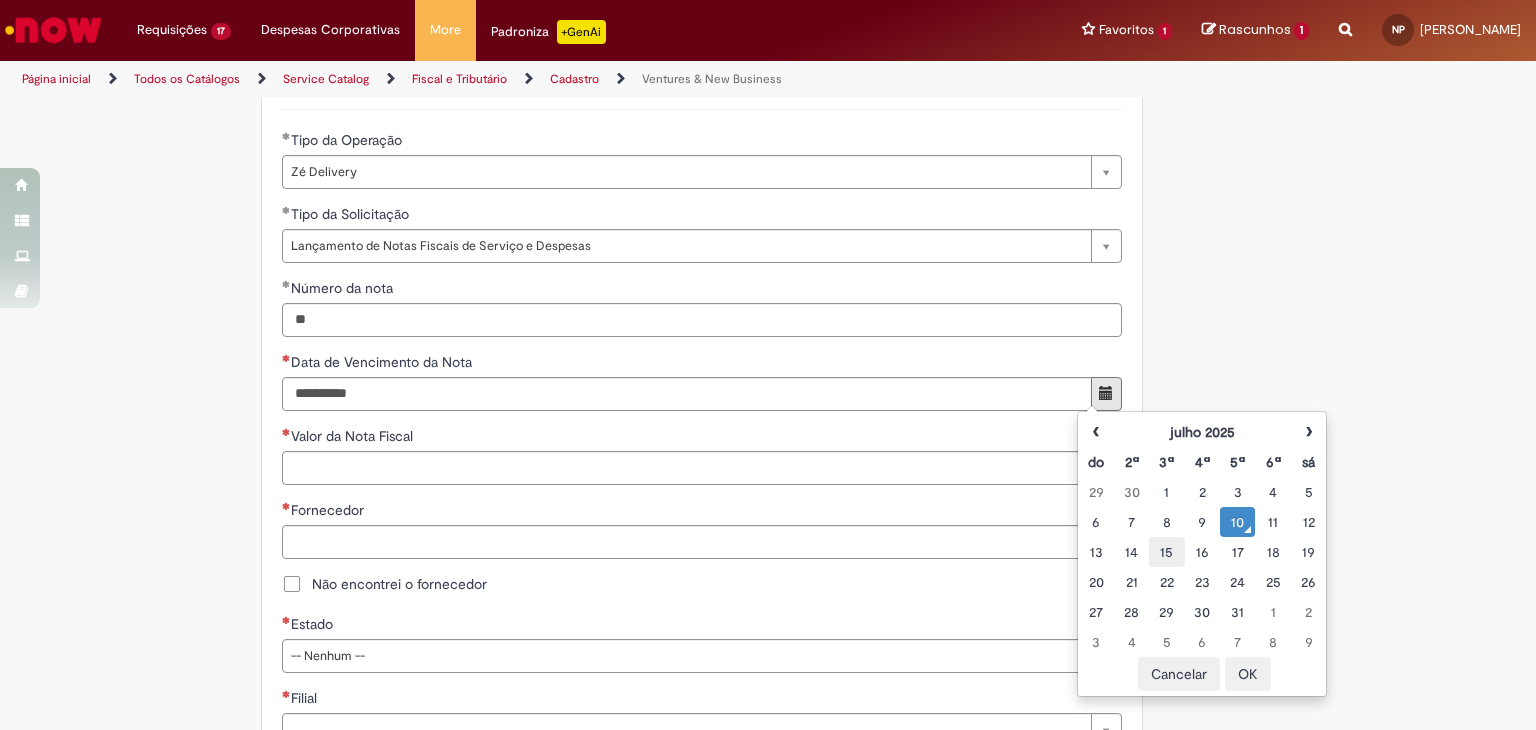 click on "15" at bounding box center [1166, 552] 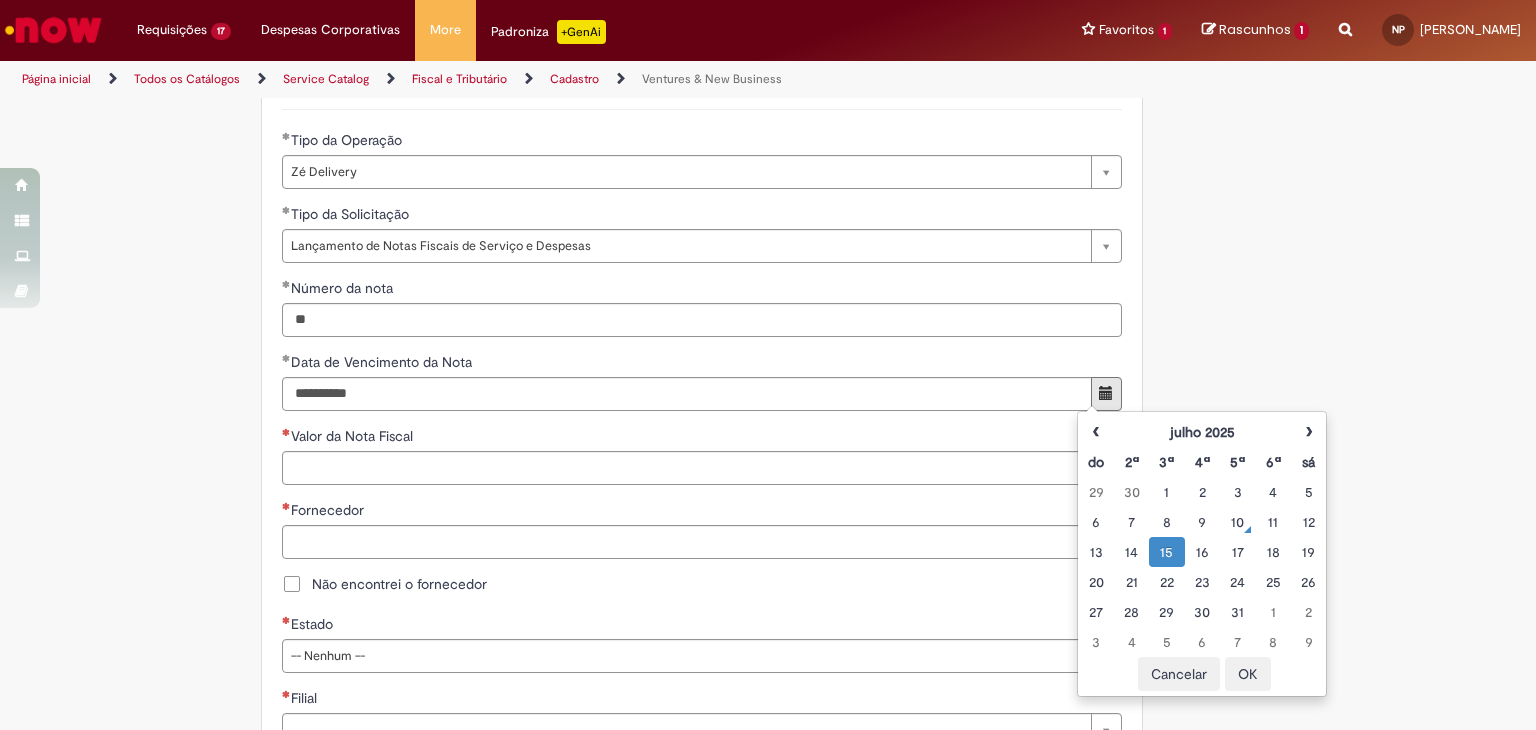 type on "**********" 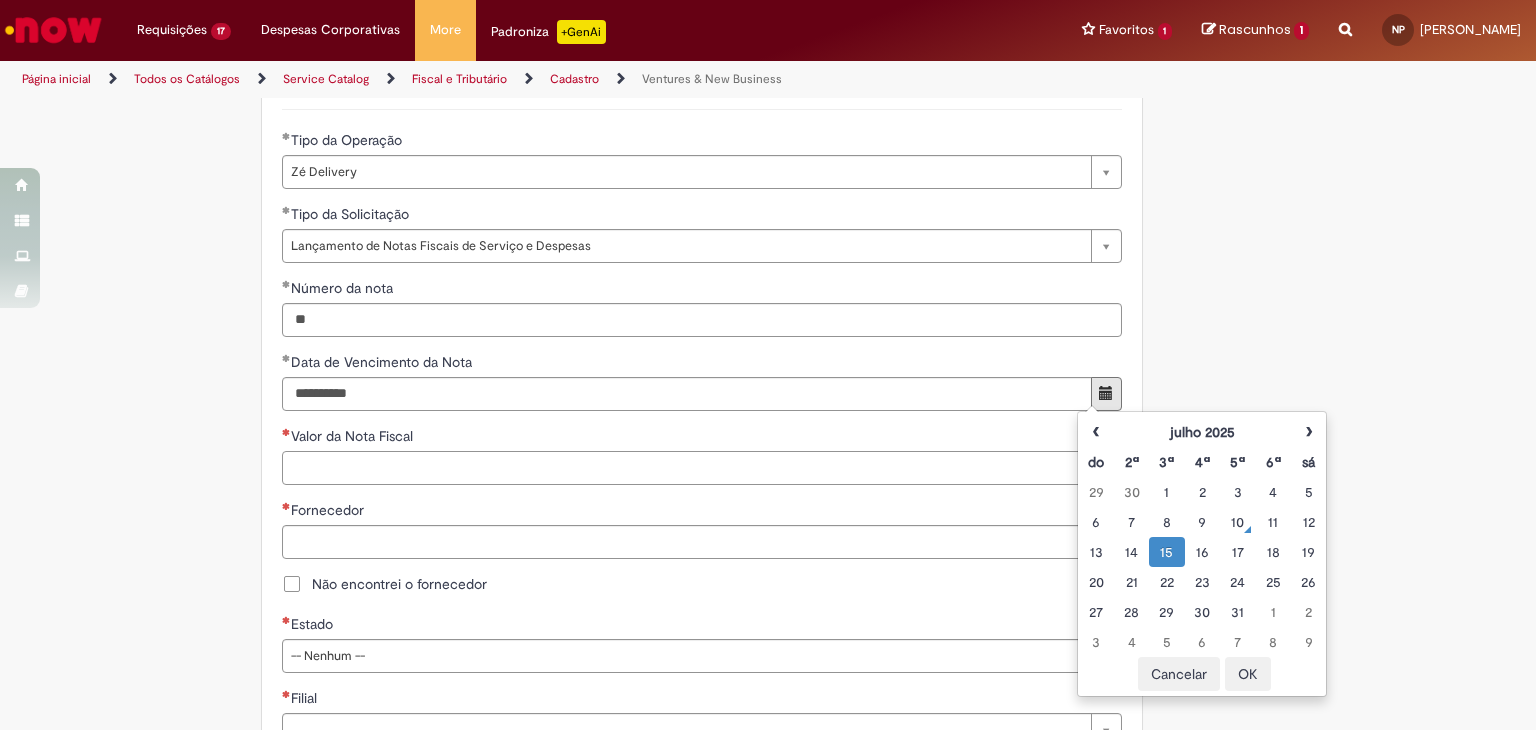 click on "Valor da Nota Fiscal" at bounding box center [702, 468] 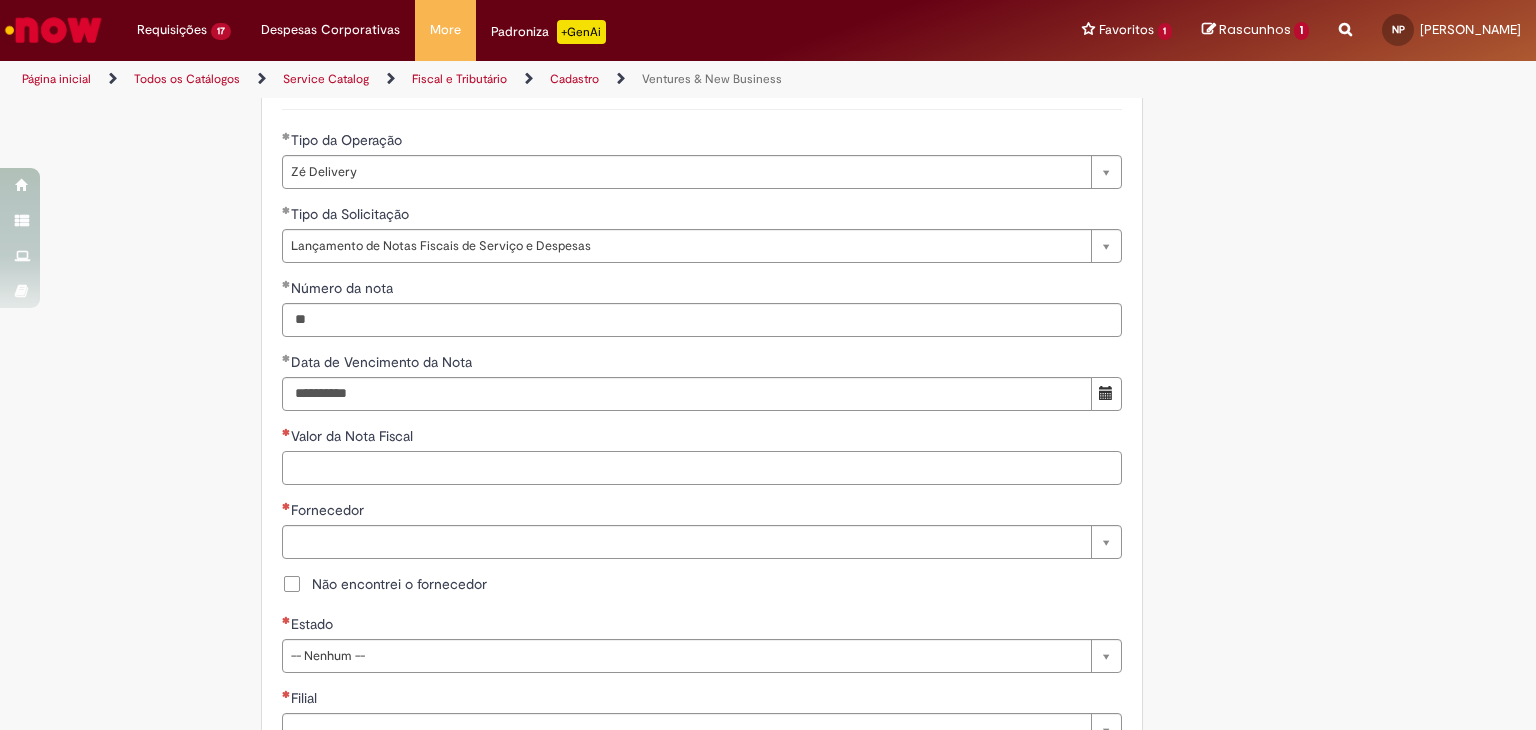 paste on "********" 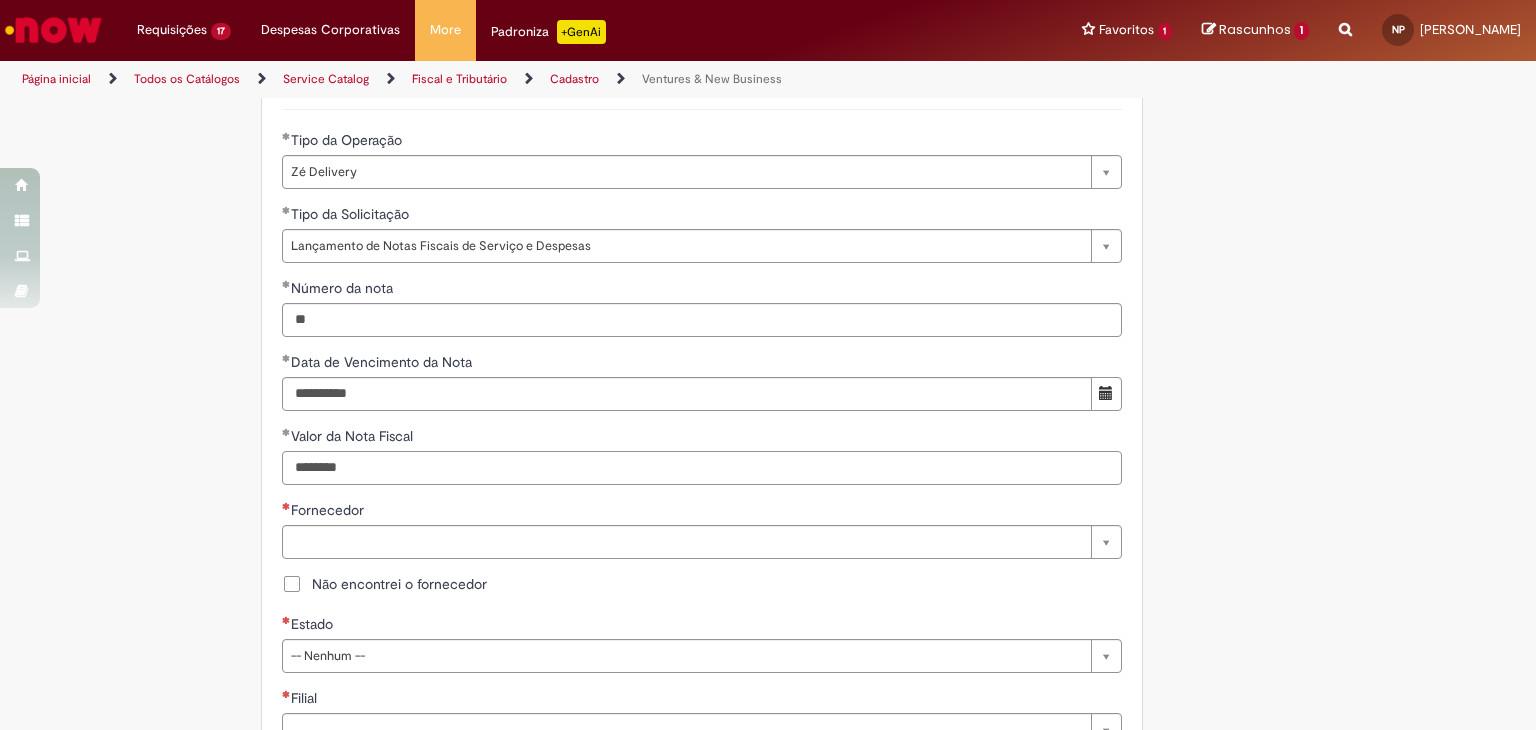 type on "********" 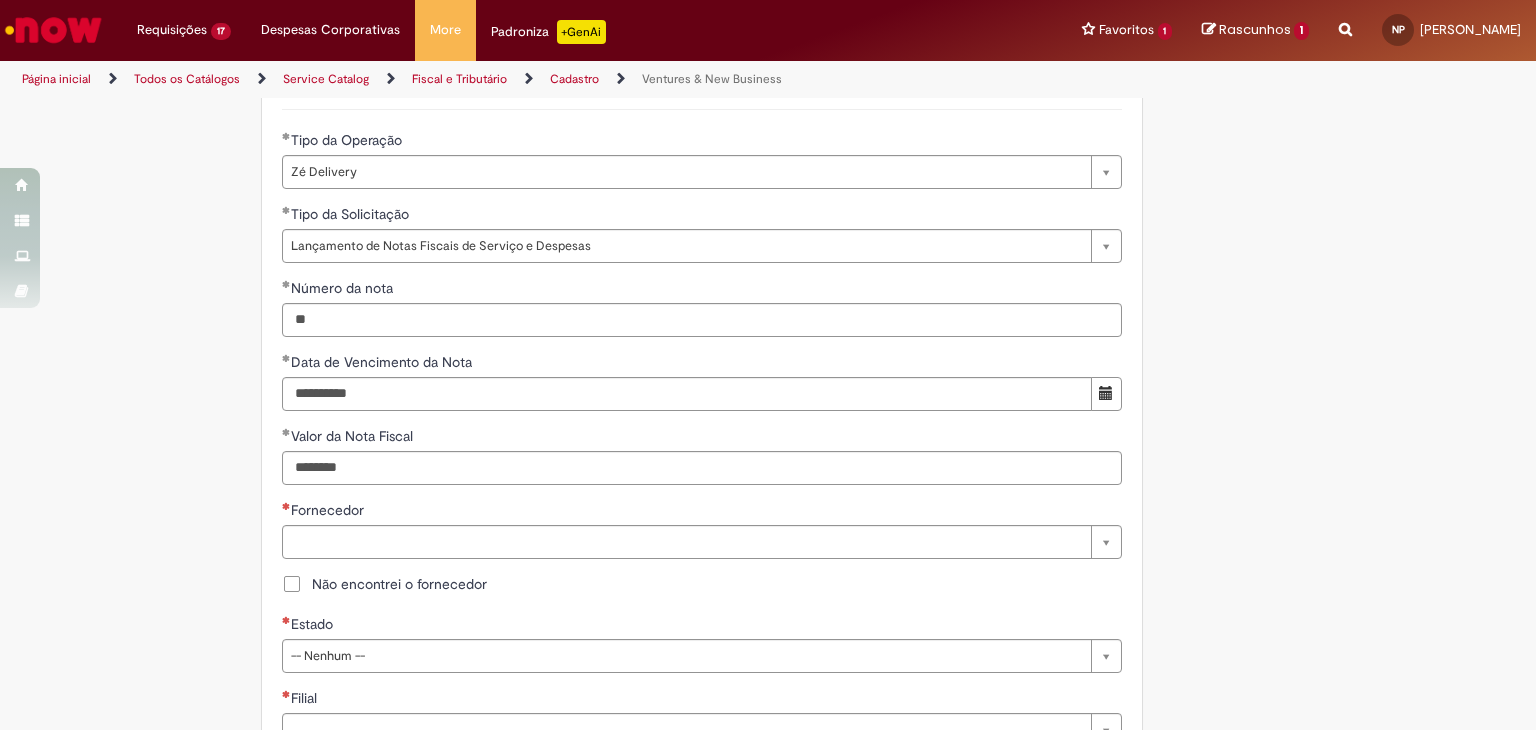 click on "Não encontrei o fornecedor" at bounding box center (399, 584) 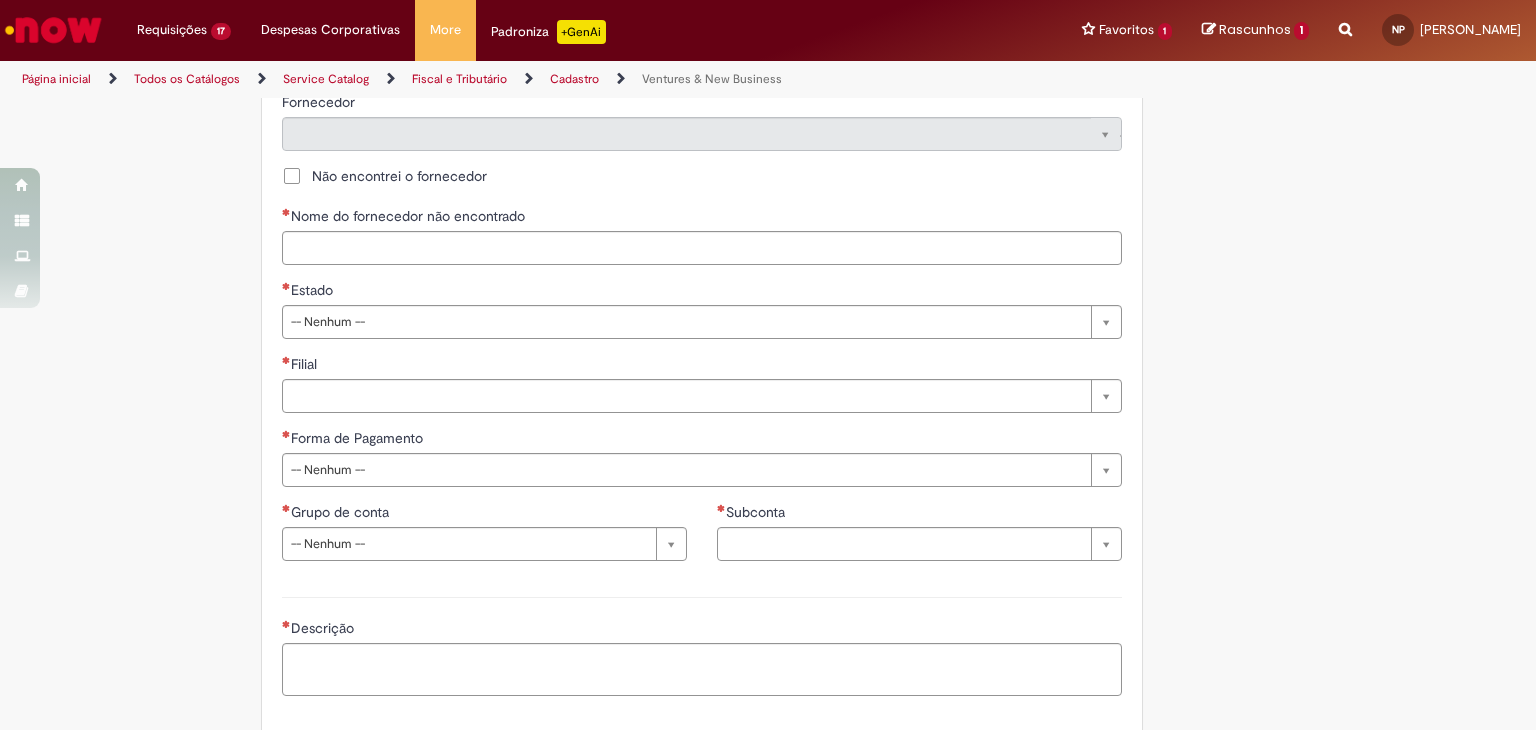 scroll, scrollTop: 1166, scrollLeft: 0, axis: vertical 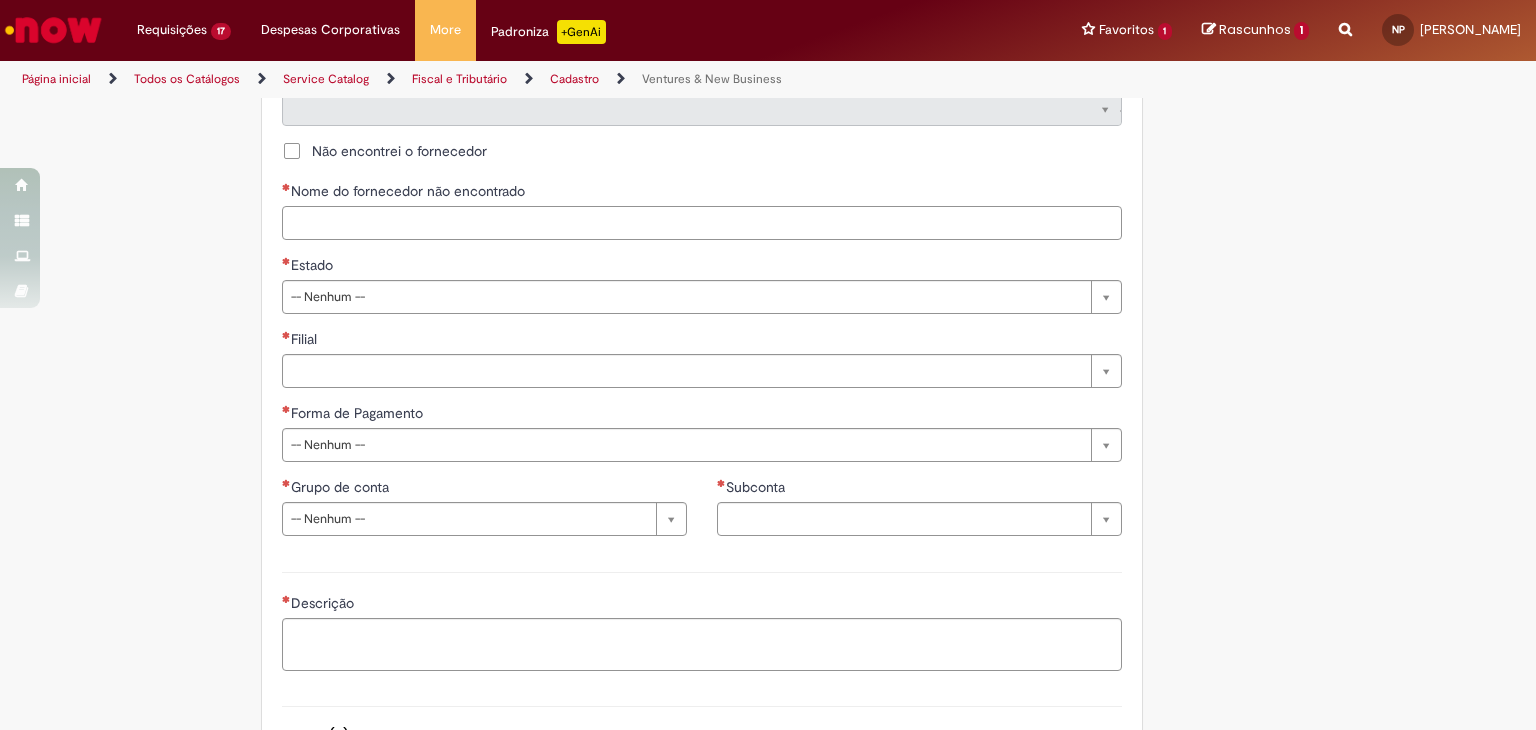 click on "Nome do fornecedor não encontrado" at bounding box center [702, 223] 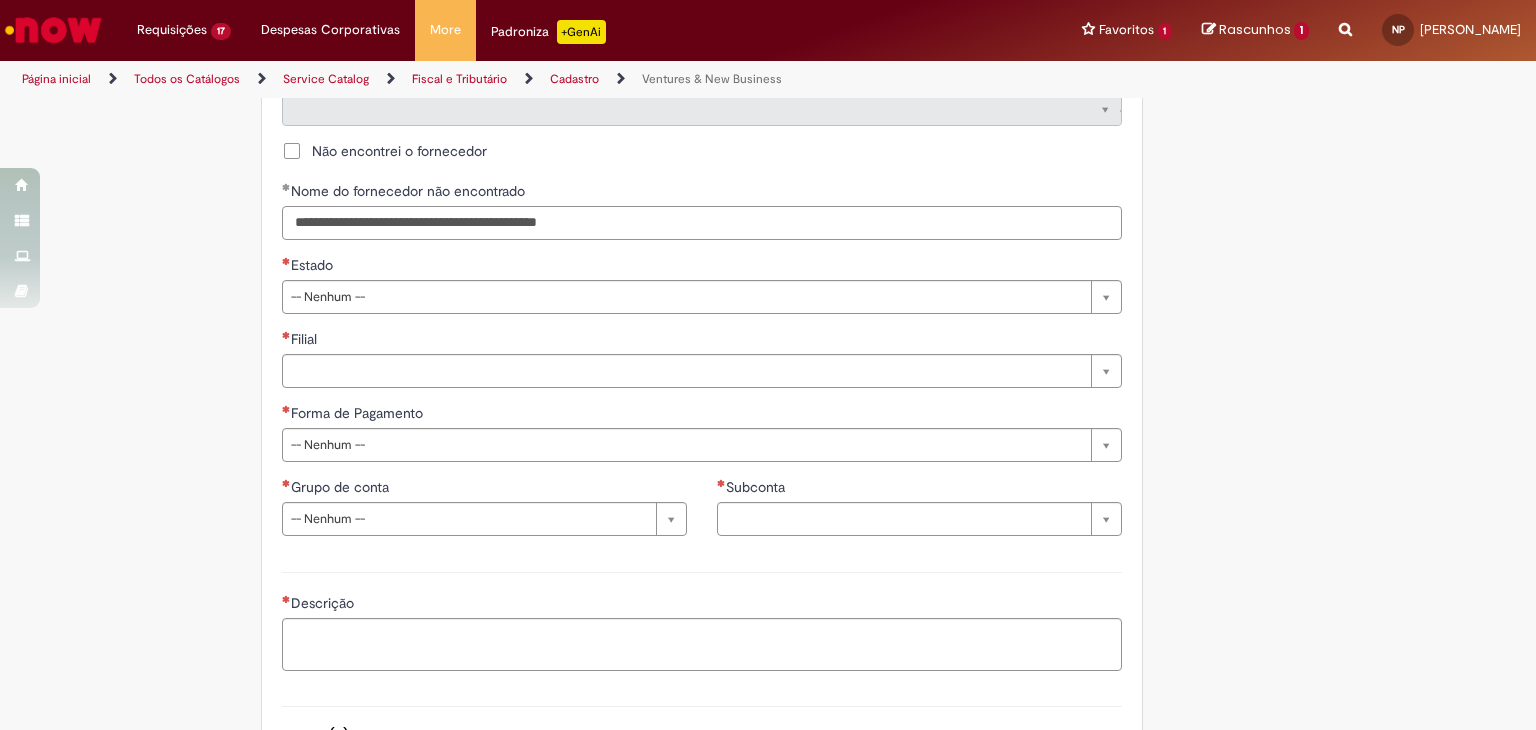 type on "**********" 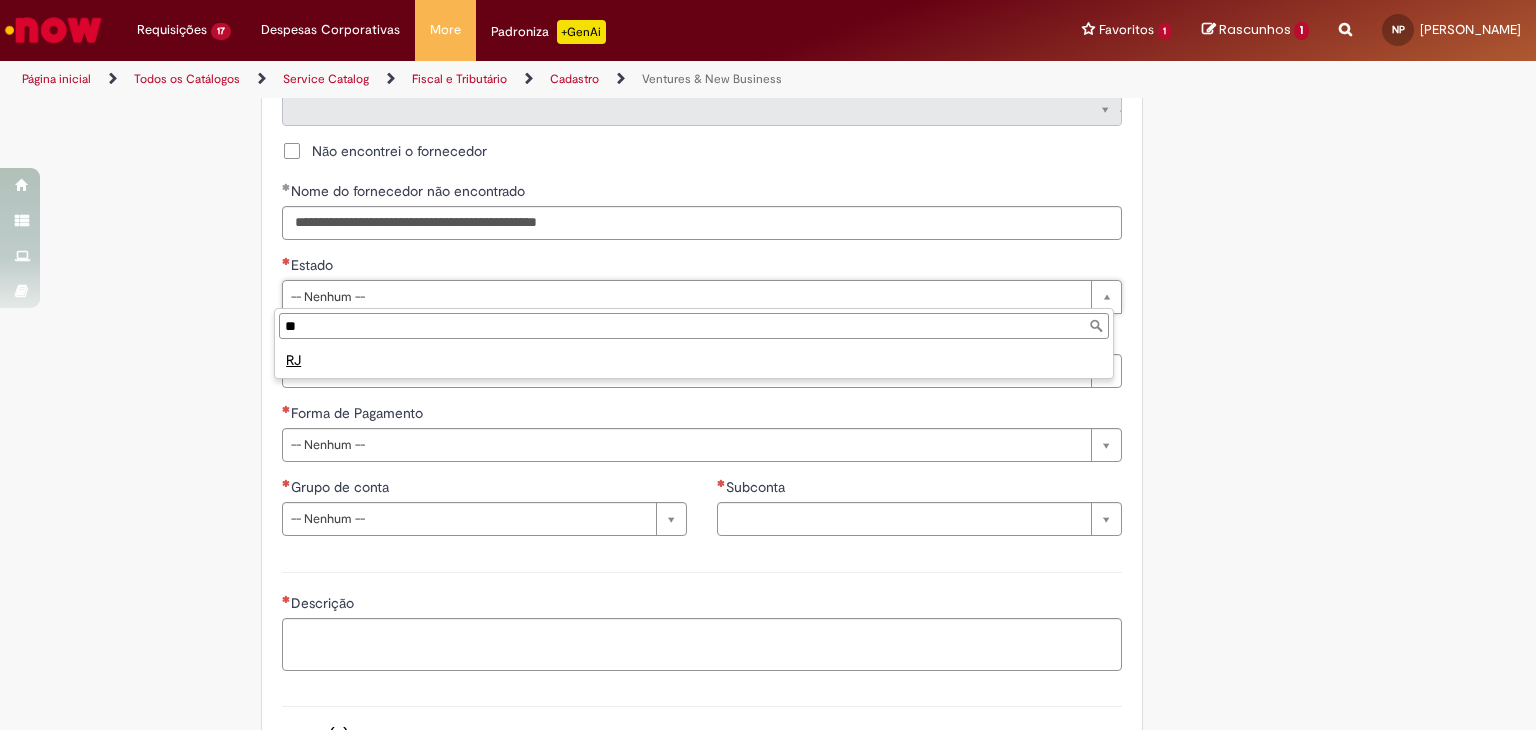 type on "**" 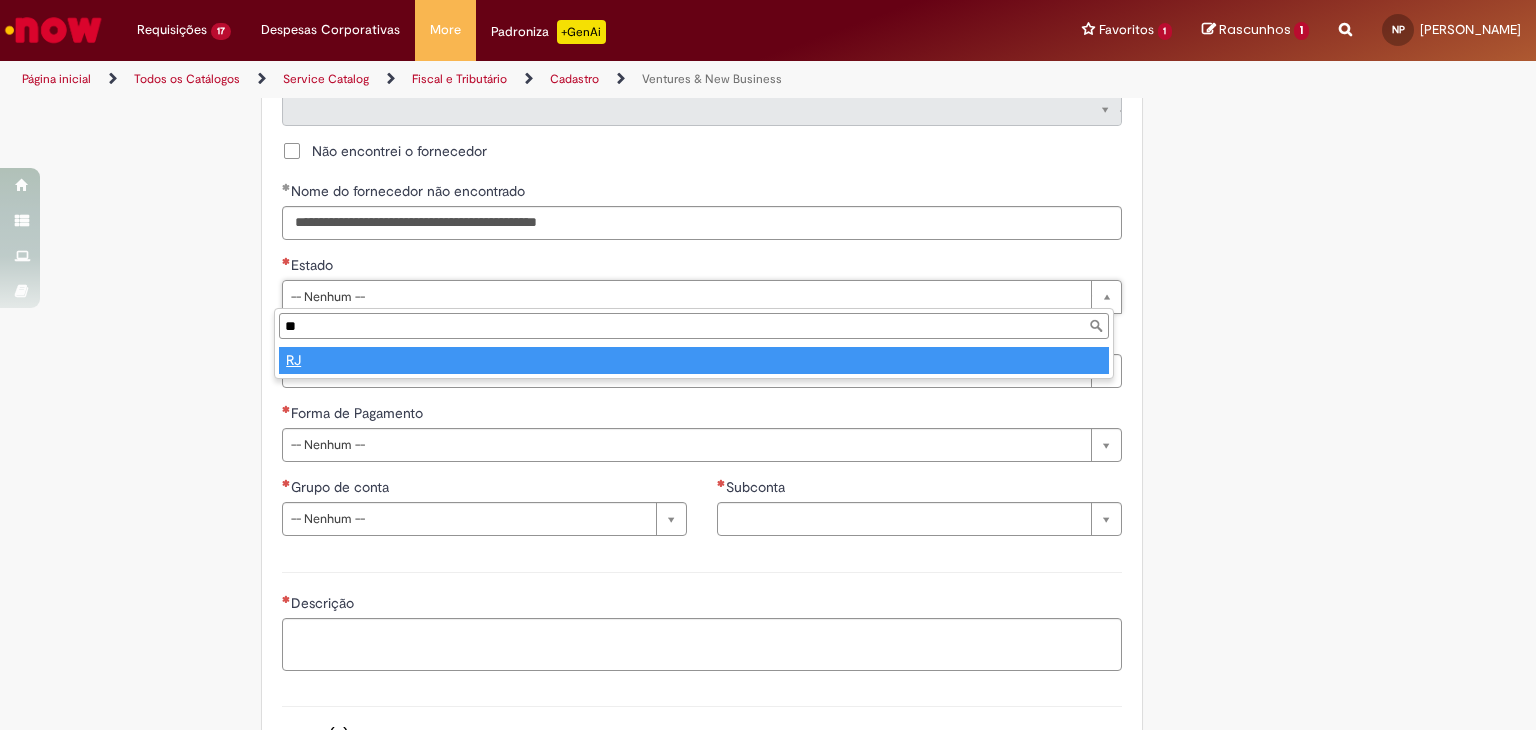type on "**" 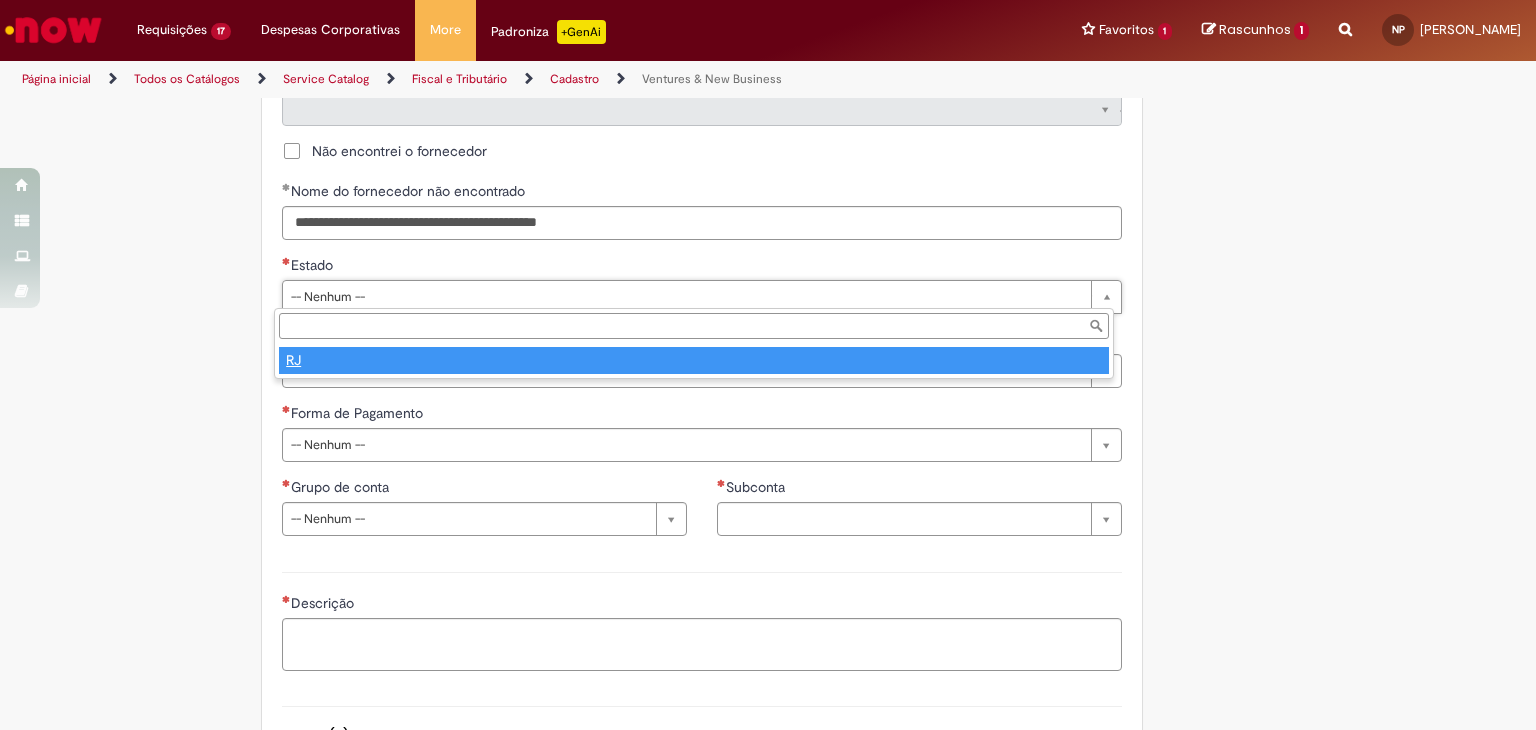 select 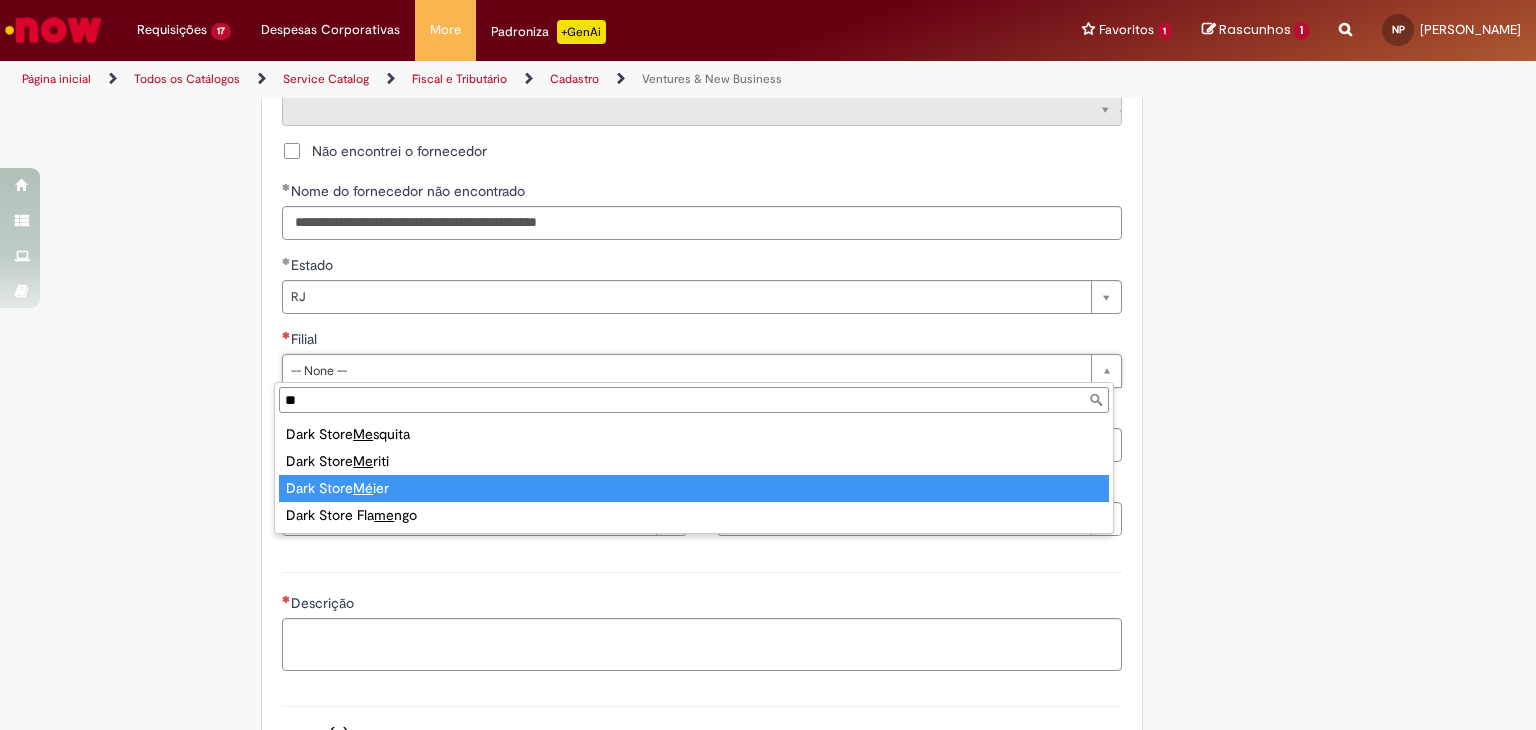 type on "**" 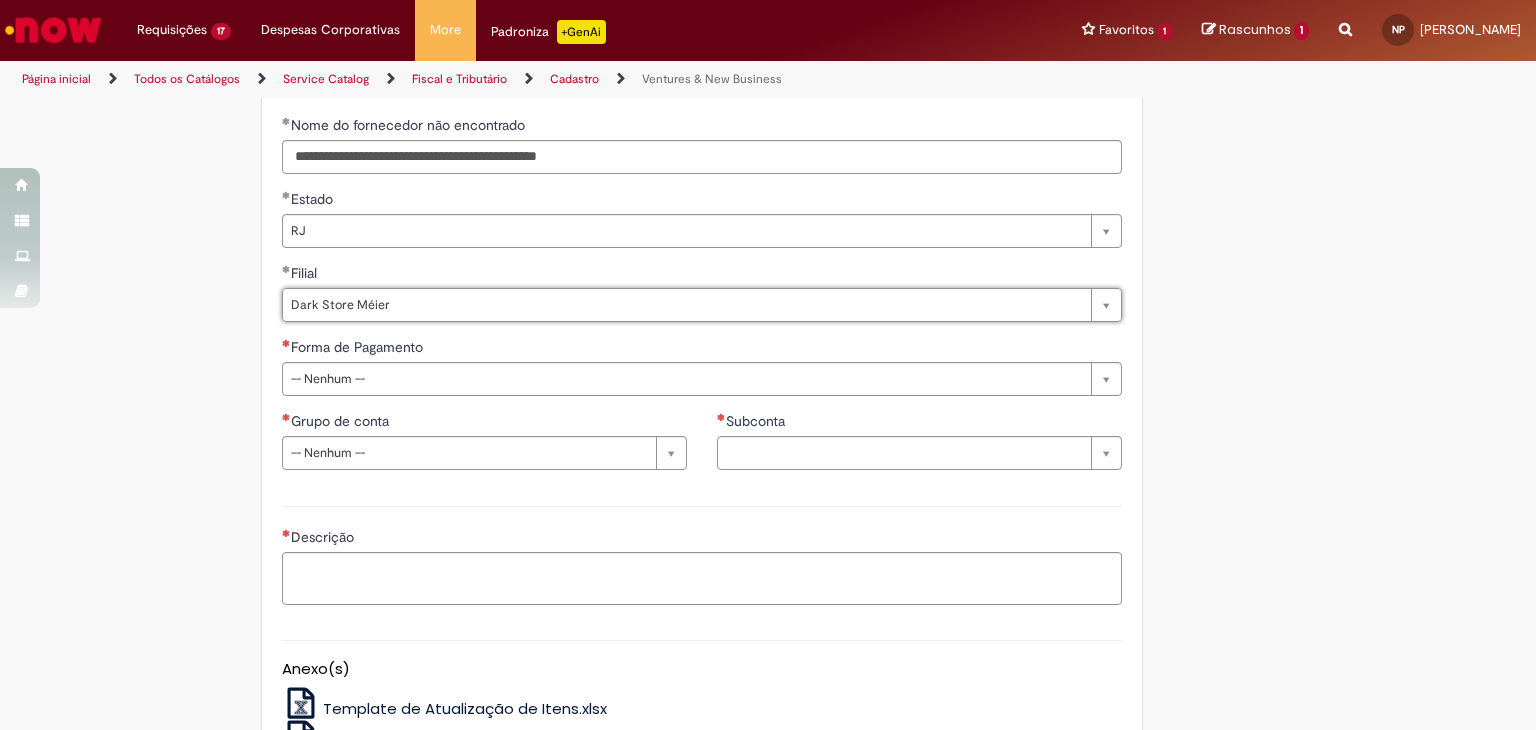 scroll, scrollTop: 1233, scrollLeft: 0, axis: vertical 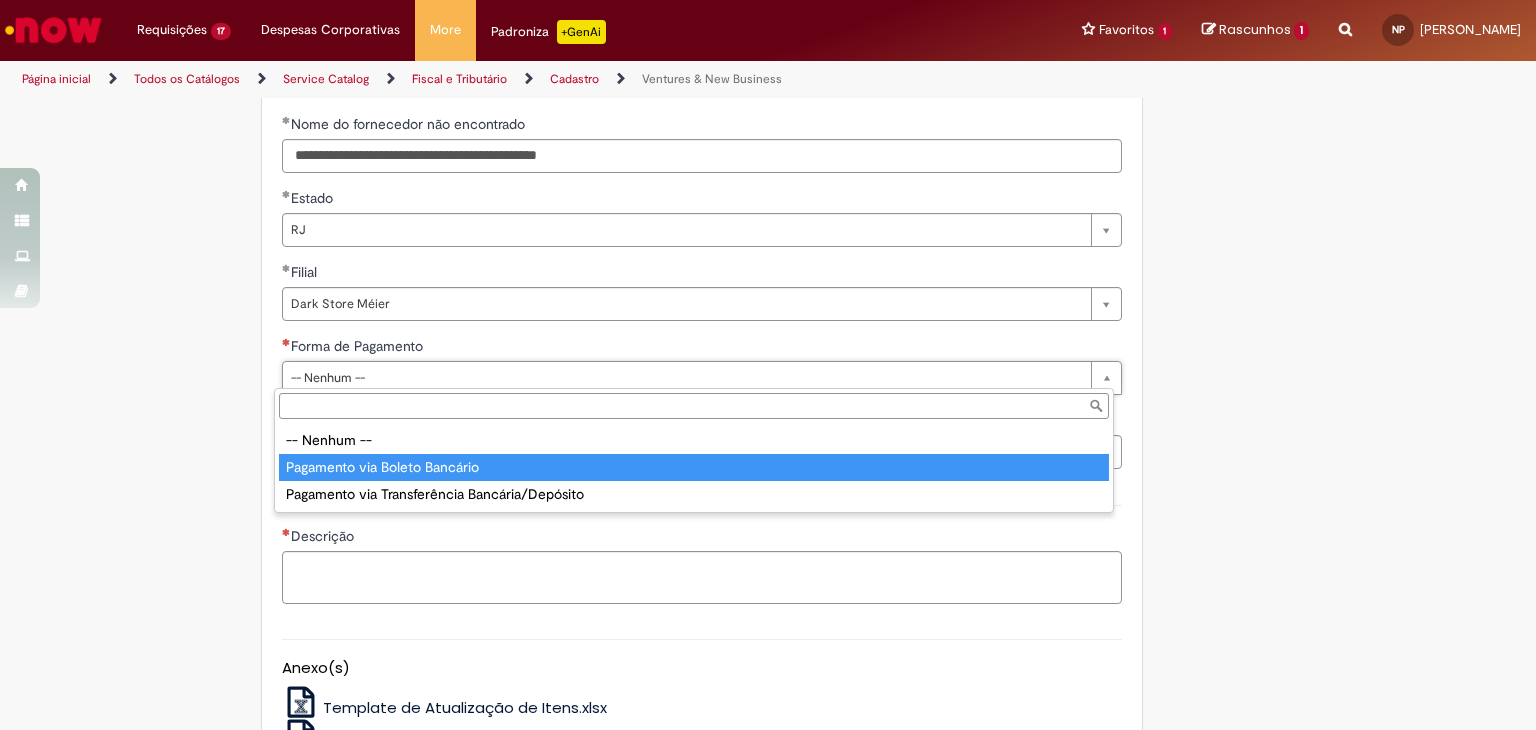 type on "**********" 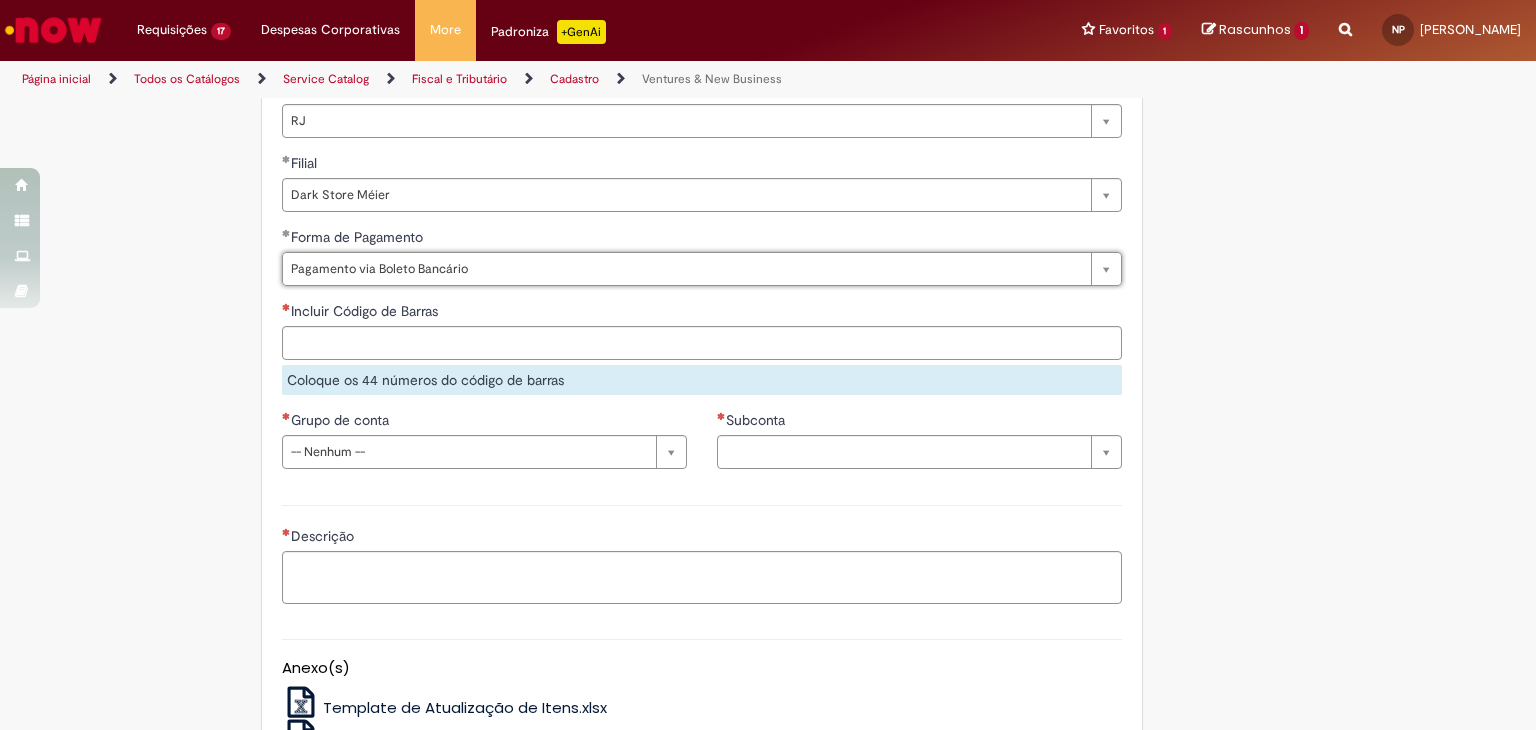 scroll, scrollTop: 1366, scrollLeft: 0, axis: vertical 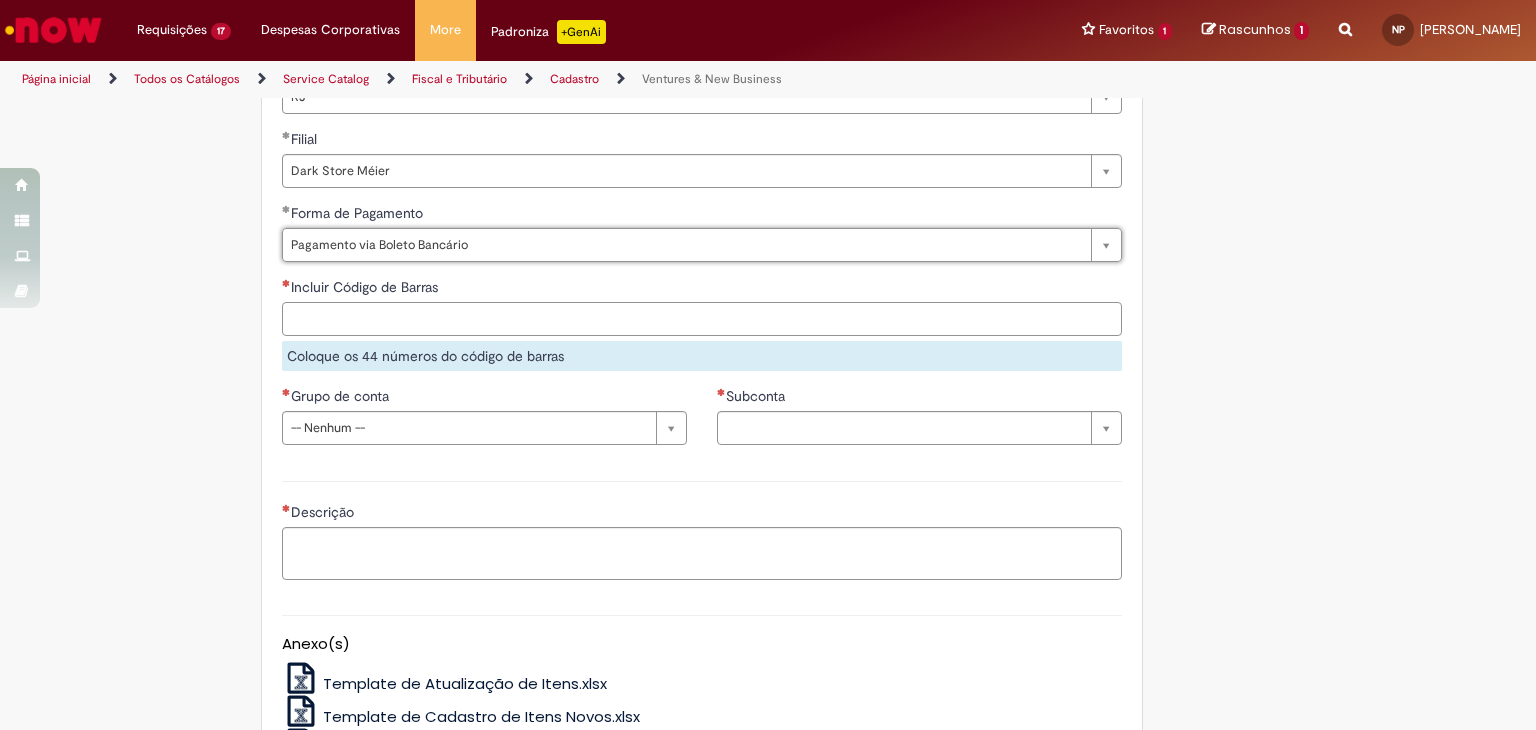 click on "Incluir Código de Barras" at bounding box center [702, 319] 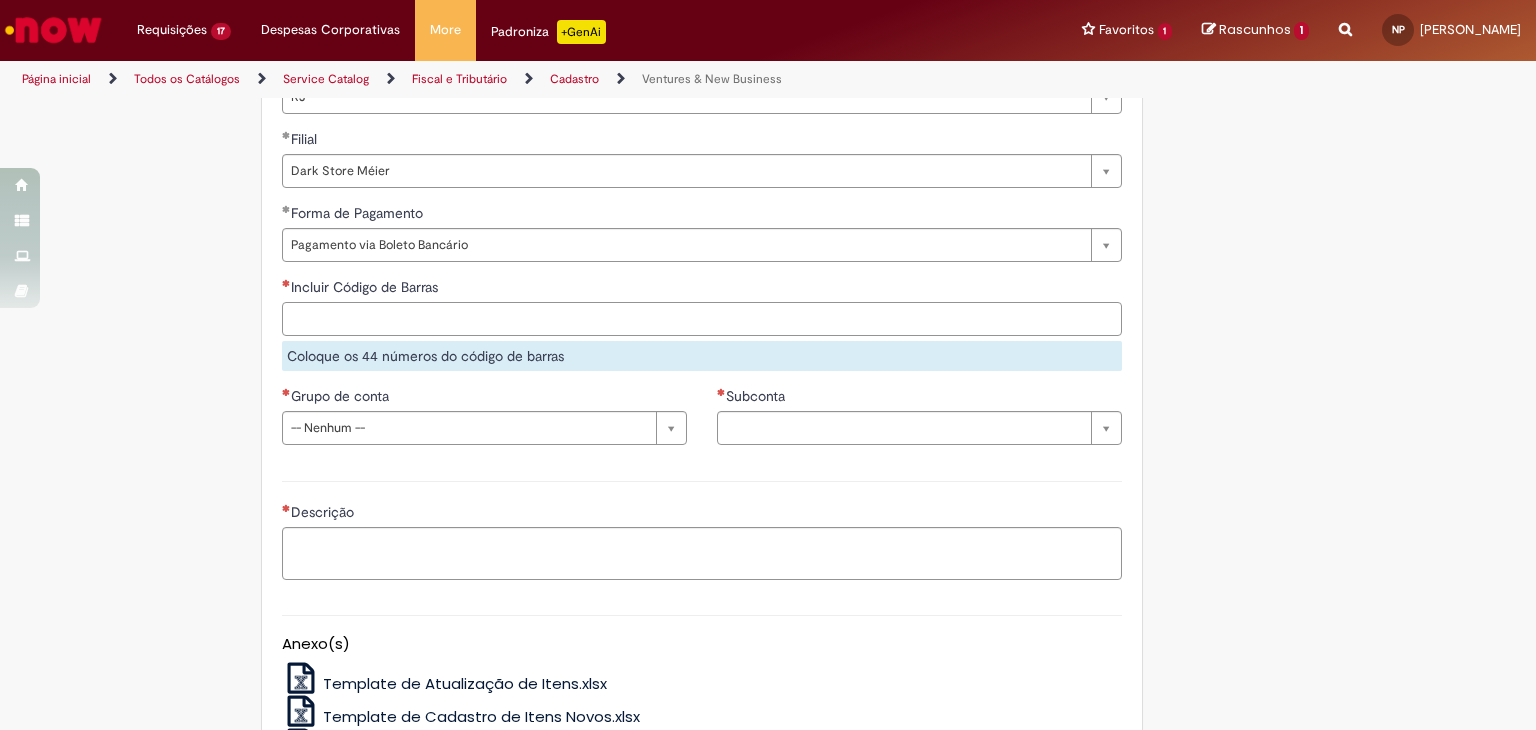 click on "Incluir Código de Barras" at bounding box center (702, 319) 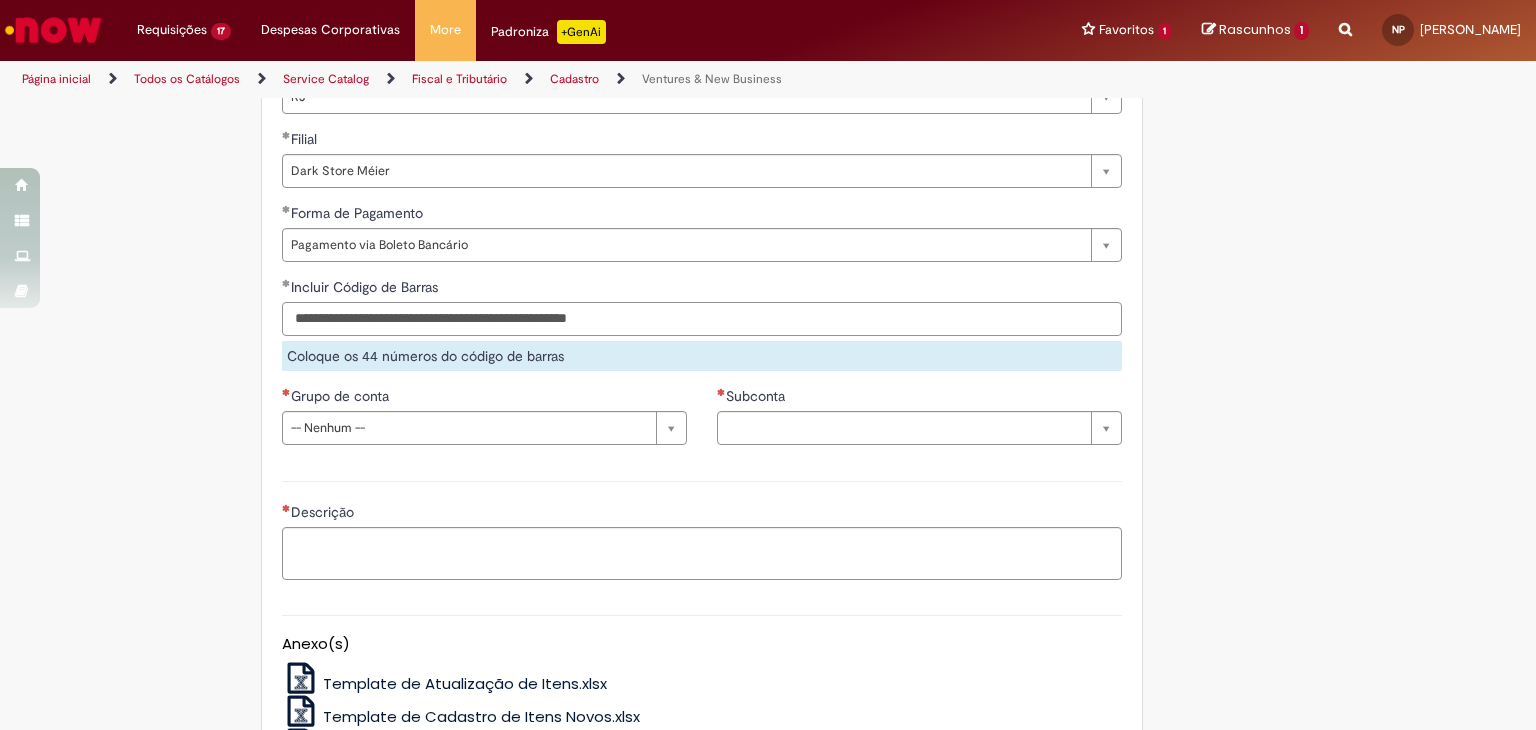 type on "**********" 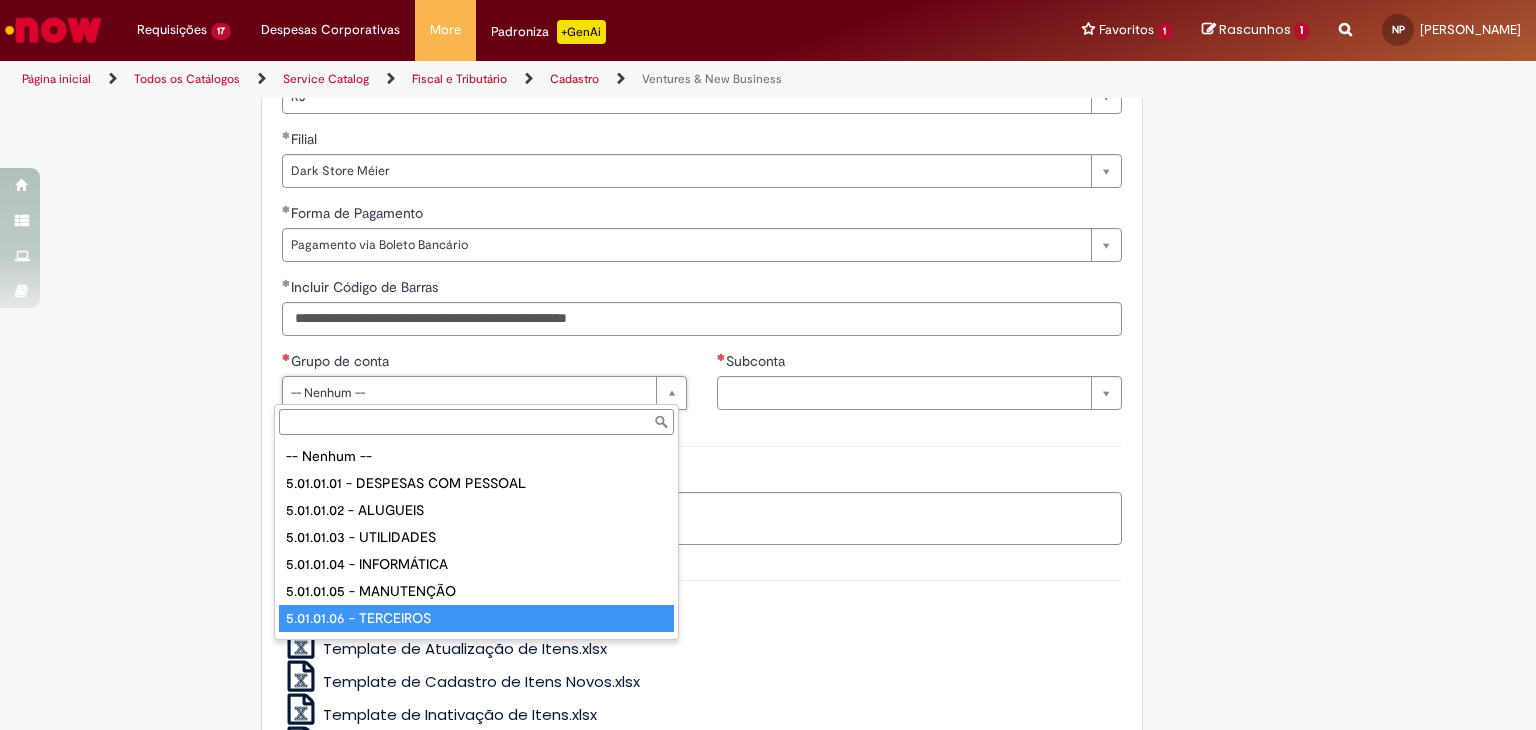 drag, startPoint x: 476, startPoint y: 509, endPoint x: 436, endPoint y: 610, distance: 108.63241 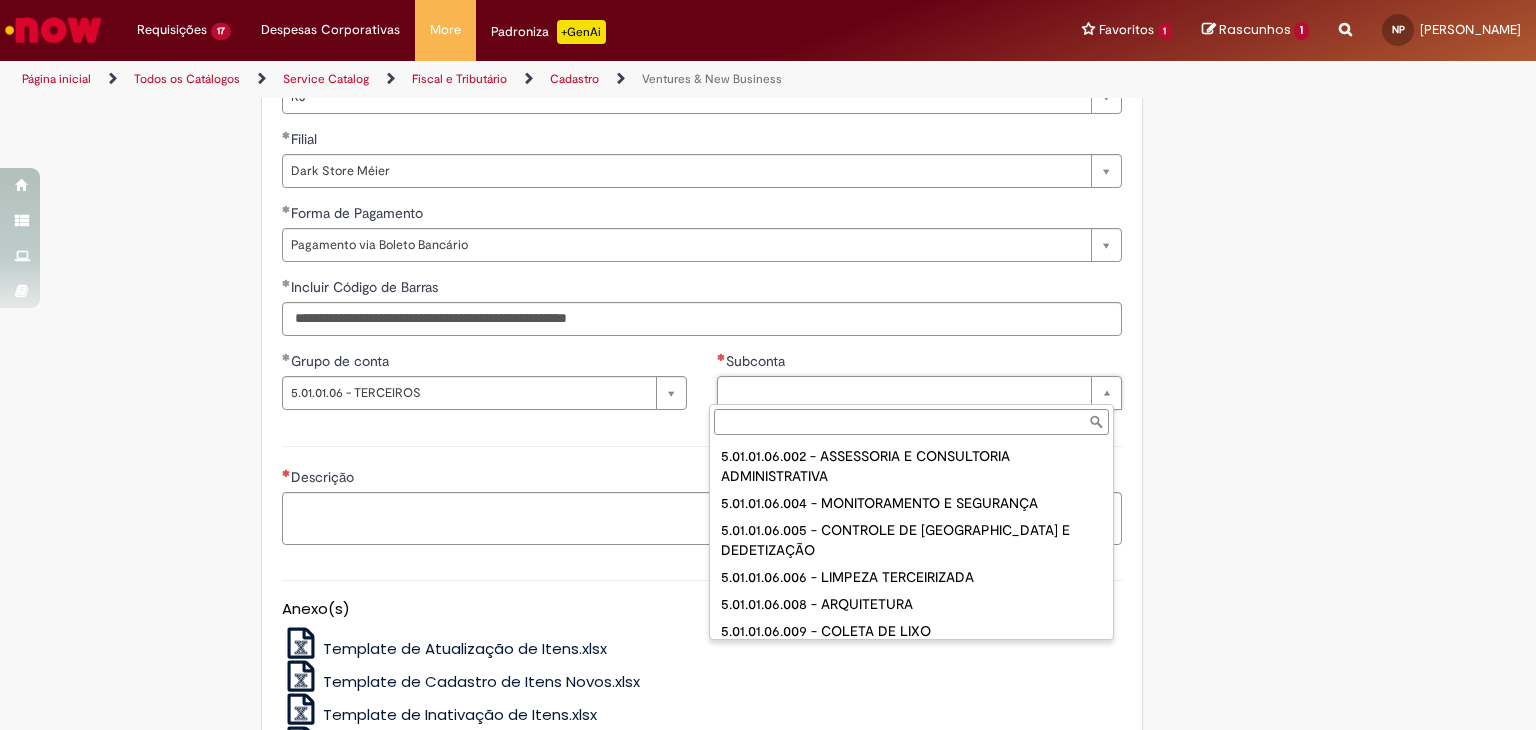 scroll, scrollTop: 8, scrollLeft: 0, axis: vertical 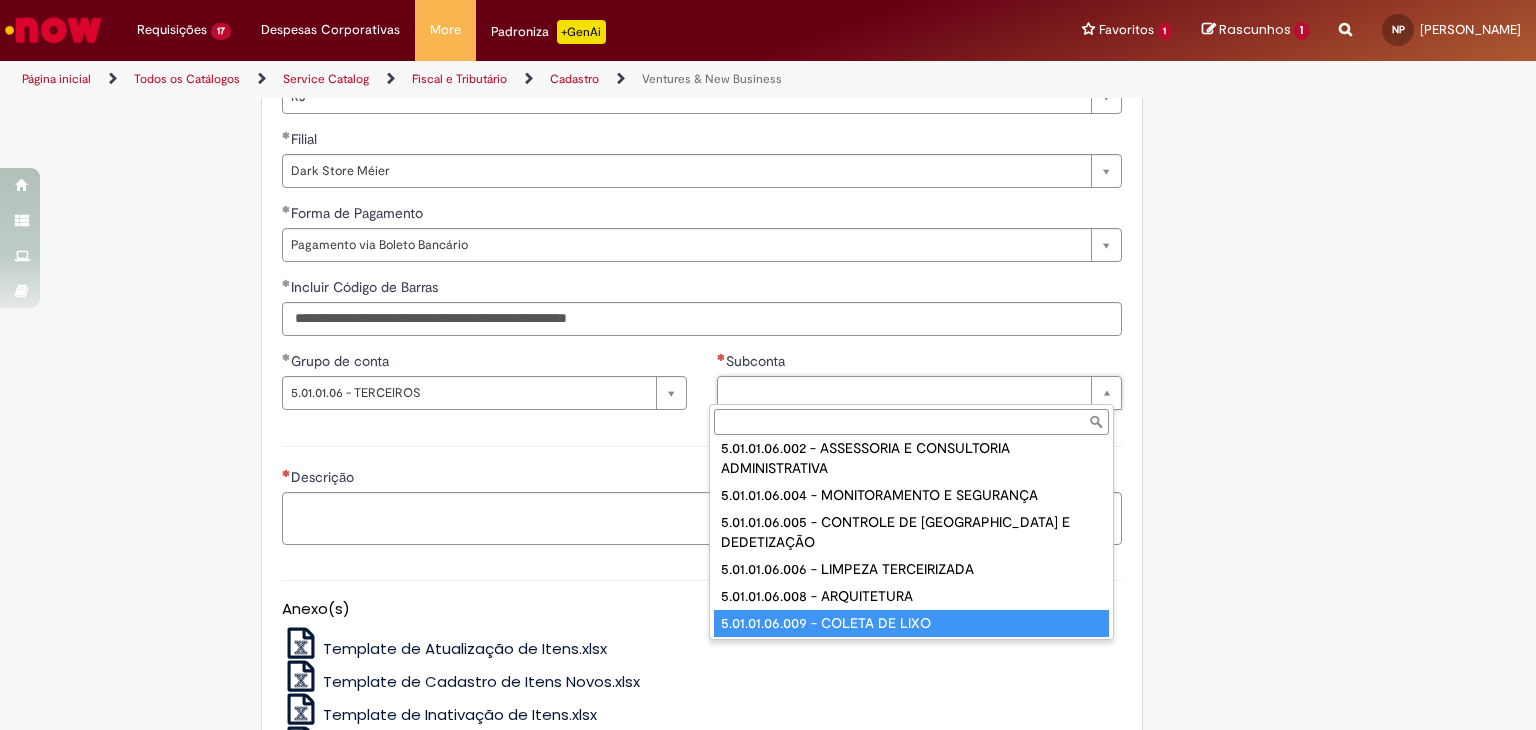 type on "**********" 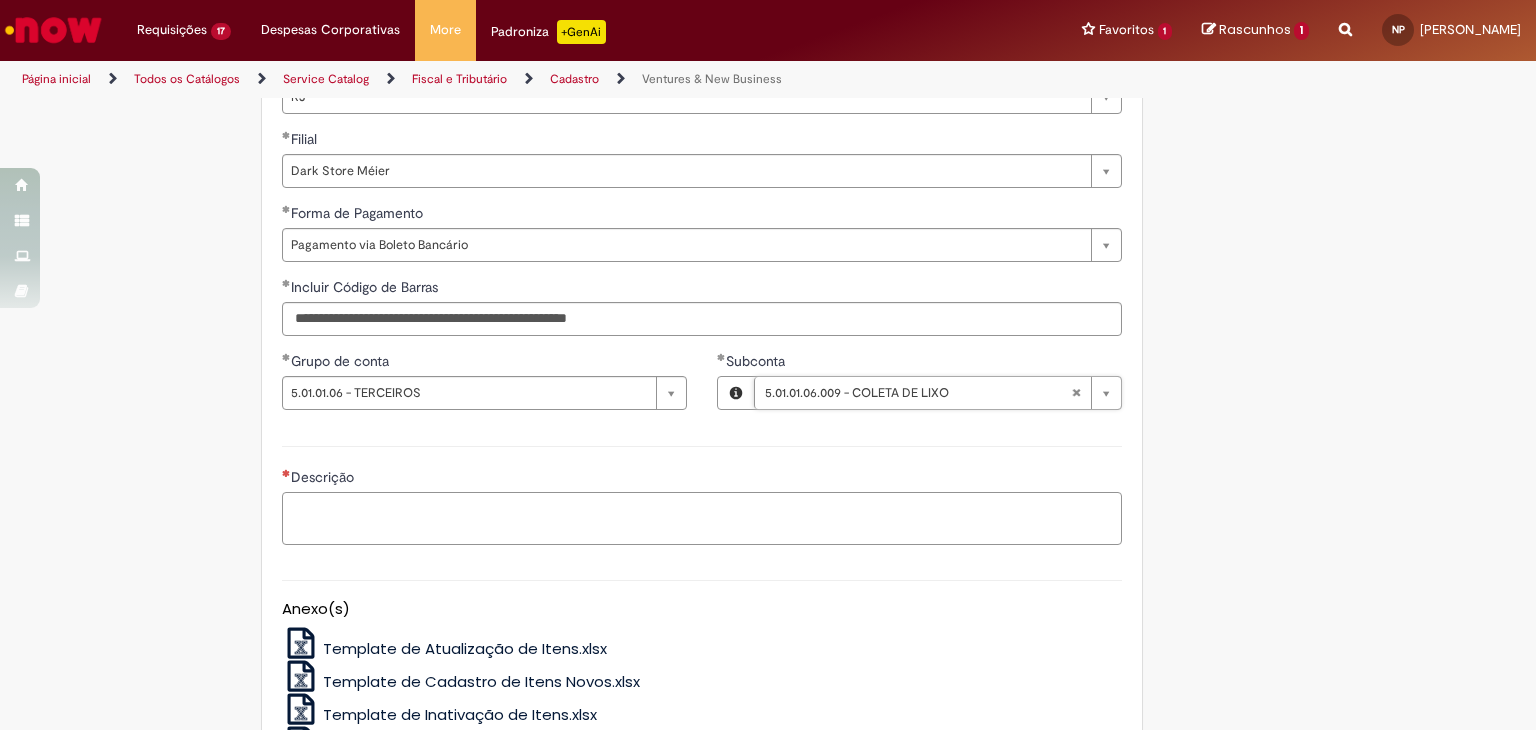 click on "Descrição" at bounding box center (702, 519) 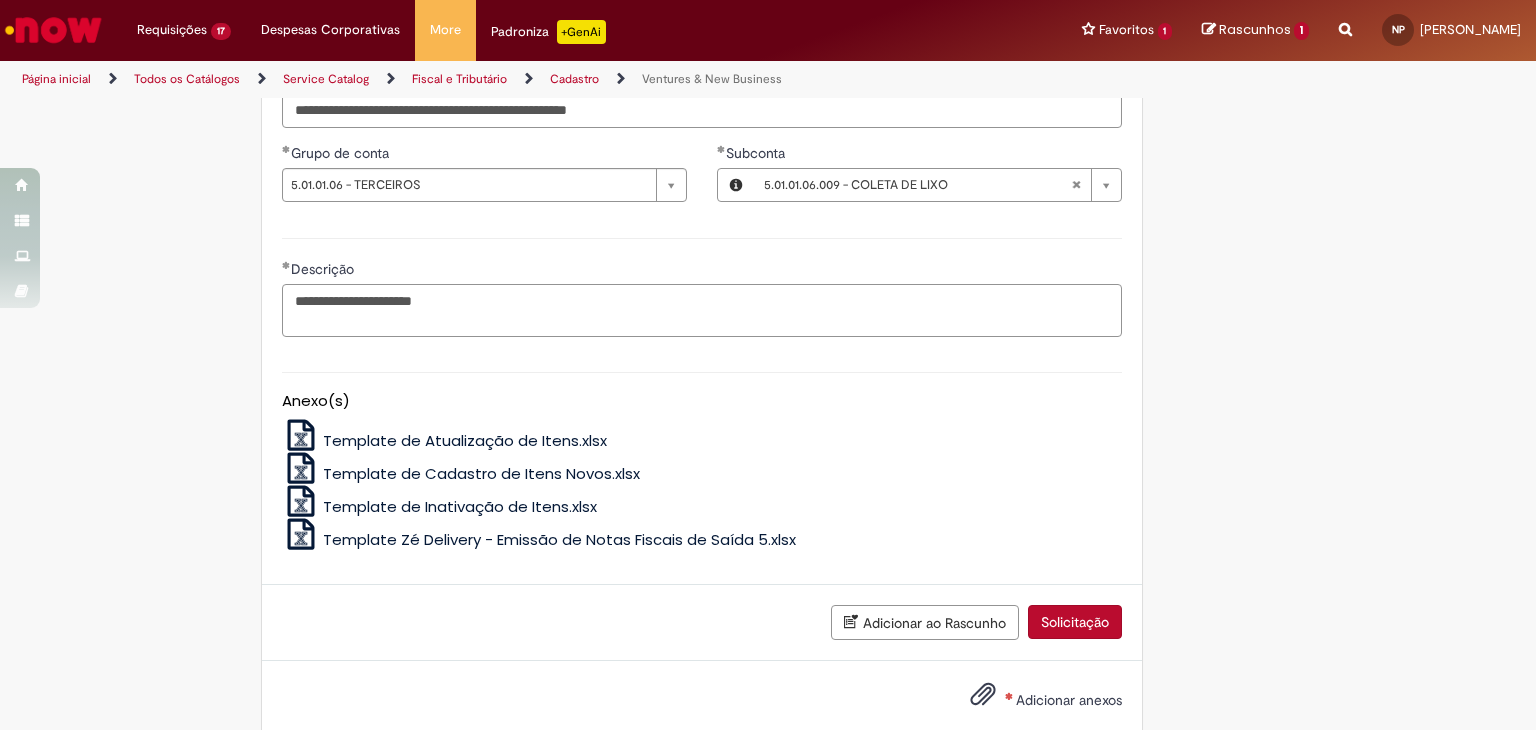 scroll, scrollTop: 1610, scrollLeft: 0, axis: vertical 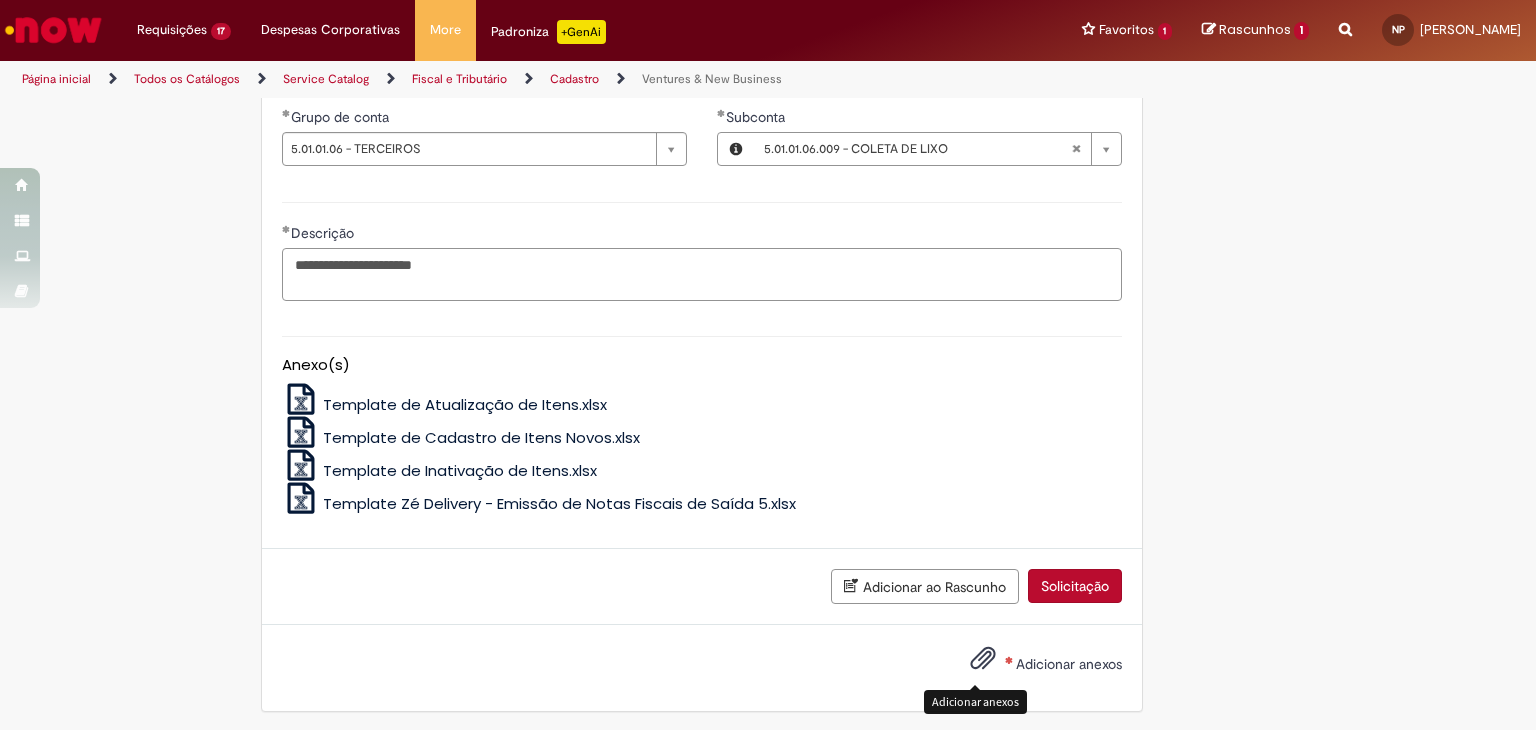 type on "**********" 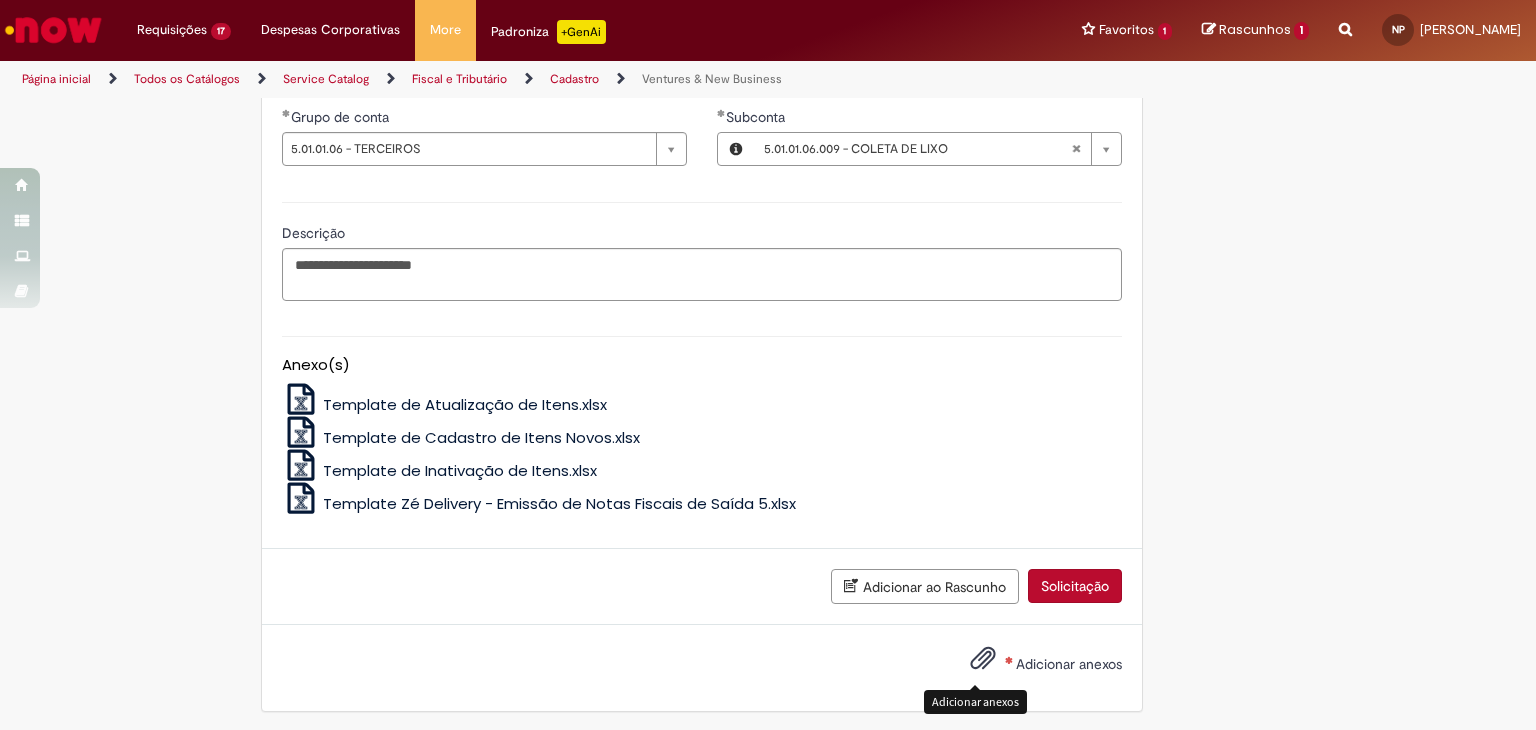 click at bounding box center (983, 659) 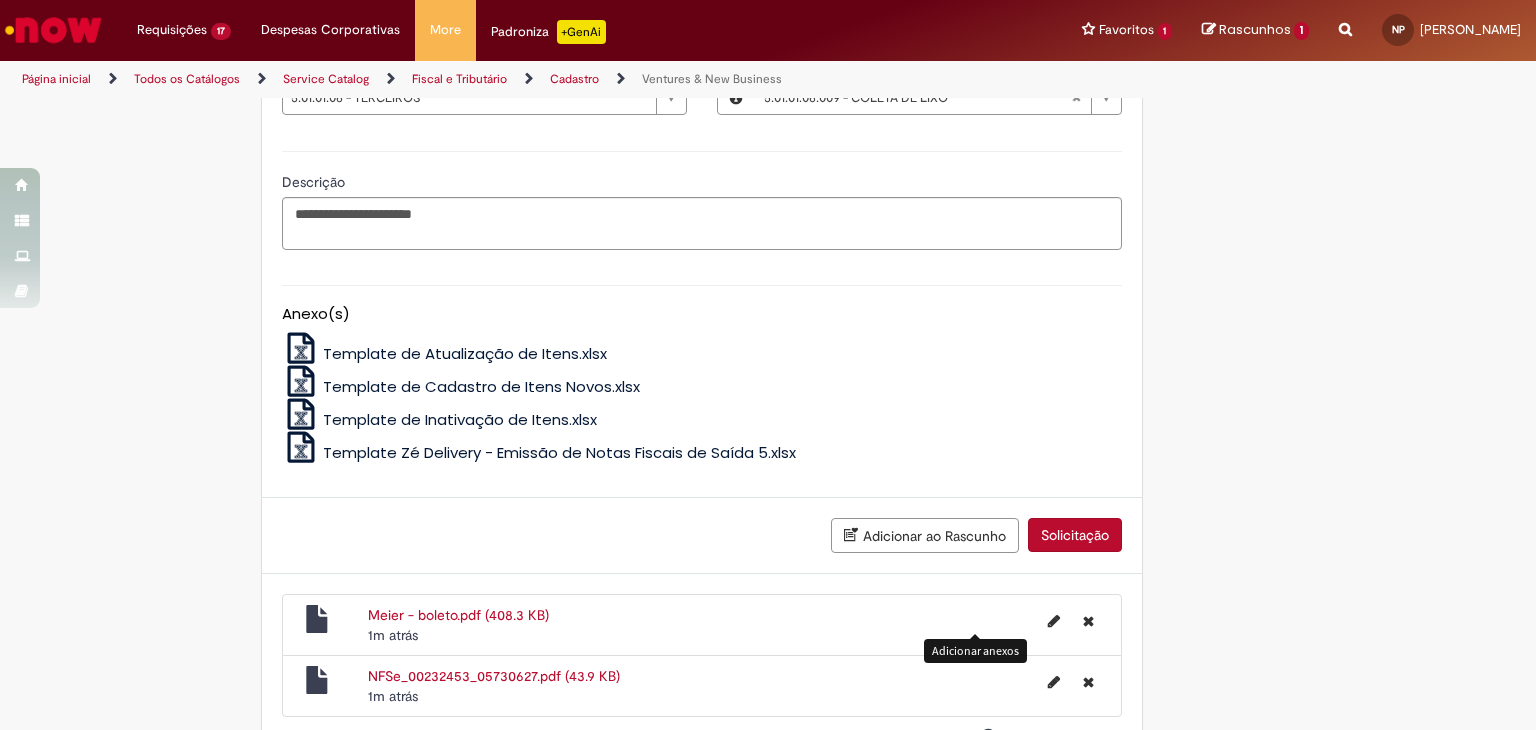 scroll, scrollTop: 1742, scrollLeft: 0, axis: vertical 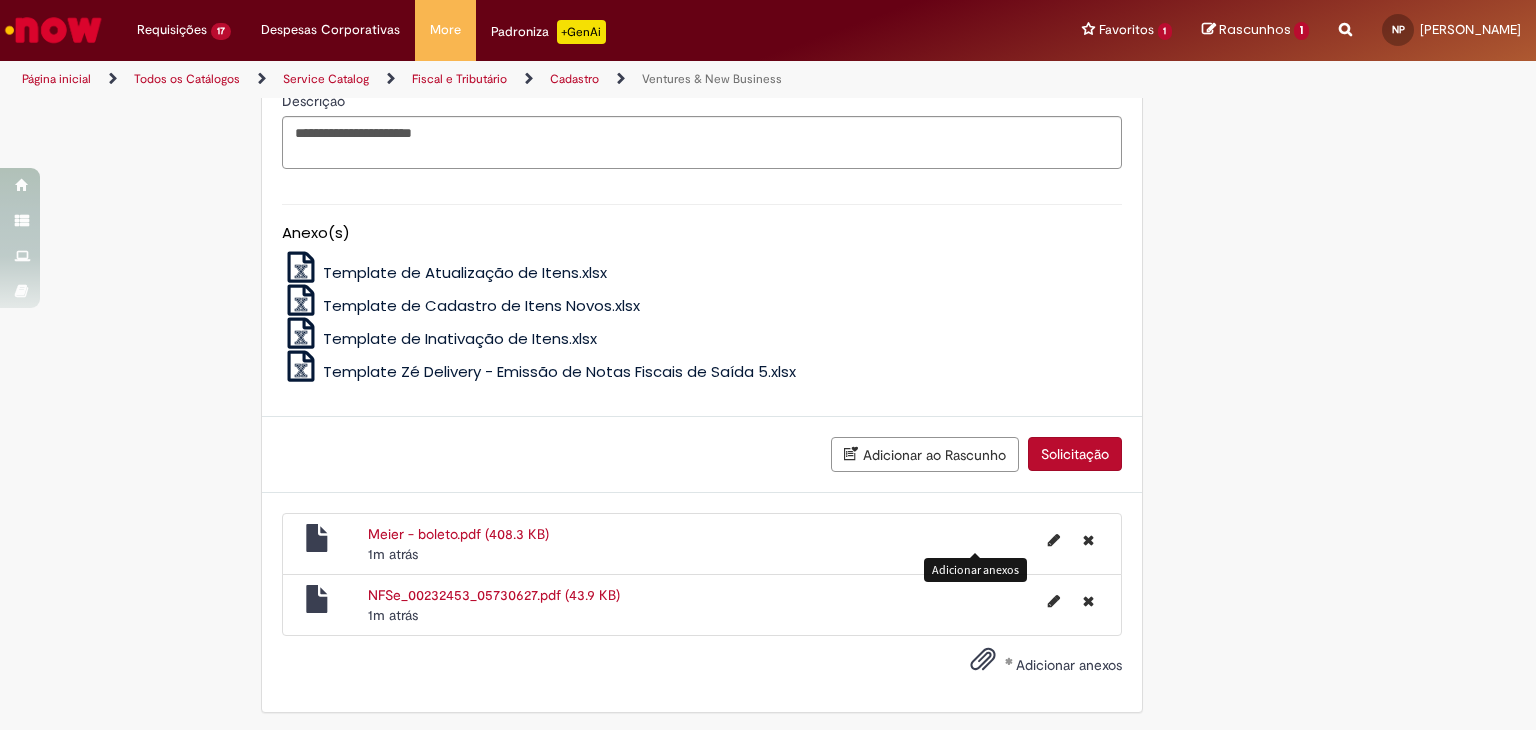 click on "Solicitação" at bounding box center (1075, 454) 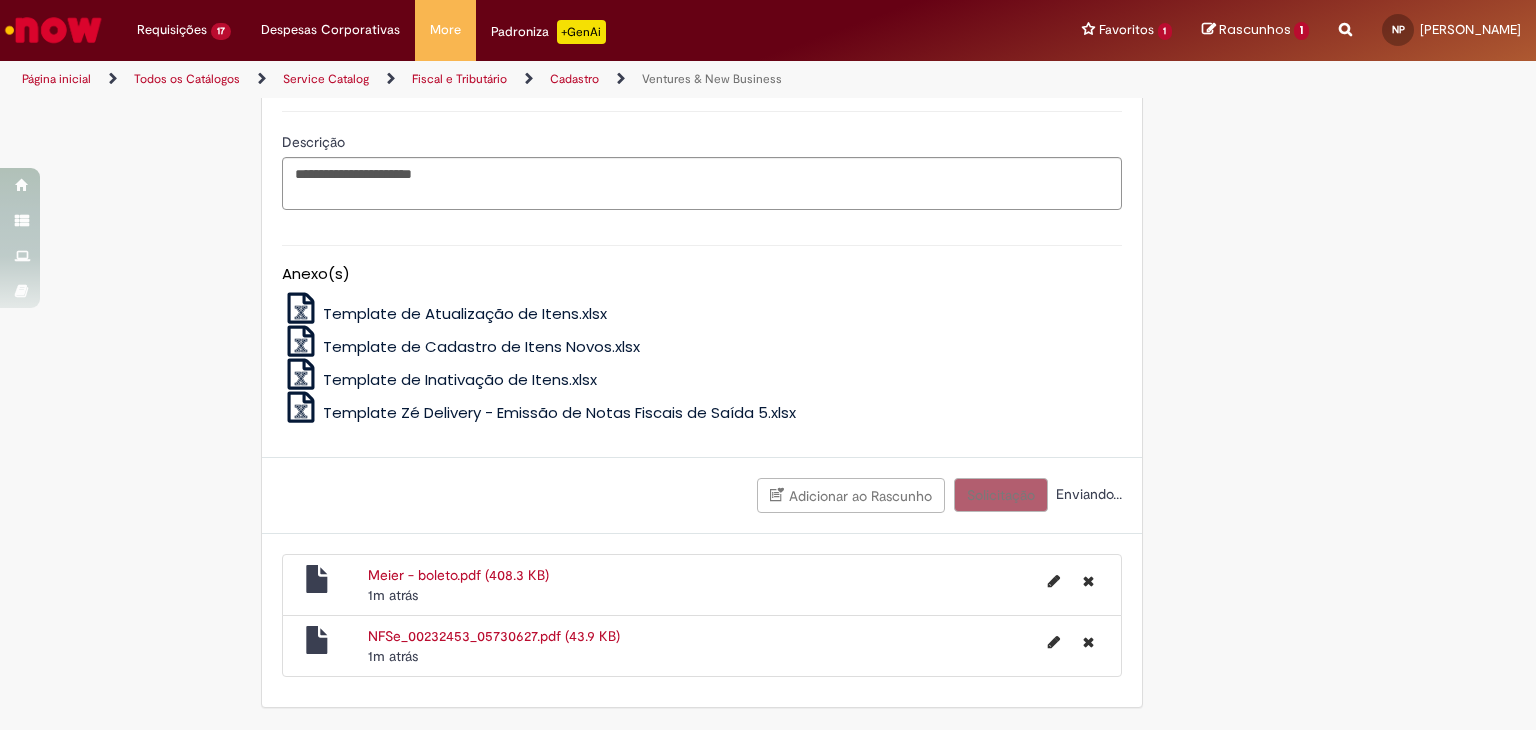 scroll, scrollTop: 1696, scrollLeft: 0, axis: vertical 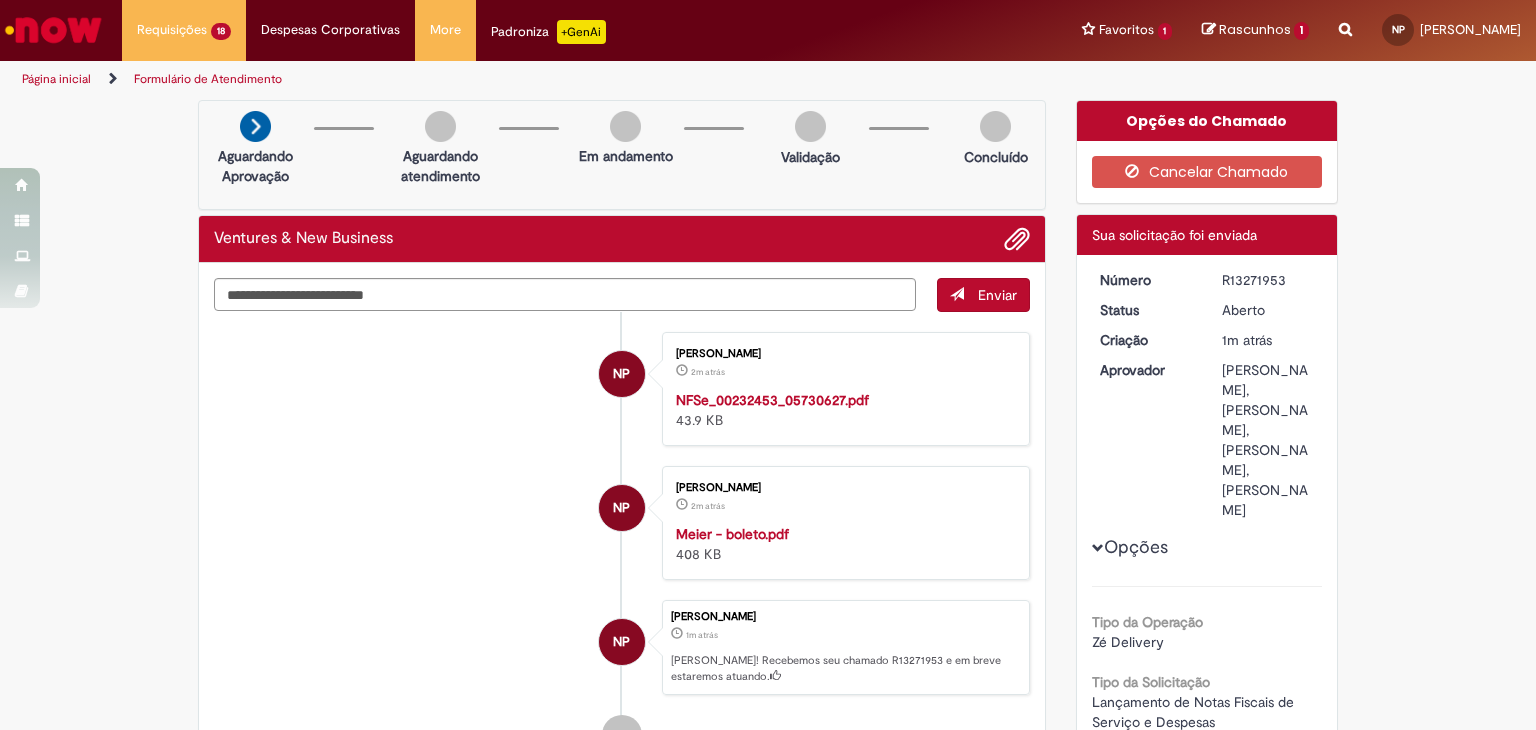 click on "R13271953" at bounding box center [1268, 280] 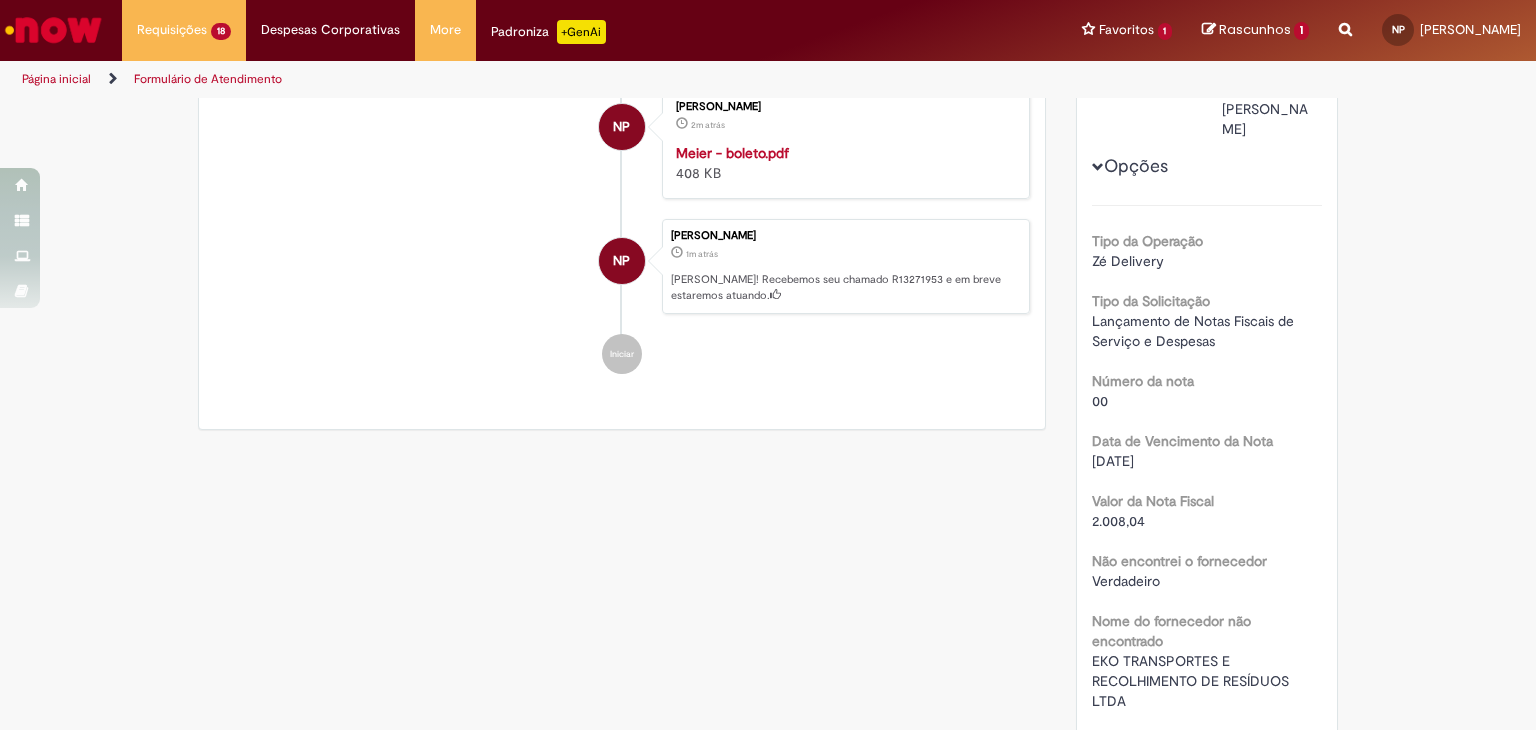 scroll, scrollTop: 466, scrollLeft: 0, axis: vertical 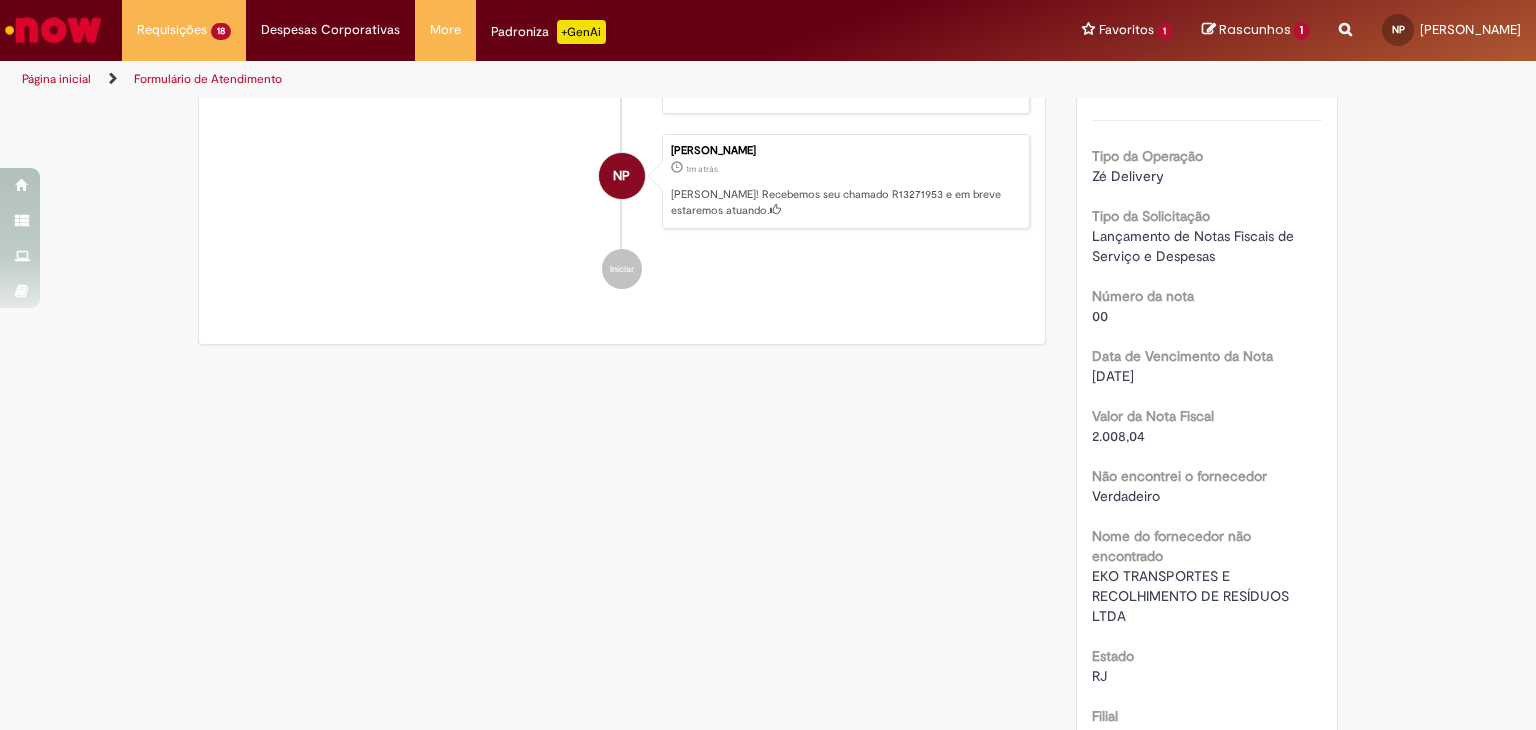 click on "2.008,04" at bounding box center (1118, 436) 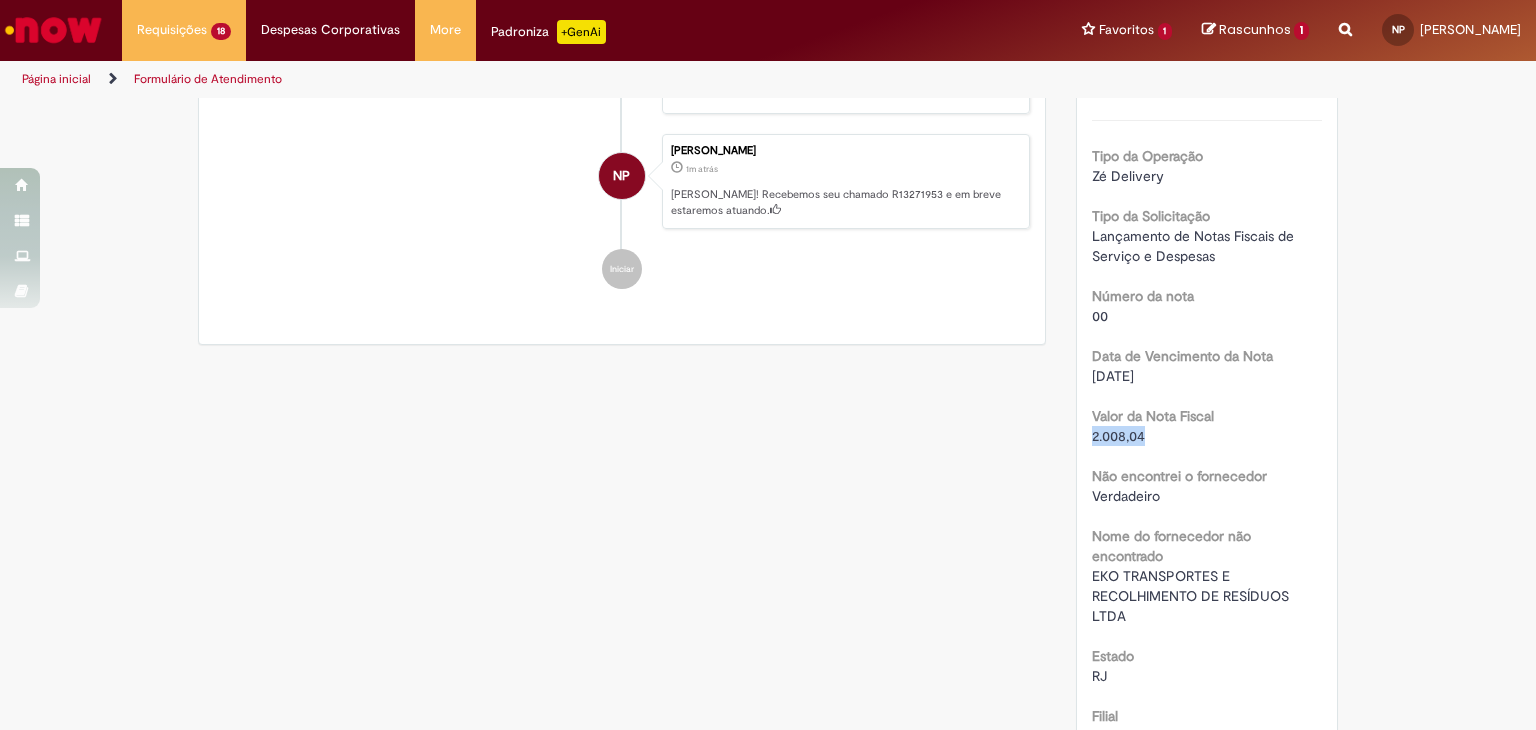 click on "2.008,04" at bounding box center [1118, 436] 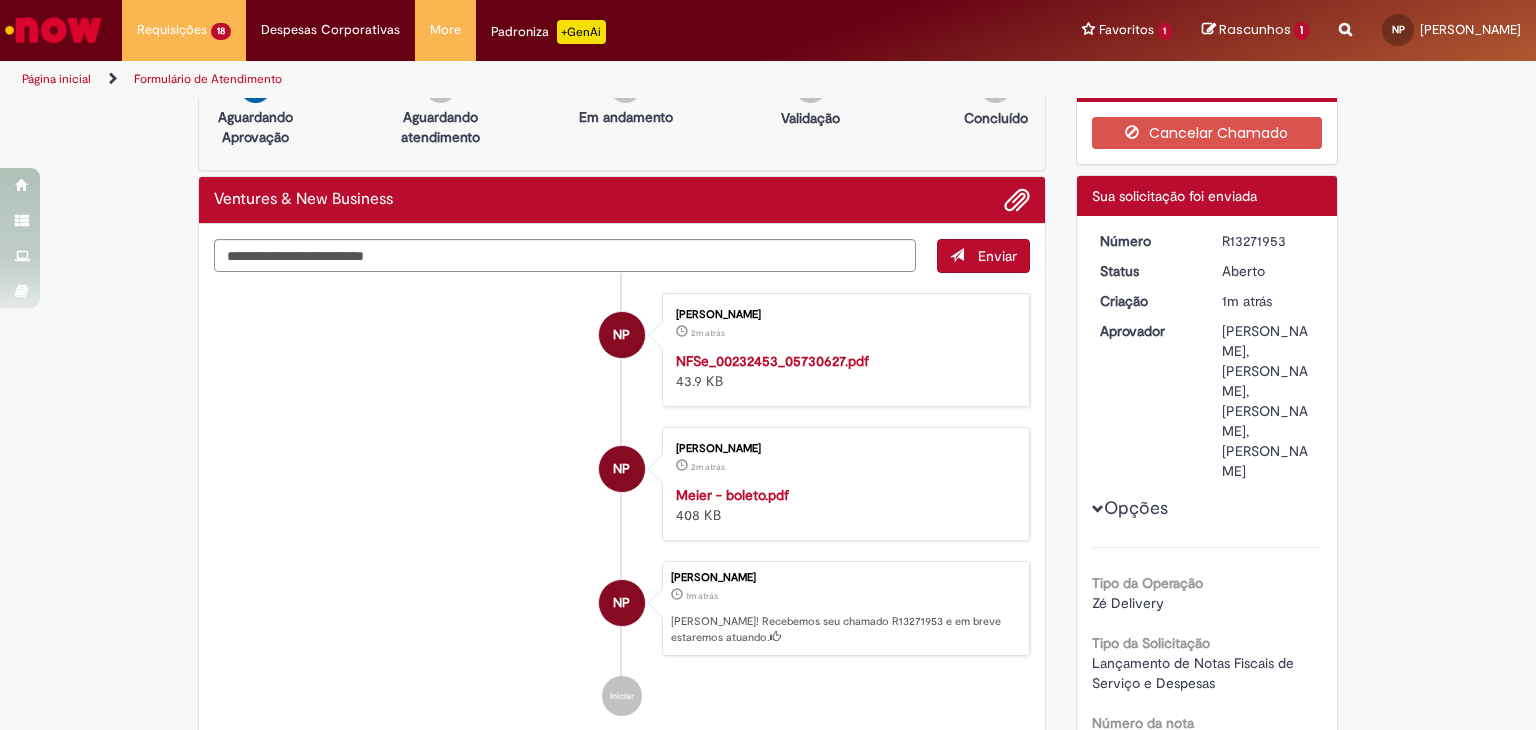 scroll, scrollTop: 33, scrollLeft: 0, axis: vertical 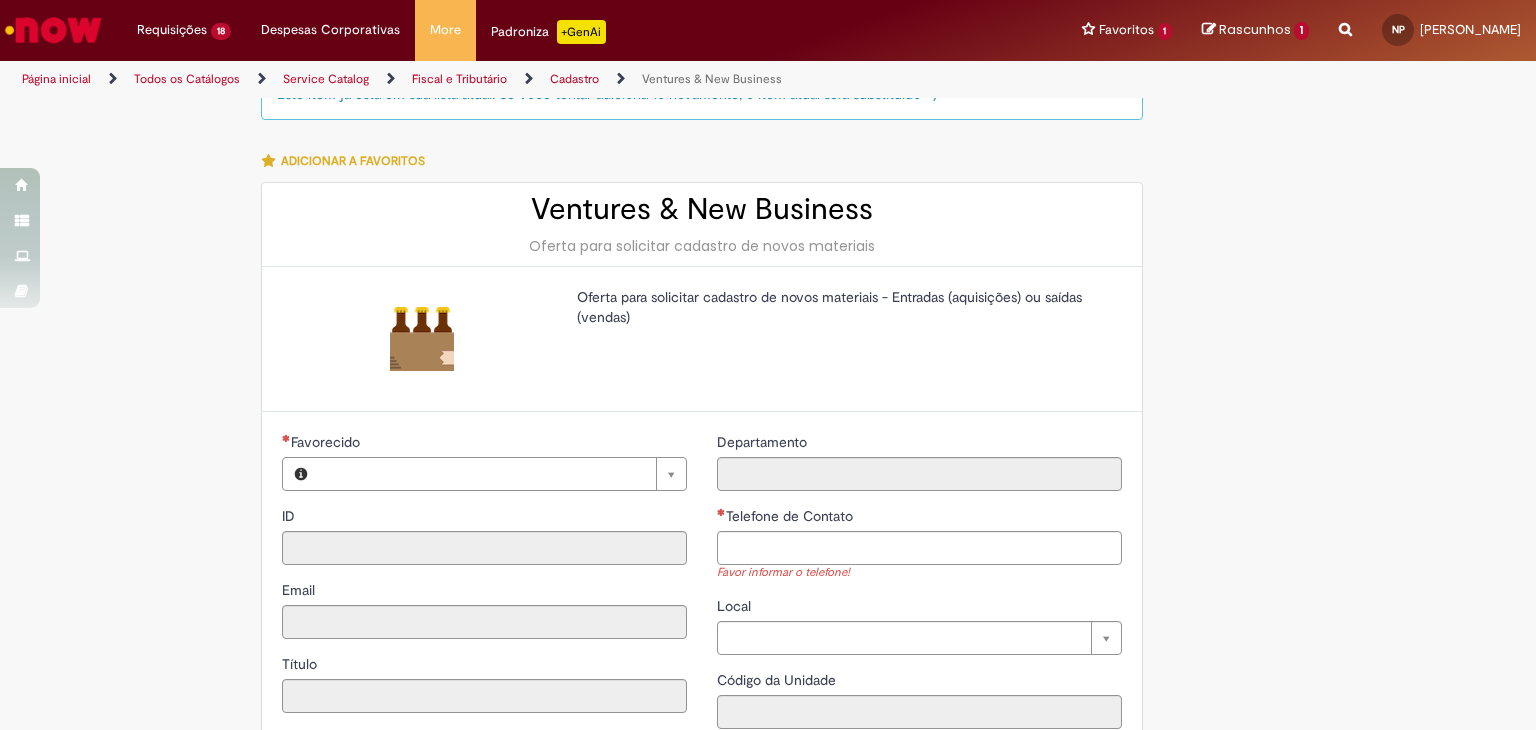 type on "**********" 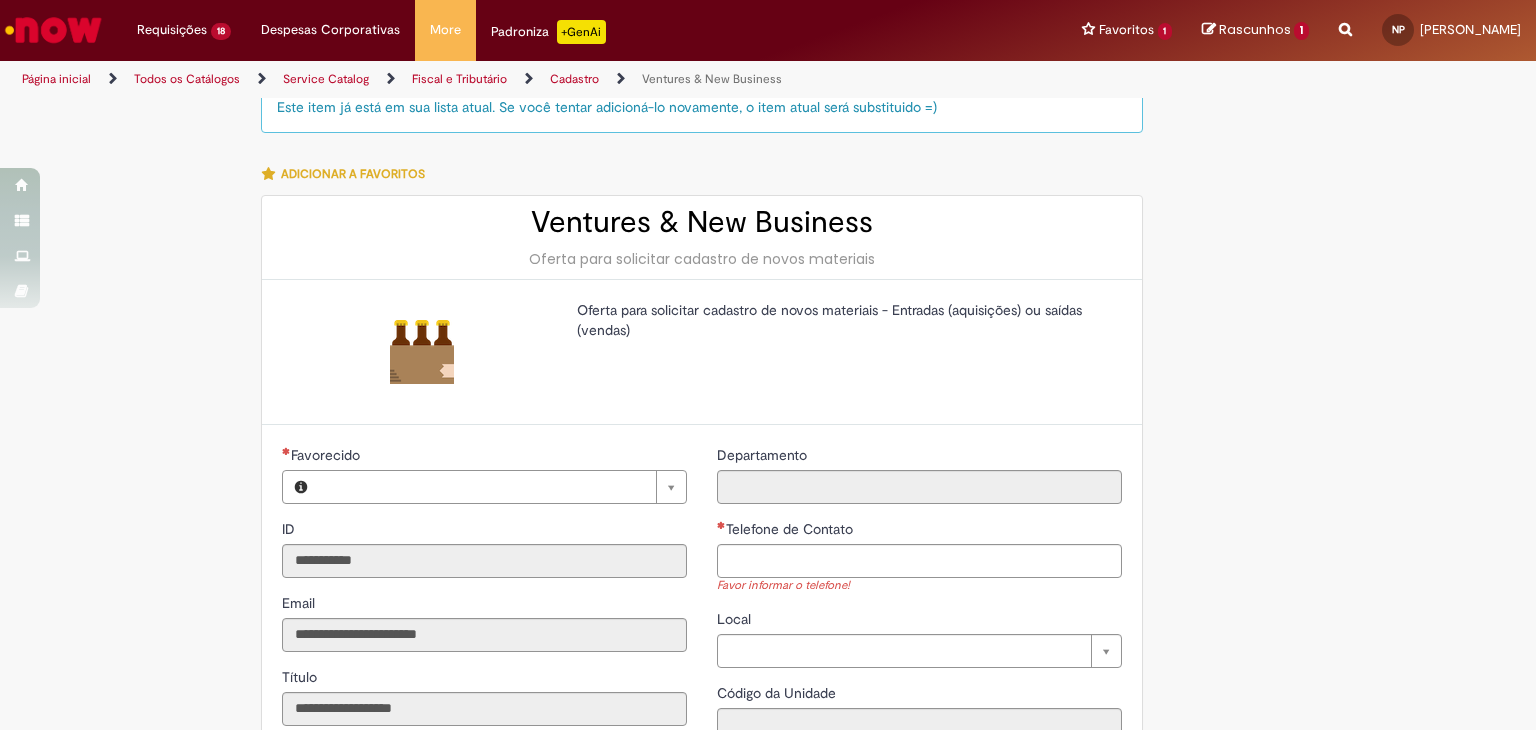 type on "**********" 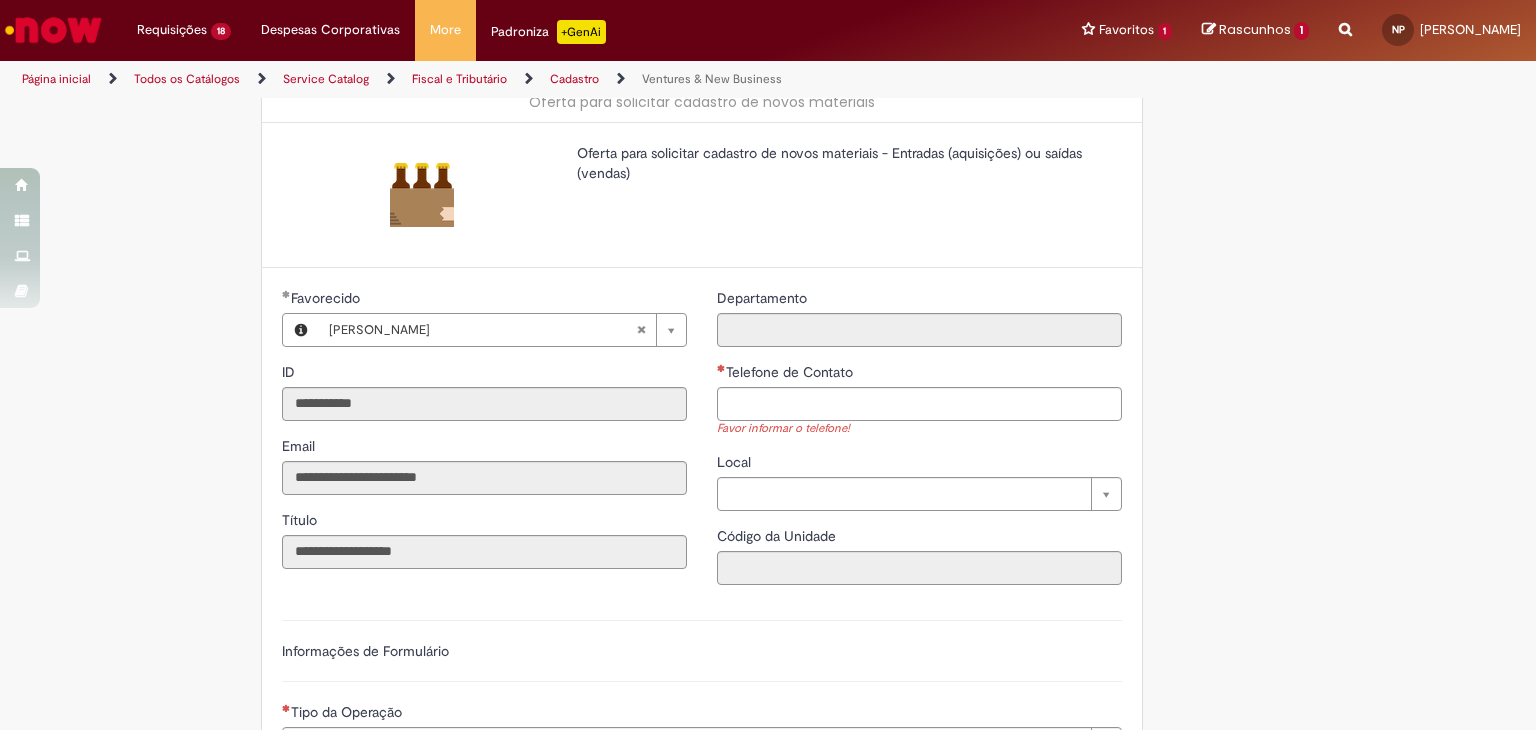scroll, scrollTop: 233, scrollLeft: 0, axis: vertical 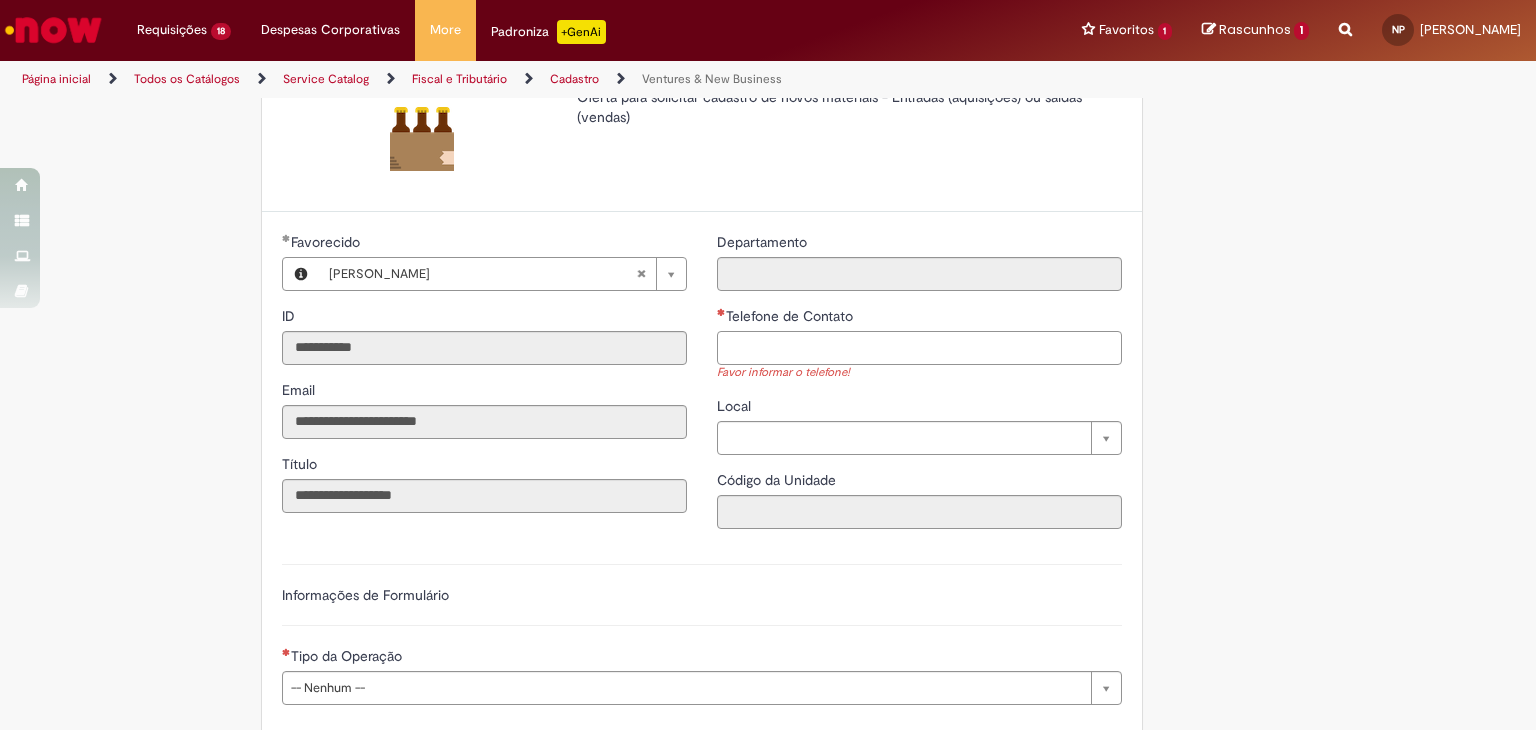 click on "Telefone de Contato" at bounding box center [919, 348] 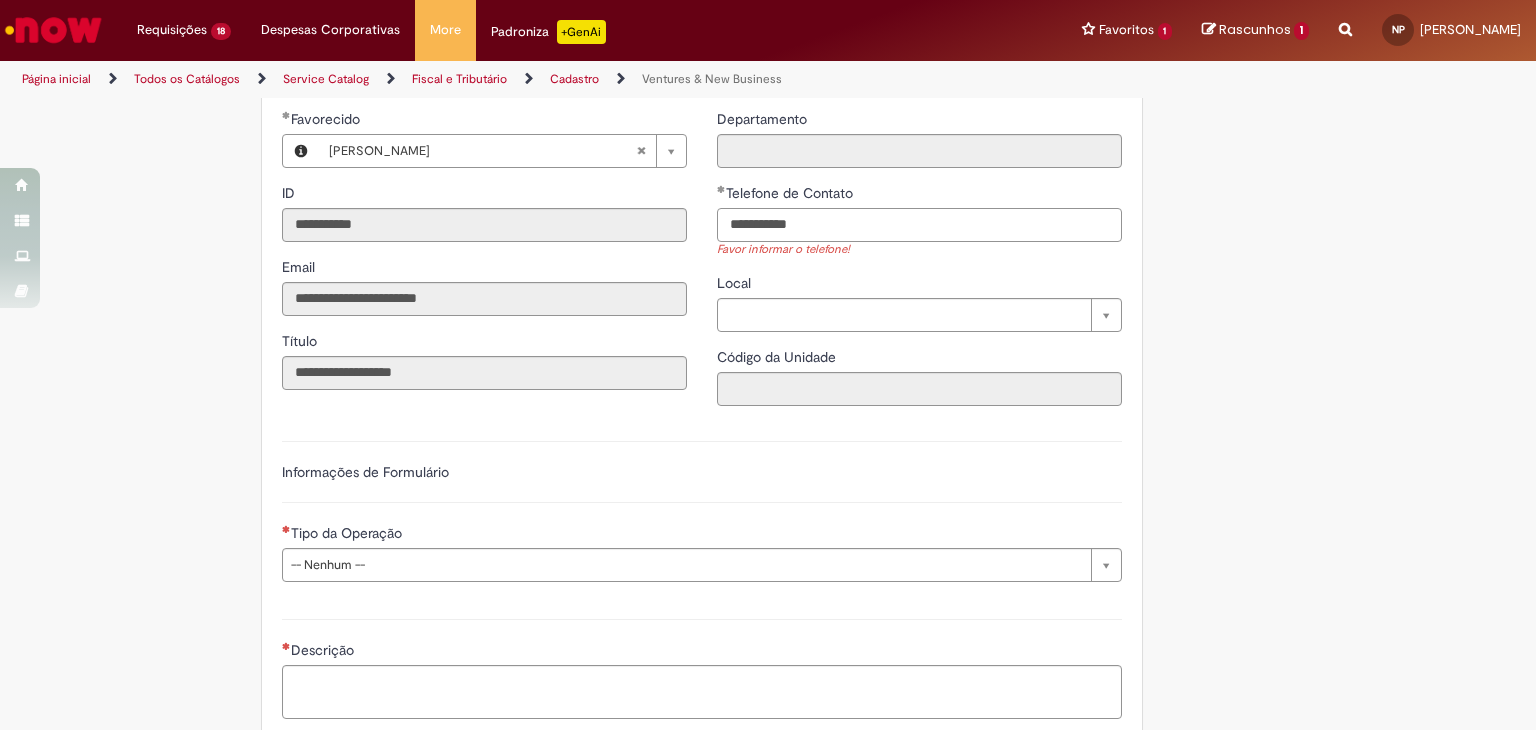 scroll, scrollTop: 400, scrollLeft: 0, axis: vertical 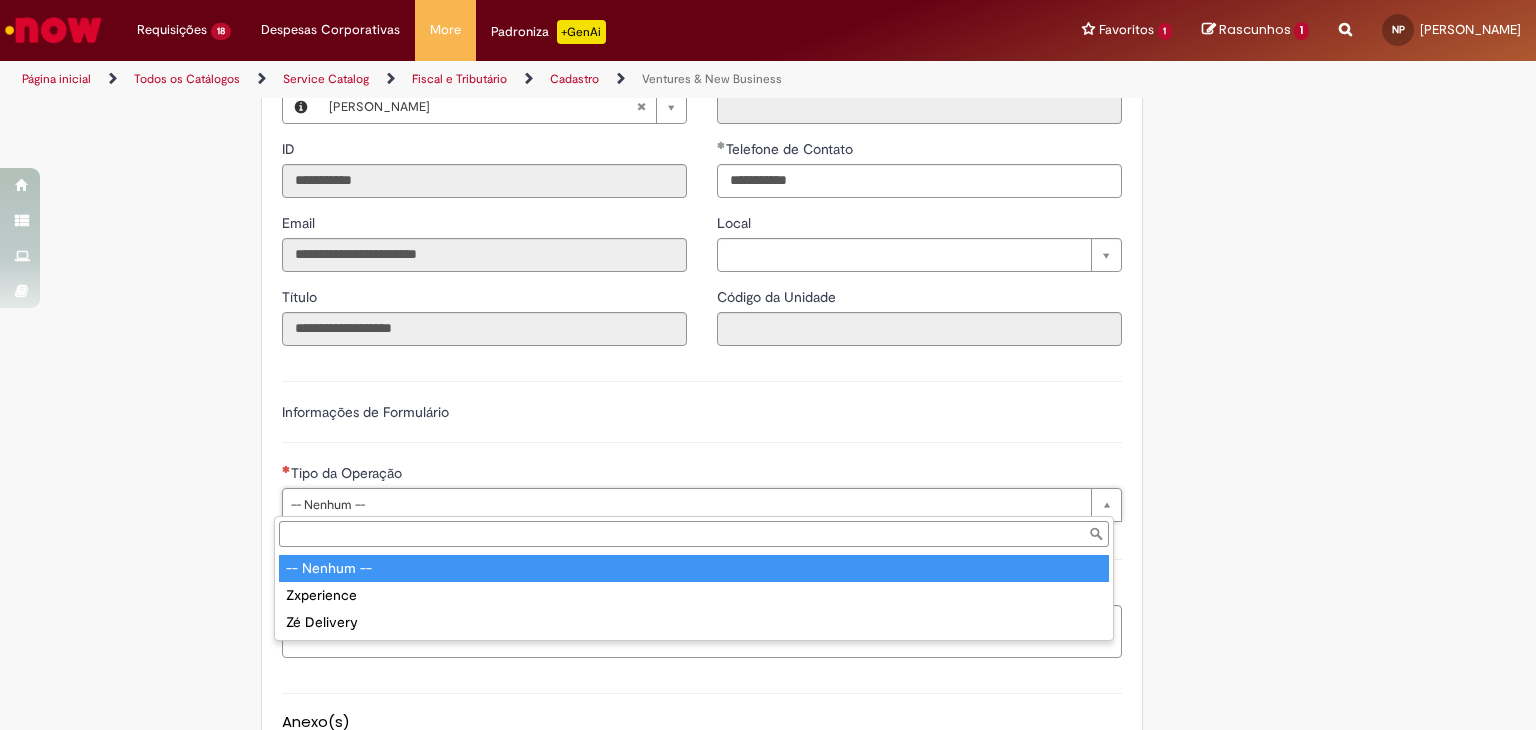type on "**********" 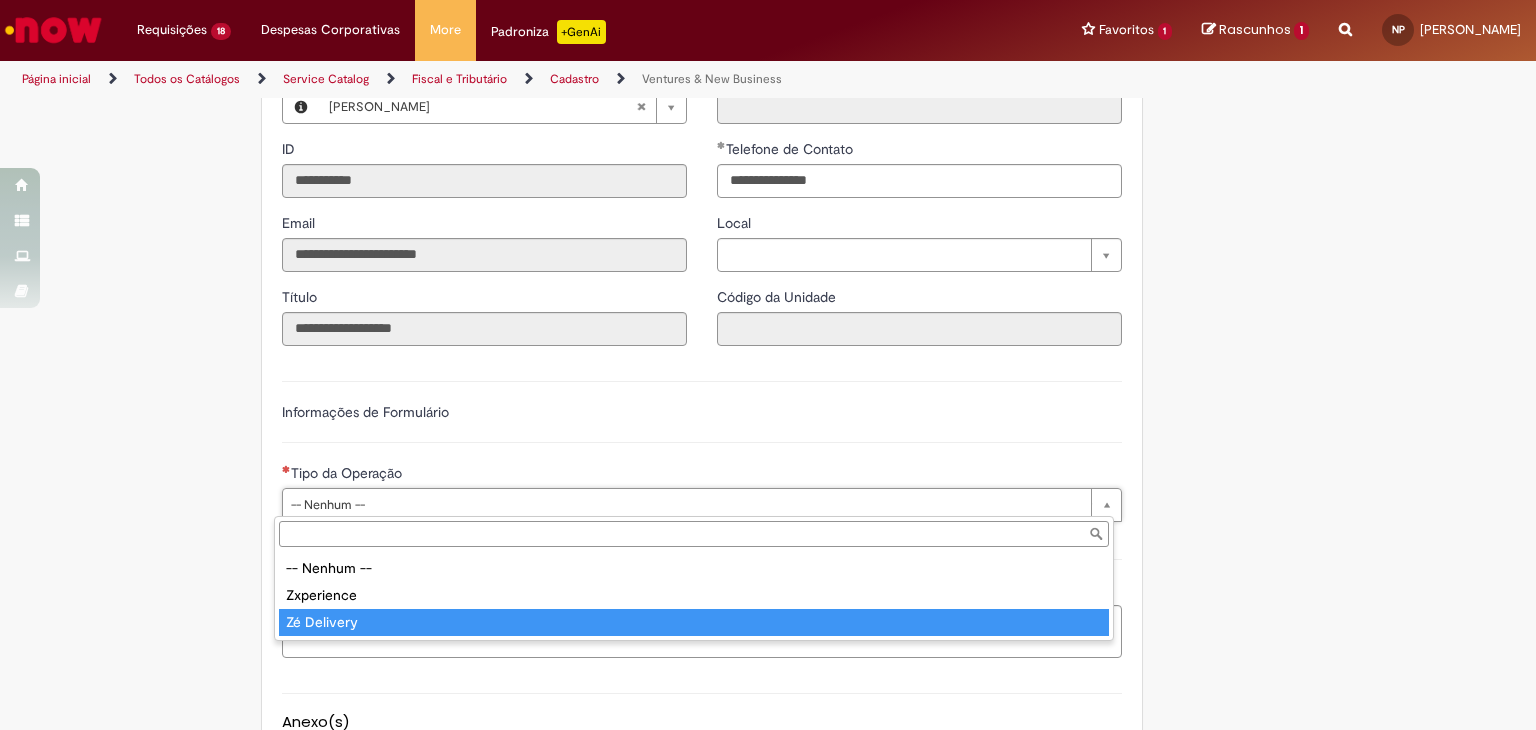 type on "**********" 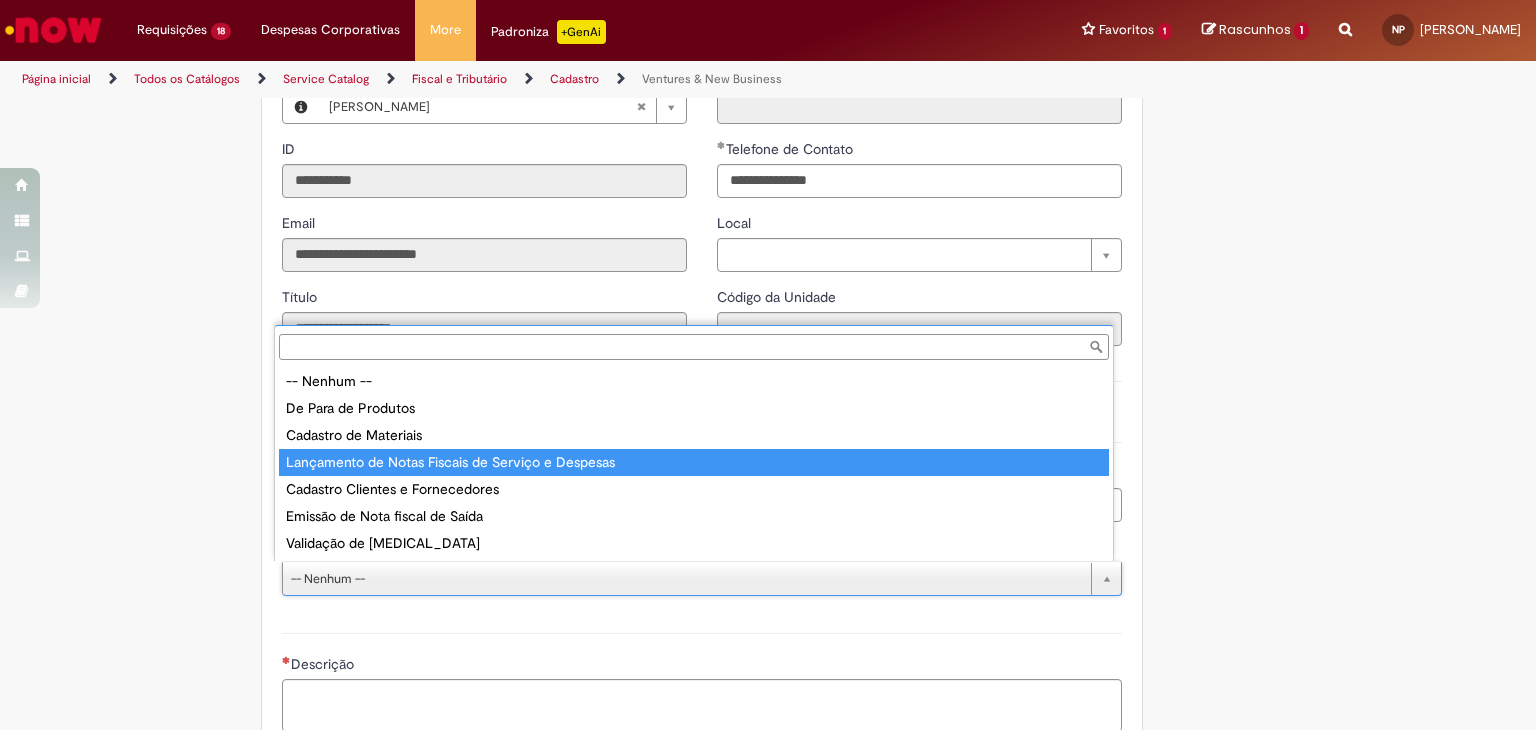 type on "**********" 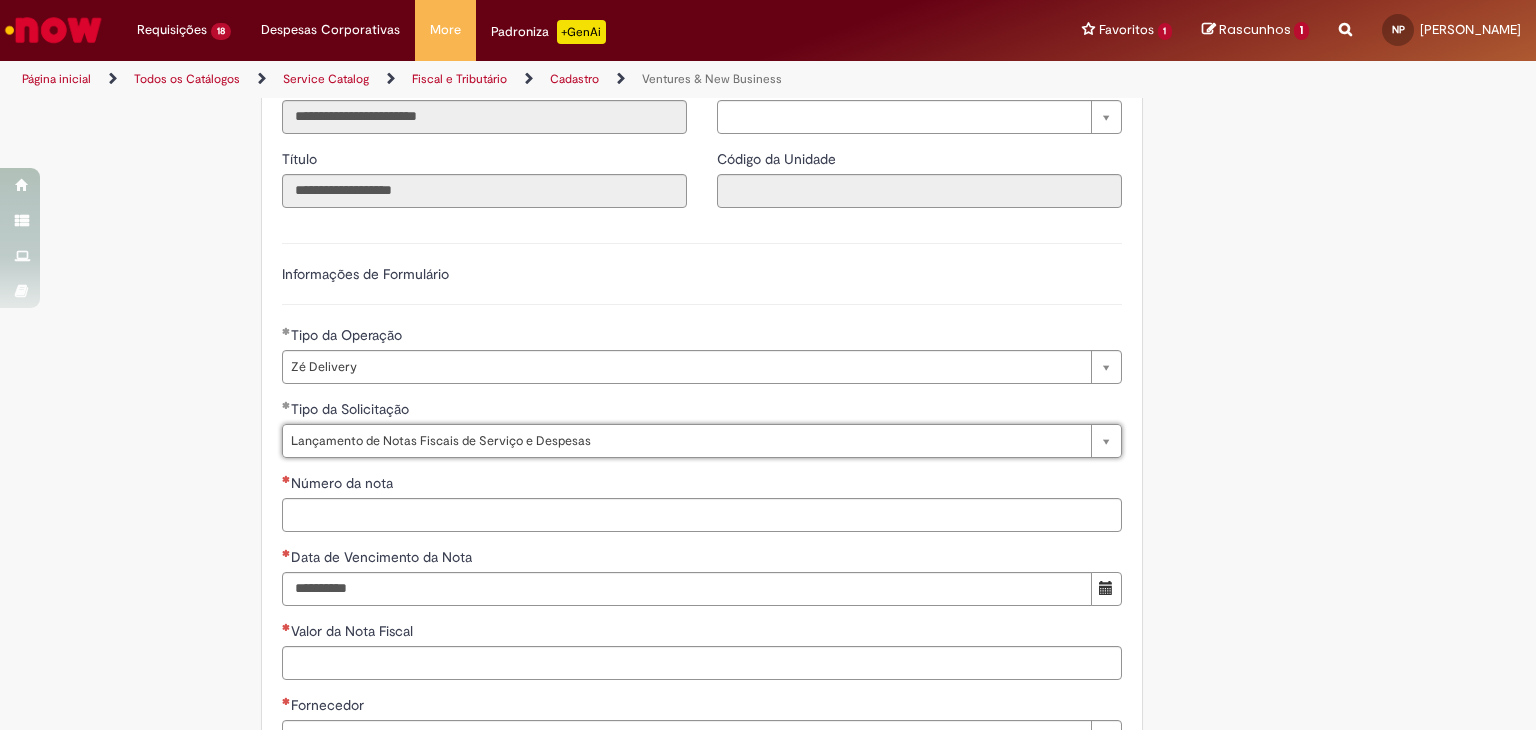 scroll, scrollTop: 566, scrollLeft: 0, axis: vertical 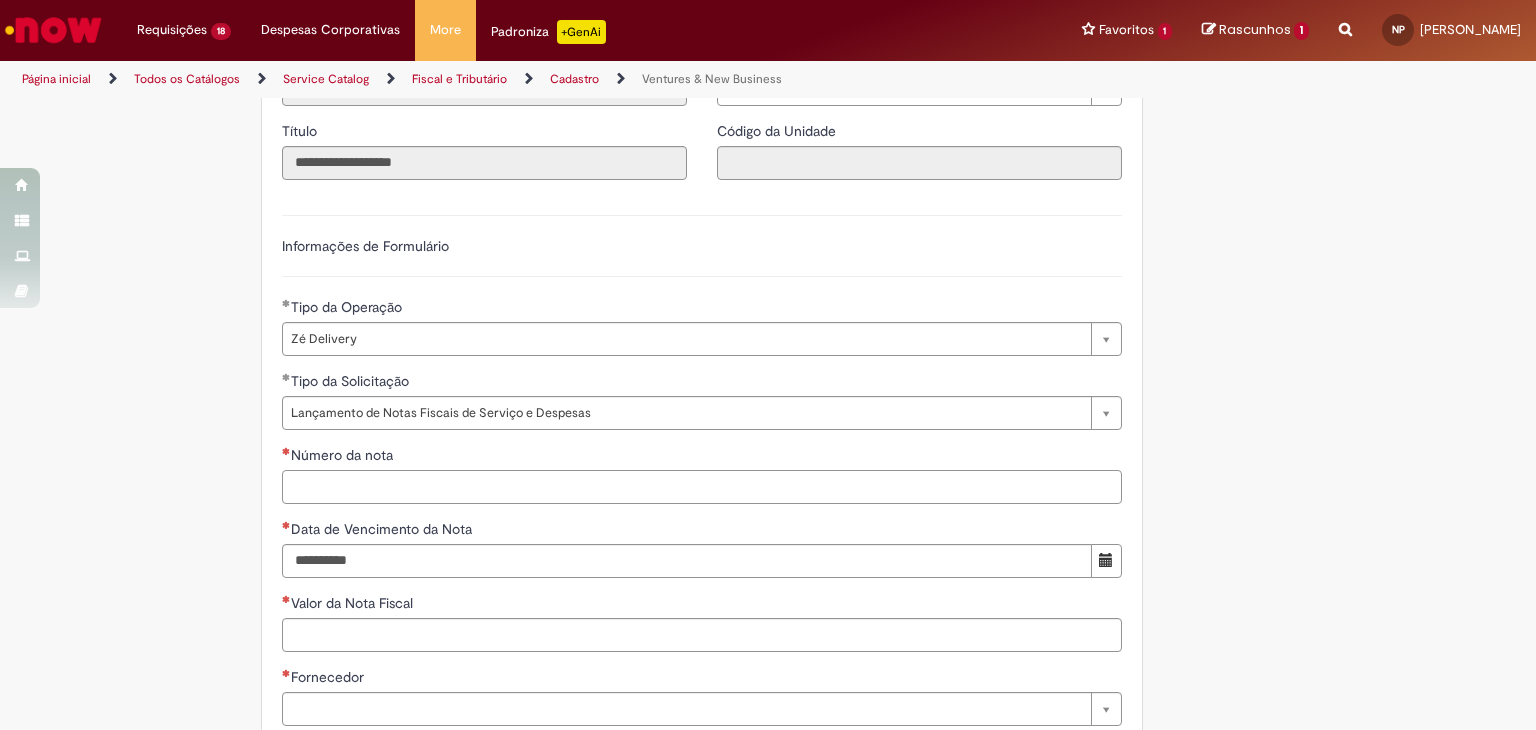 click on "Número da nota" at bounding box center [702, 487] 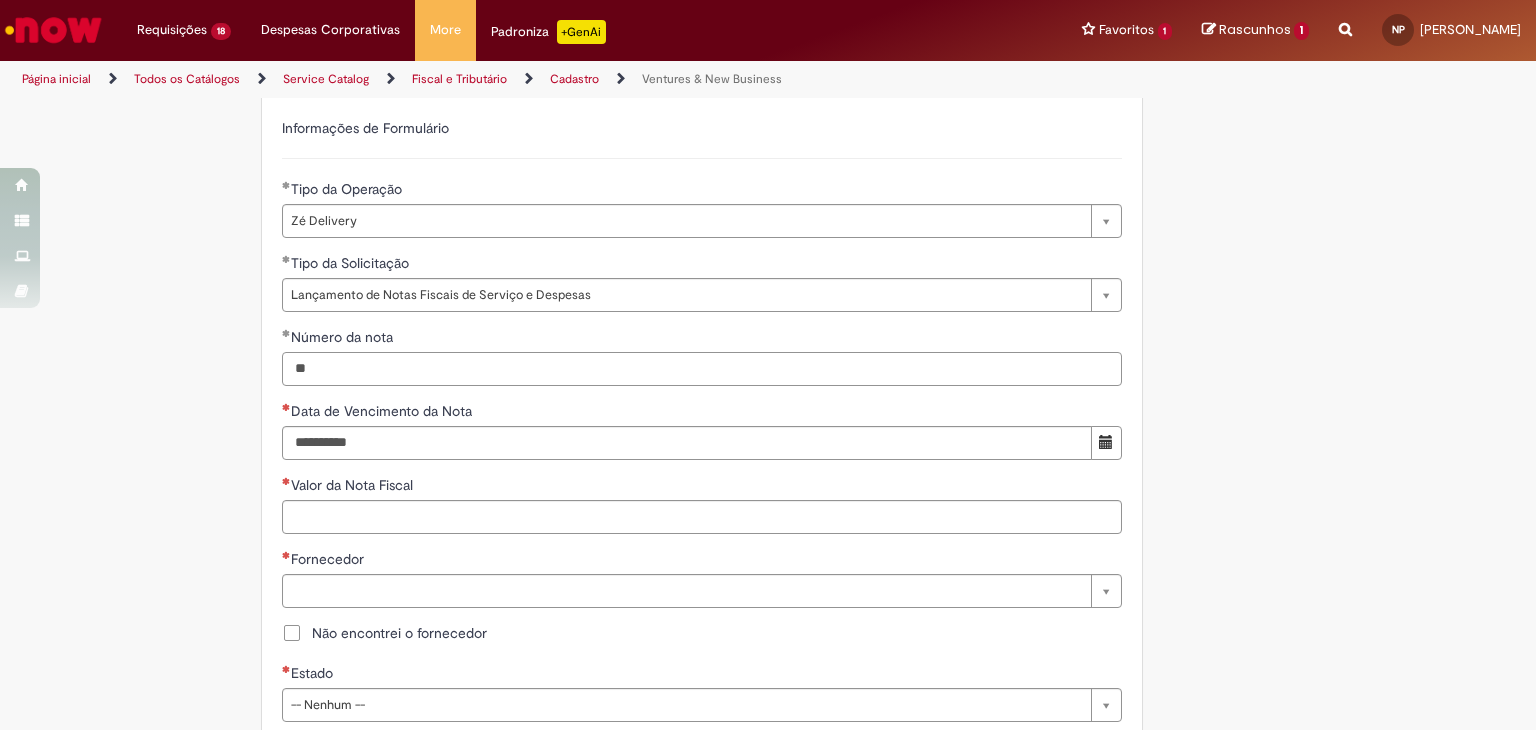 scroll, scrollTop: 700, scrollLeft: 0, axis: vertical 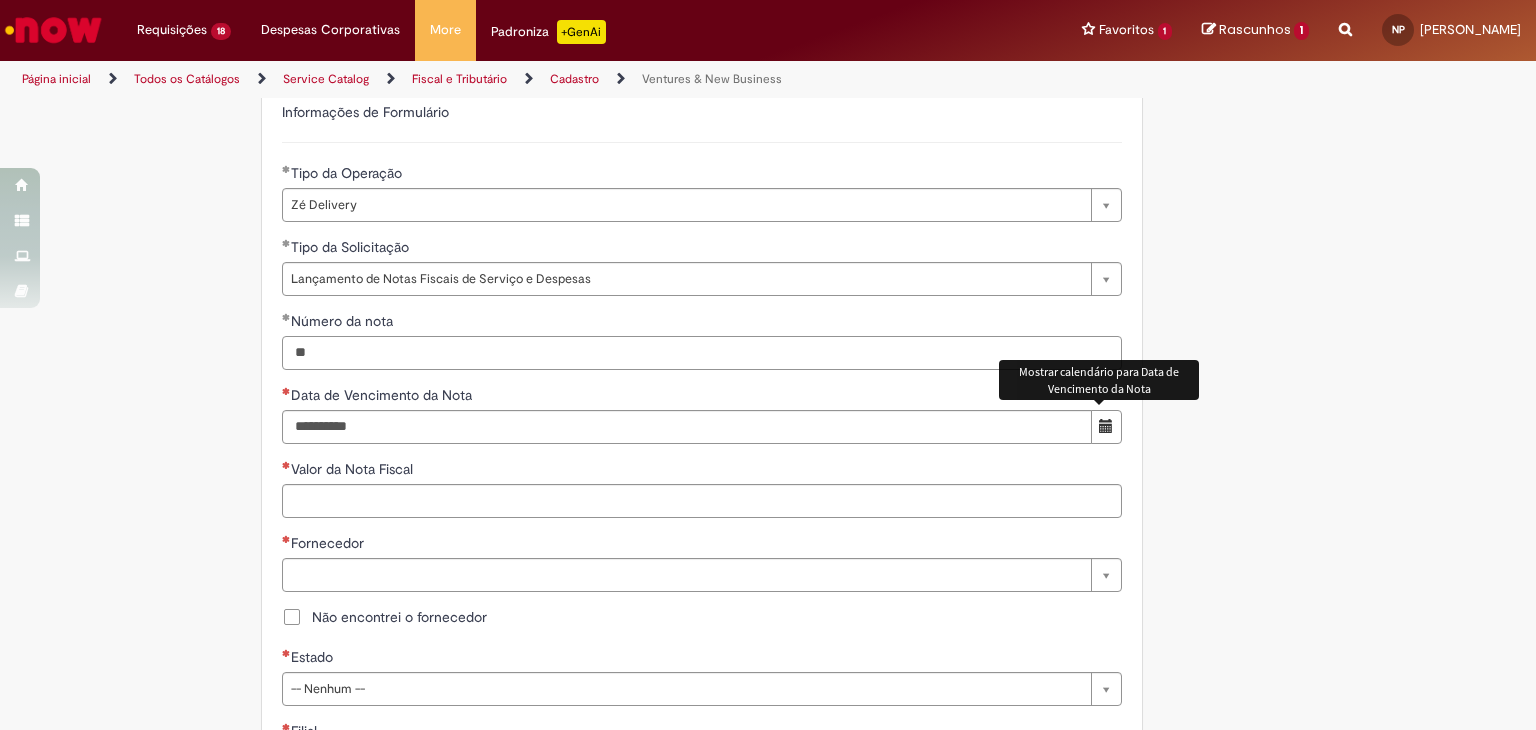 type on "**" 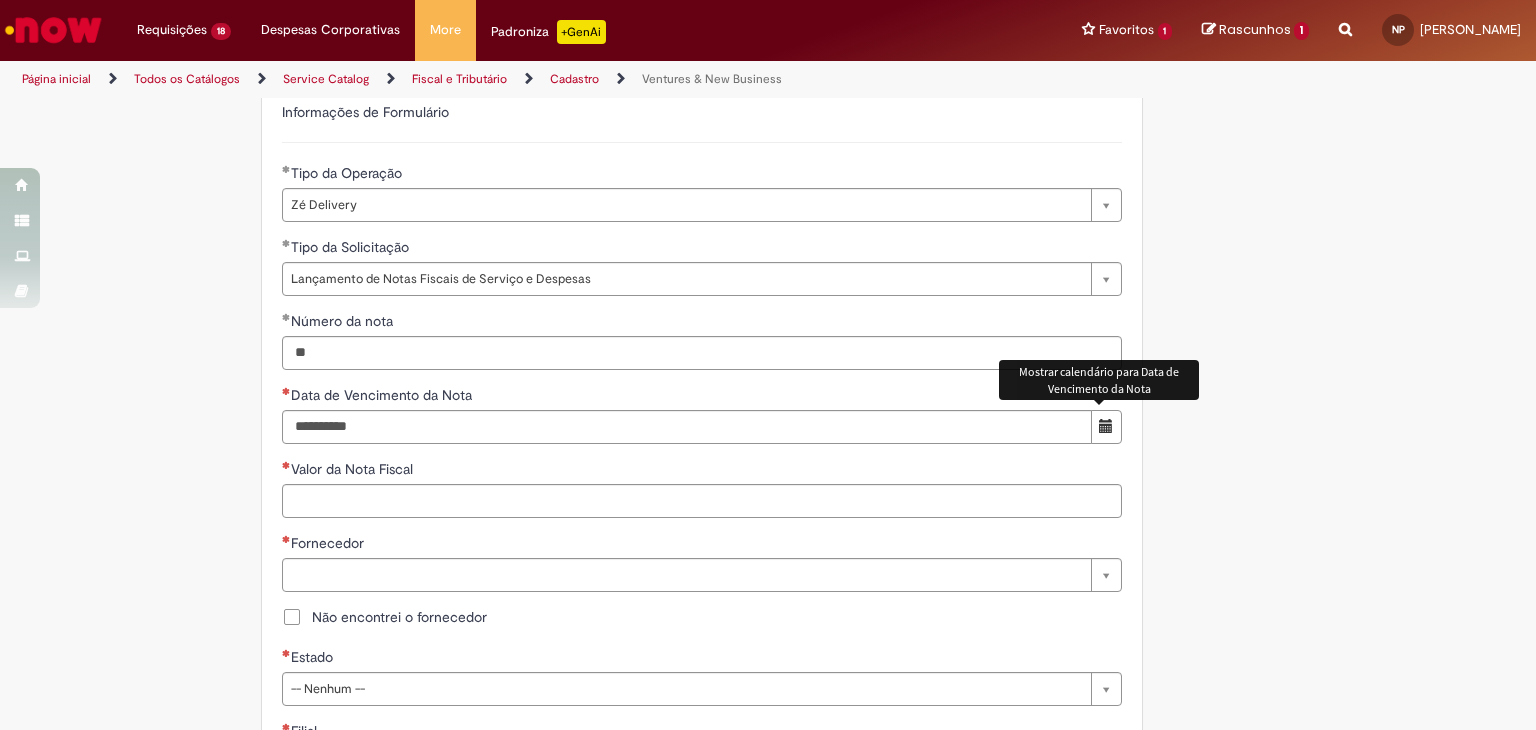 click at bounding box center (1106, 426) 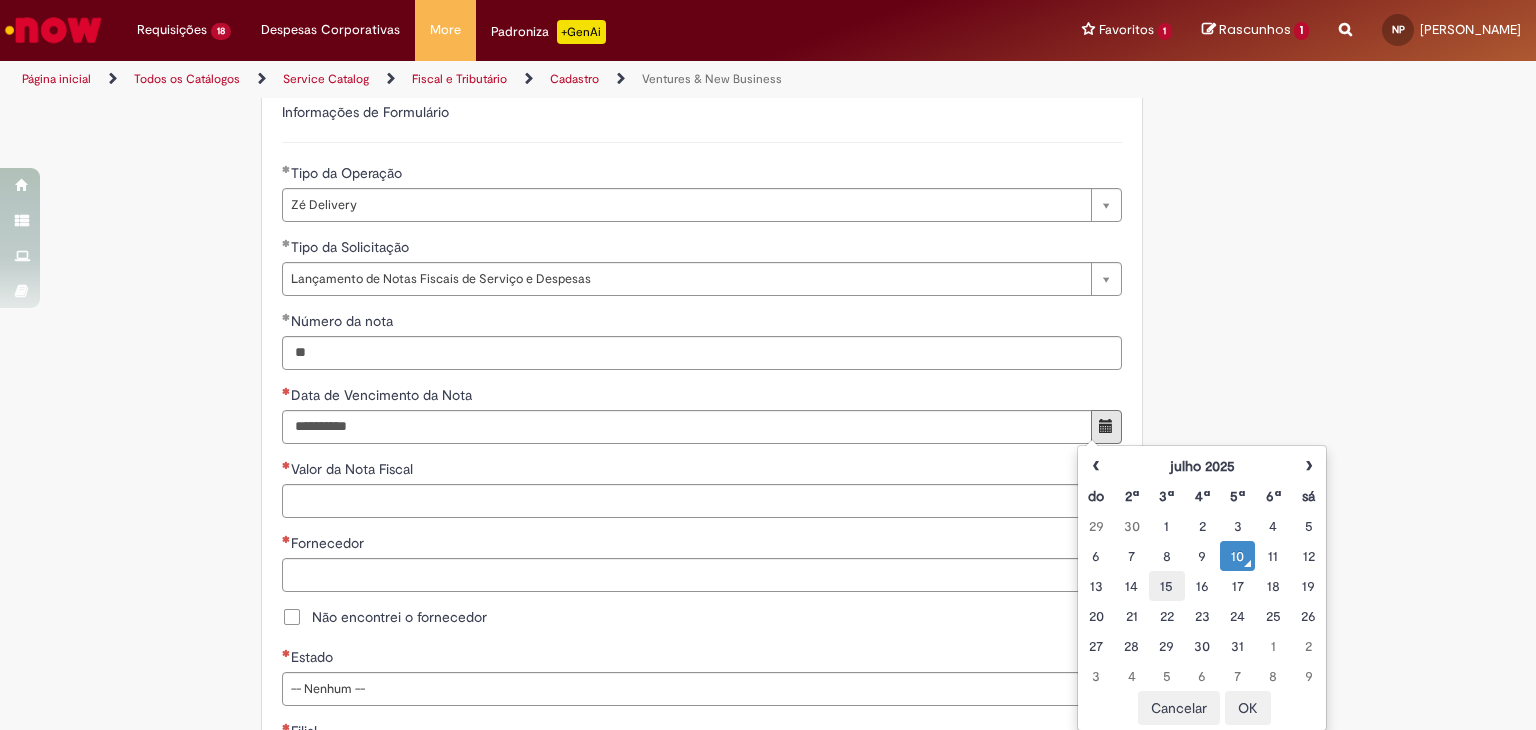 click on "15" at bounding box center (1166, 586) 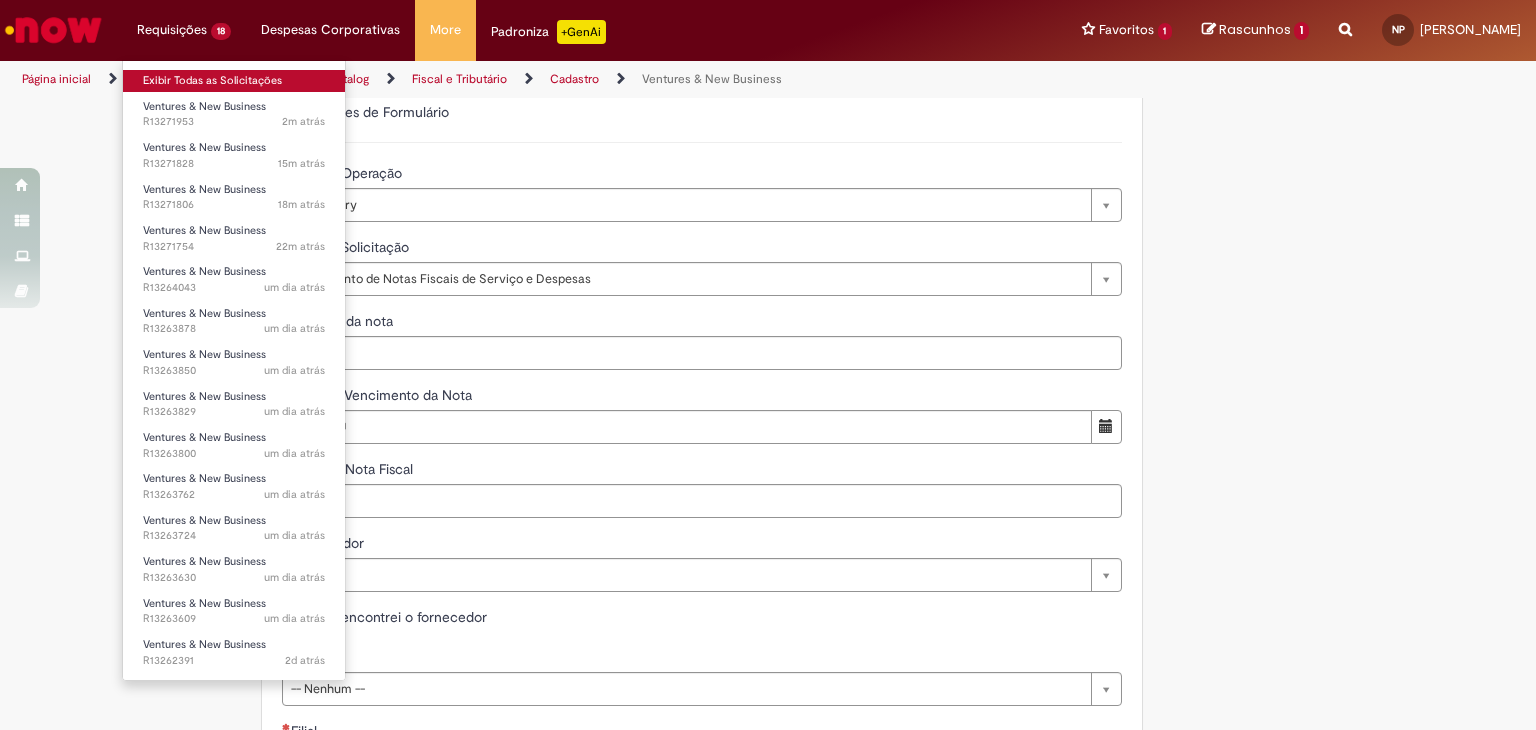 click on "Exibir Todas as Solicitações" at bounding box center (234, 81) 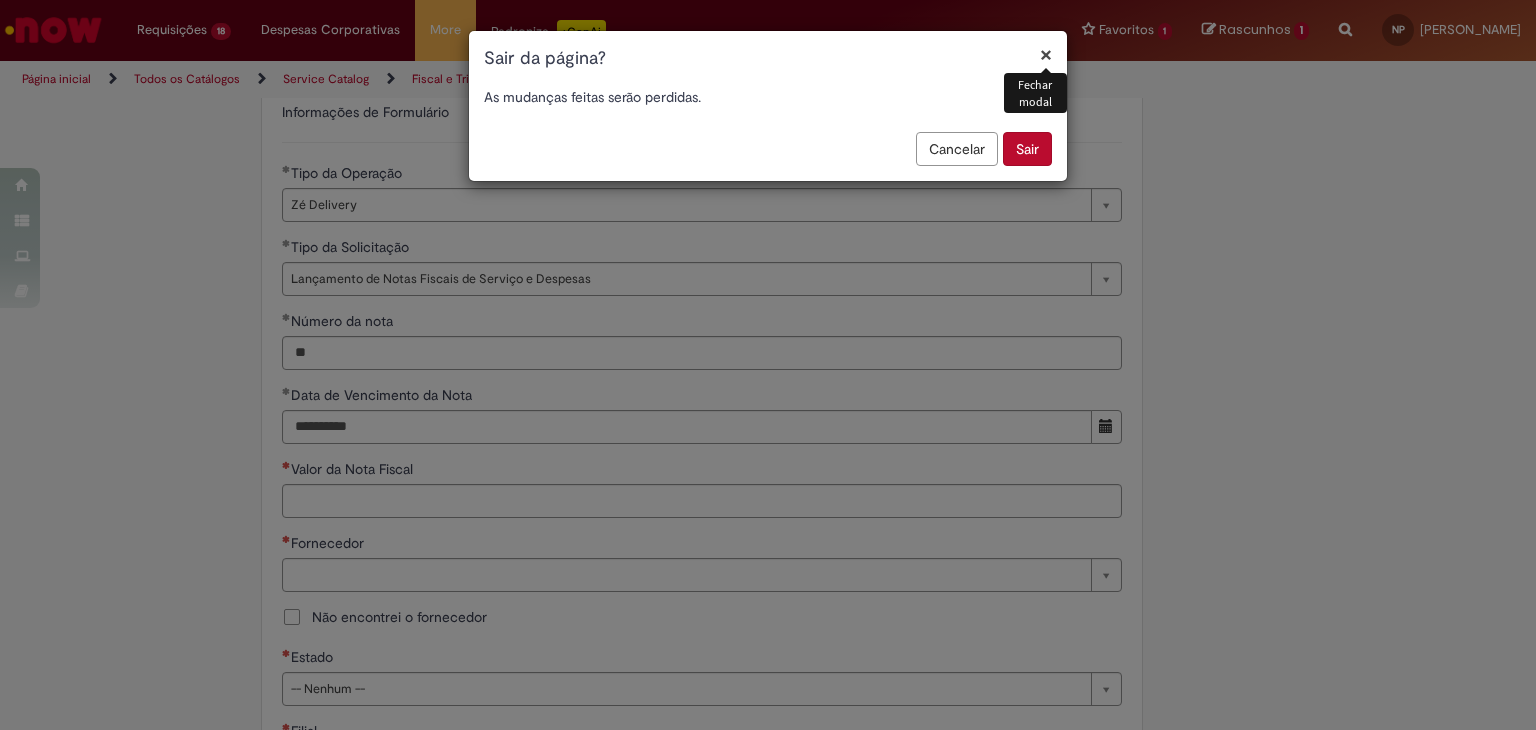click on "Sair" at bounding box center [1027, 149] 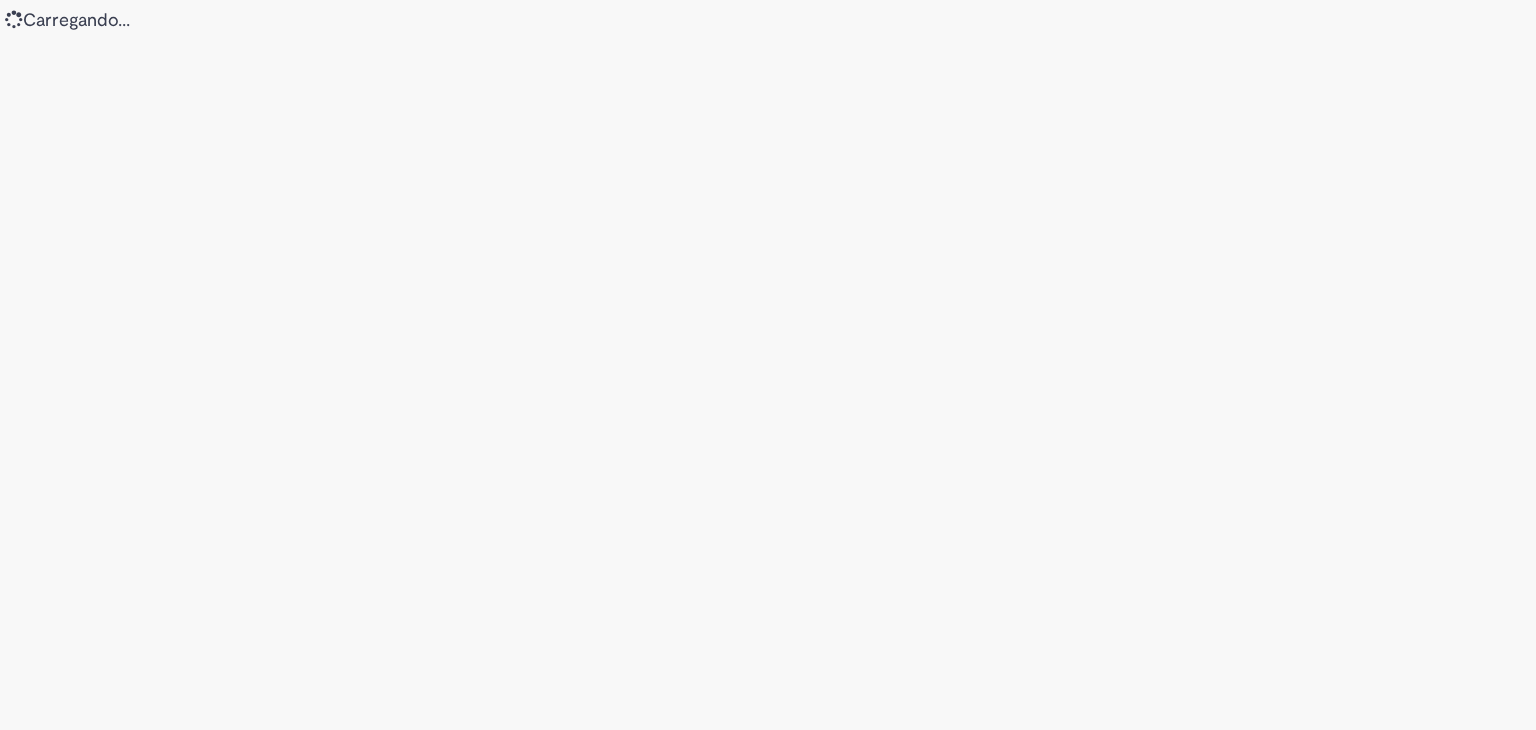 scroll, scrollTop: 0, scrollLeft: 0, axis: both 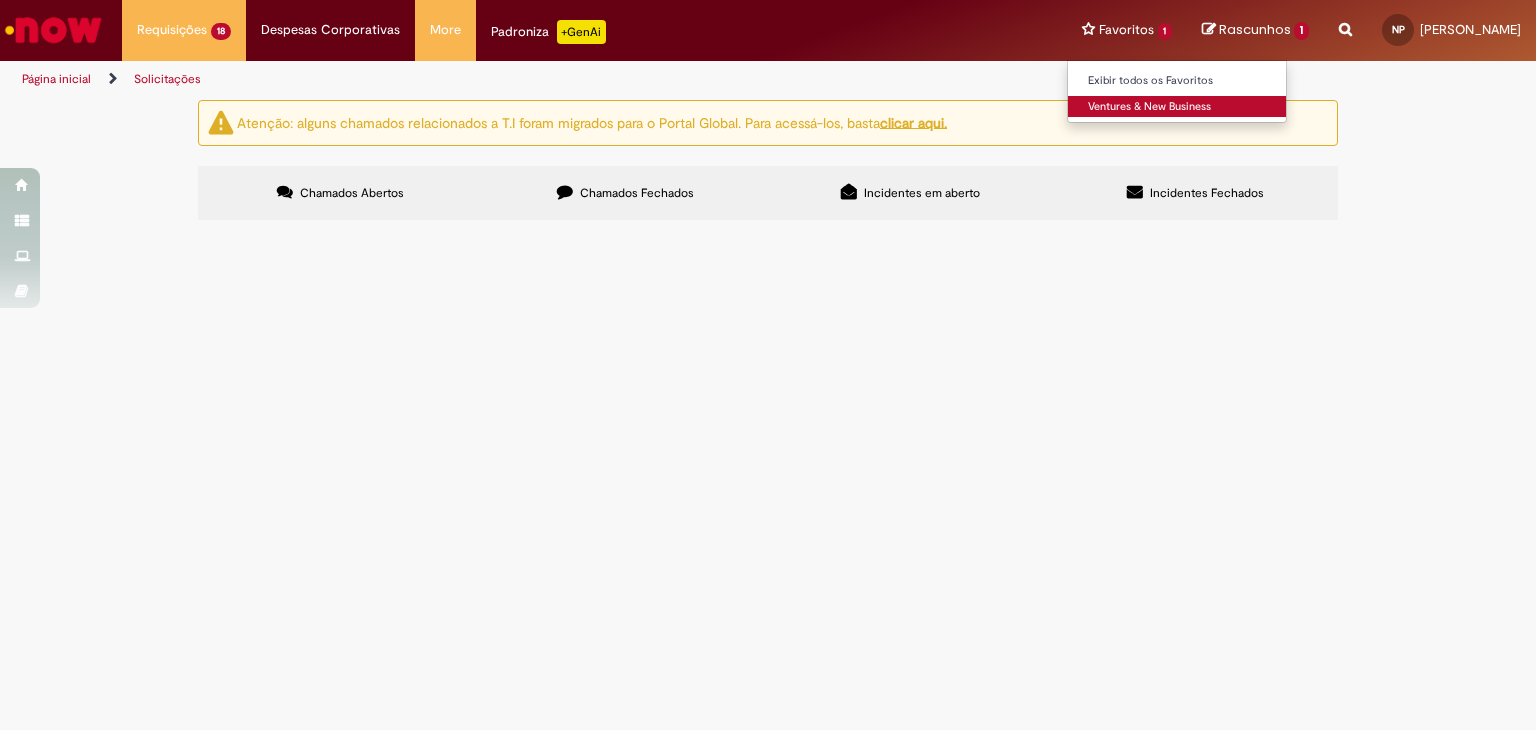 click on "Ventures & New Business" at bounding box center (1178, 107) 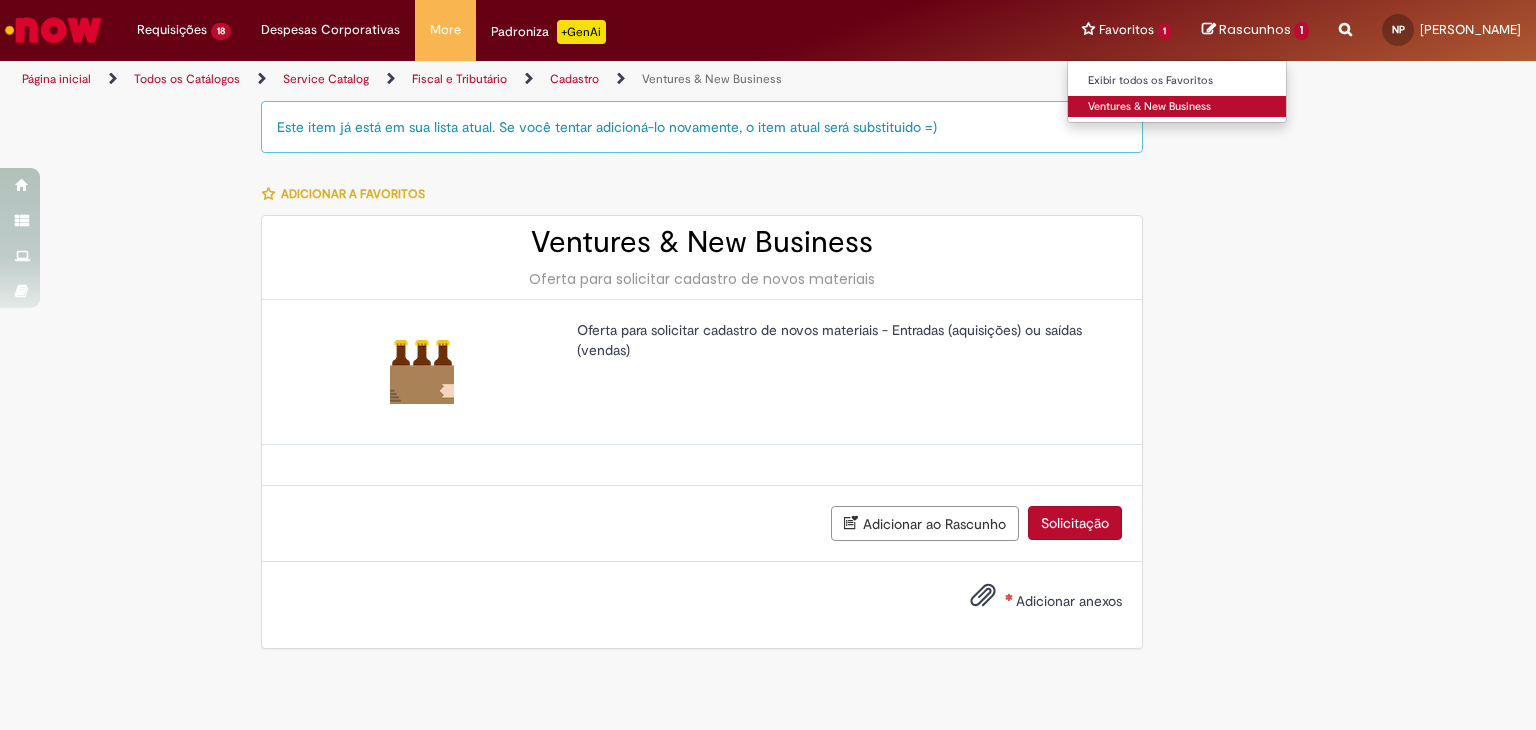 click on "Ventures & New Business" at bounding box center [1178, 107] 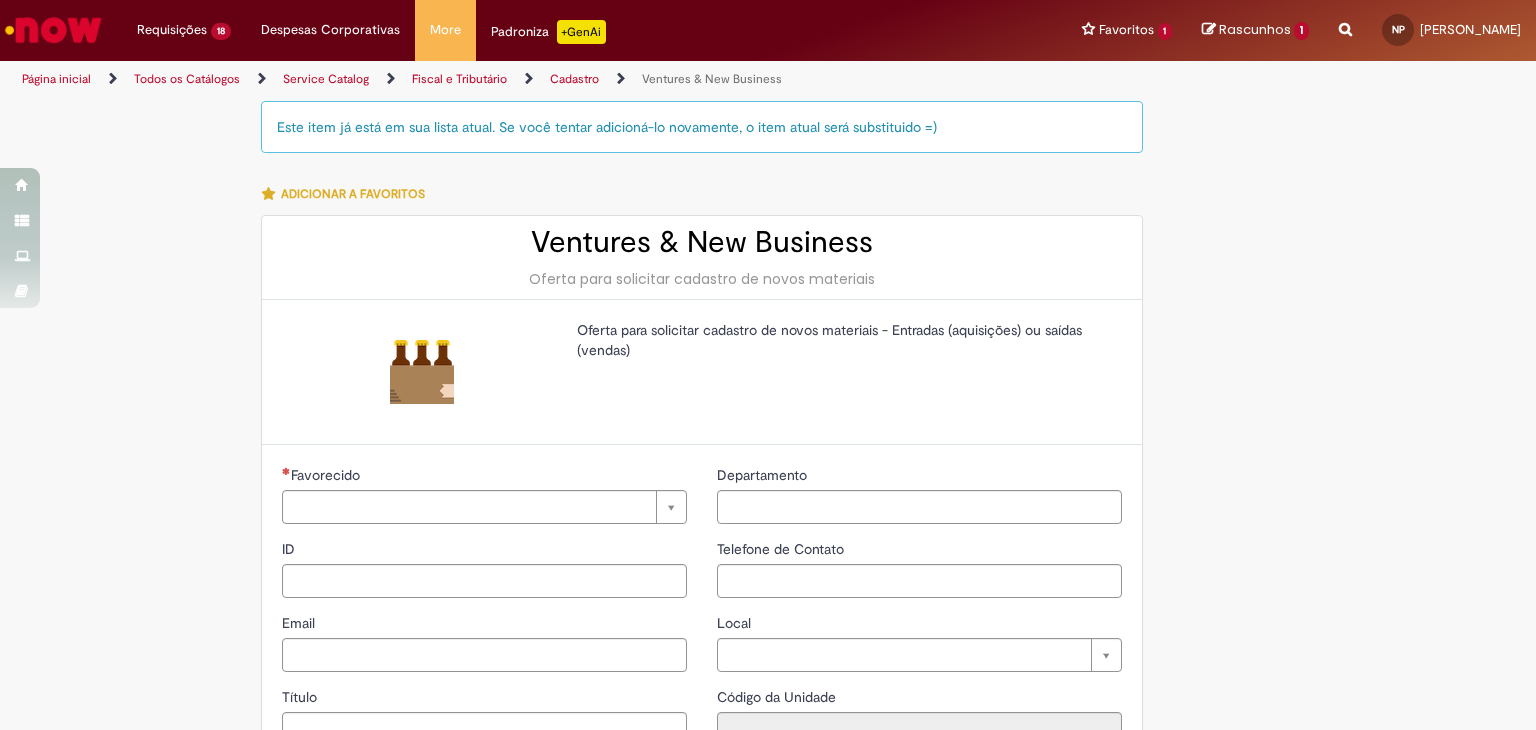 type on "**********" 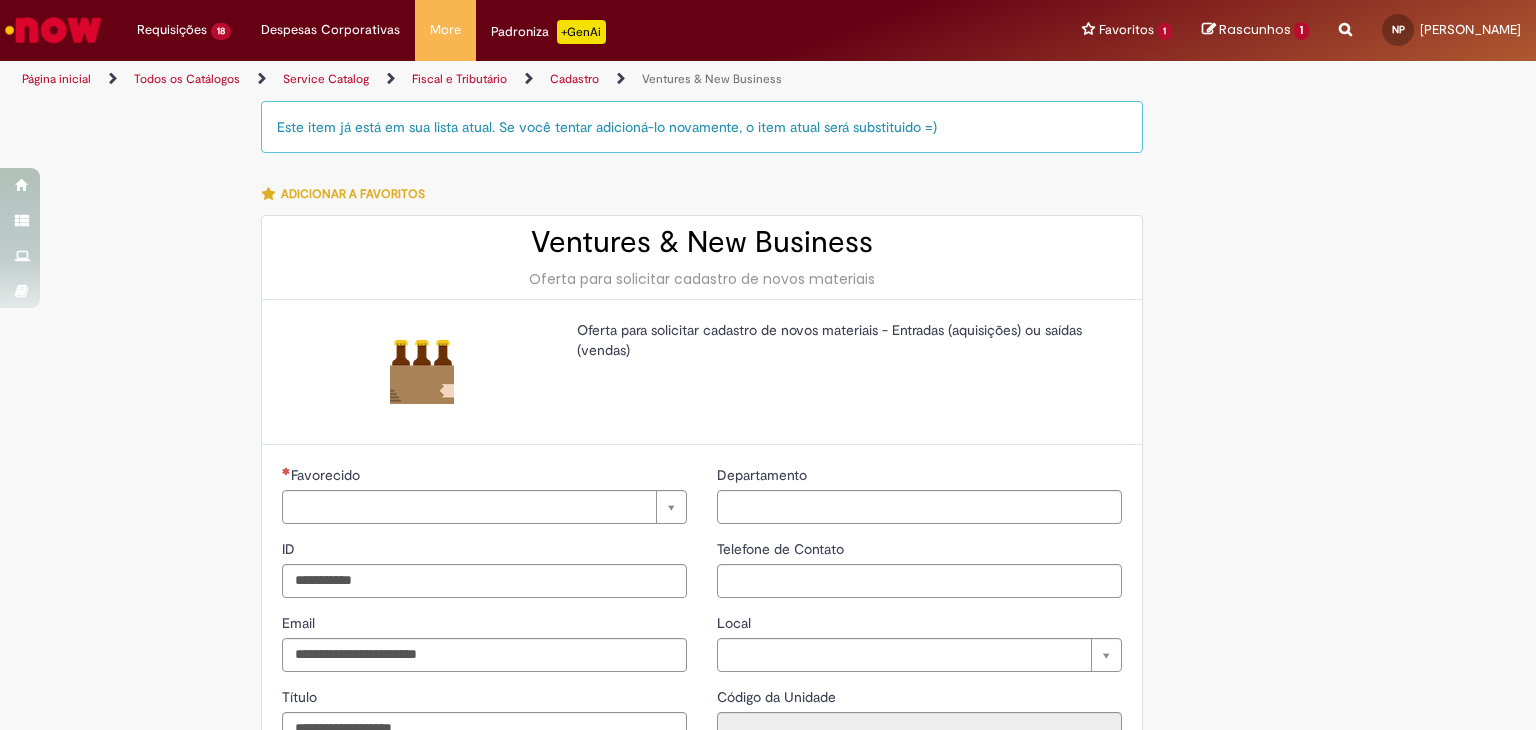 select 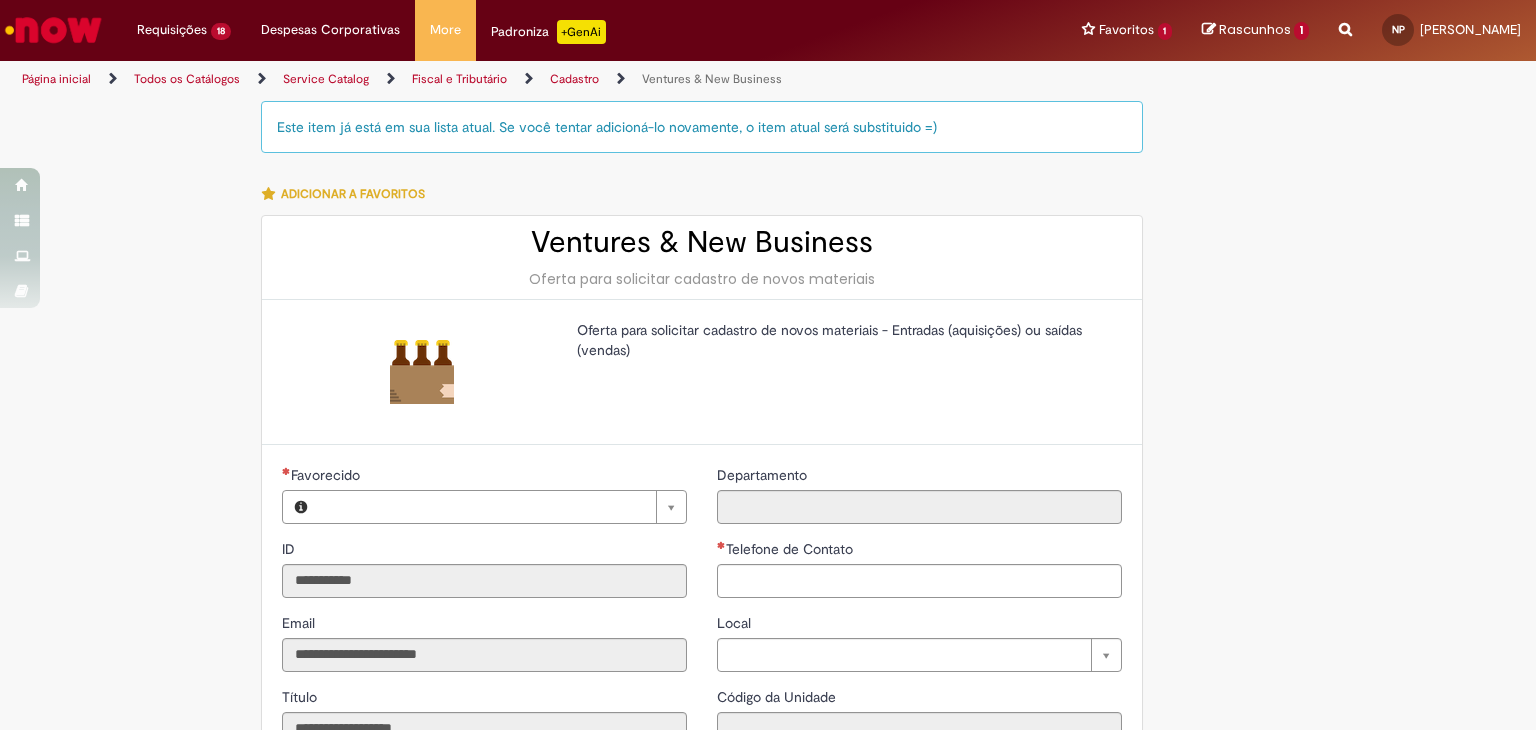 type on "**********" 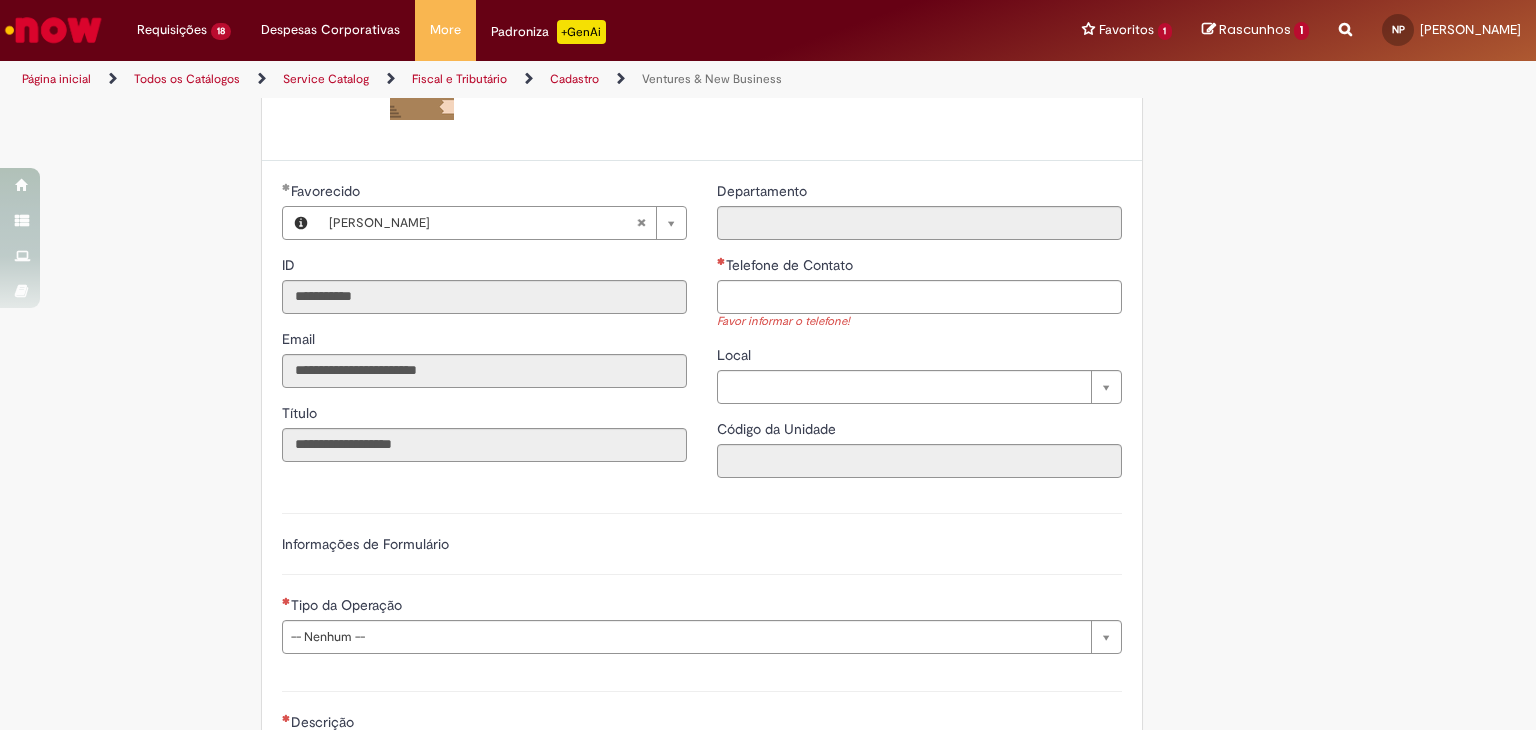 scroll, scrollTop: 300, scrollLeft: 0, axis: vertical 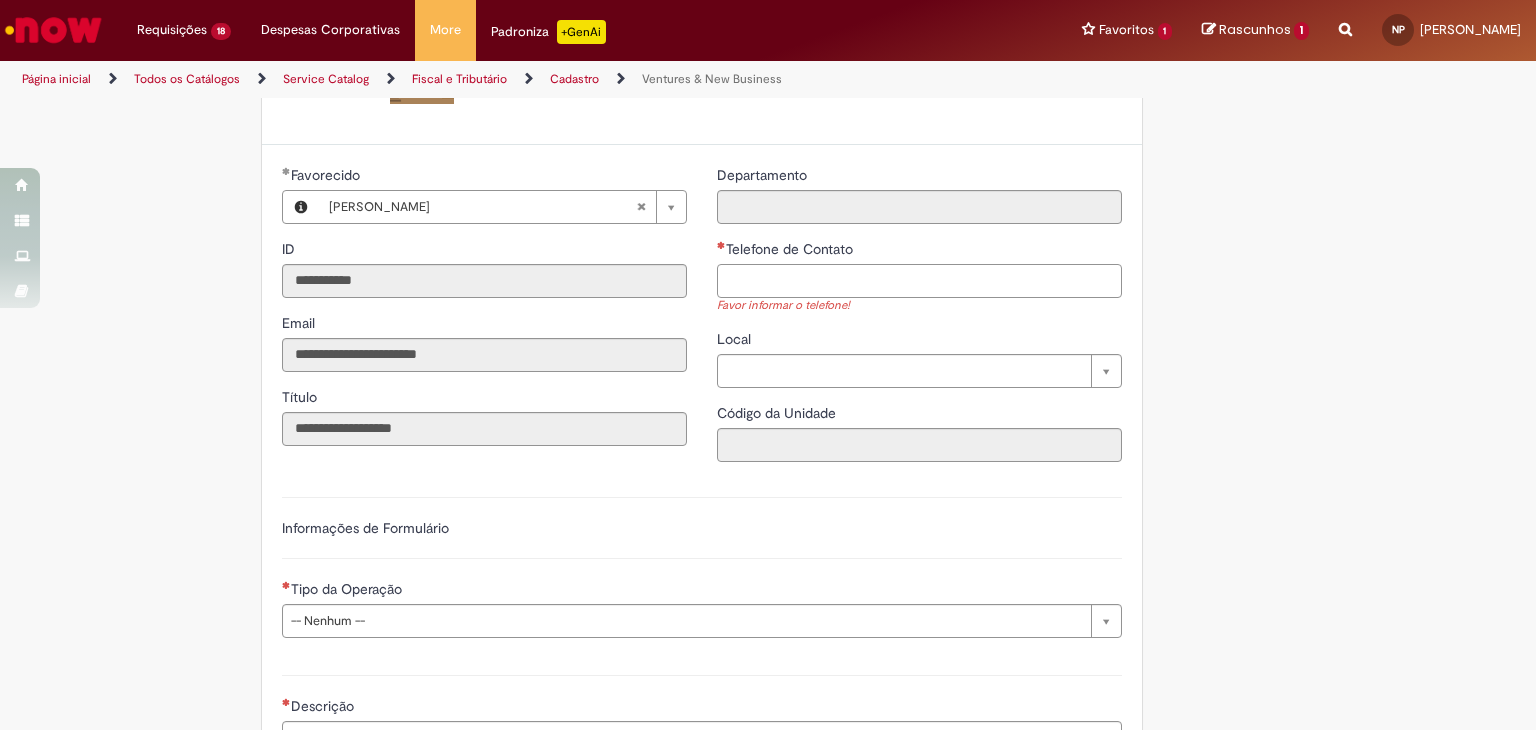 click on "Telefone de Contato" at bounding box center (919, 281) 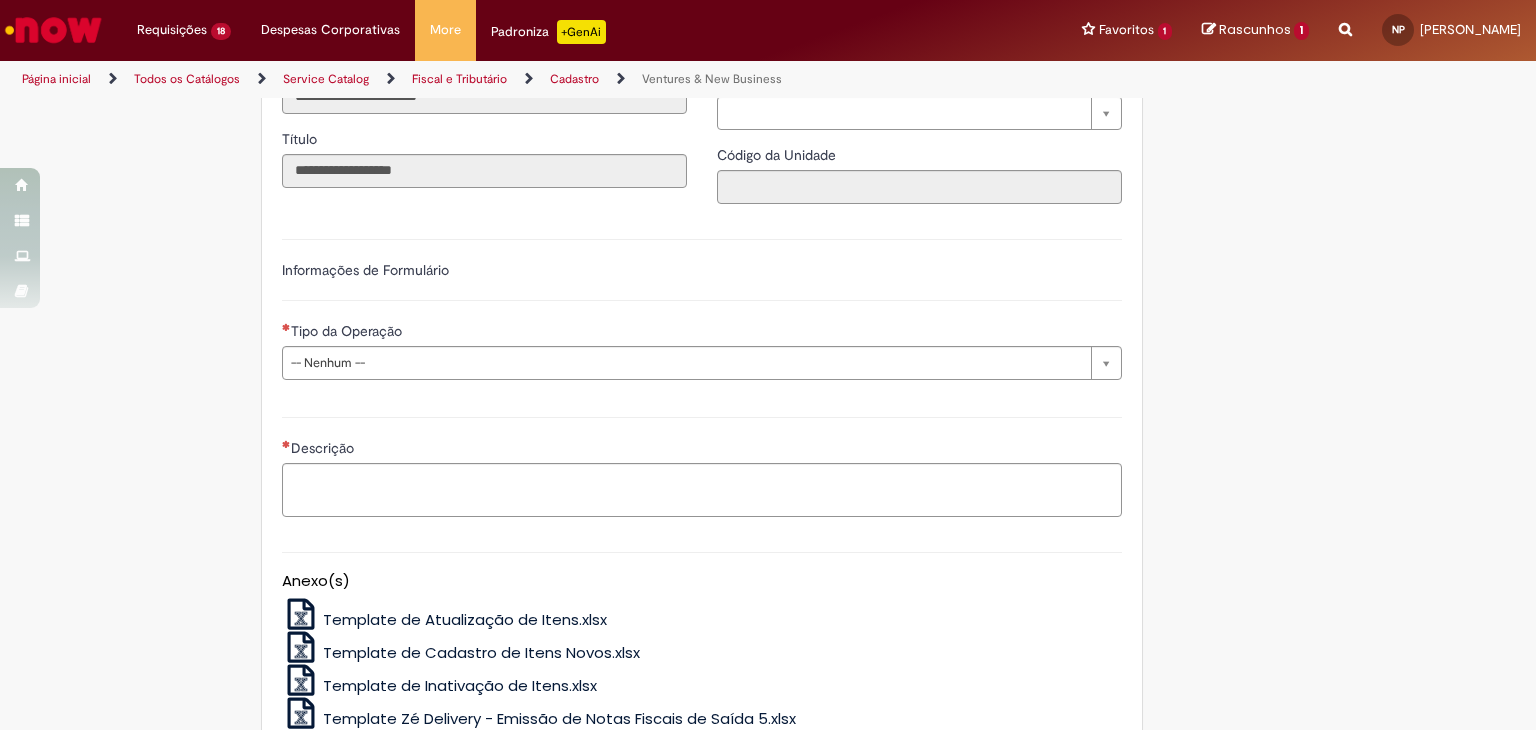 scroll, scrollTop: 566, scrollLeft: 0, axis: vertical 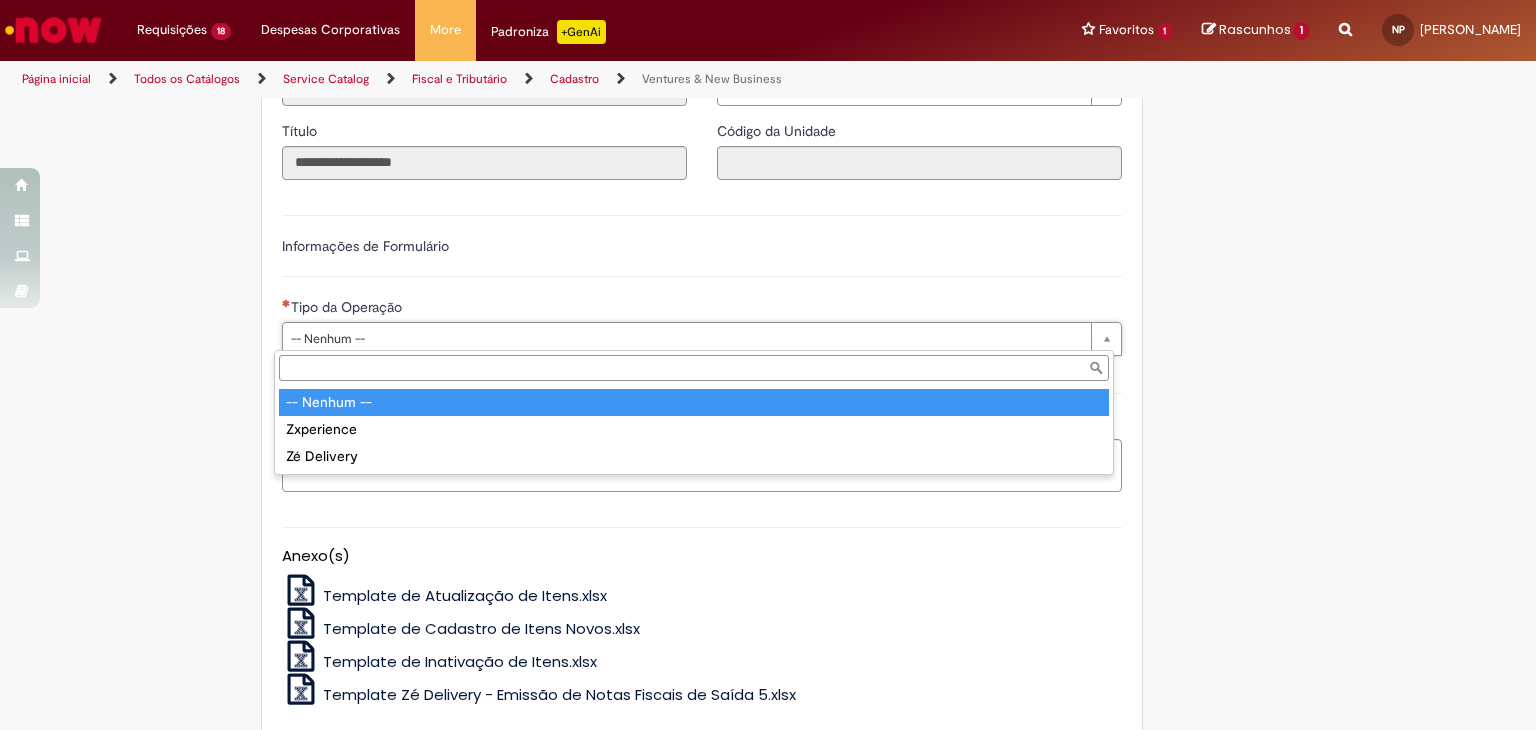 type on "**********" 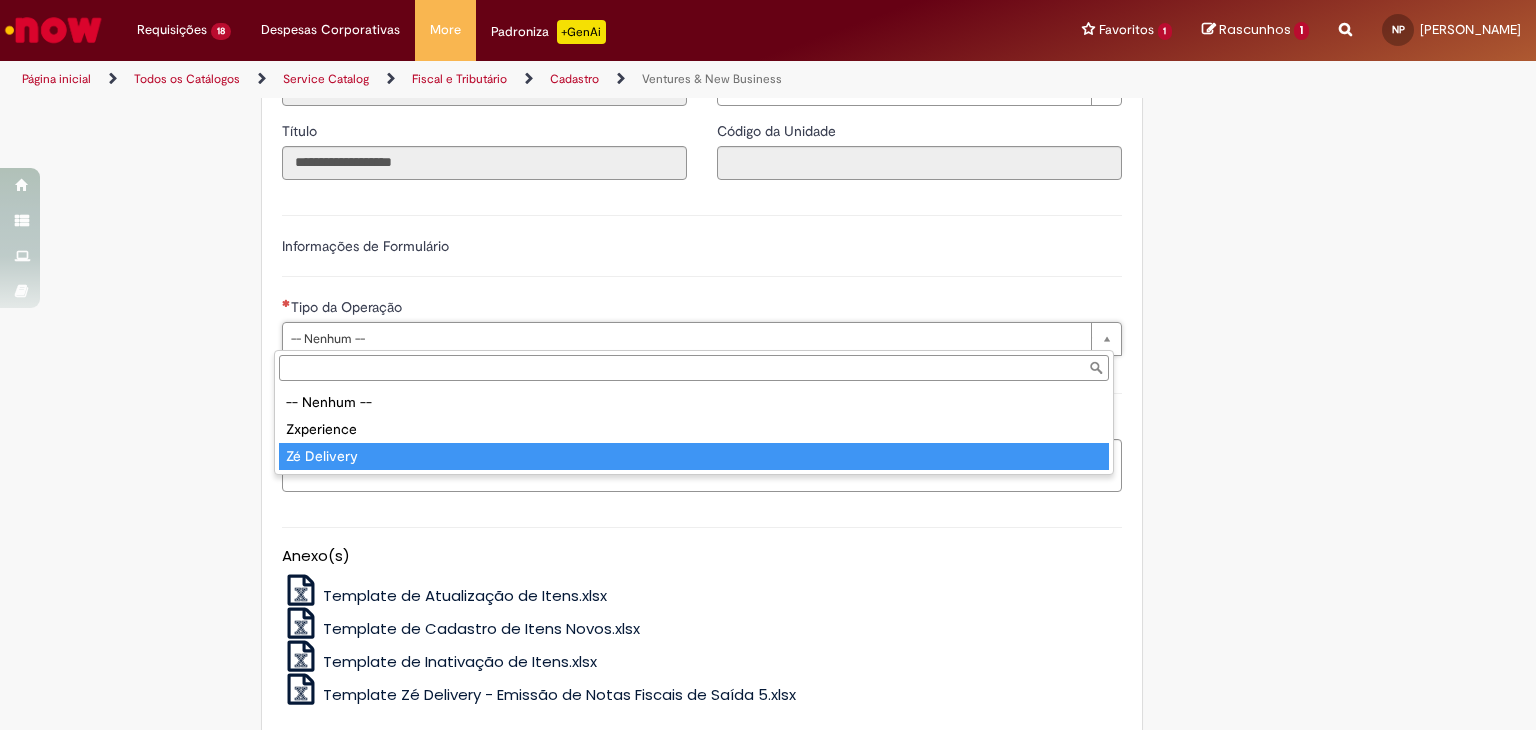 type on "**********" 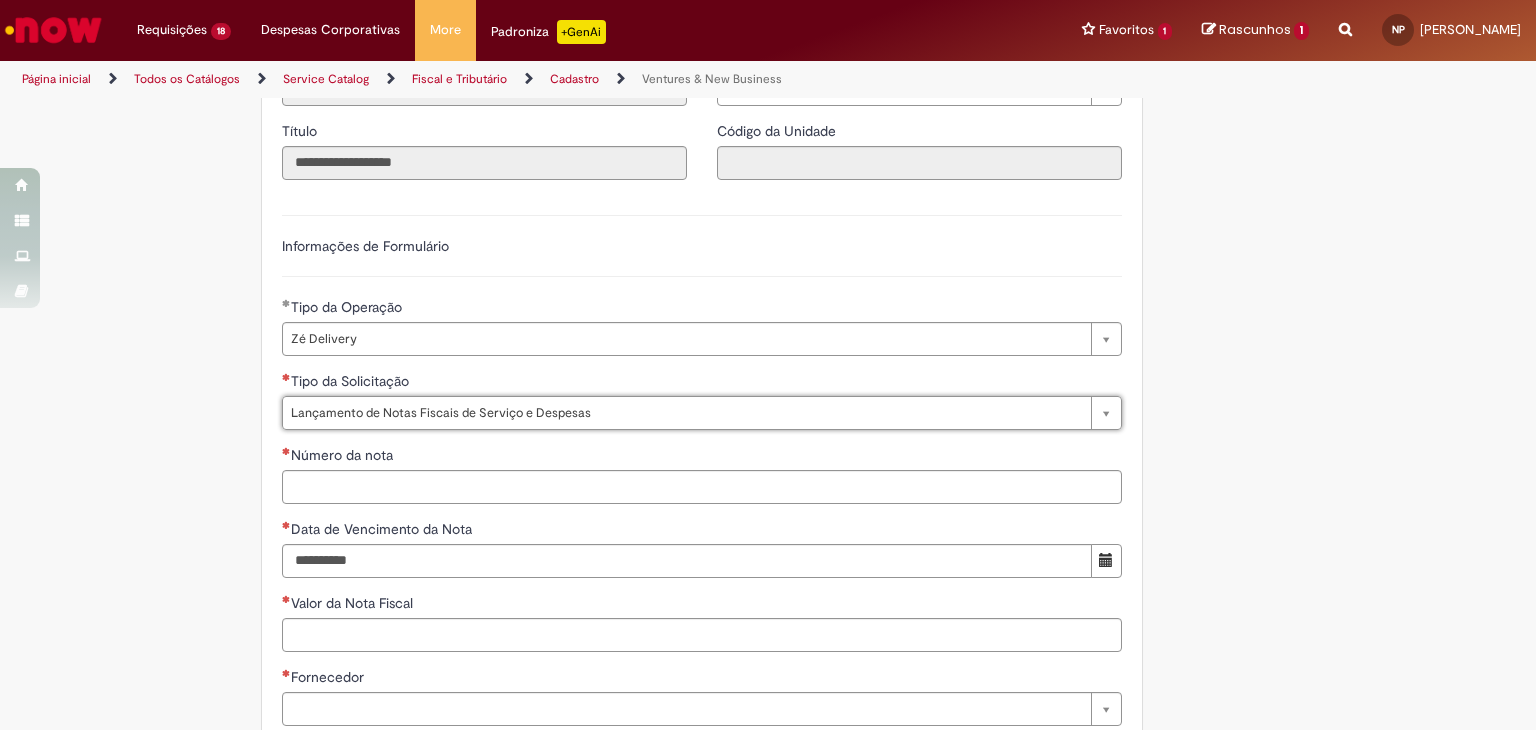 type on "**********" 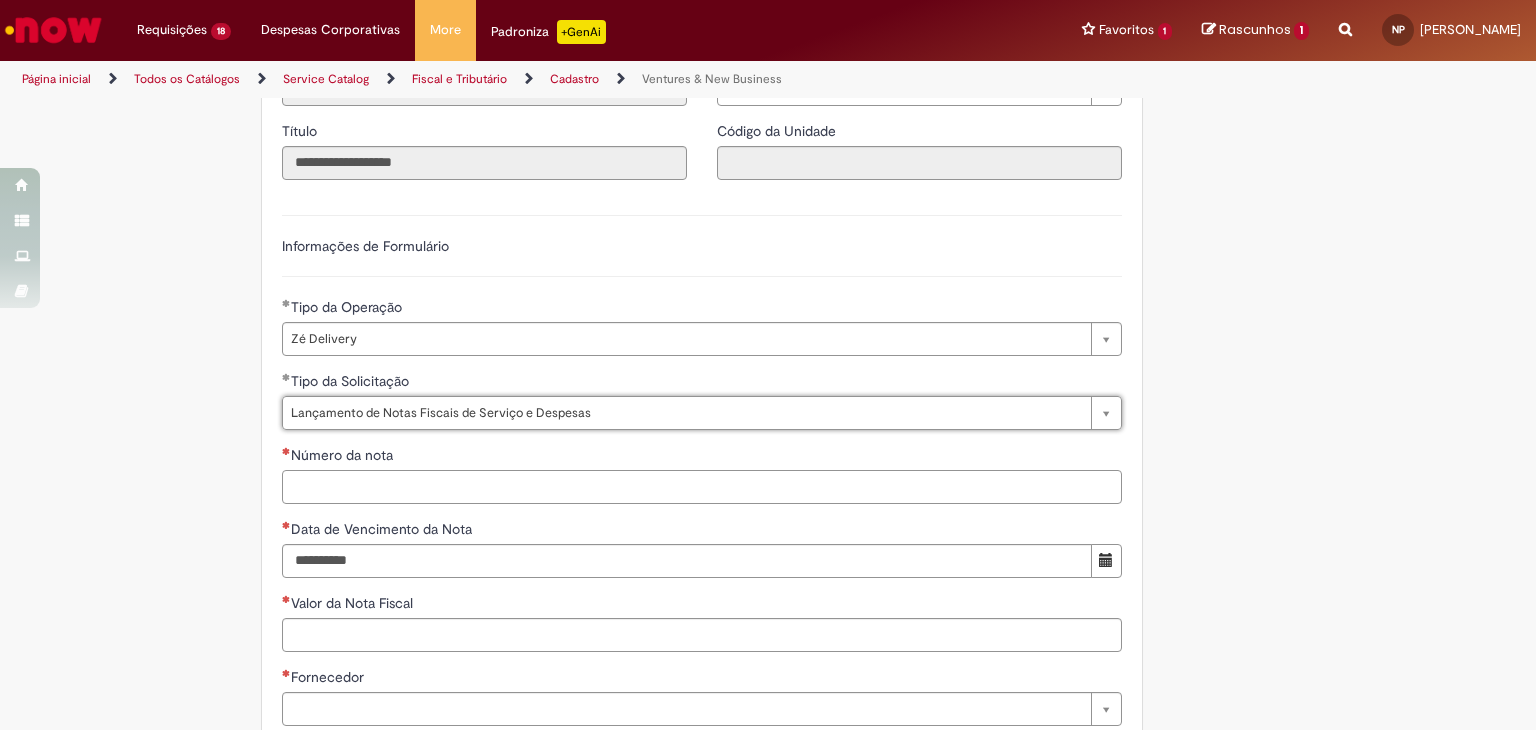 click on "Número da nota" at bounding box center [702, 487] 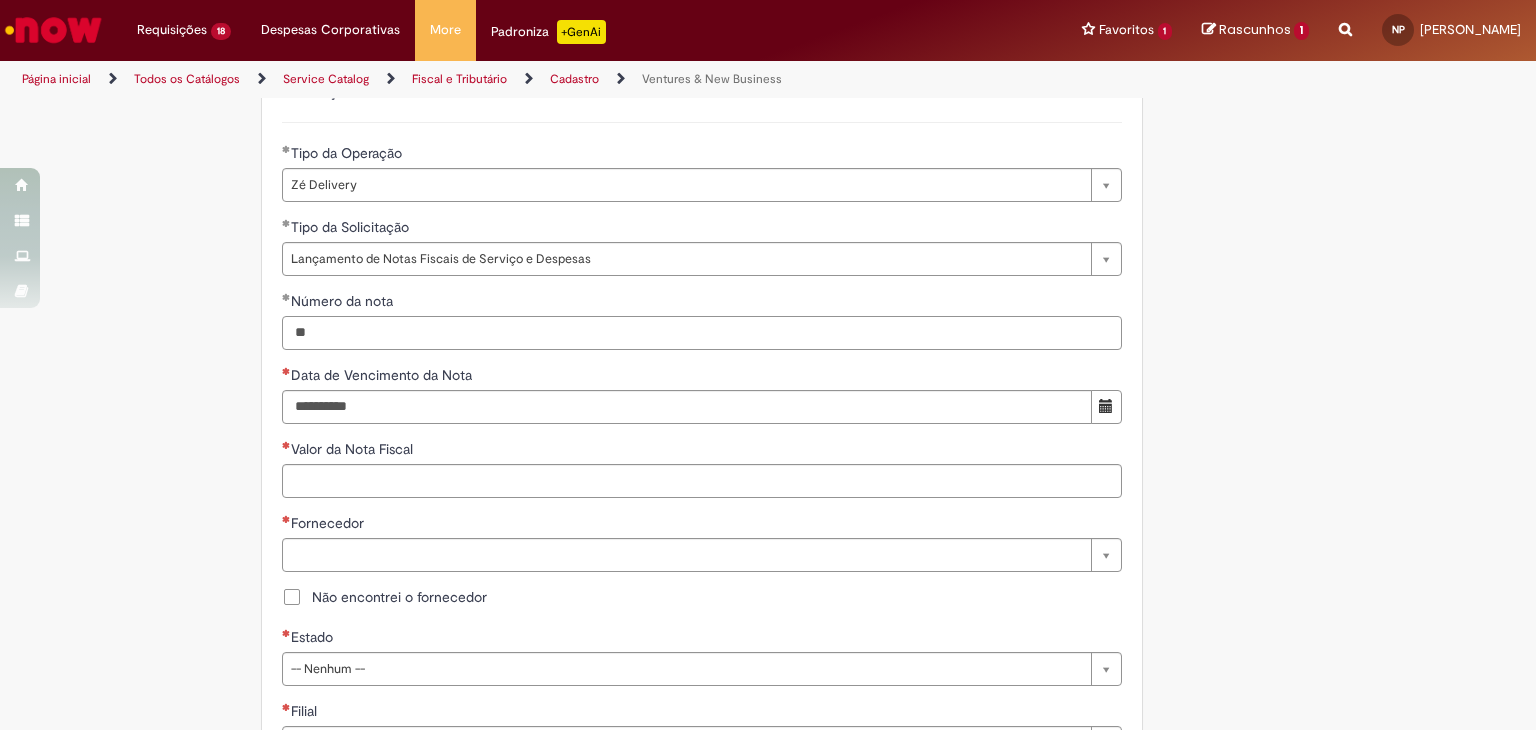 scroll, scrollTop: 733, scrollLeft: 0, axis: vertical 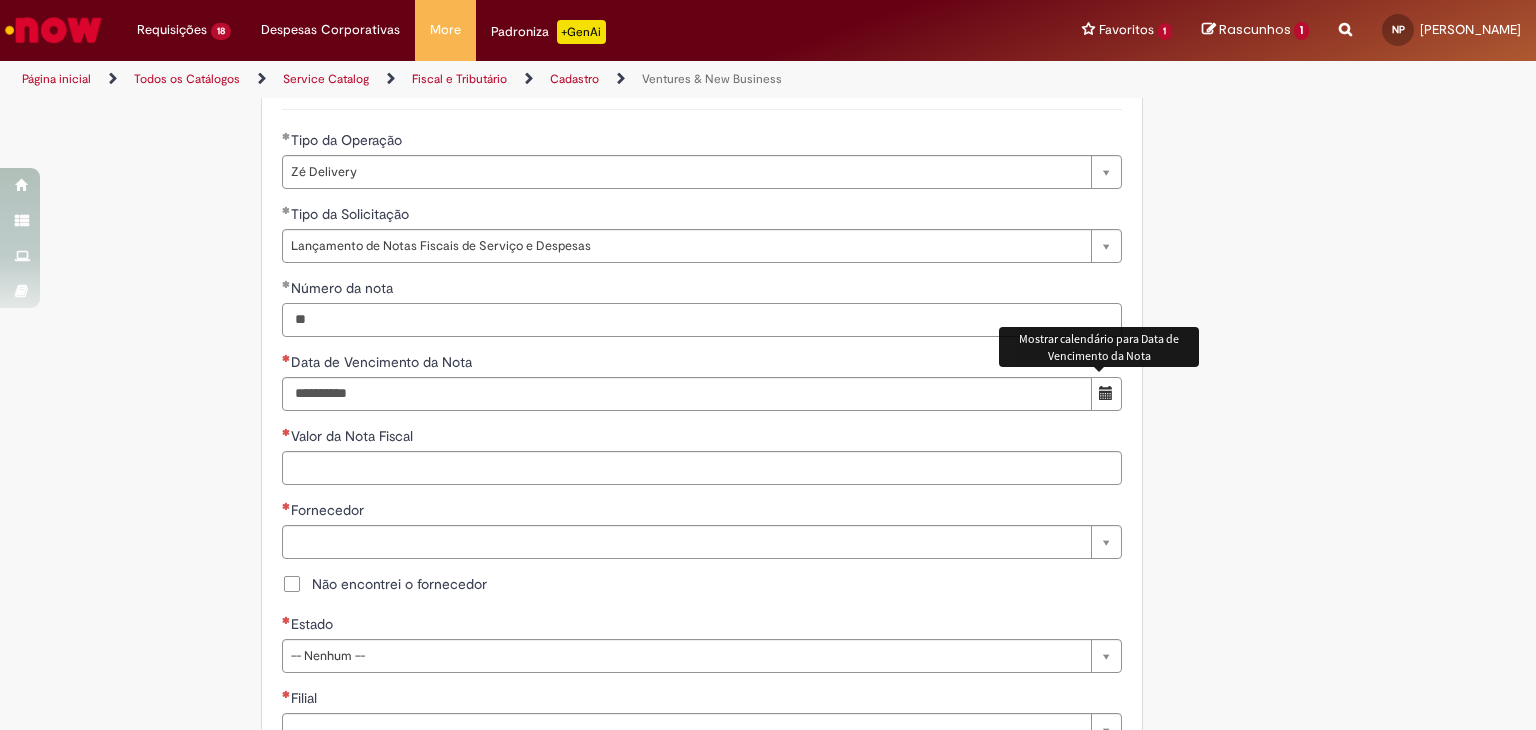 type on "**" 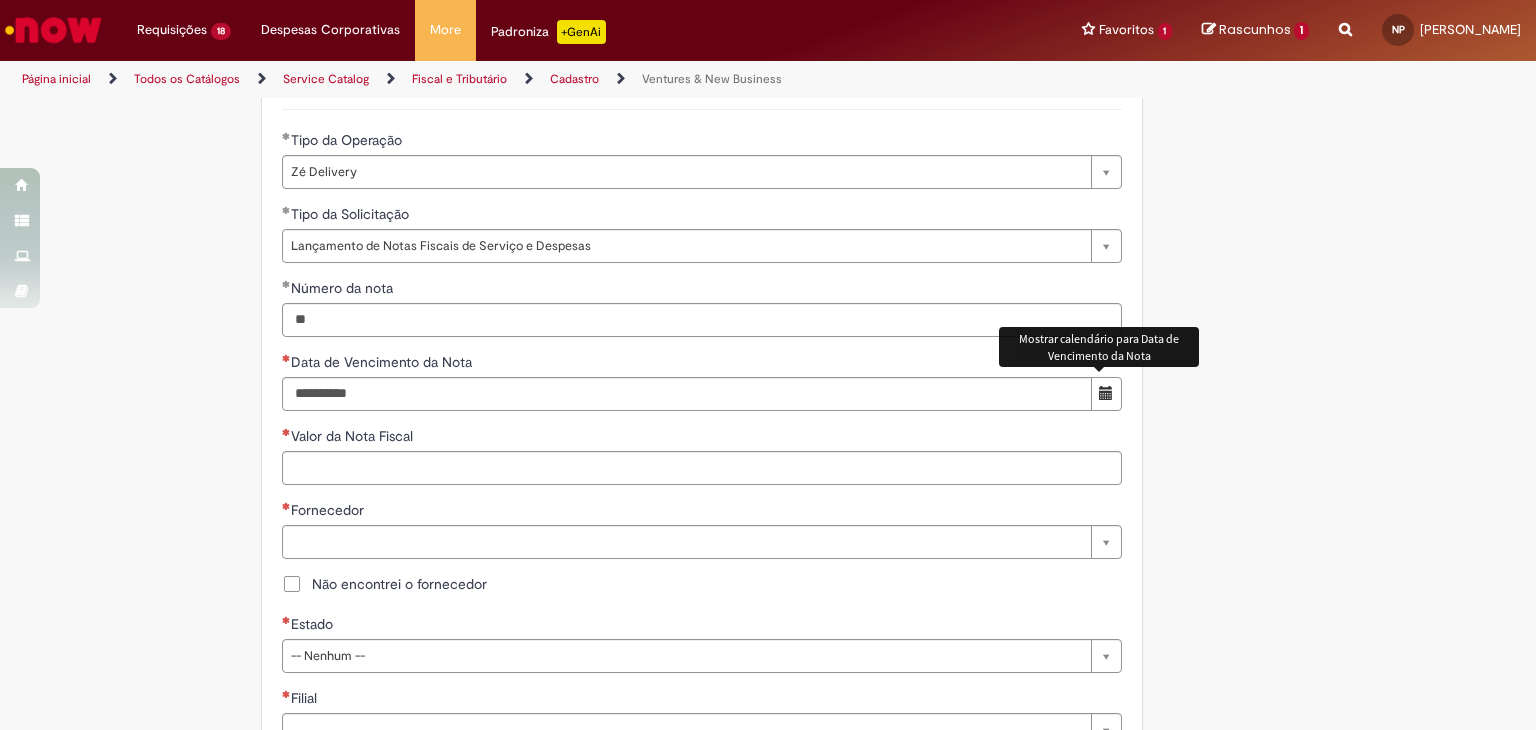 click at bounding box center [1106, 394] 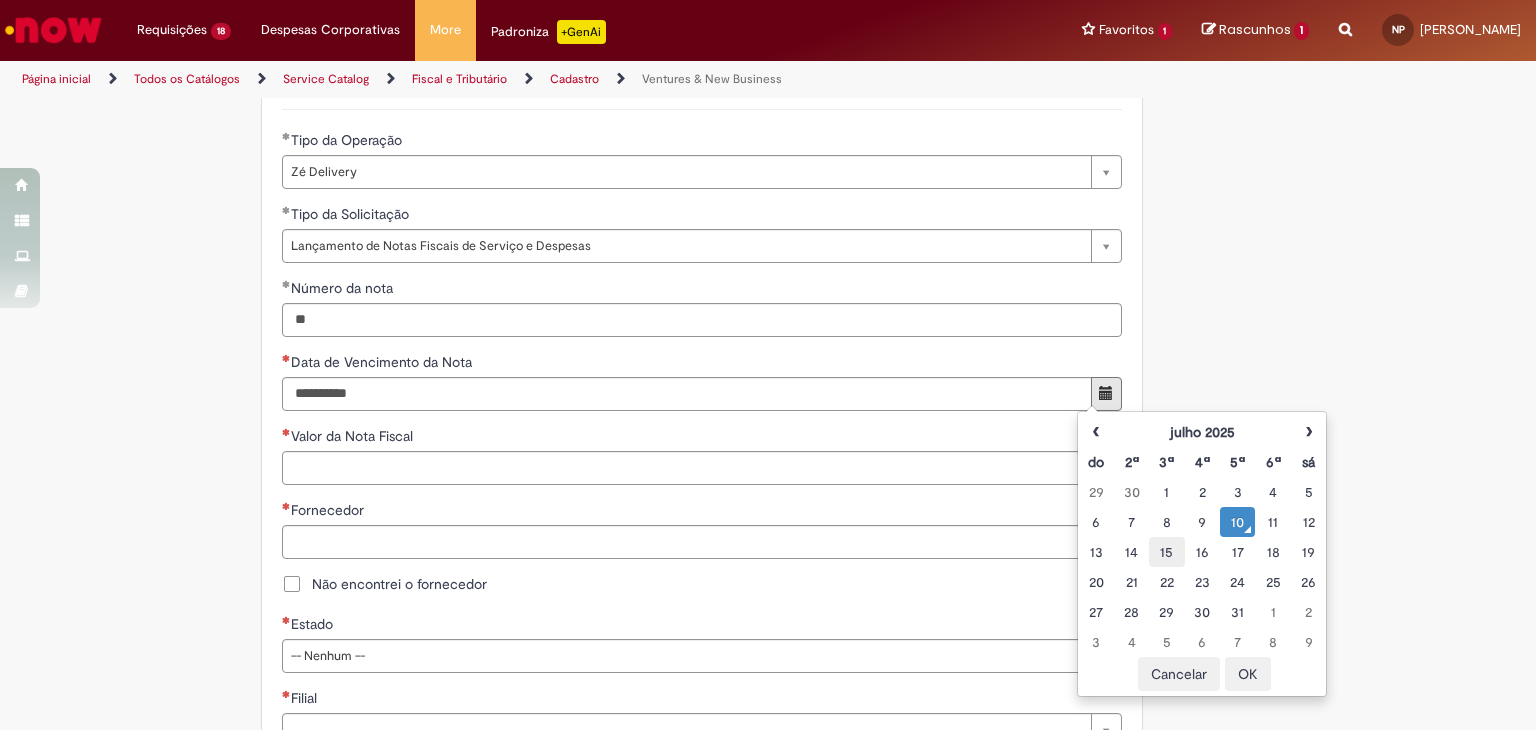 click on "15" at bounding box center (1166, 552) 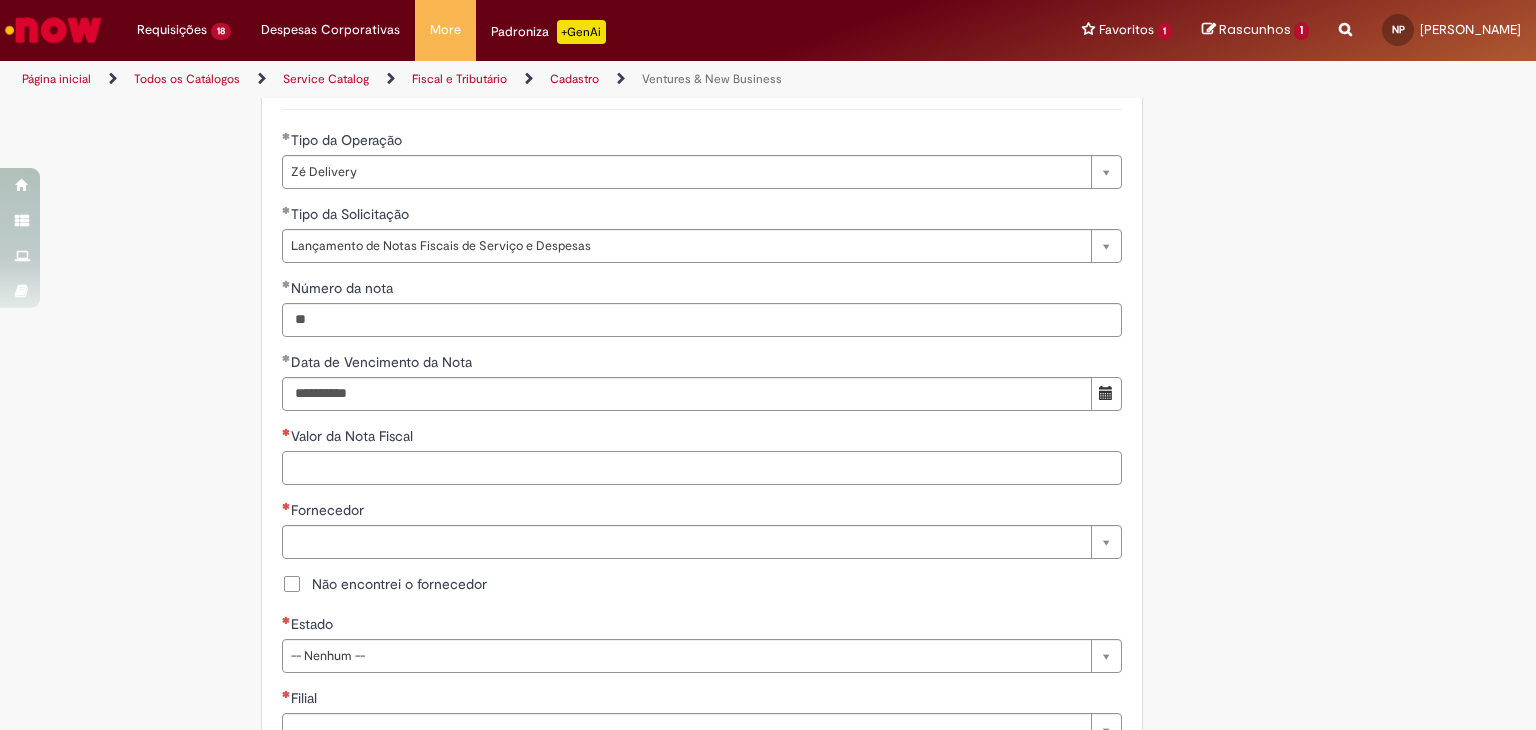 click on "Valor da Nota Fiscal" at bounding box center [702, 468] 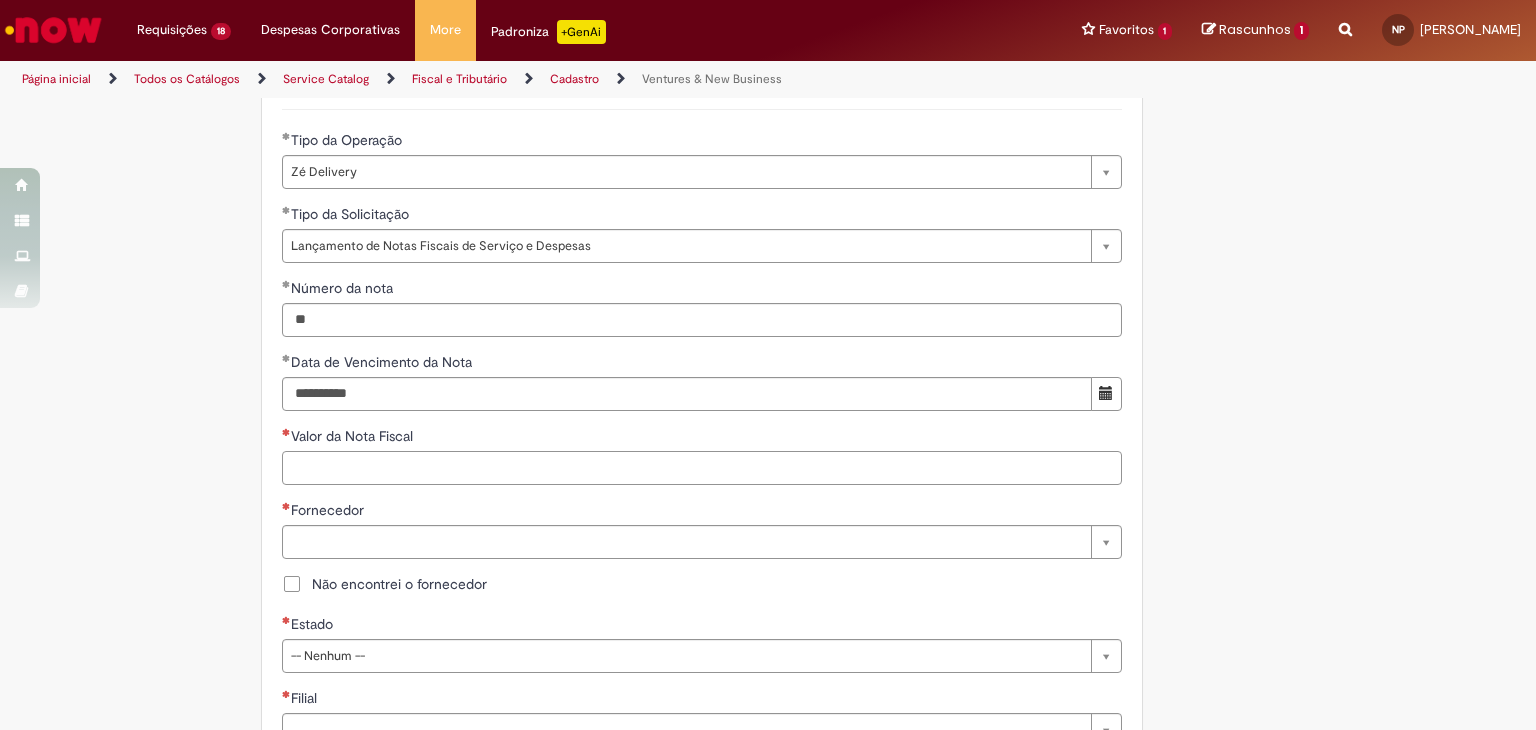 paste on "********" 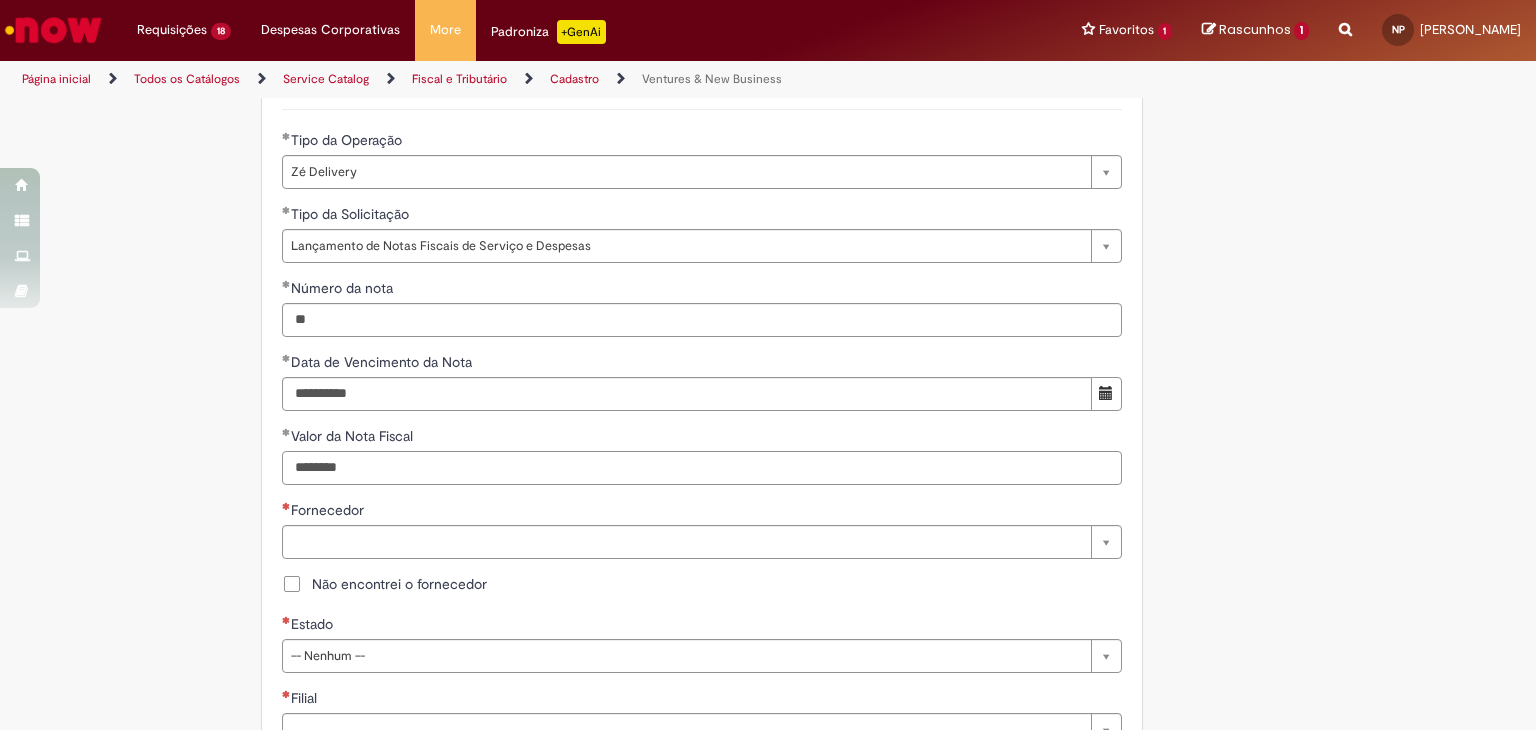 type on "********" 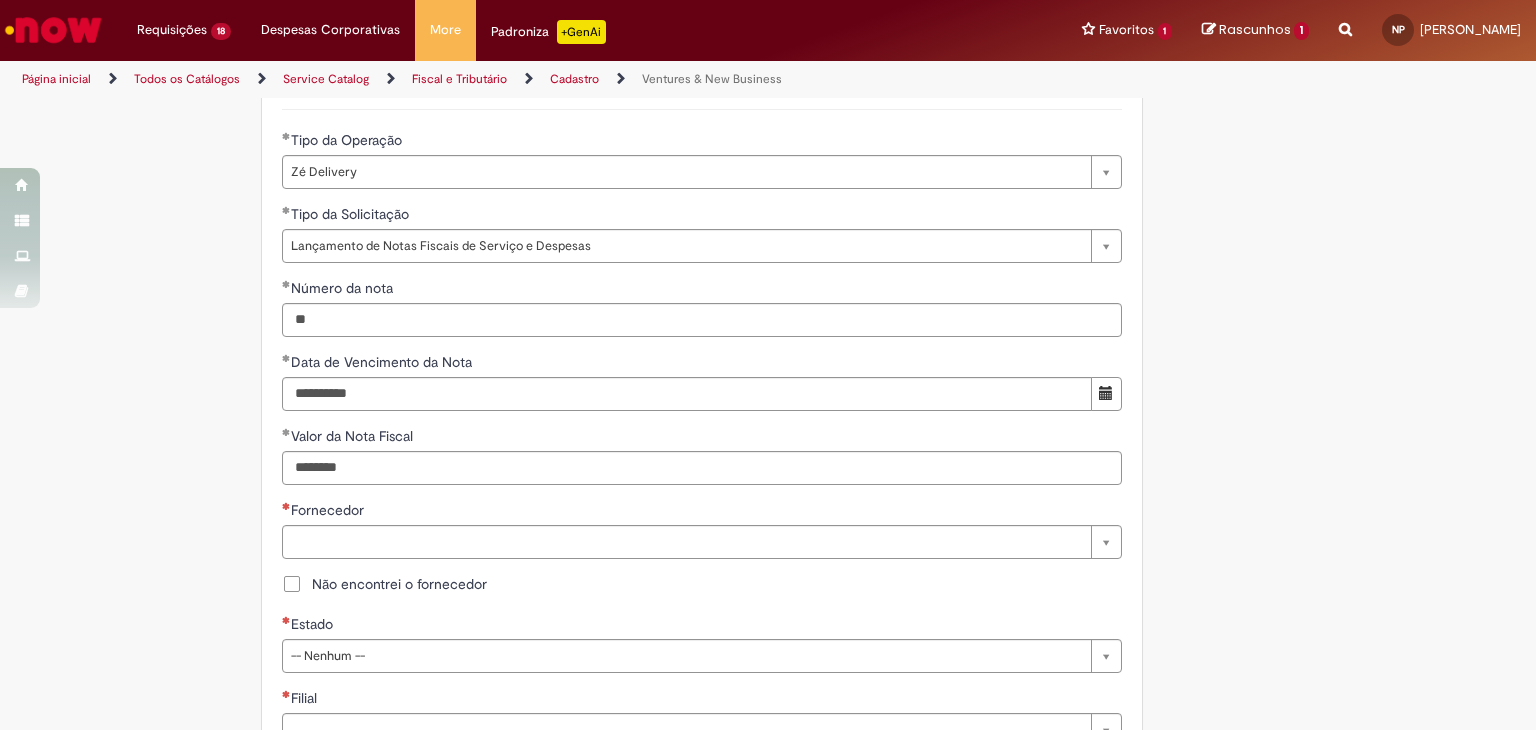 click on "Não encontrei o fornecedor" at bounding box center (399, 584) 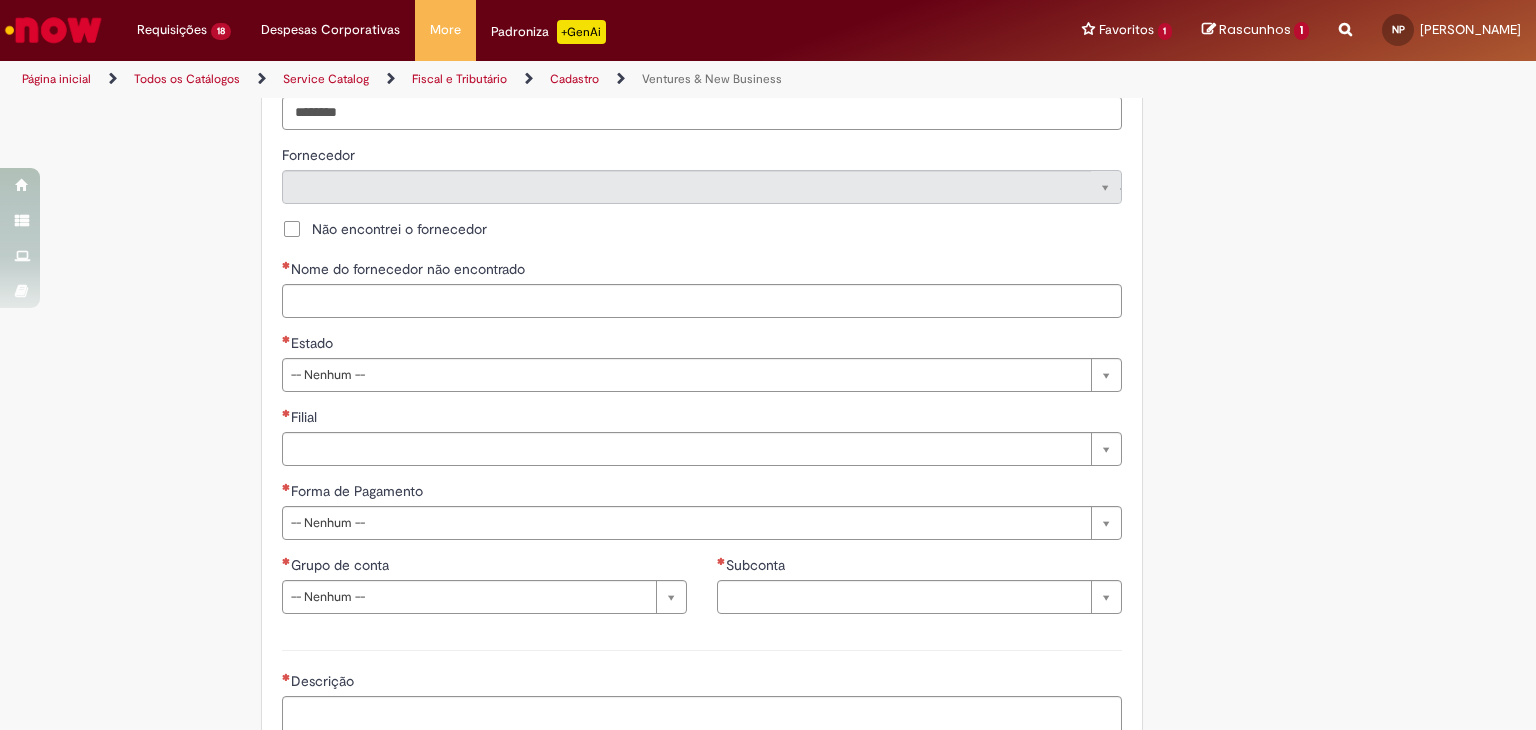 scroll, scrollTop: 1100, scrollLeft: 0, axis: vertical 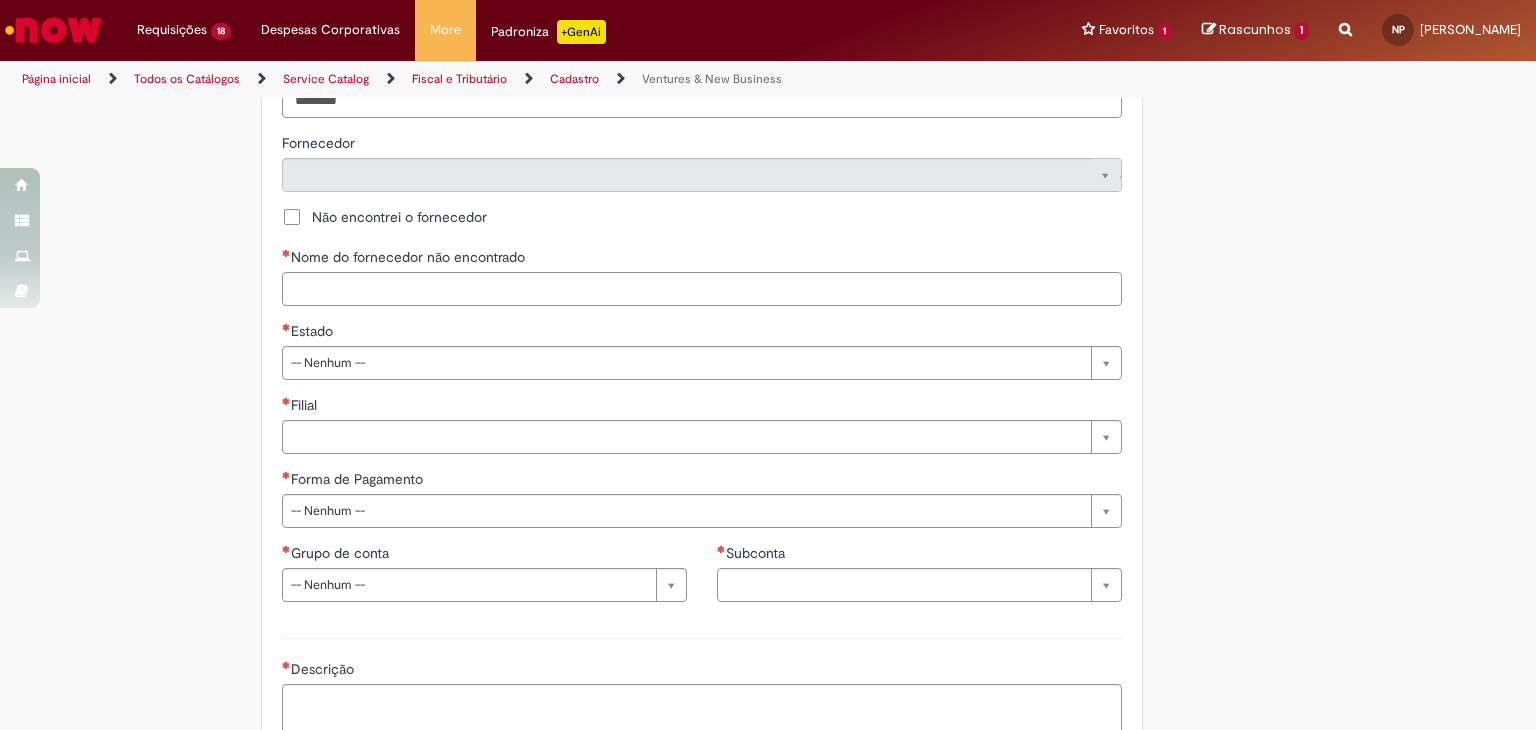 click on "Nome do fornecedor não encontrado" at bounding box center [702, 289] 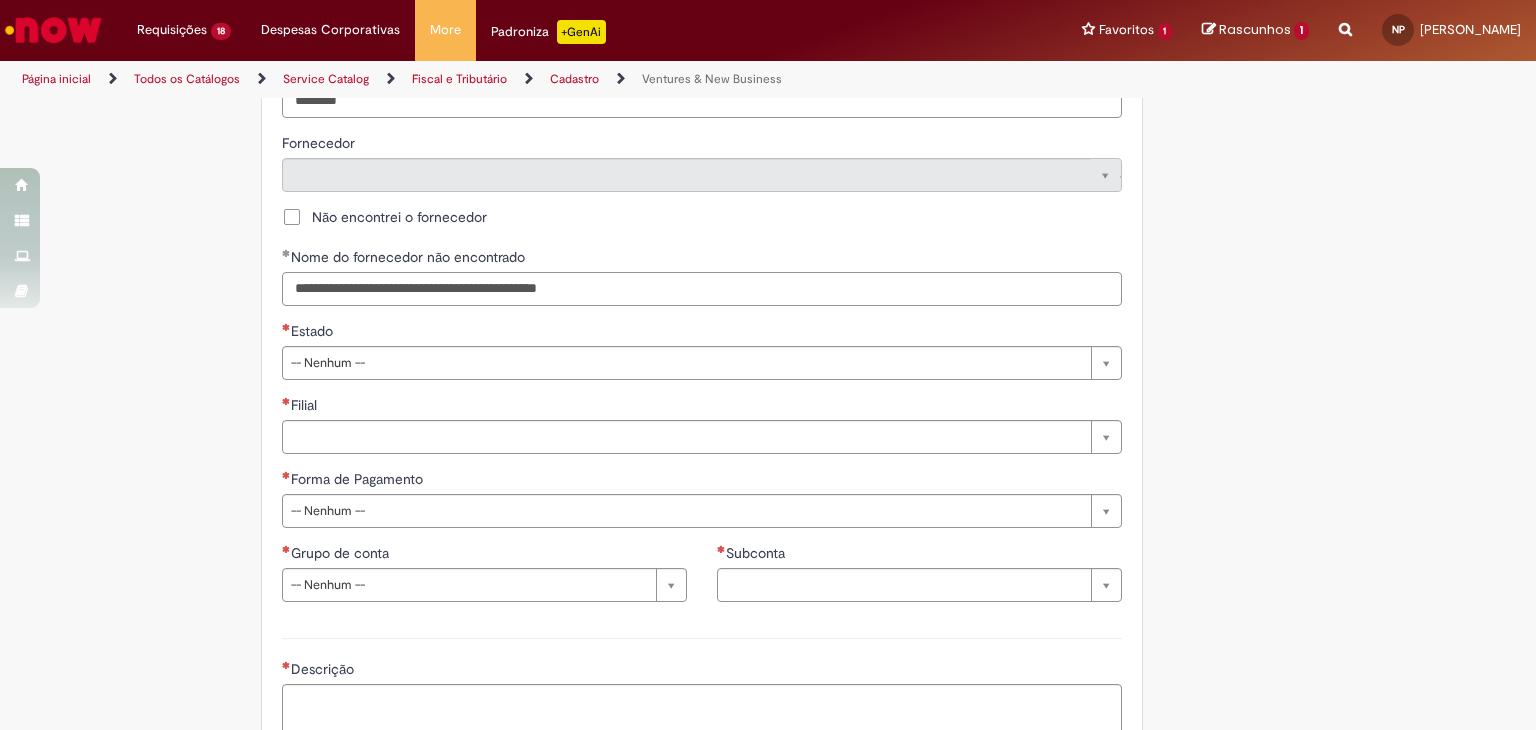 type on "**********" 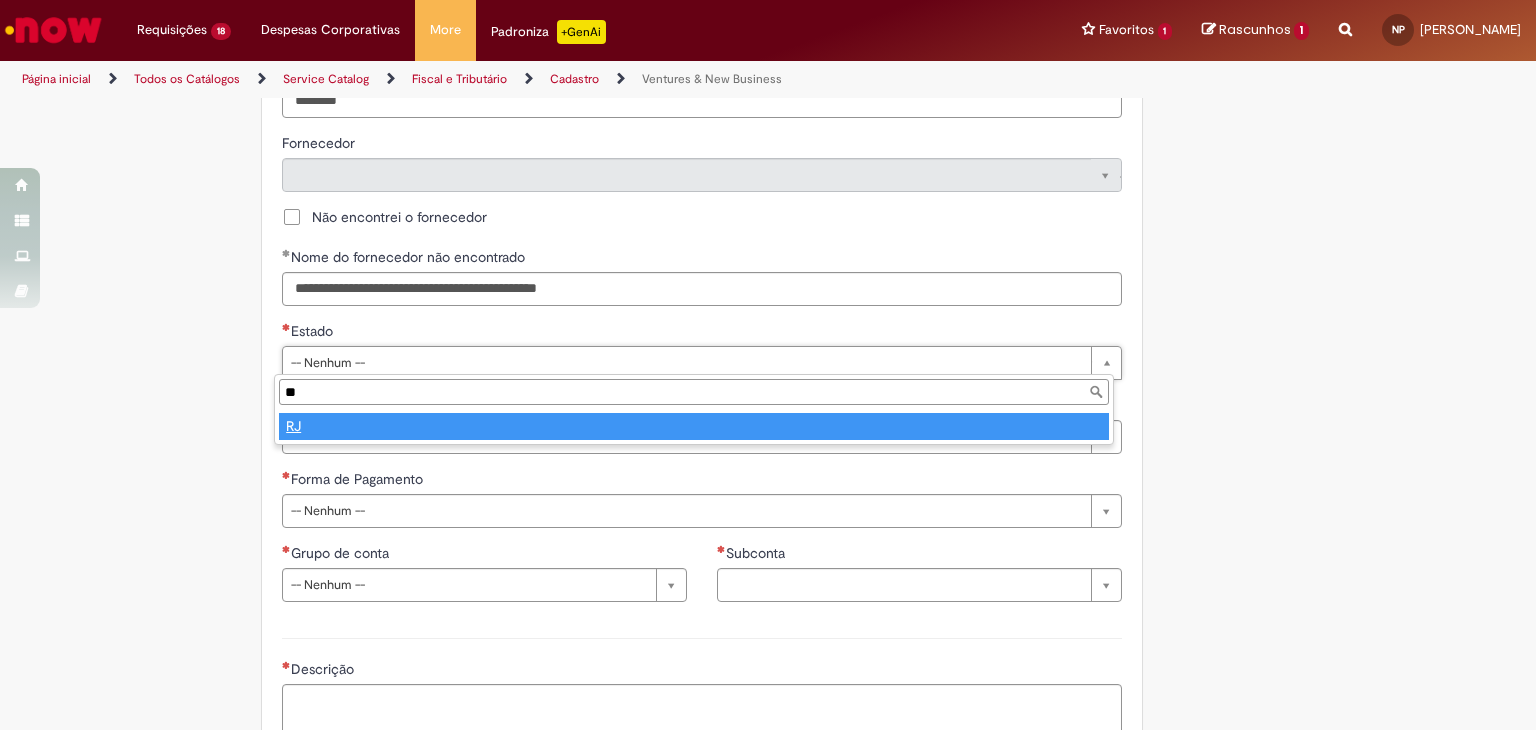 type on "**" 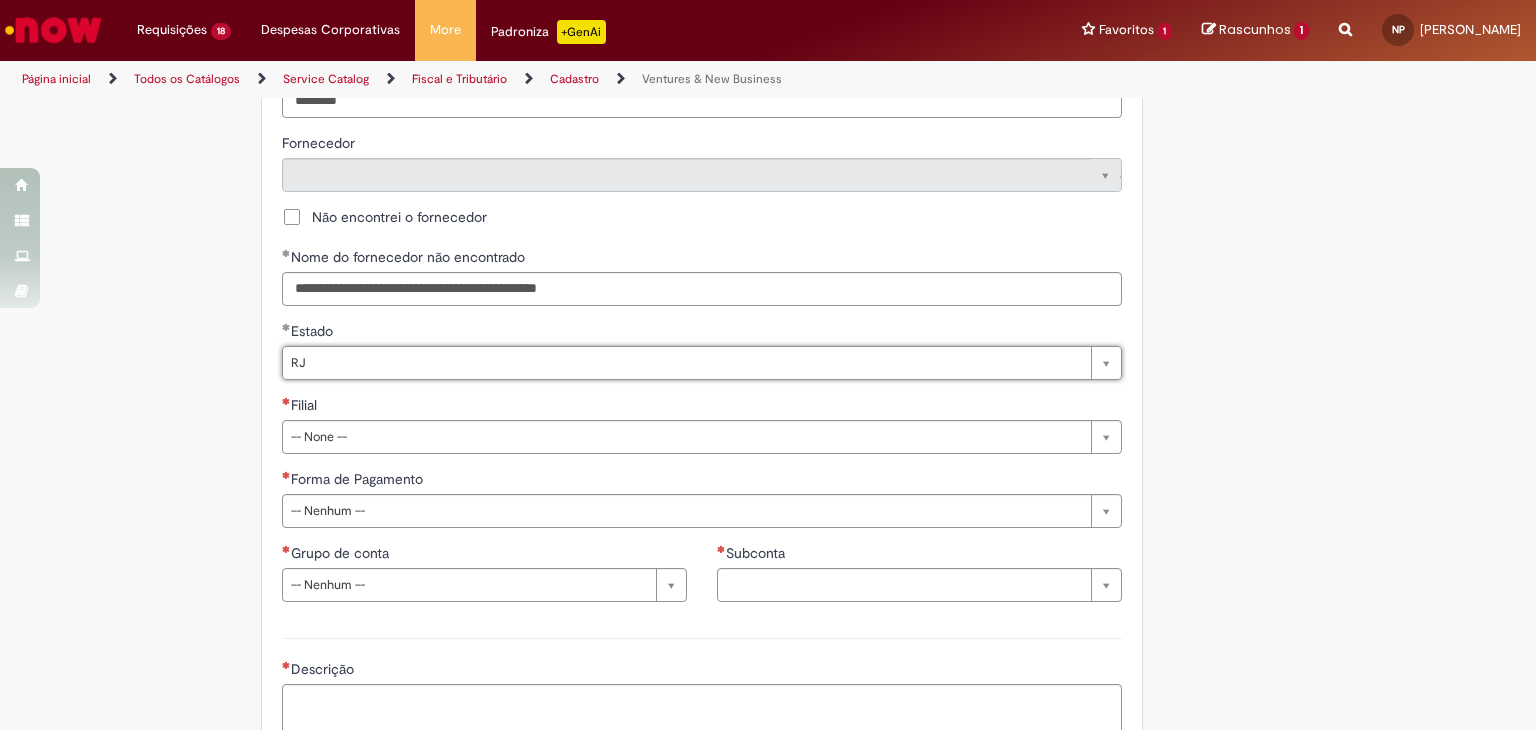 select 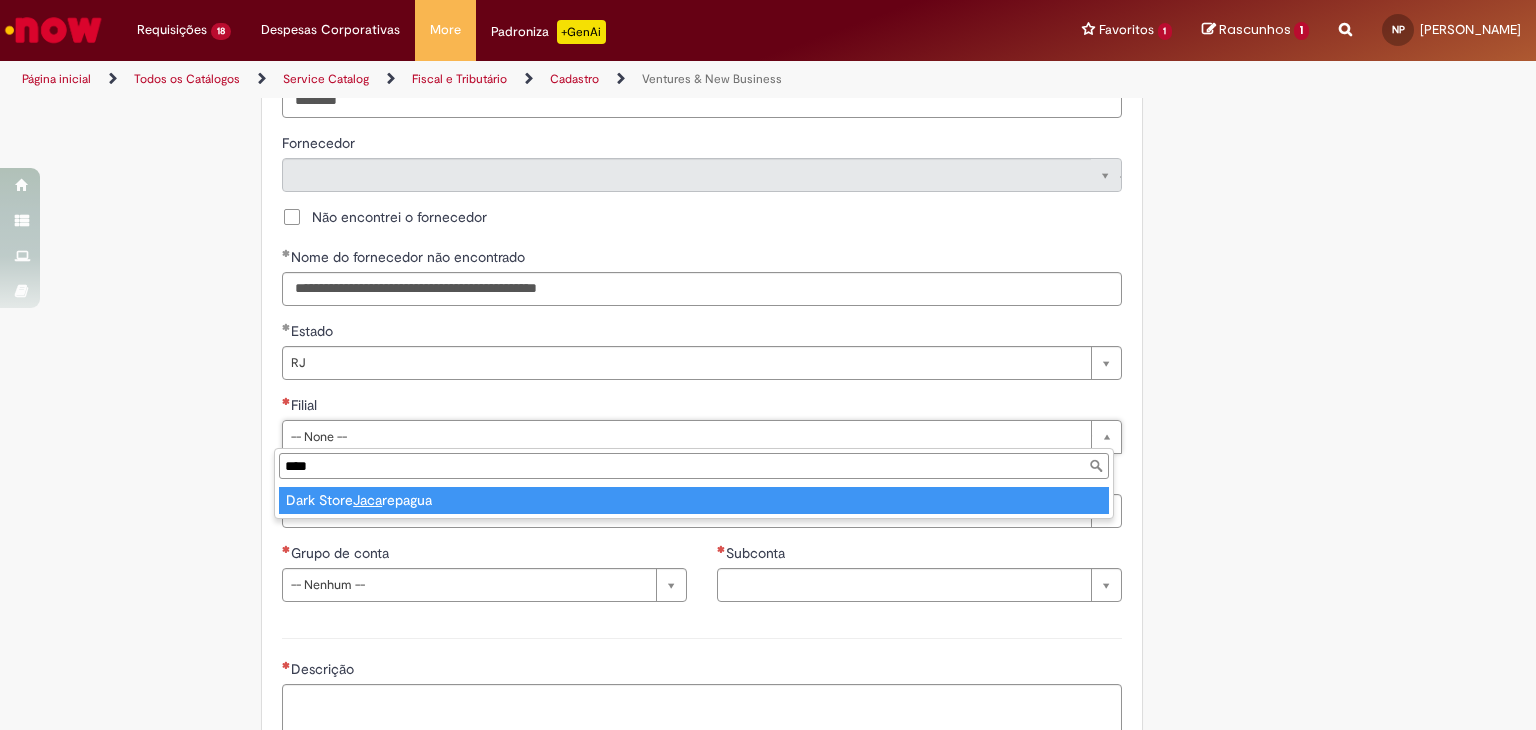 type on "****" 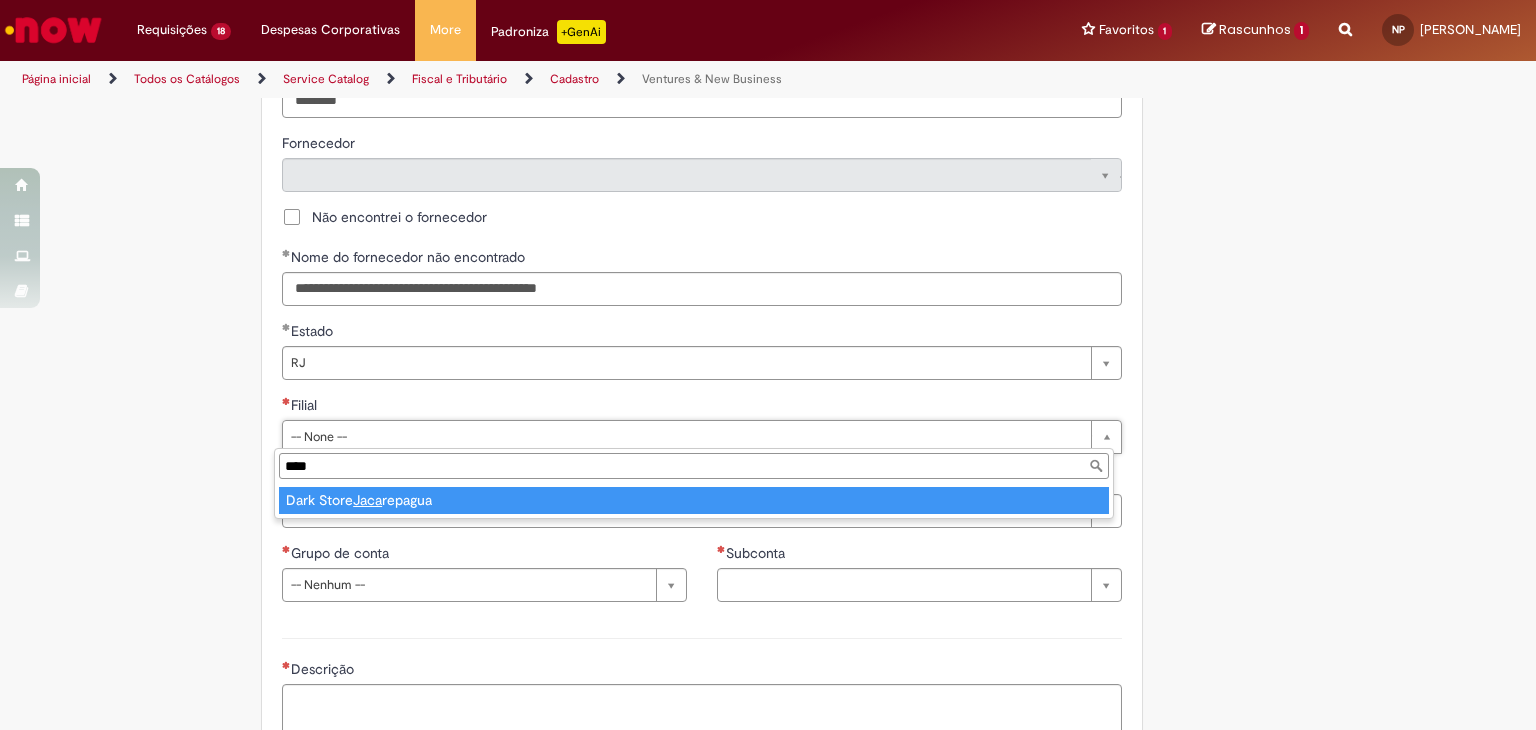 drag, startPoint x: 535, startPoint y: 481, endPoint x: 521, endPoint y: 501, distance: 24.41311 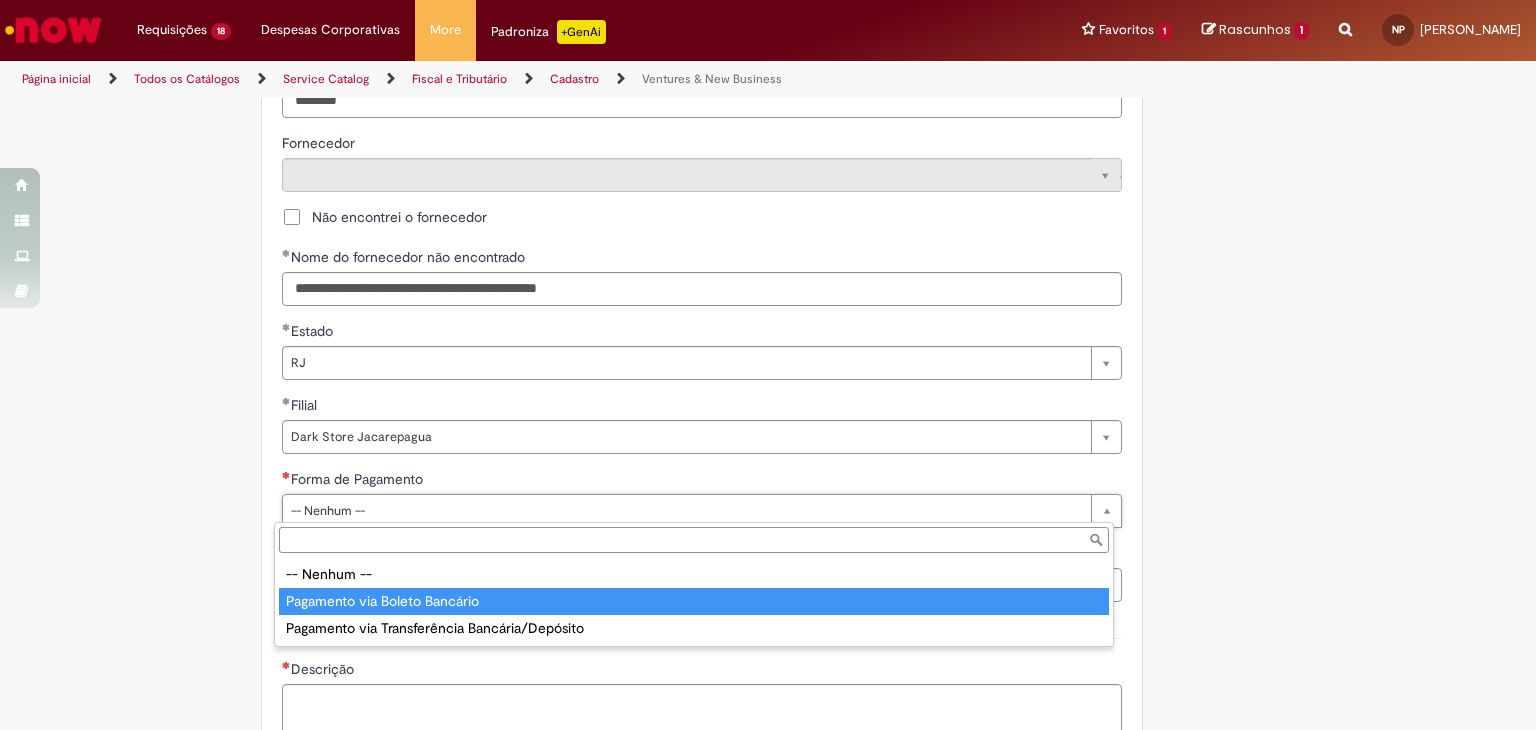 drag, startPoint x: 461, startPoint y: 600, endPoint x: 476, endPoint y: 571, distance: 32.649654 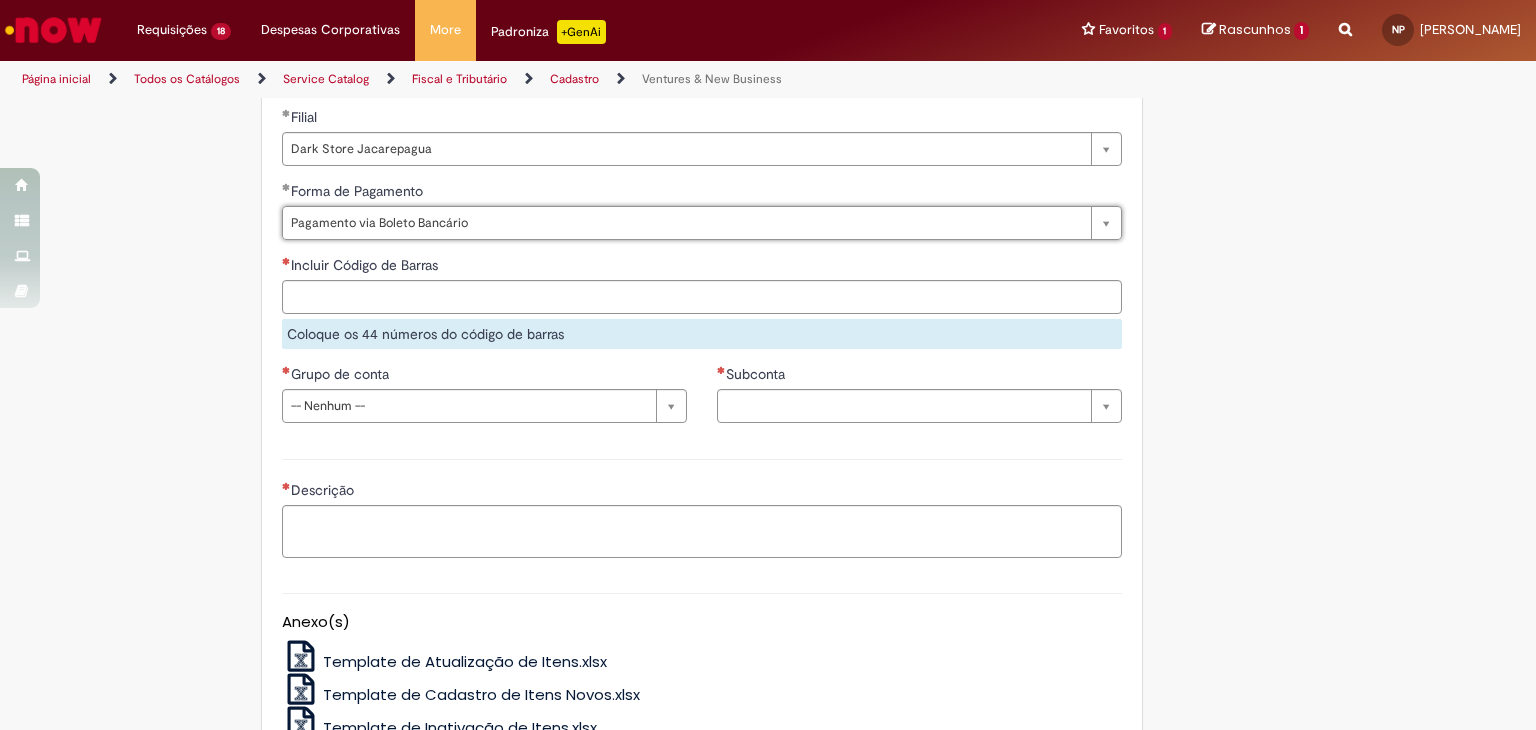 scroll, scrollTop: 1400, scrollLeft: 0, axis: vertical 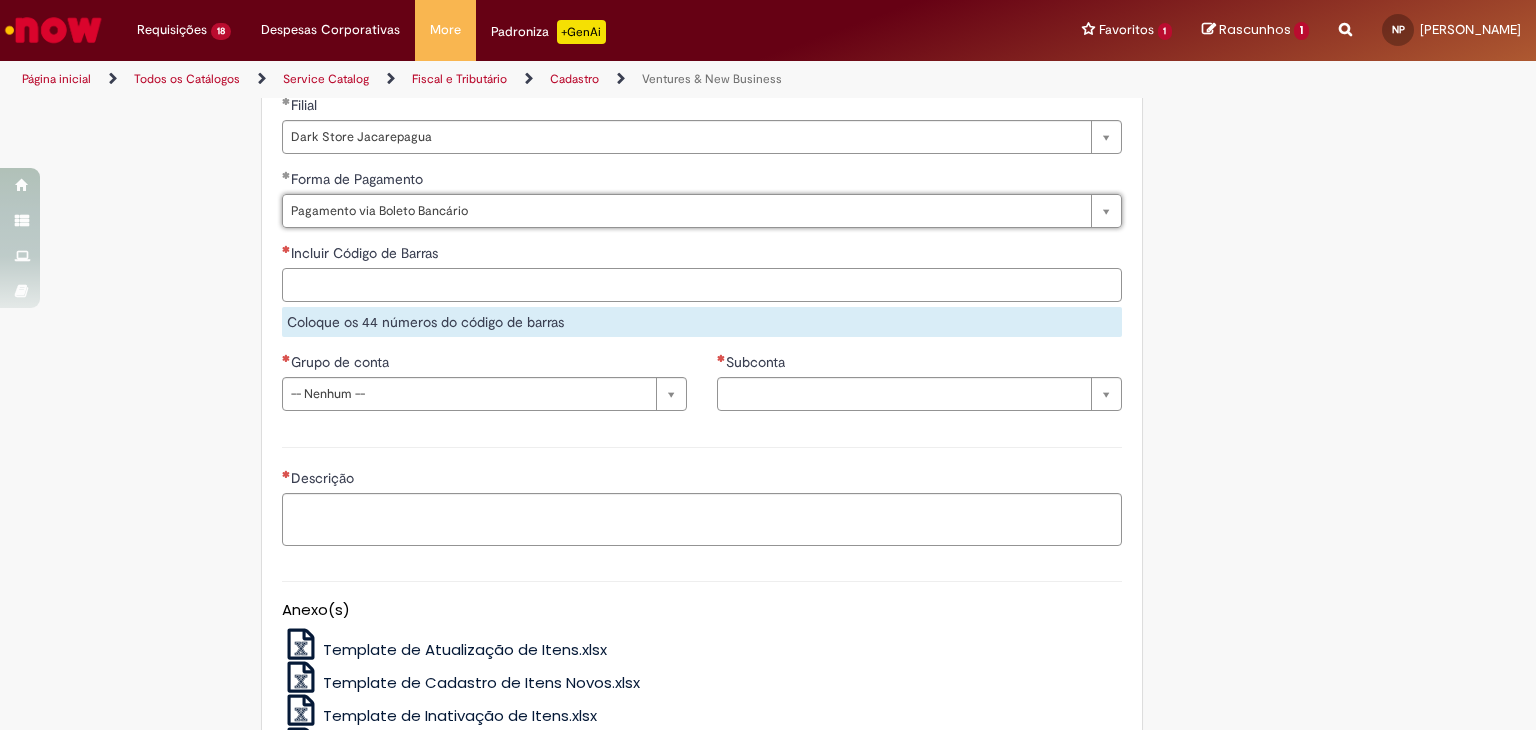 click on "Incluir Código de Barras" at bounding box center [702, 285] 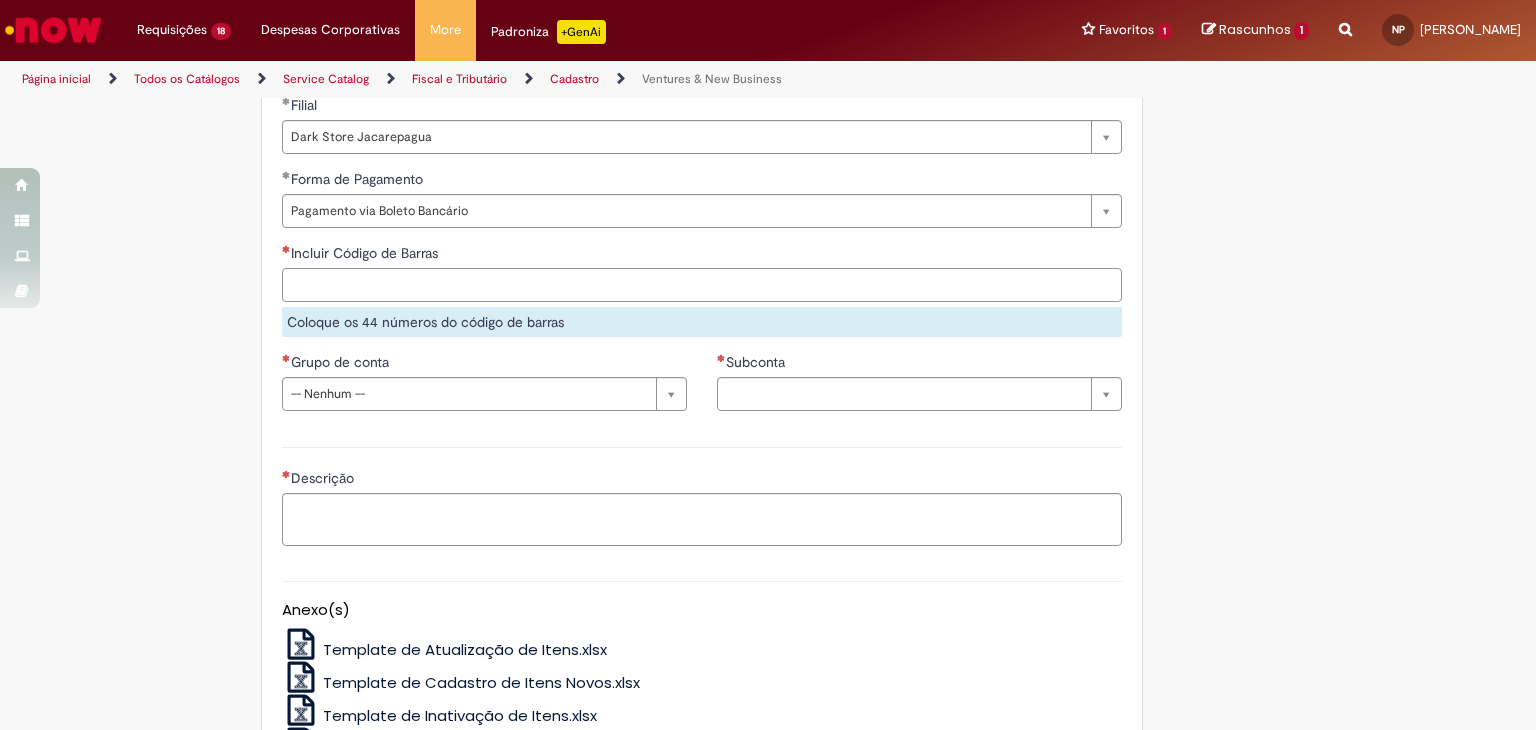 paste on "**********" 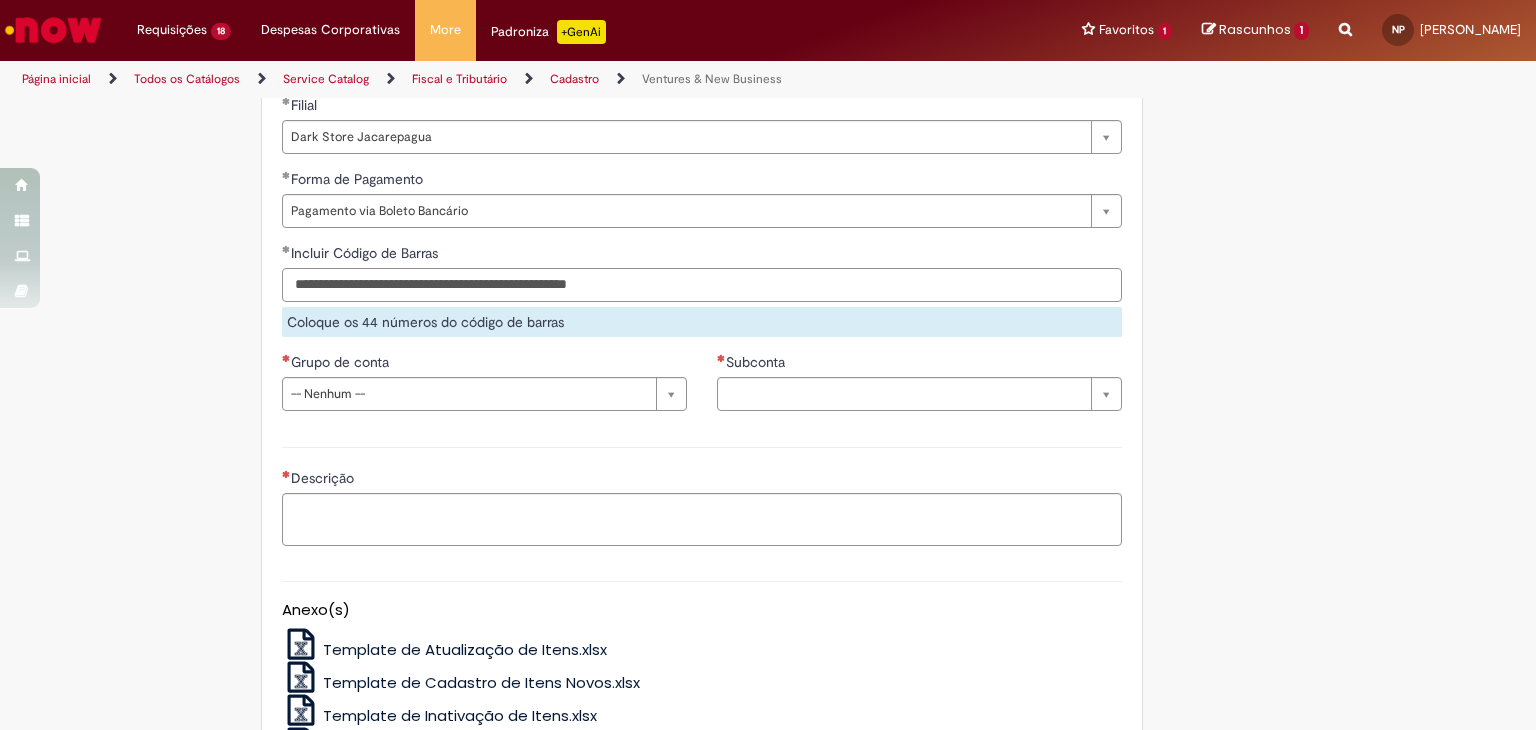 type on "**********" 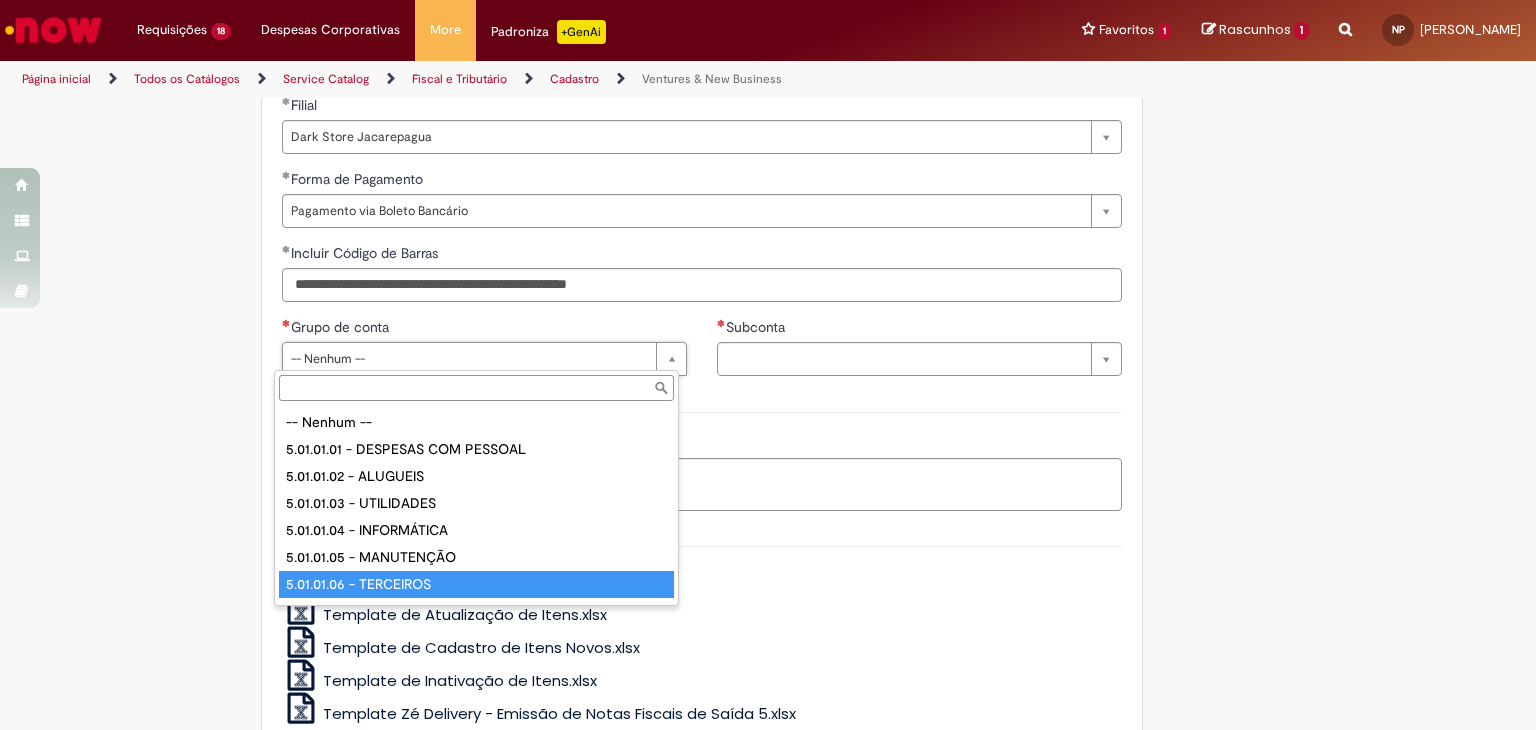 type on "**********" 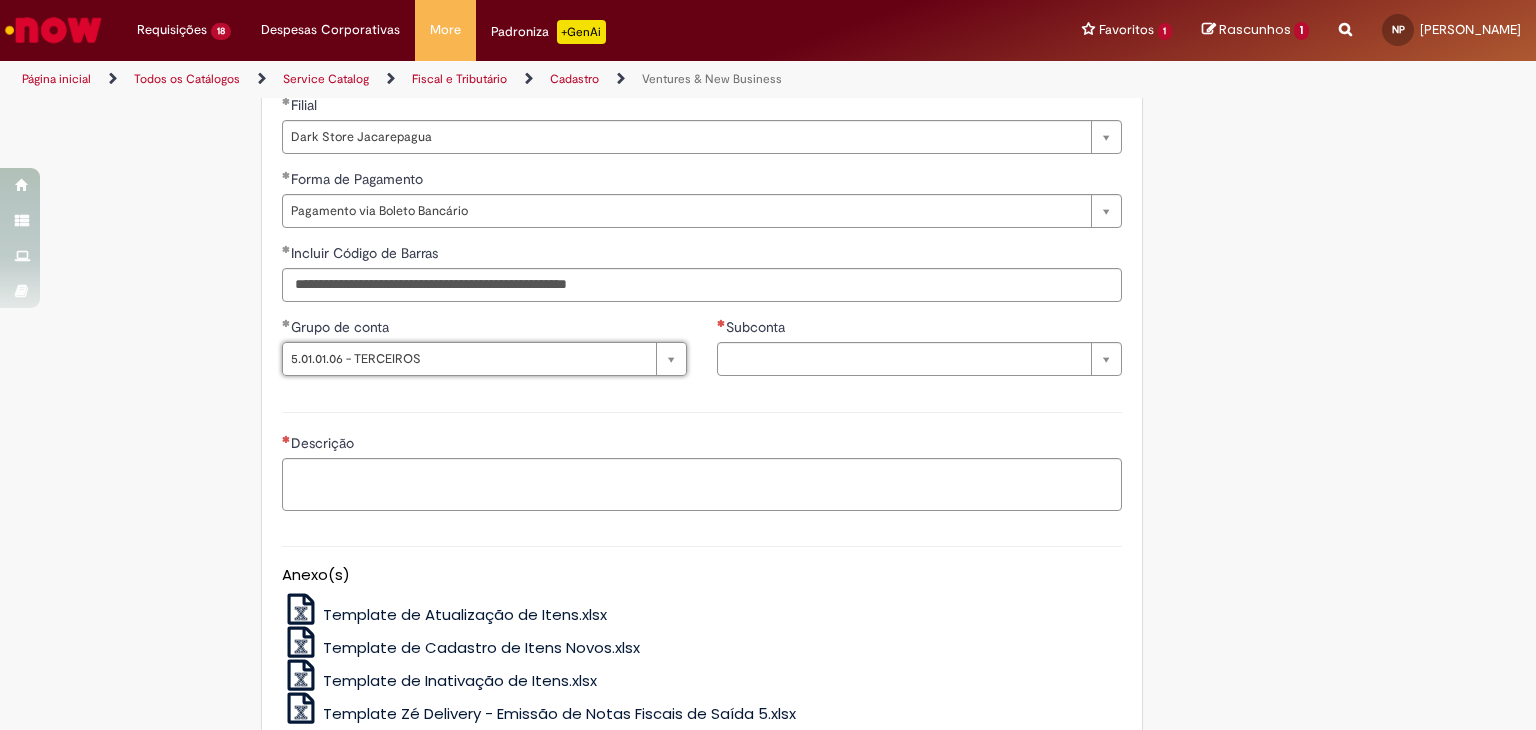 click on "Subconta" at bounding box center [919, 329] 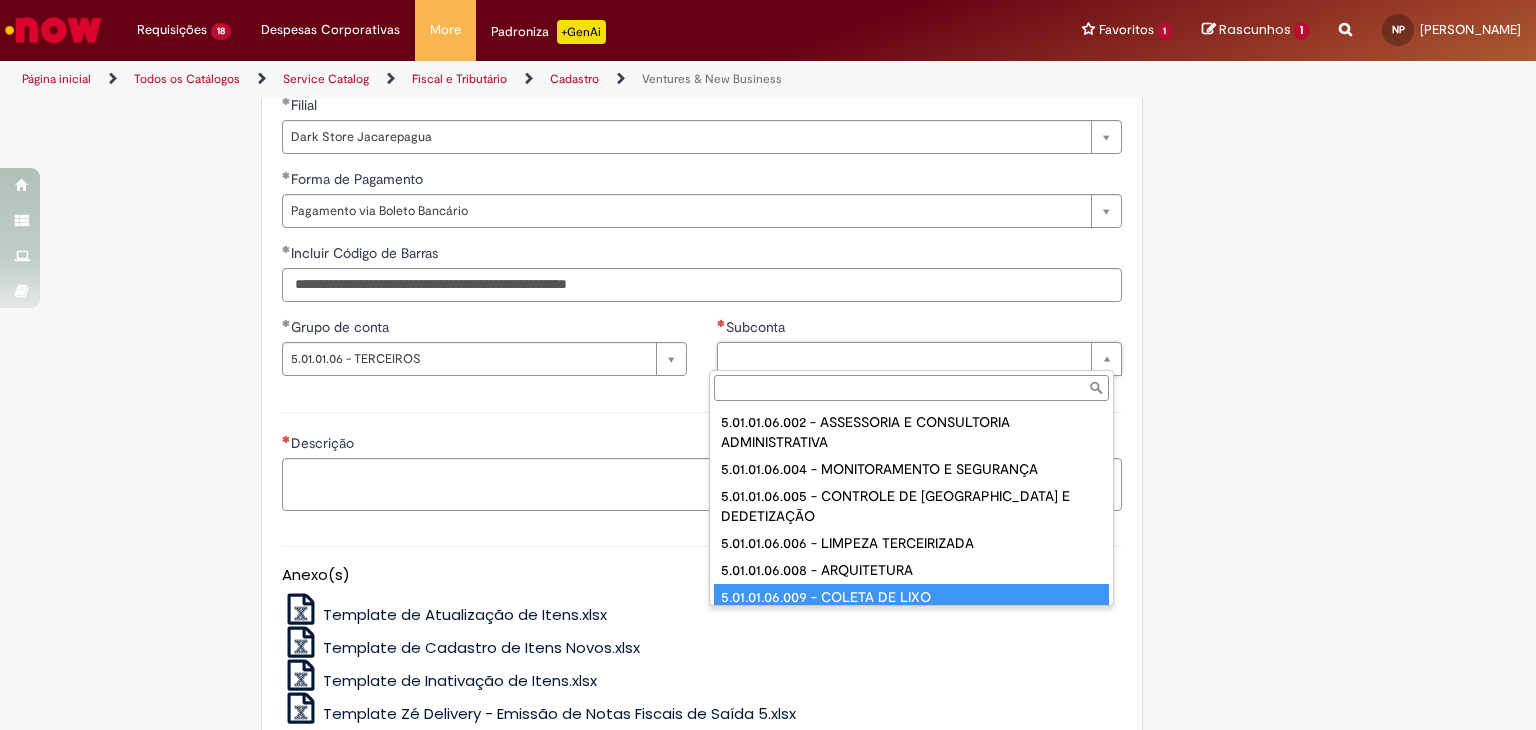 type on "**********" 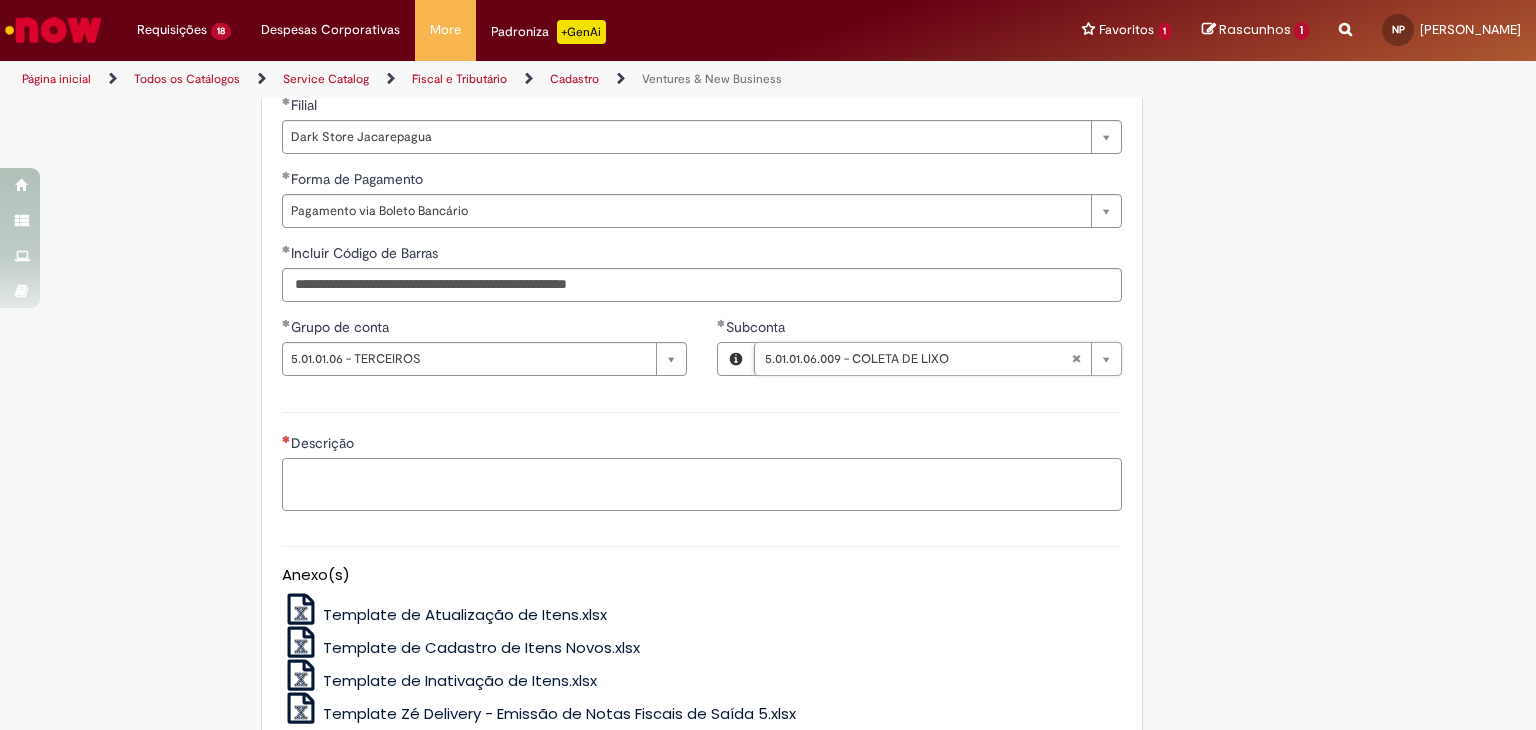 click on "Descrição" at bounding box center (702, 485) 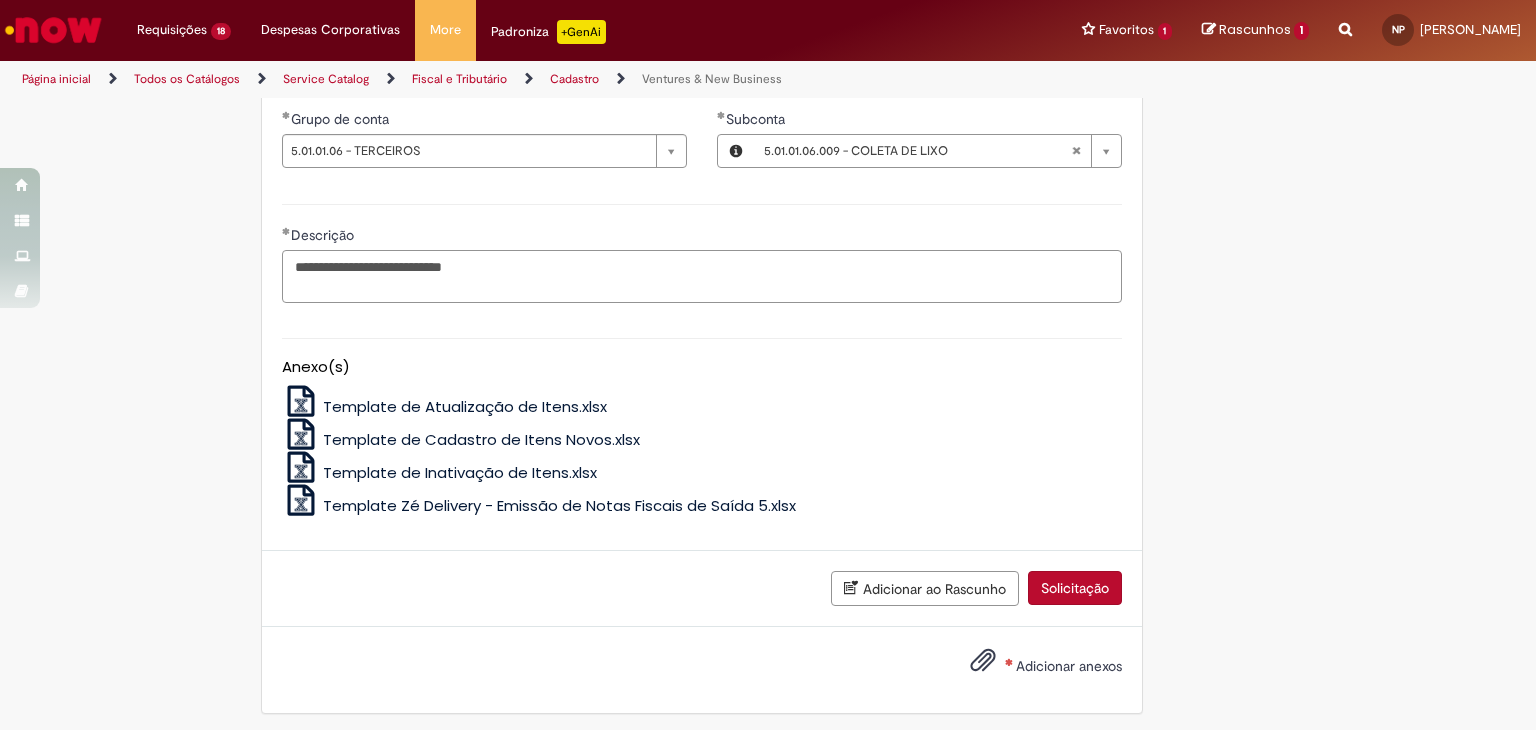 scroll, scrollTop: 1610, scrollLeft: 0, axis: vertical 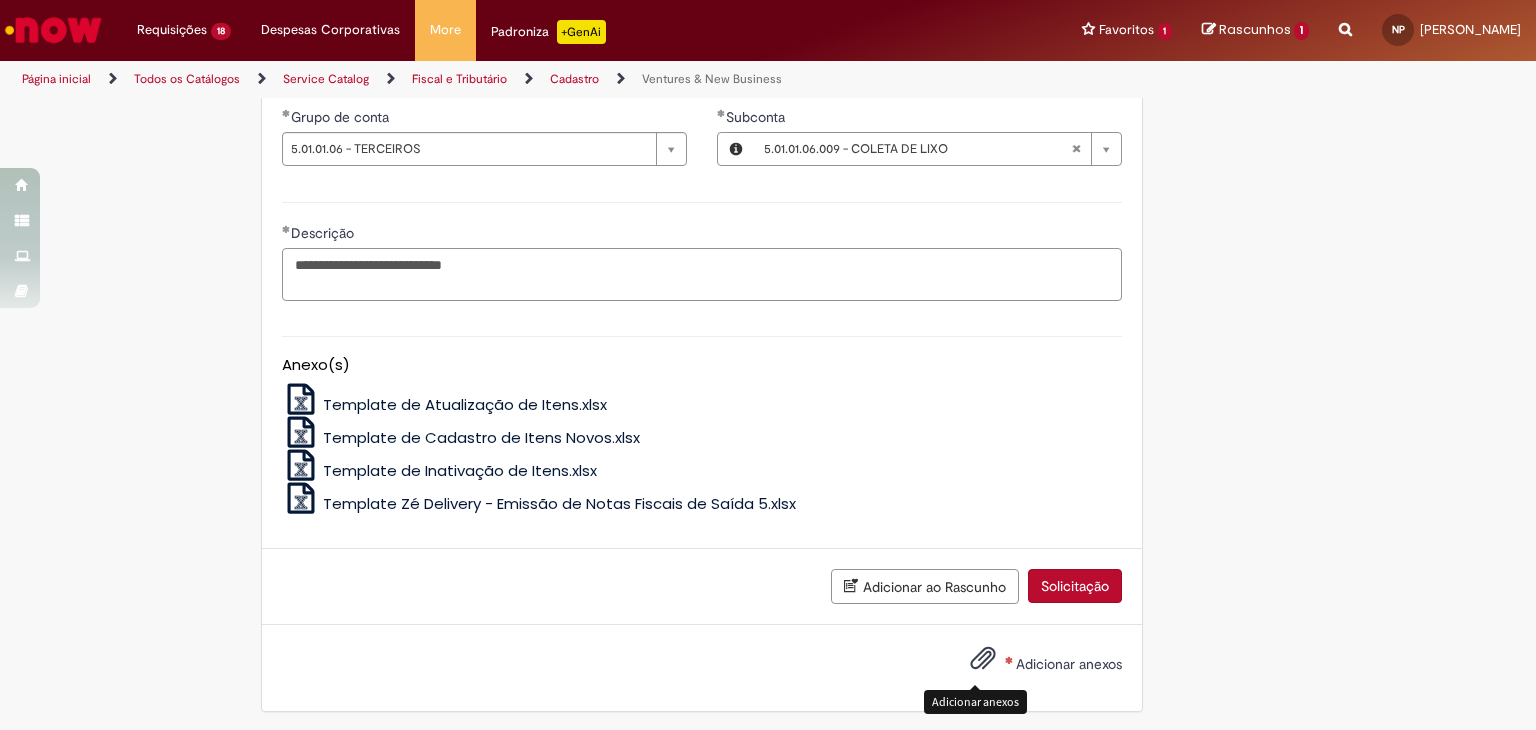 type on "**********" 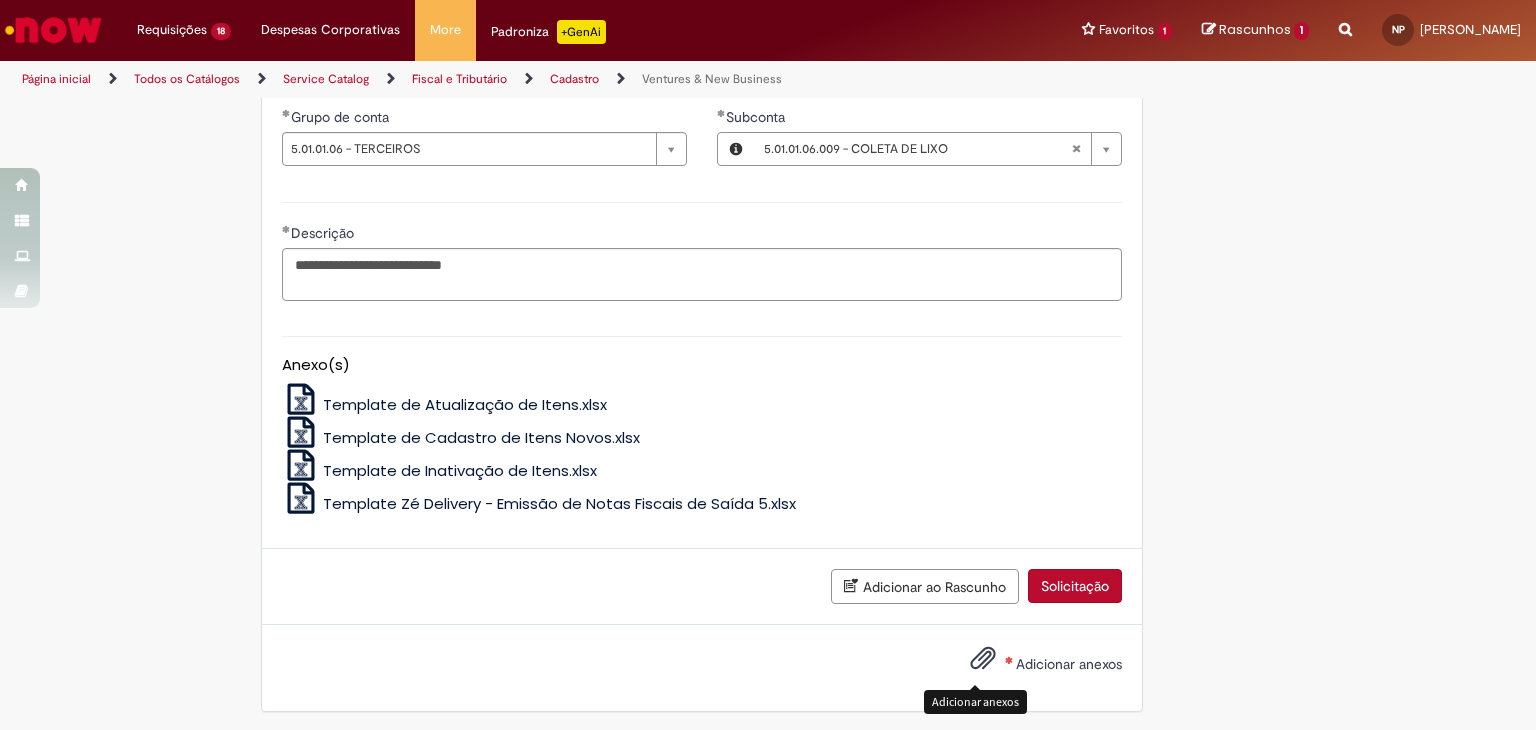click at bounding box center [983, 659] 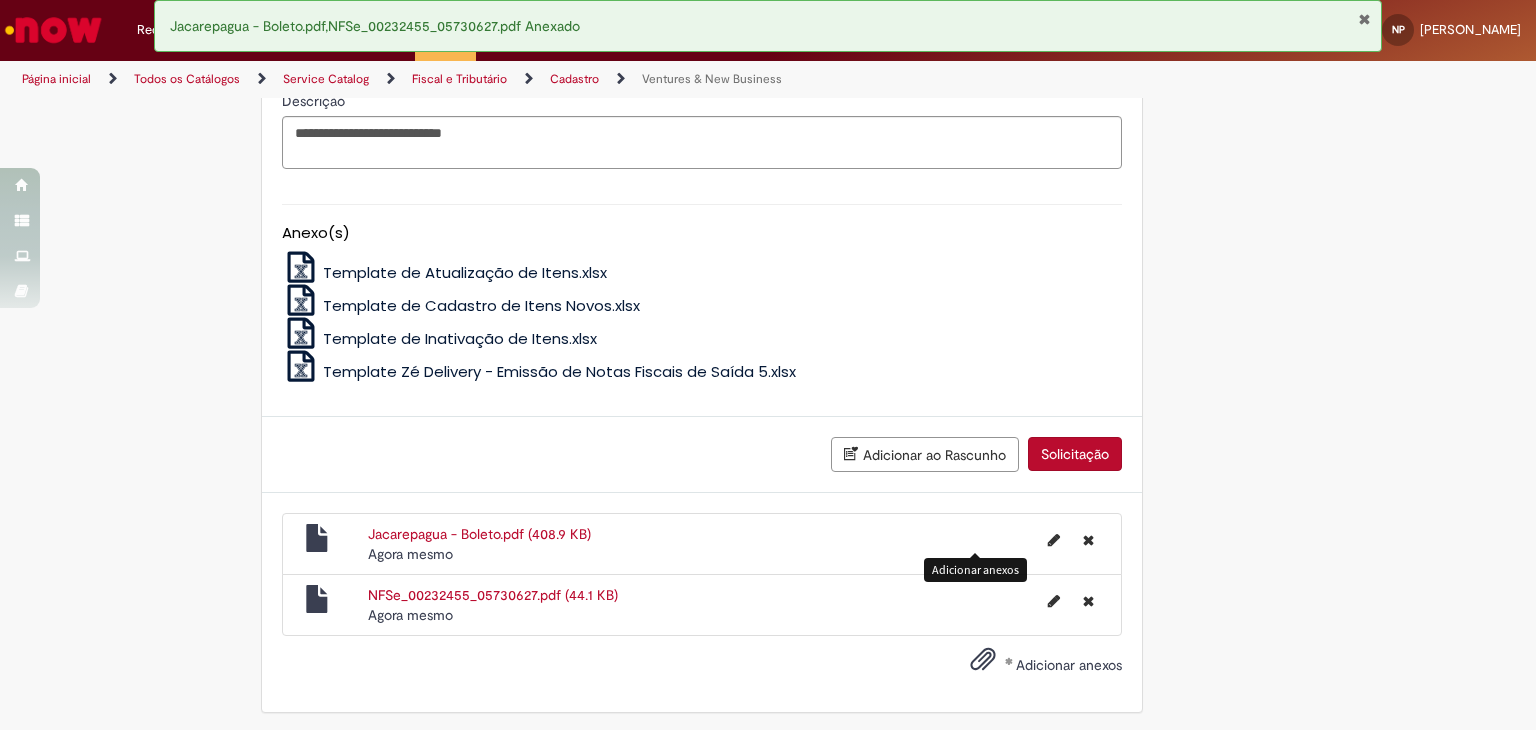 click on "Solicitação" at bounding box center [1075, 454] 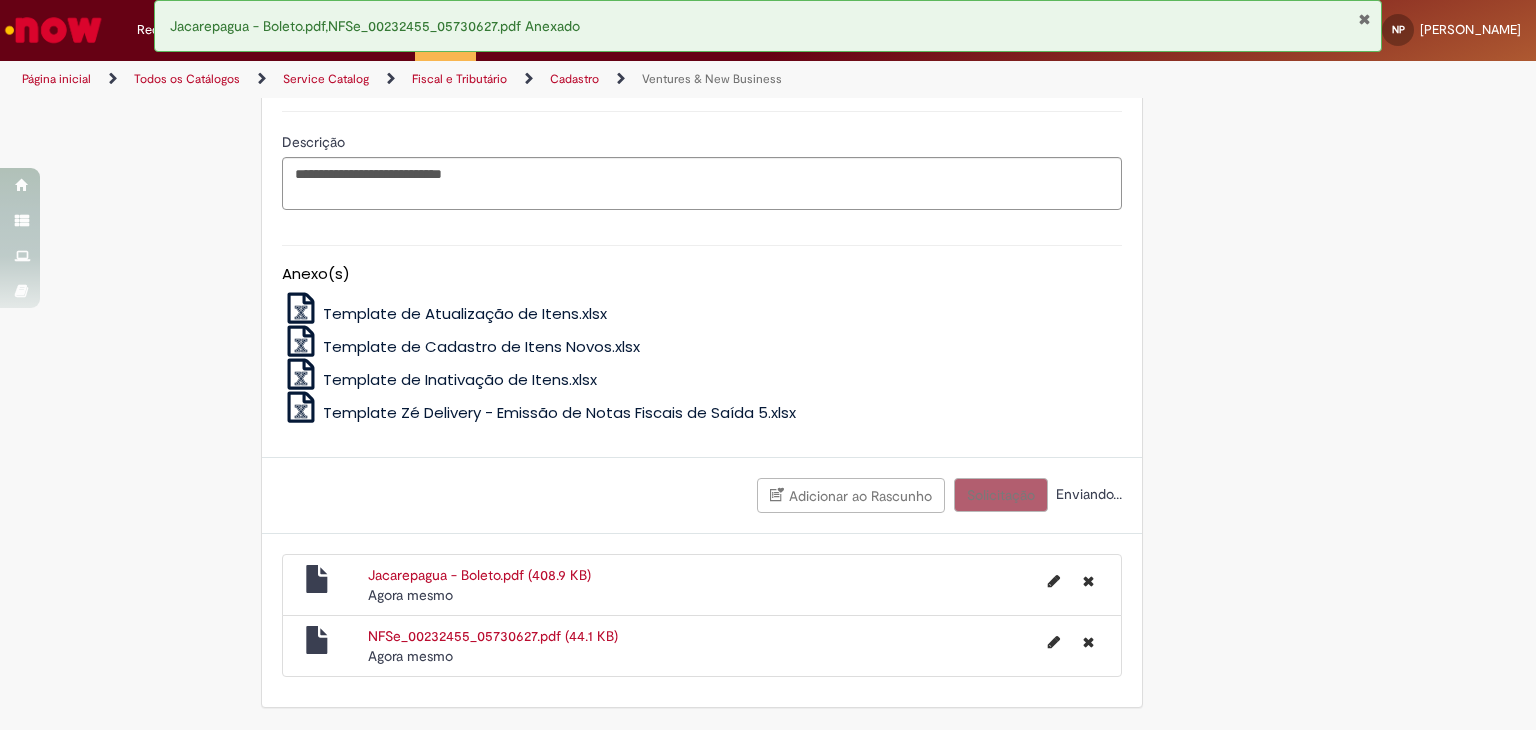 scroll, scrollTop: 1696, scrollLeft: 0, axis: vertical 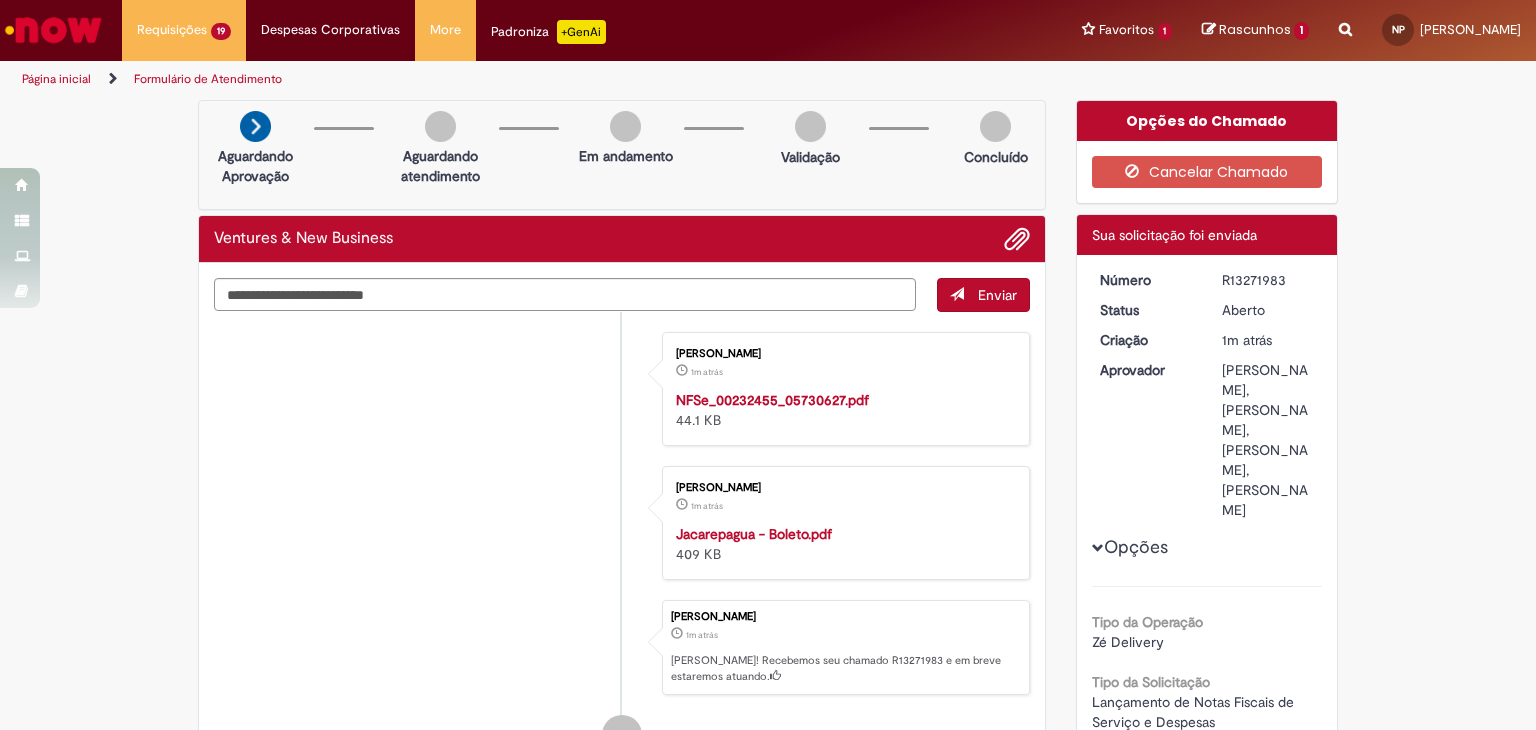 click on "Opções
Tipo da Operação
Zé Delivery
Tipo da Solicitação
Lançamento de Notas Fiscais de Serviço e Despesas
Número da nota
00
Data de Vencimento da Nota
15/07/2025
Valor da Nota Fiscal
1.555,57
Não encontrei o fornecedor
Verdadeiro
Nome do fornecedor não encontrado
EKO TRANSPORTES E RECOLHIMENTO DE RESÍDUOS LTDA
Estado
RJ
Filial
Dark Store Jacarepagua
Forma de Pagamento
Pagamento via Boleto Bancário
Incluir Código de Barras
34191.09008 72930.075816 30514.700001 1 11430000155557
Grupo de conta
5.01.01.06 - TERCEIROS
Subconta" at bounding box center (1207, 901) 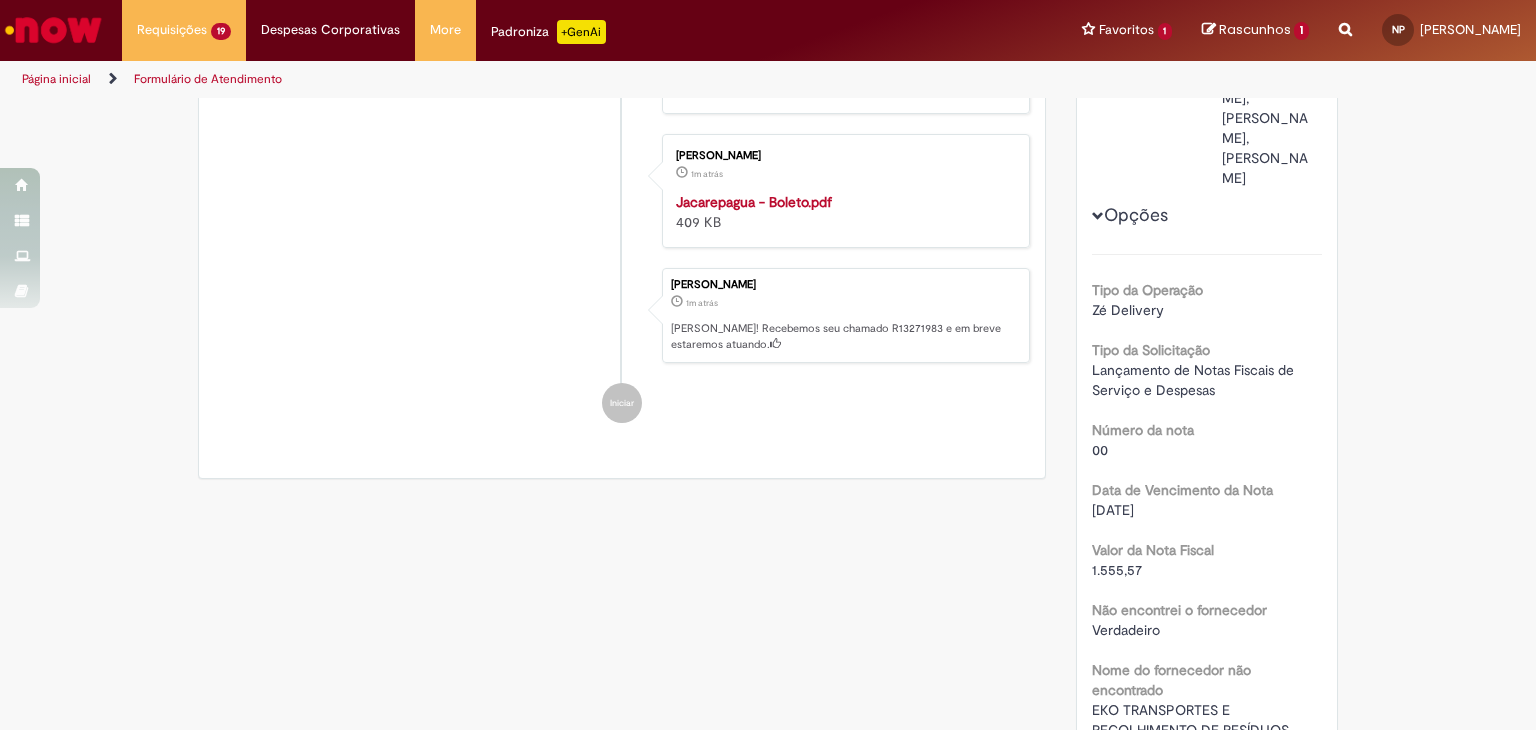 scroll, scrollTop: 333, scrollLeft: 0, axis: vertical 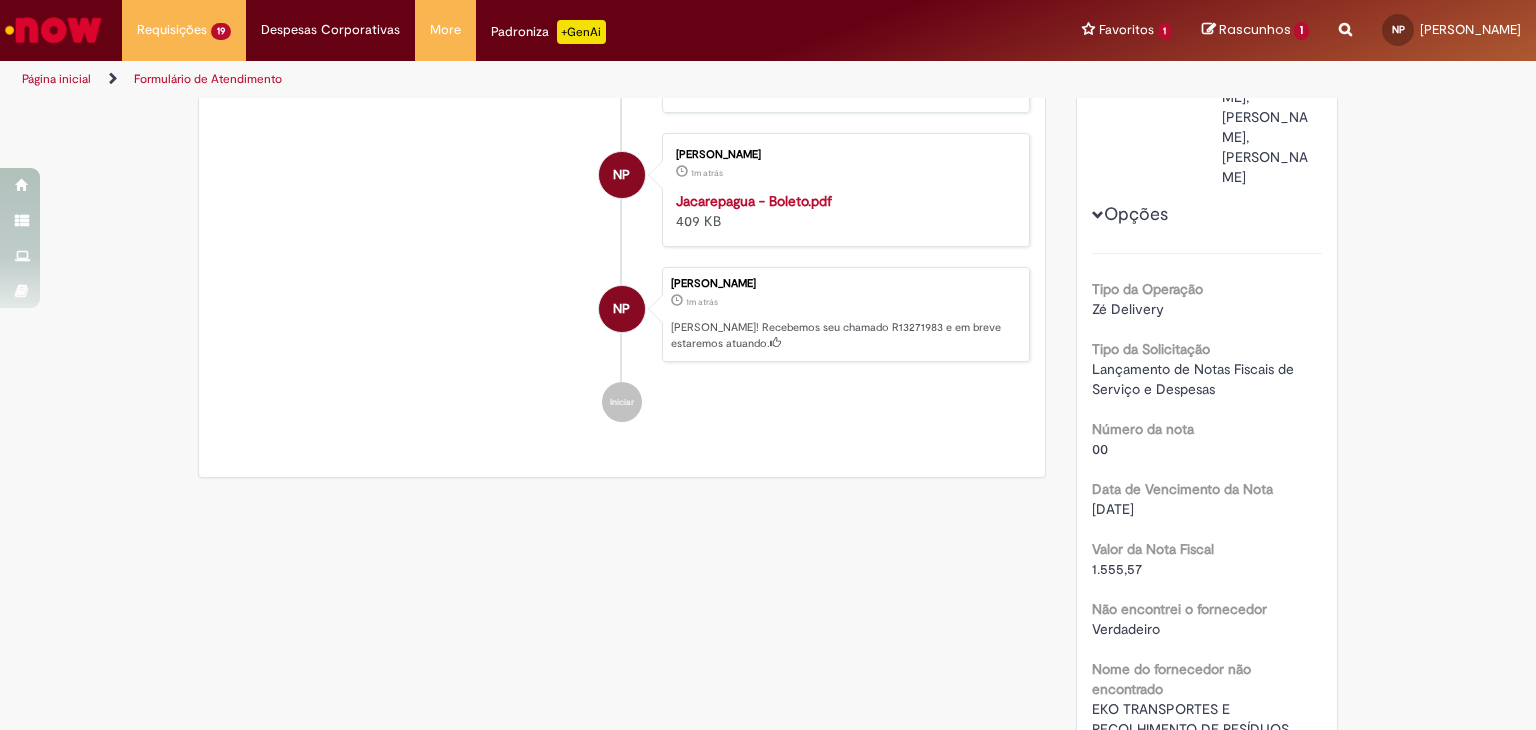 click on "1.555,57" at bounding box center [1117, 569] 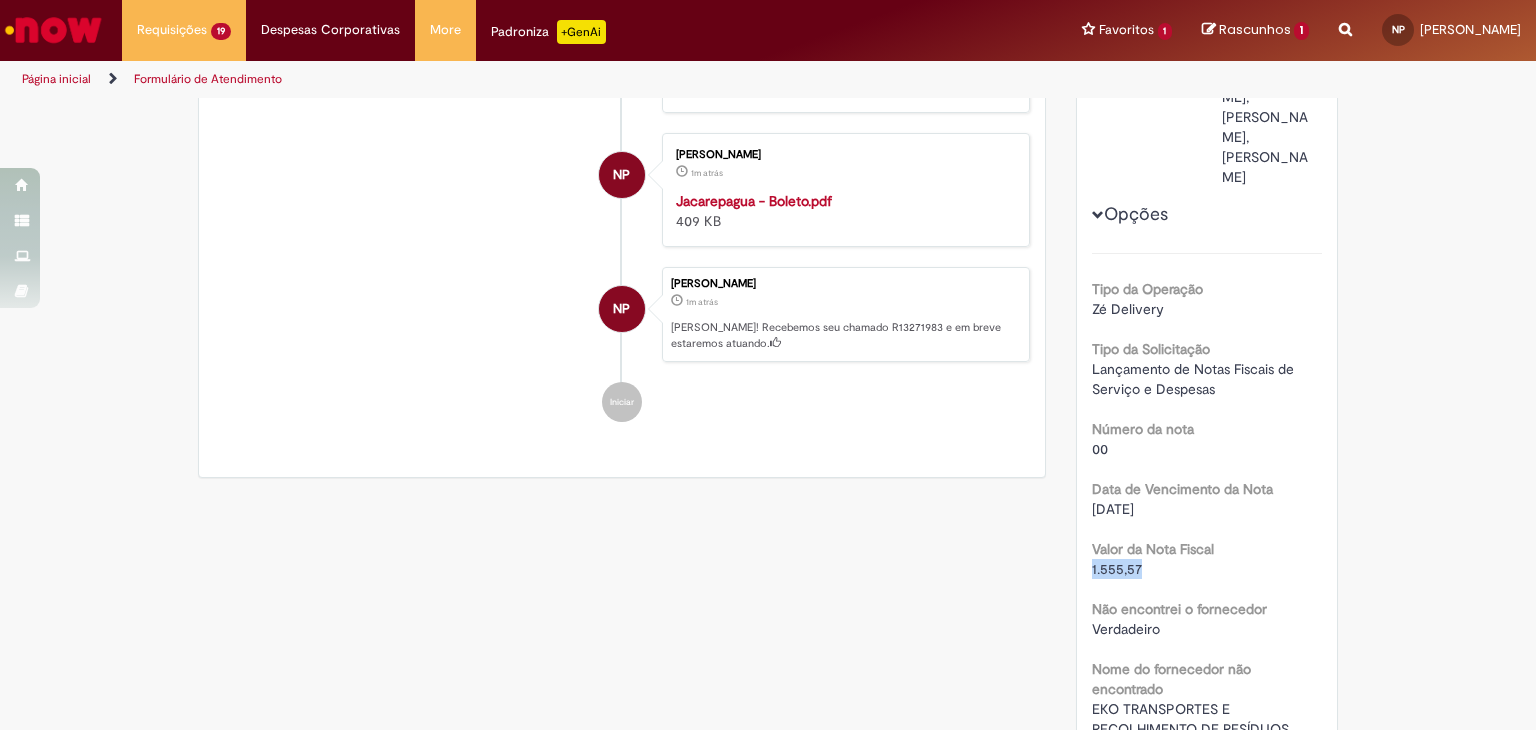click on "1.555,57" at bounding box center (1117, 569) 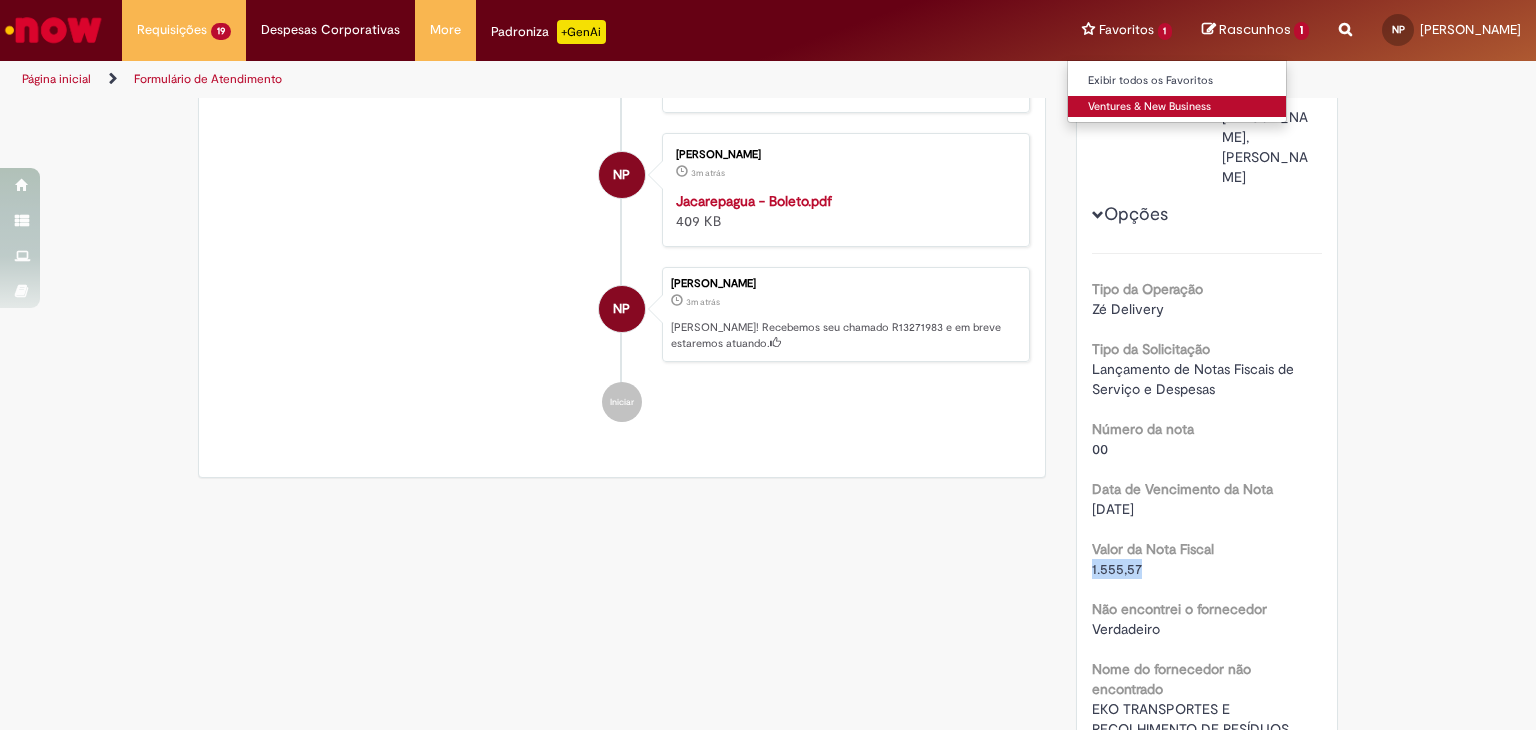 click on "Ventures & New Business" at bounding box center [1178, 107] 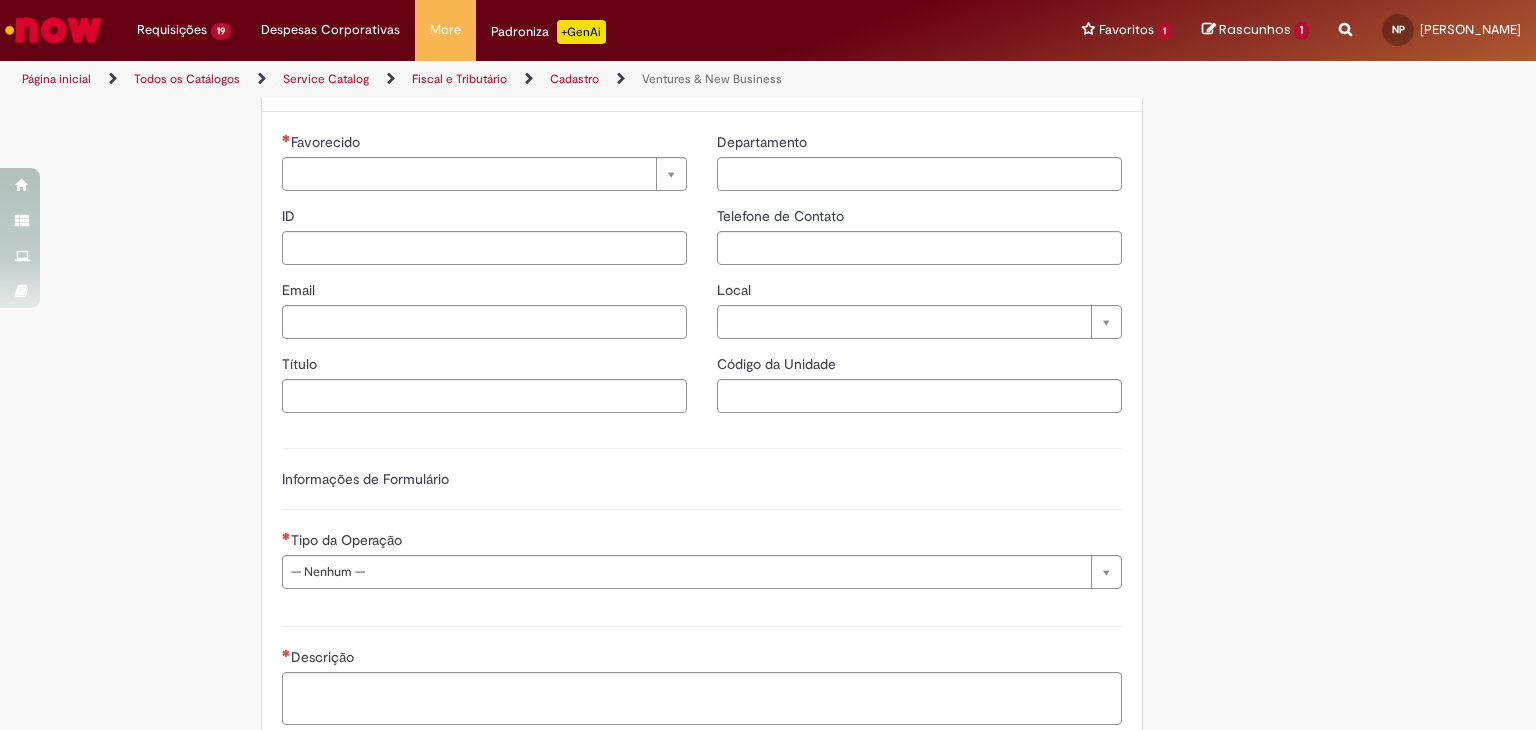 type on "**********" 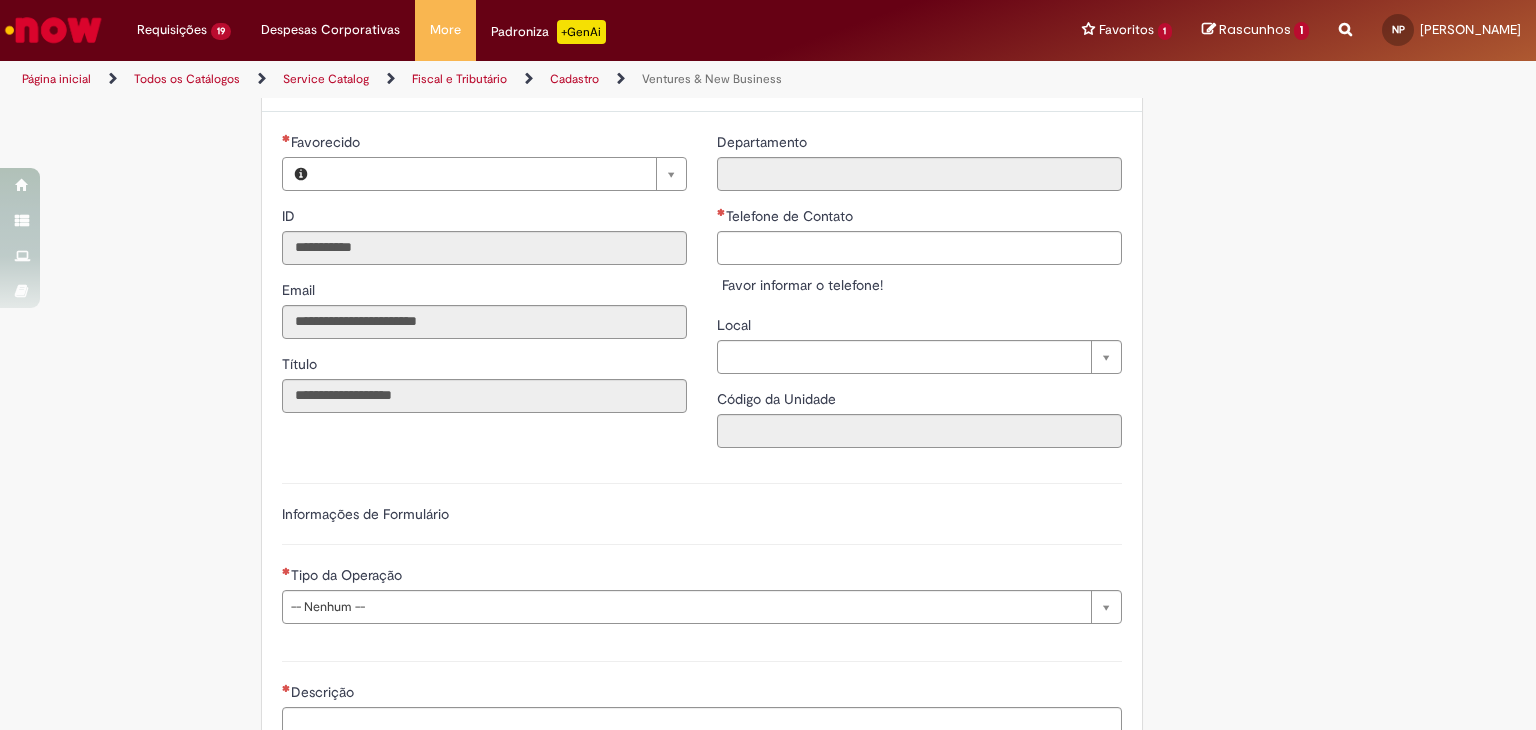 scroll, scrollTop: 0, scrollLeft: 0, axis: both 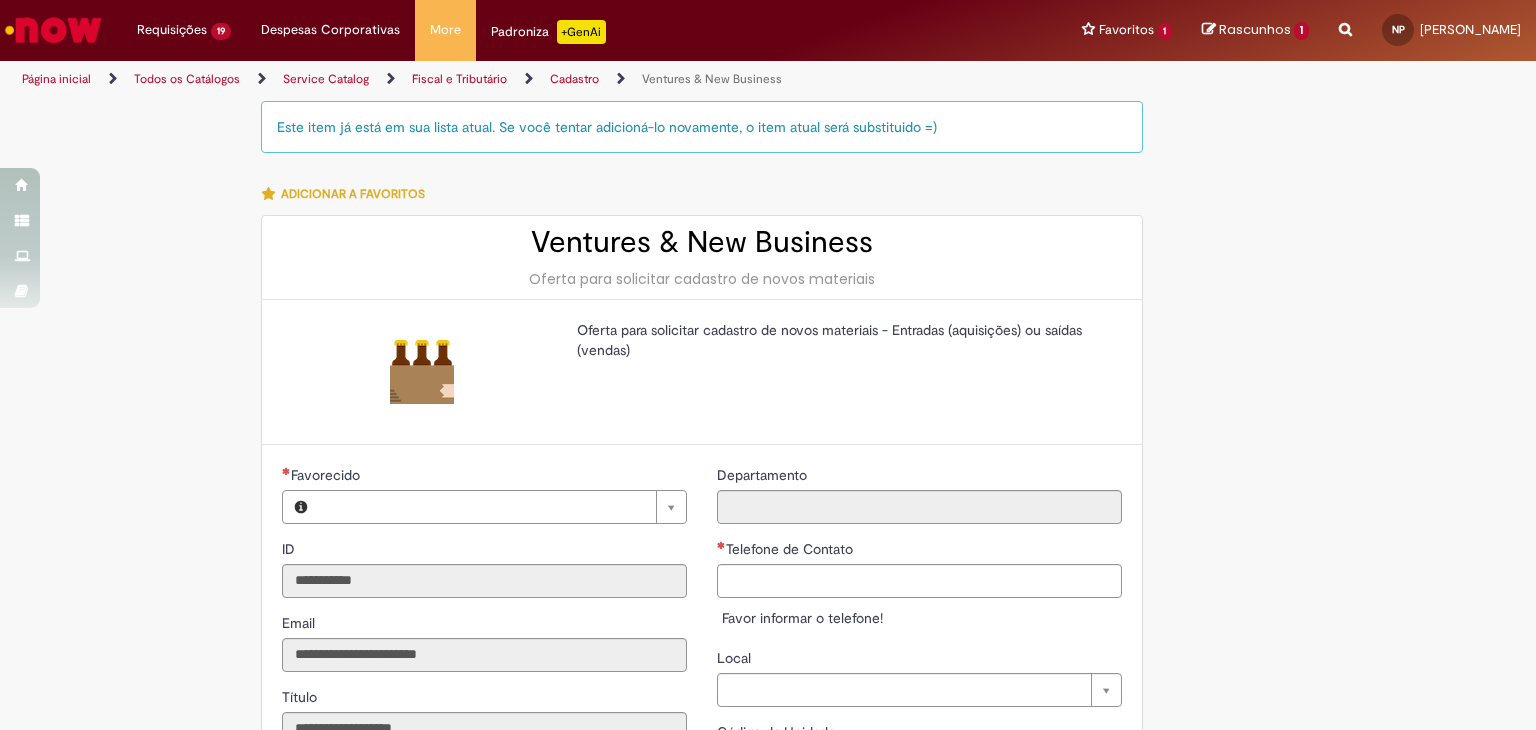 type on "**********" 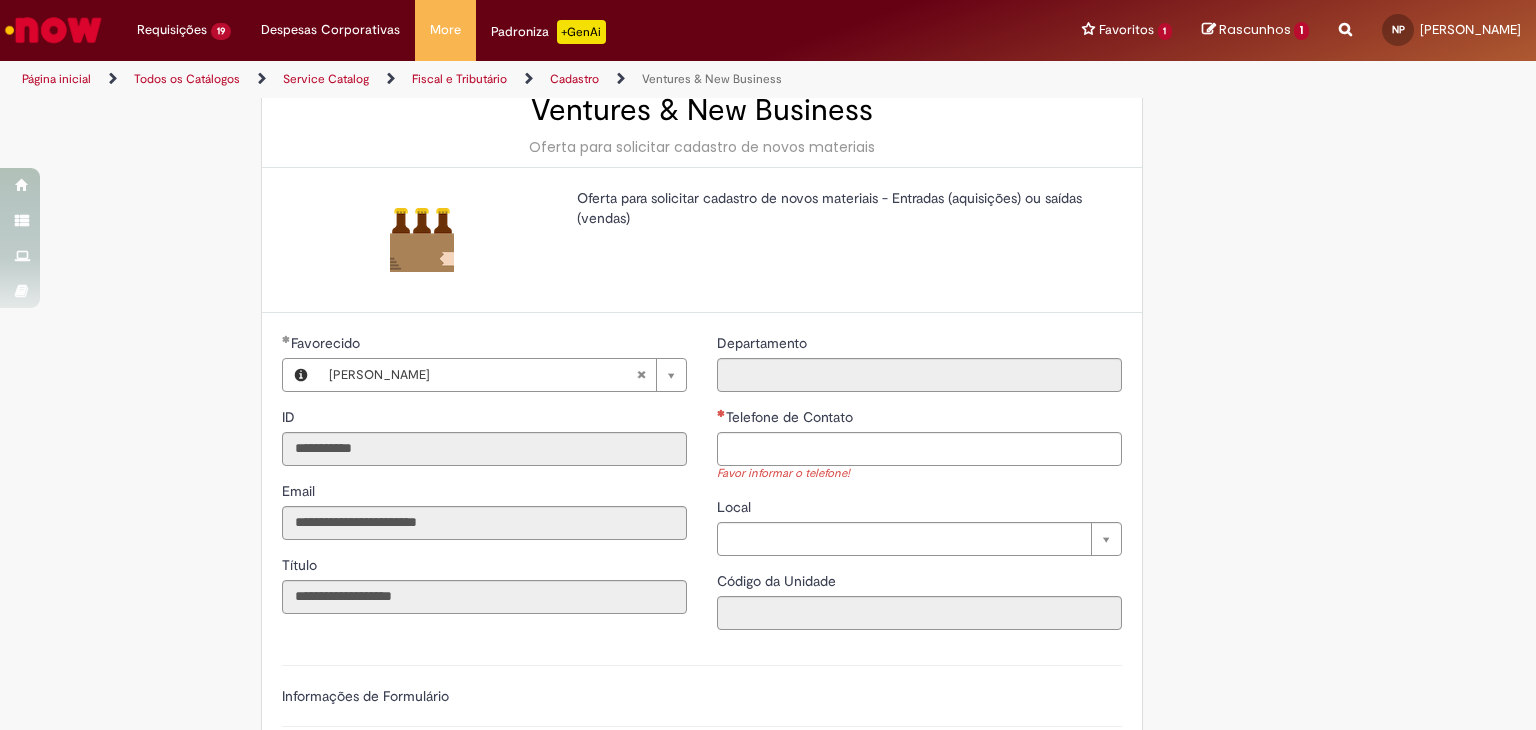 scroll, scrollTop: 133, scrollLeft: 0, axis: vertical 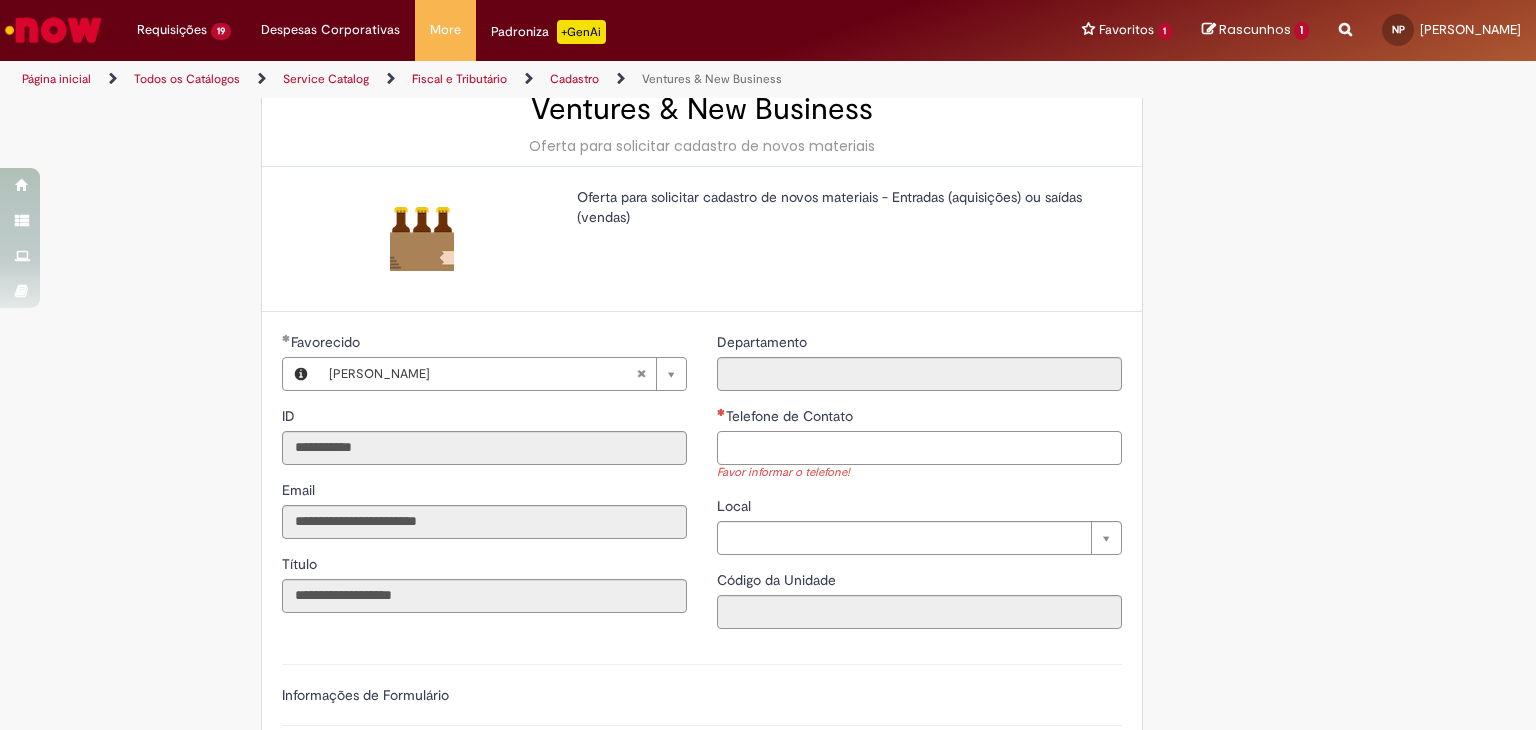 click on "Telefone de Contato" at bounding box center [919, 448] 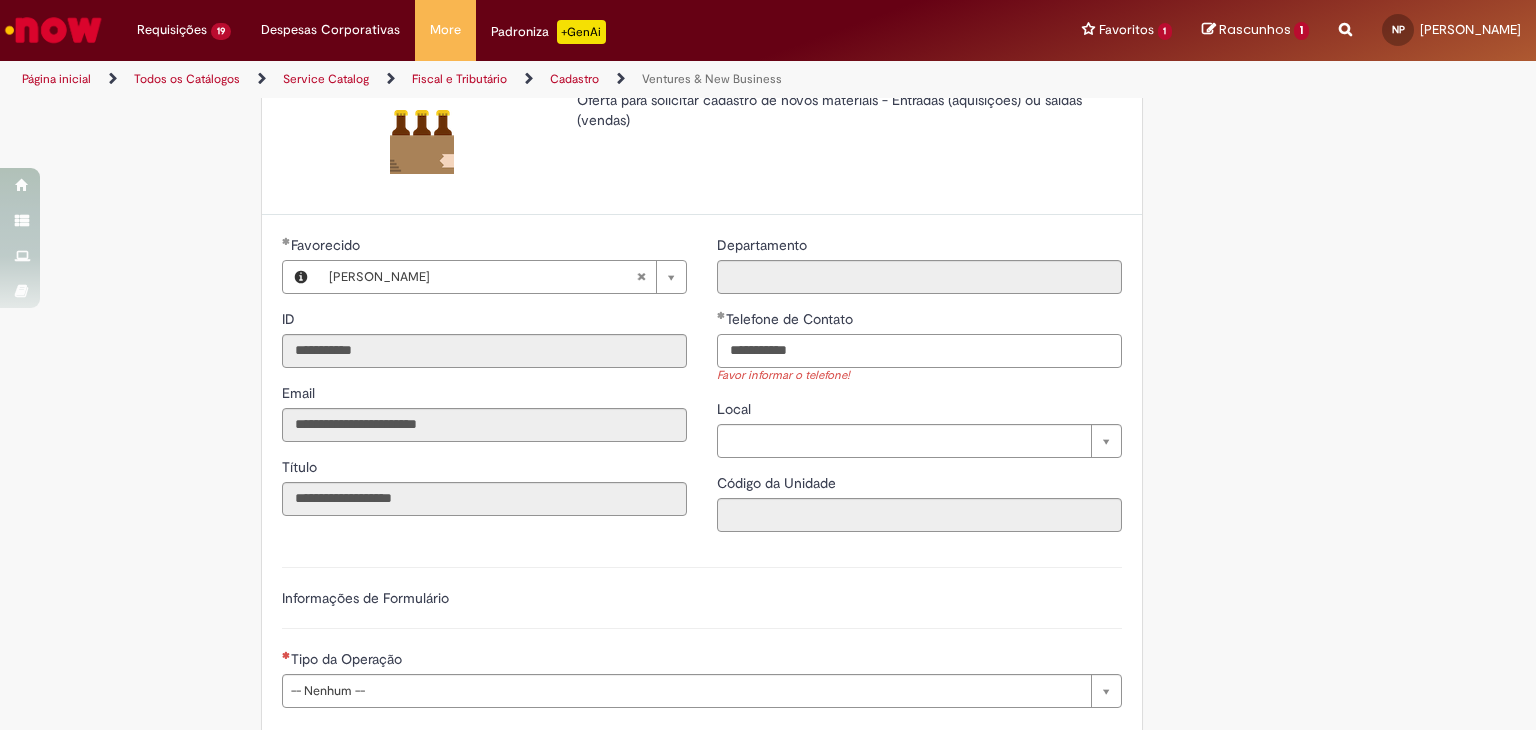 scroll, scrollTop: 300, scrollLeft: 0, axis: vertical 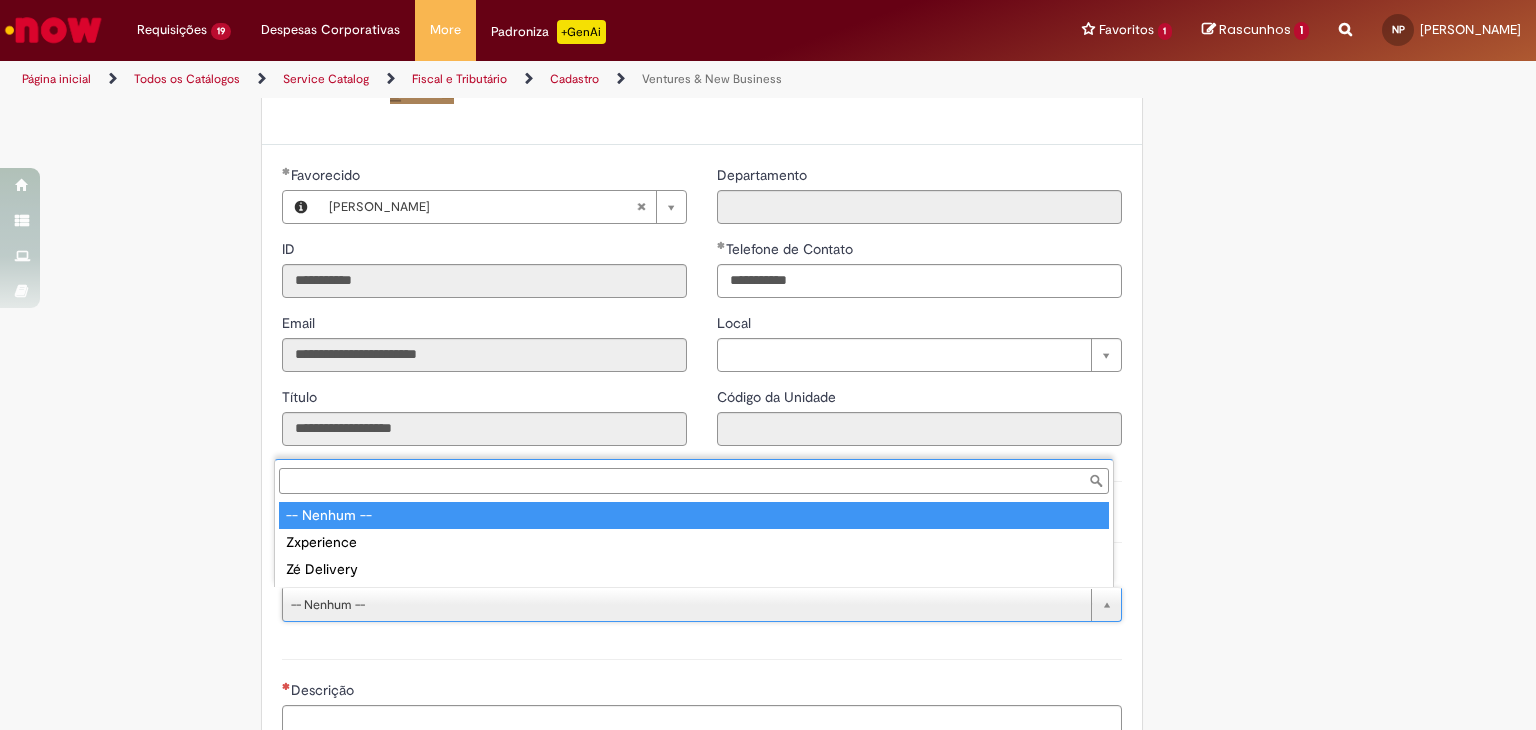 type on "**********" 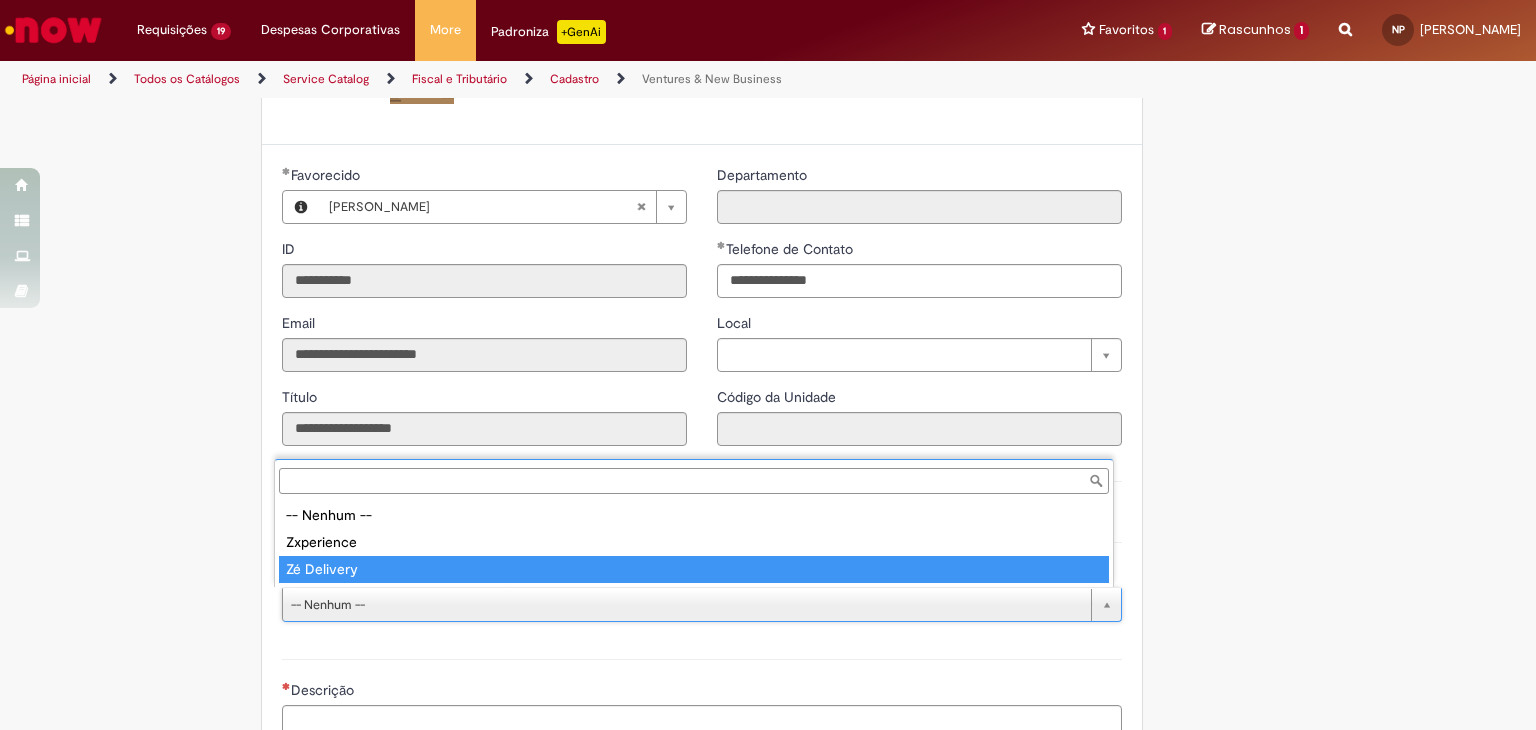 type on "**********" 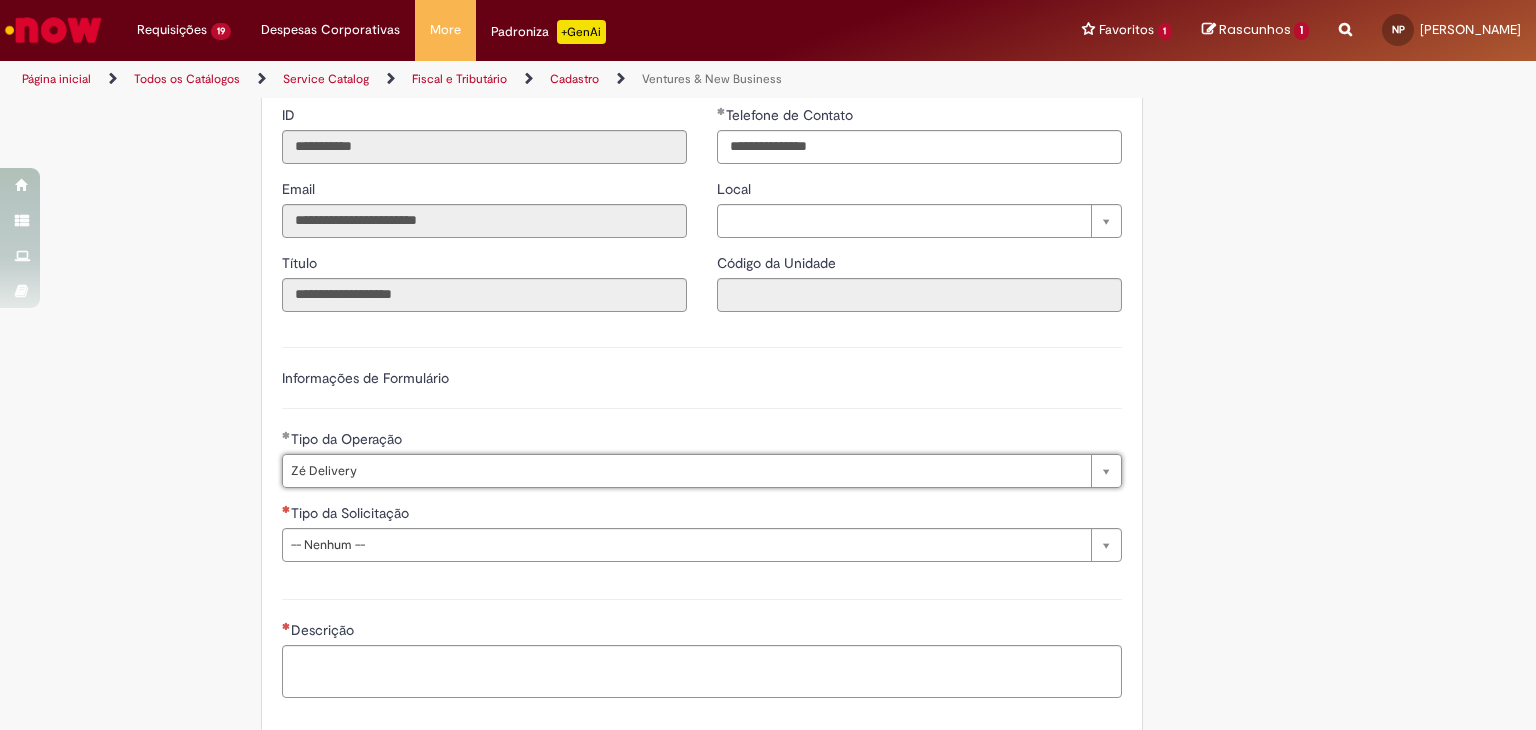 scroll, scrollTop: 433, scrollLeft: 0, axis: vertical 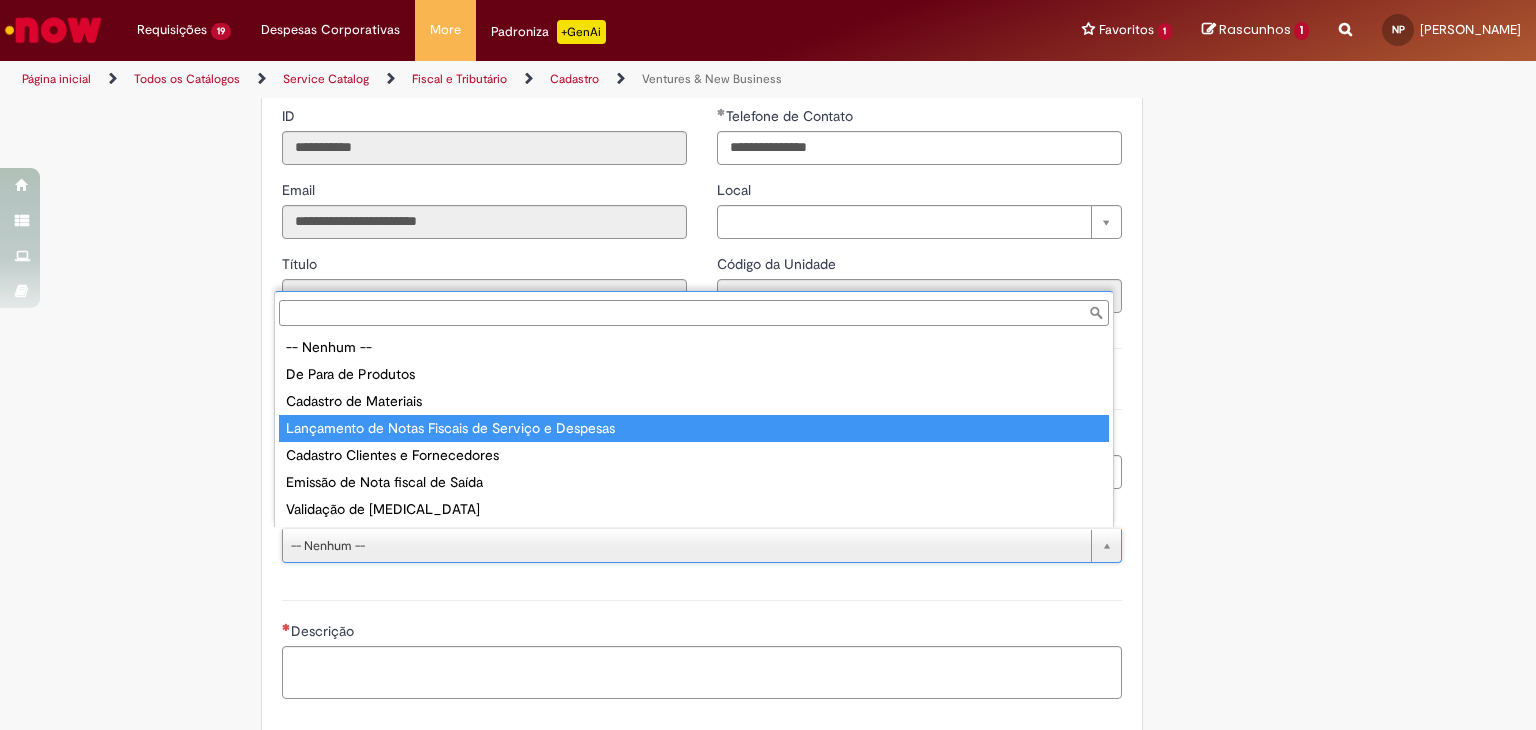 type on "**********" 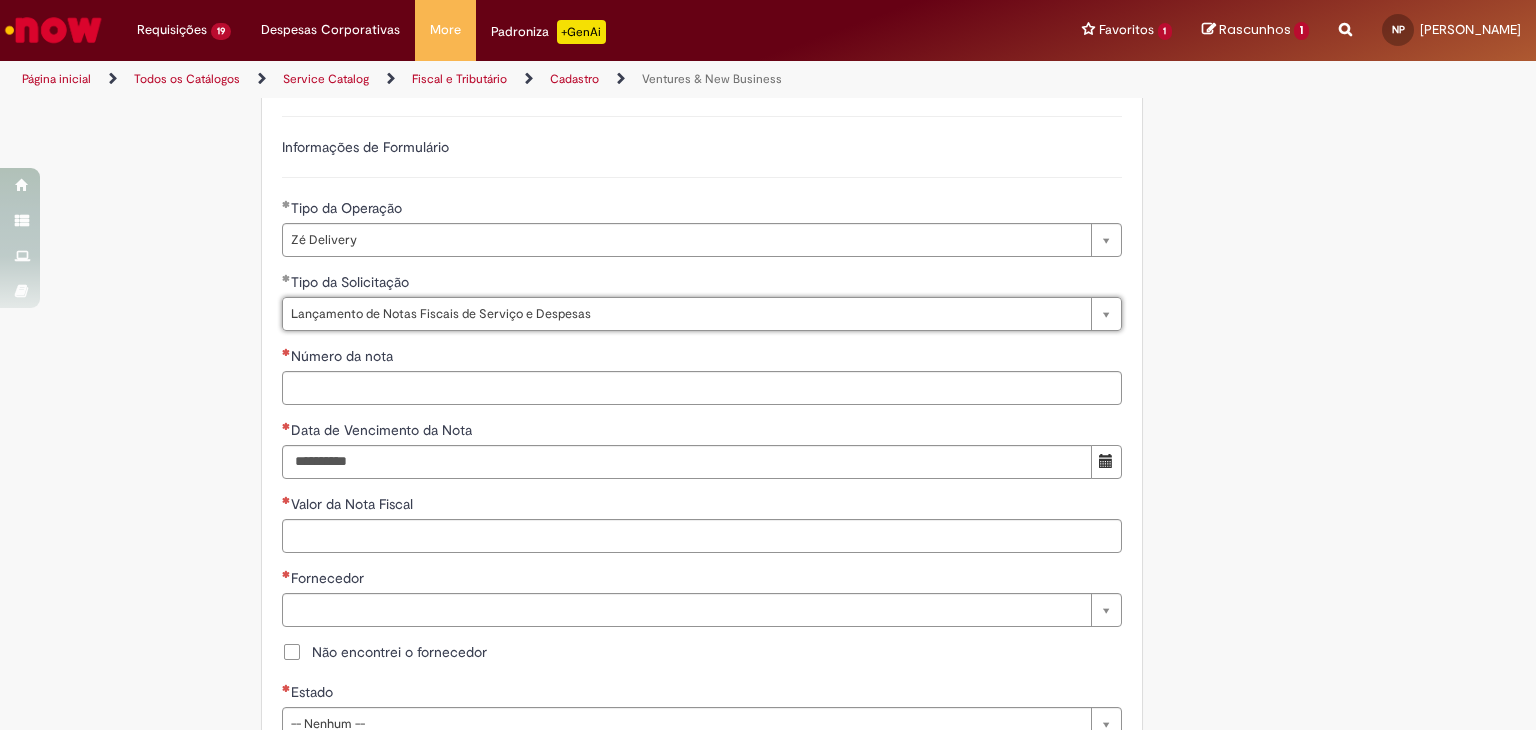 scroll, scrollTop: 666, scrollLeft: 0, axis: vertical 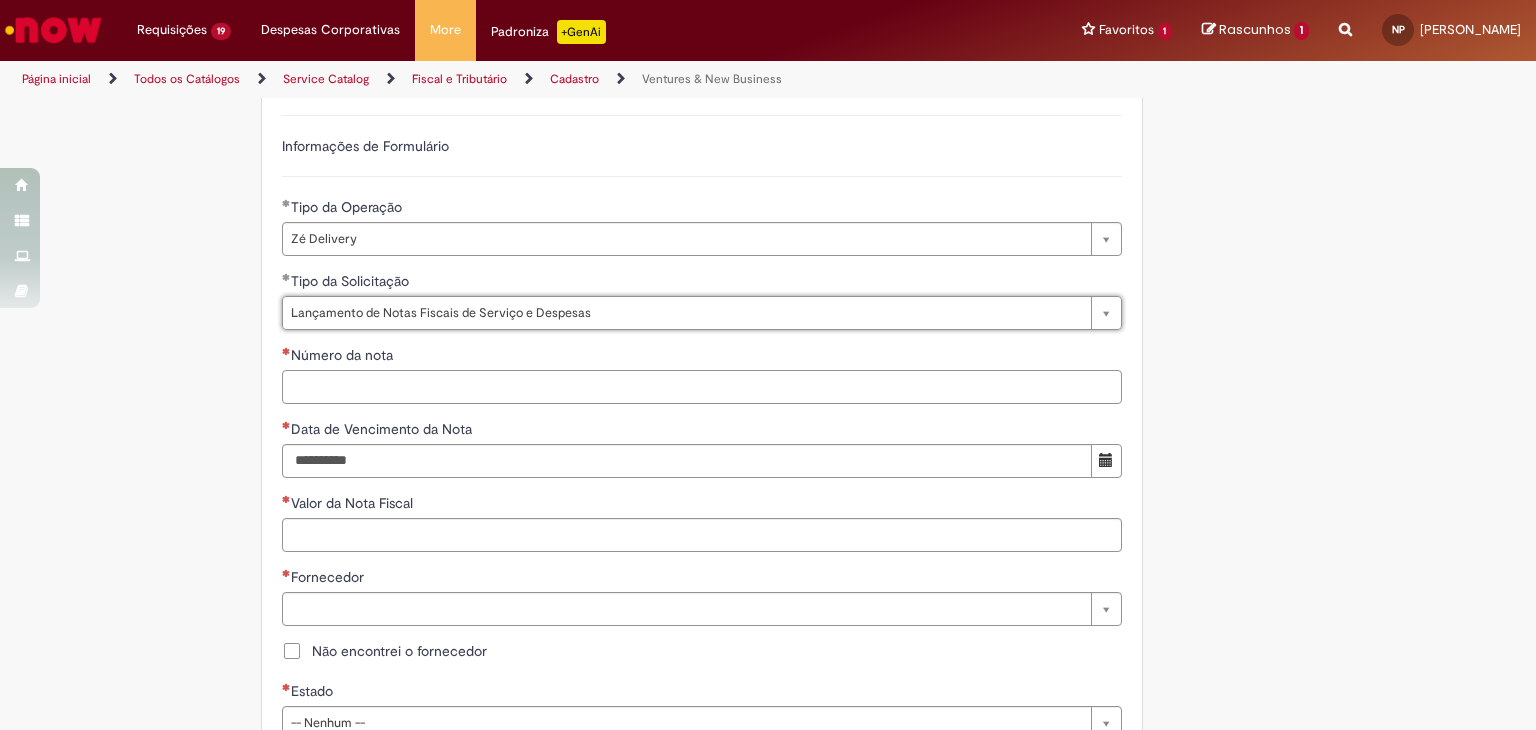 click on "Número da nota" at bounding box center (702, 387) 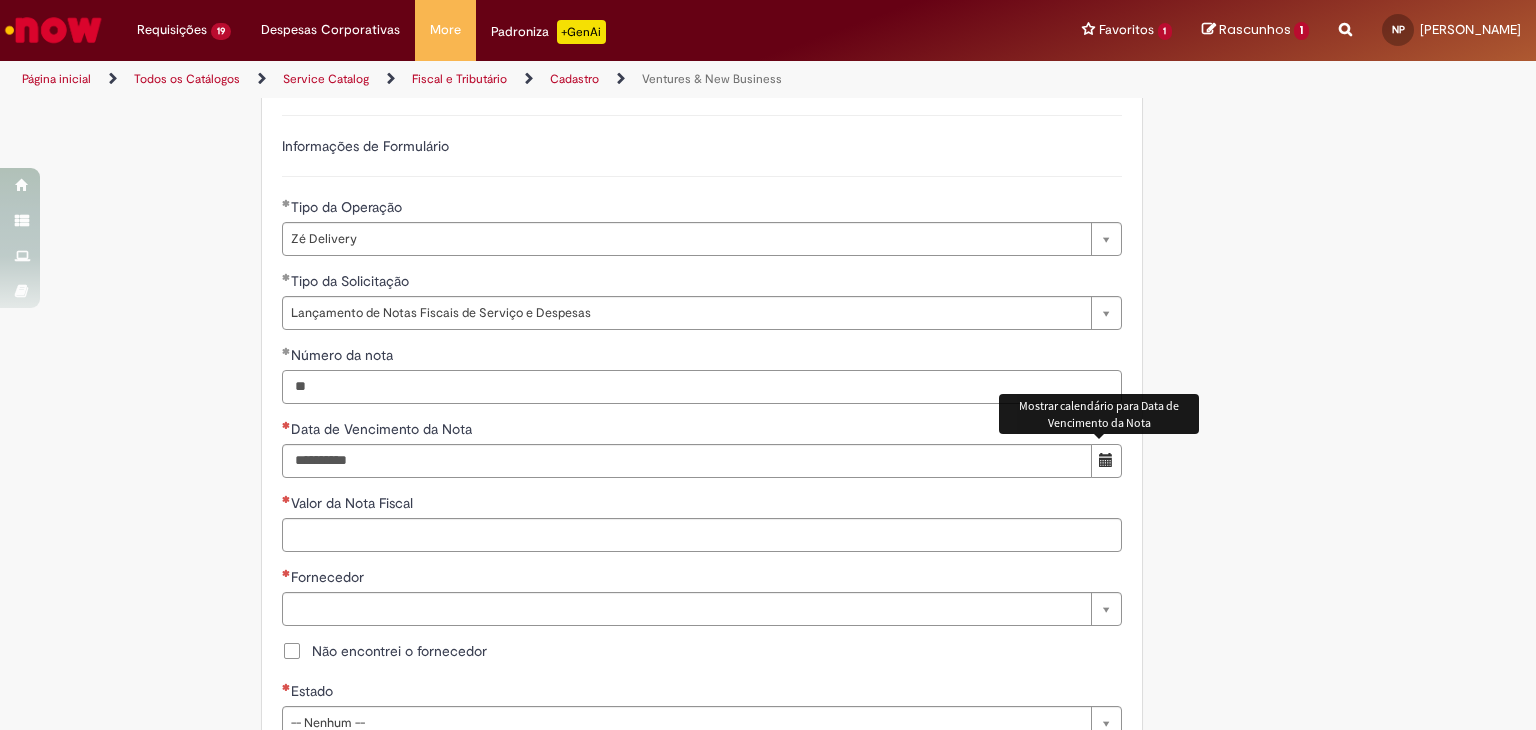 type on "**" 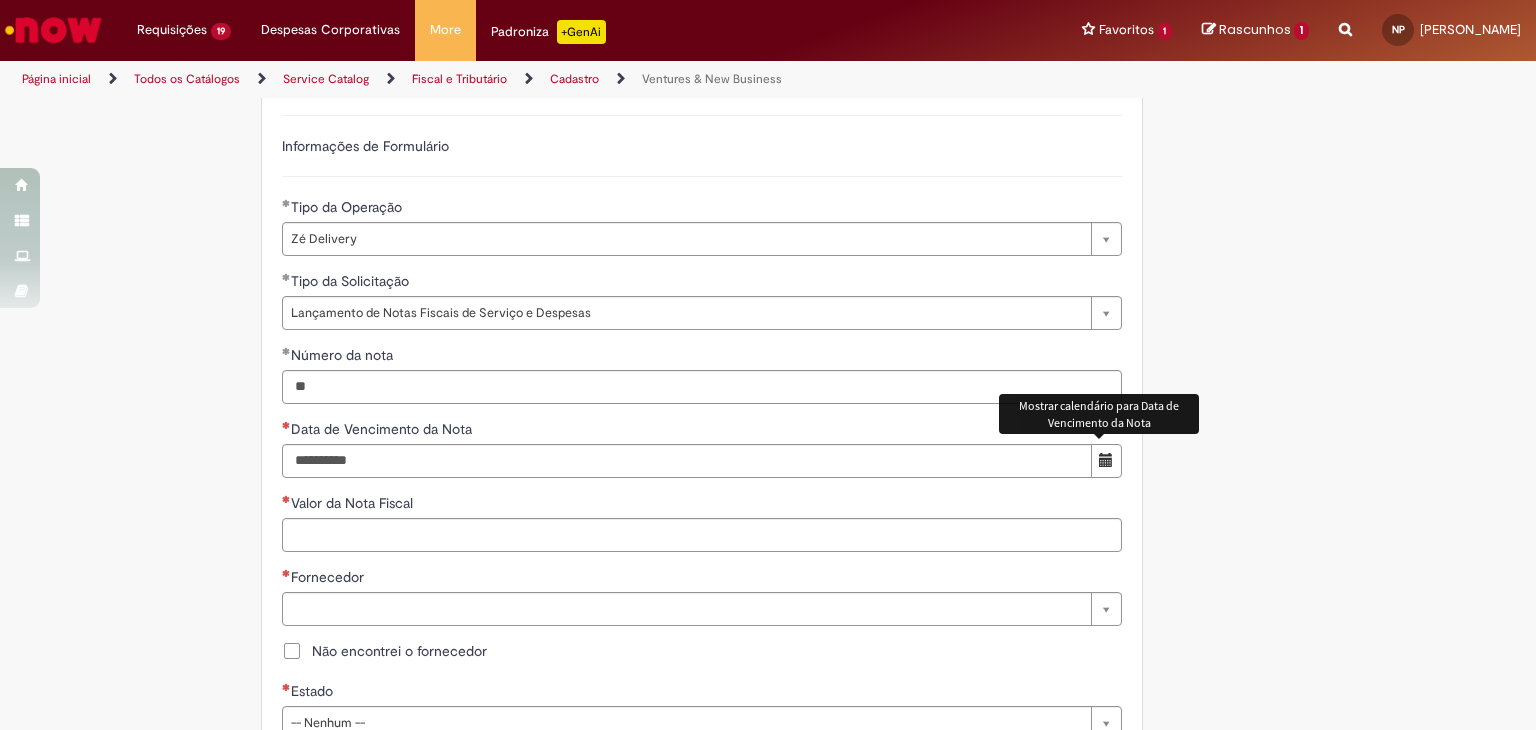 click at bounding box center (1106, 461) 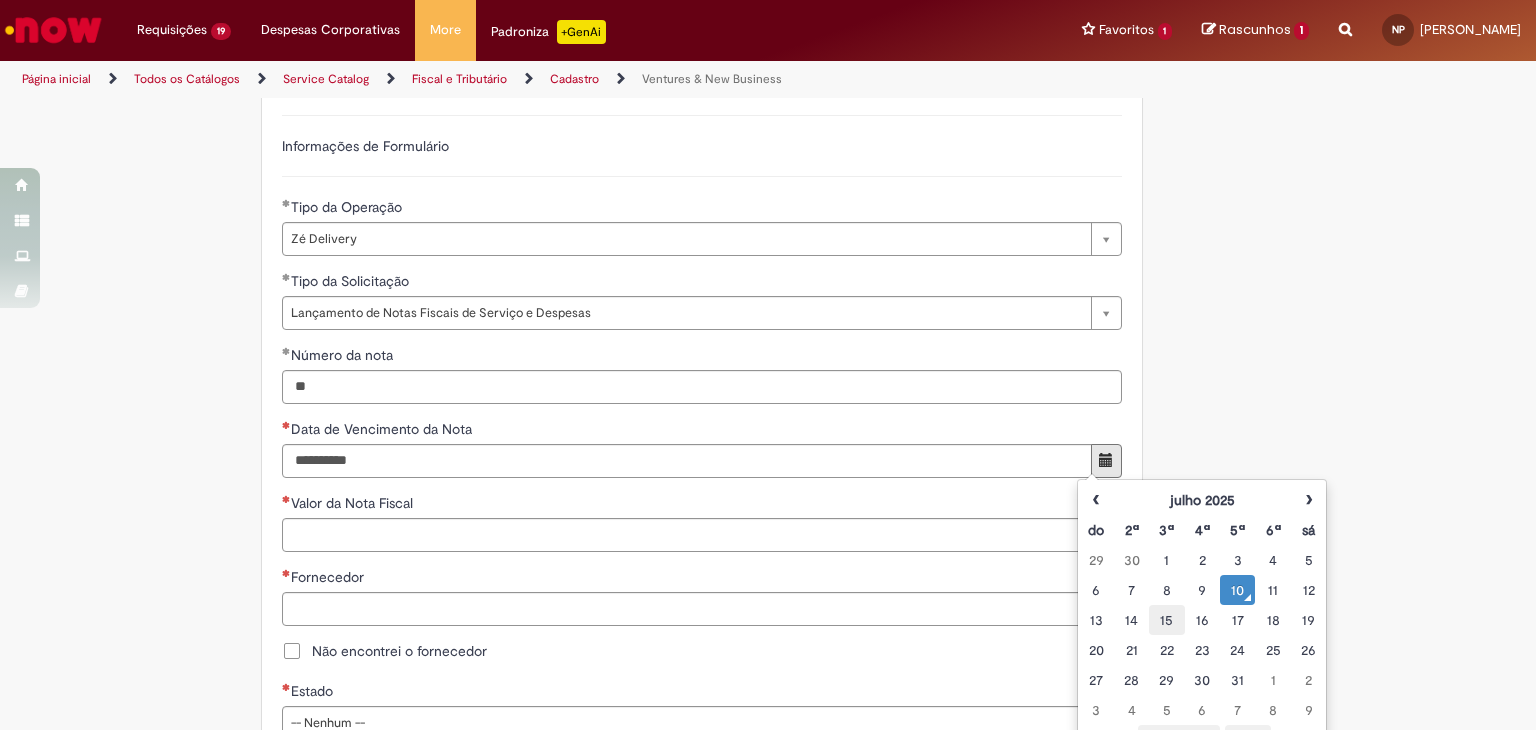 drag, startPoint x: 1184, startPoint y: 613, endPoint x: 1173, endPoint y: 613, distance: 11 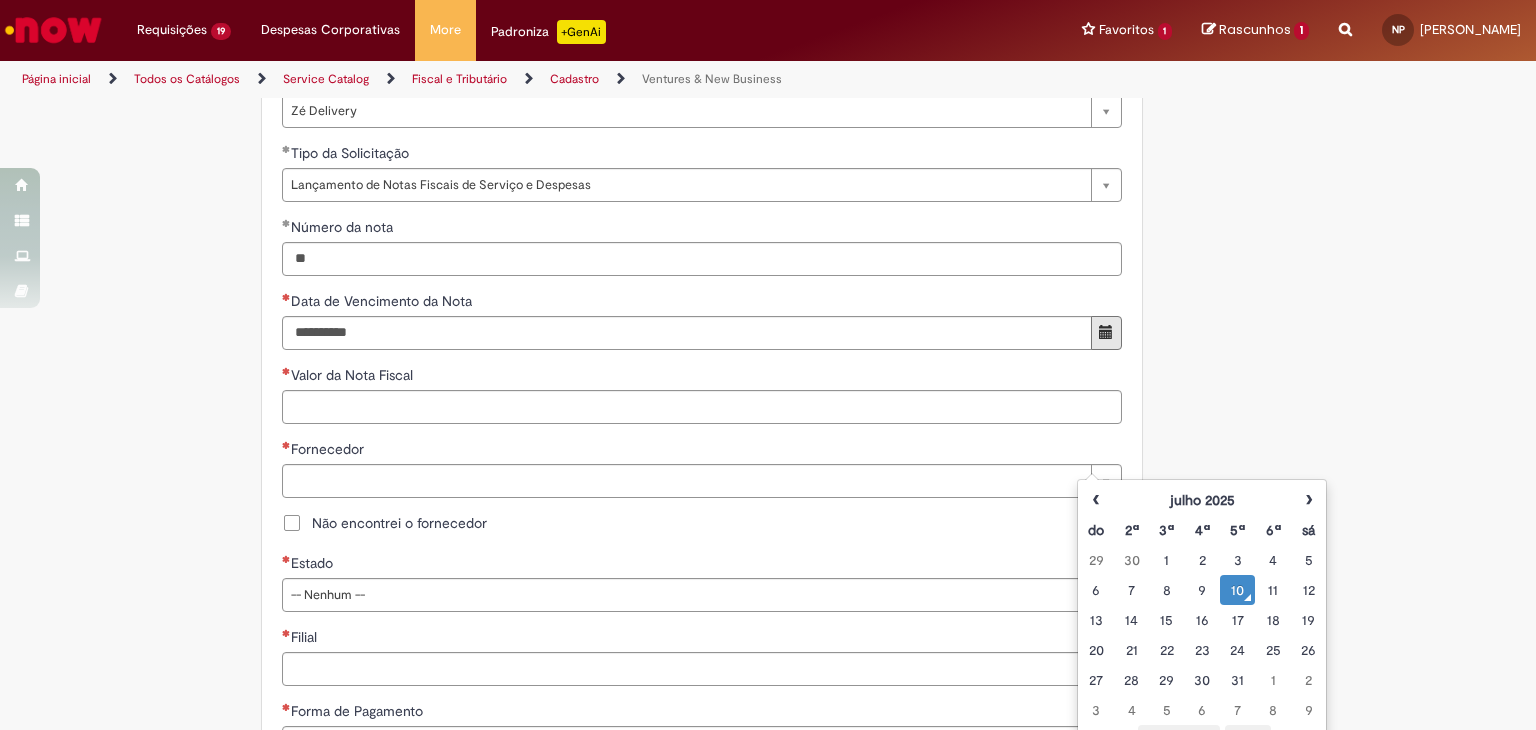 scroll, scrollTop: 800, scrollLeft: 0, axis: vertical 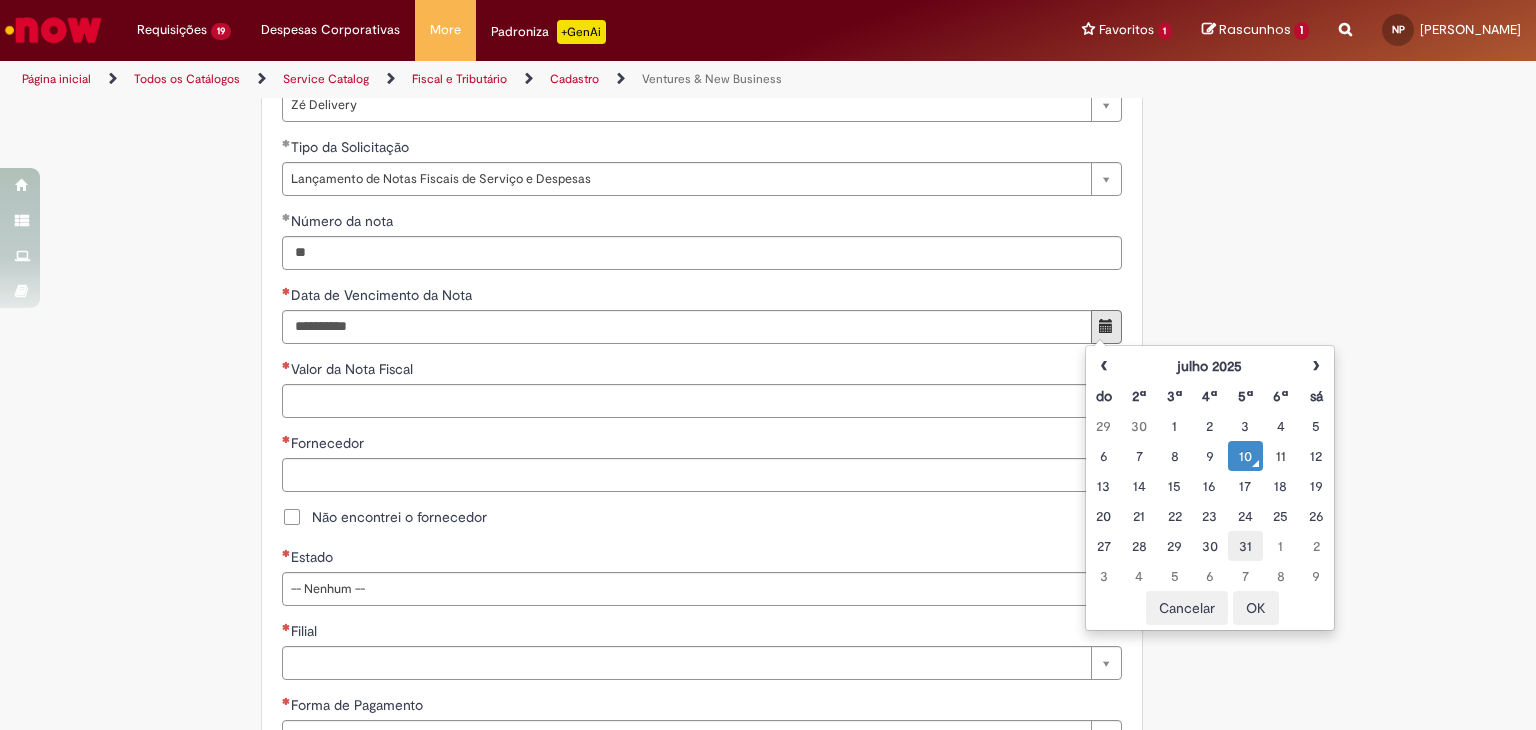 click on "31" at bounding box center [1245, 546] 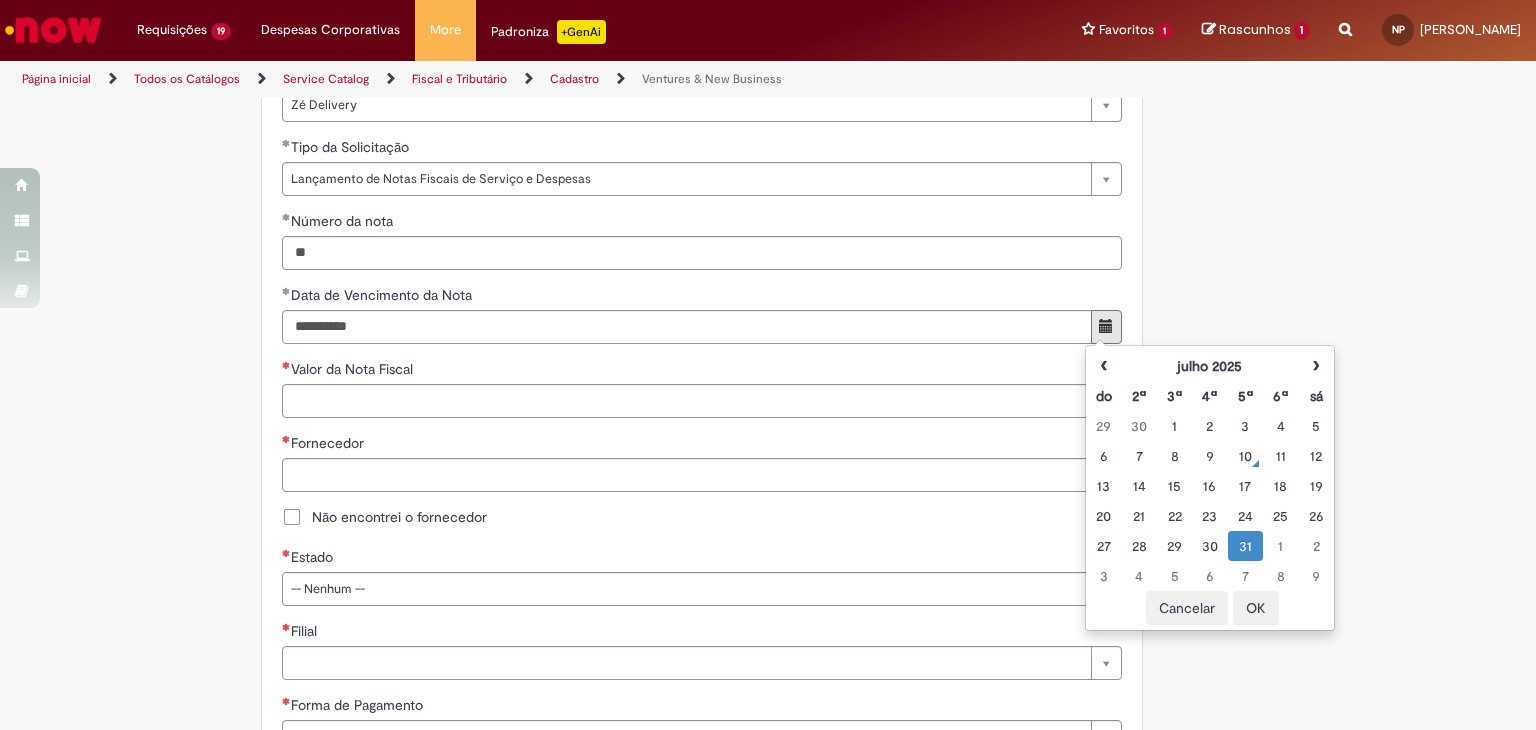 click on "Valor da Nota Fiscal" at bounding box center (702, 371) 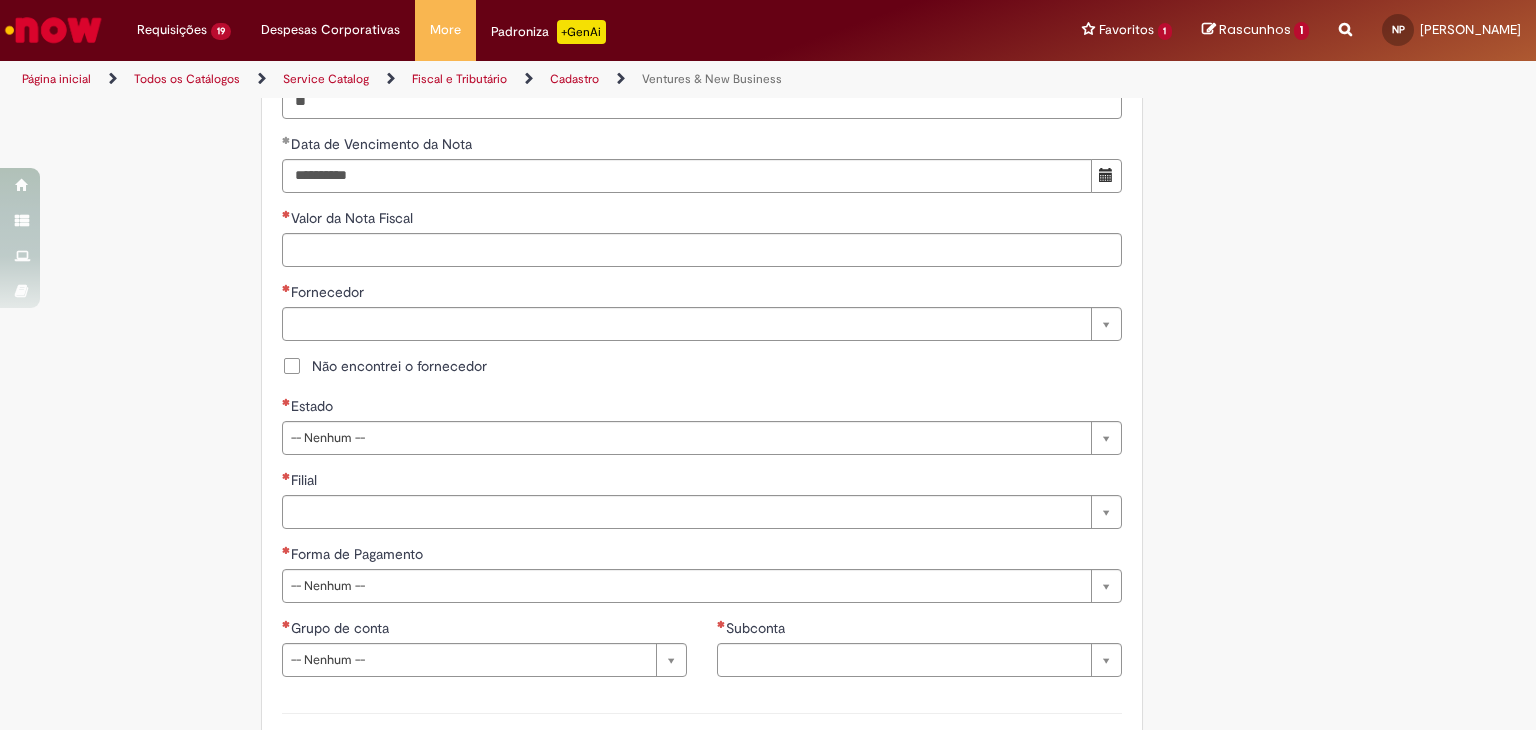 scroll, scrollTop: 966, scrollLeft: 0, axis: vertical 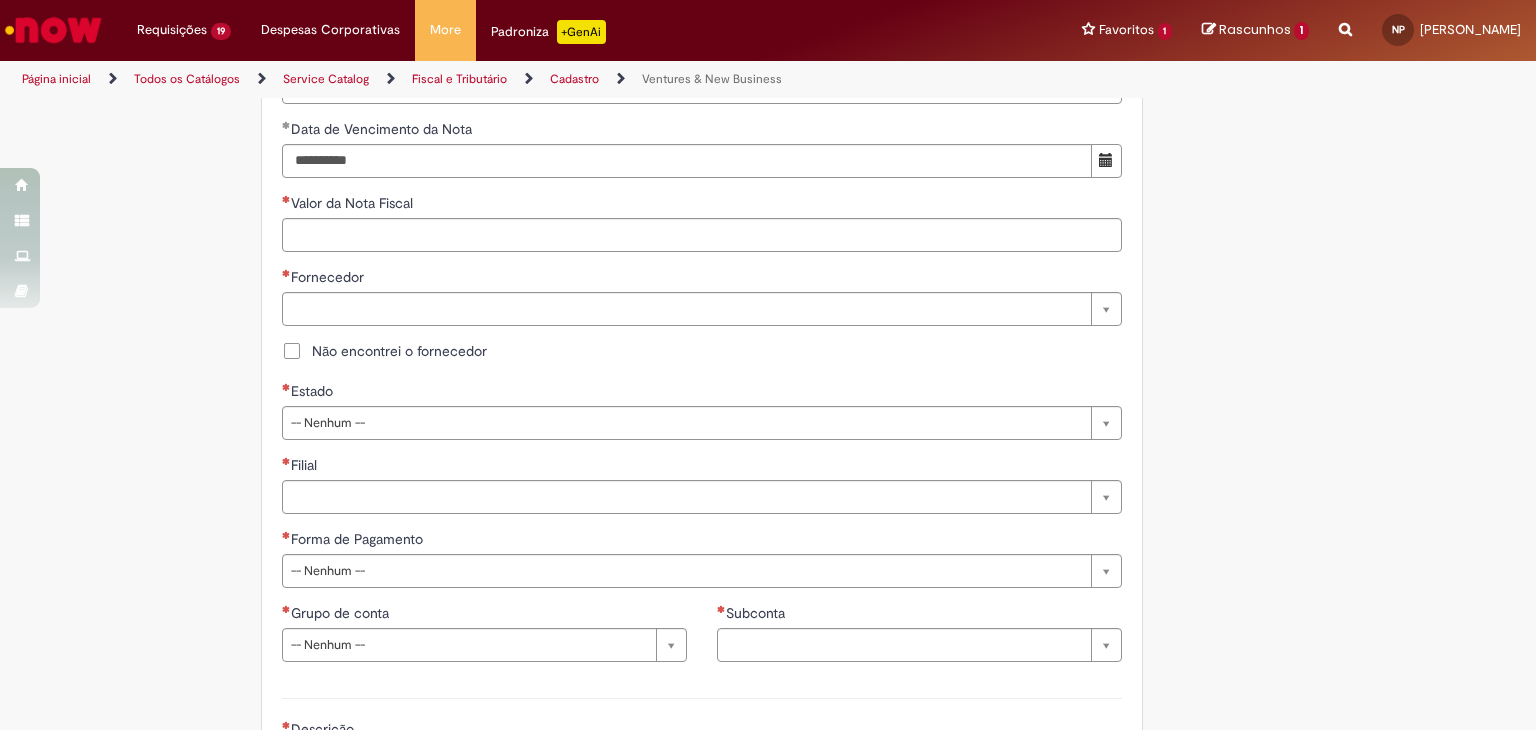 click on "Valor da Nota Fiscal" at bounding box center (702, 205) 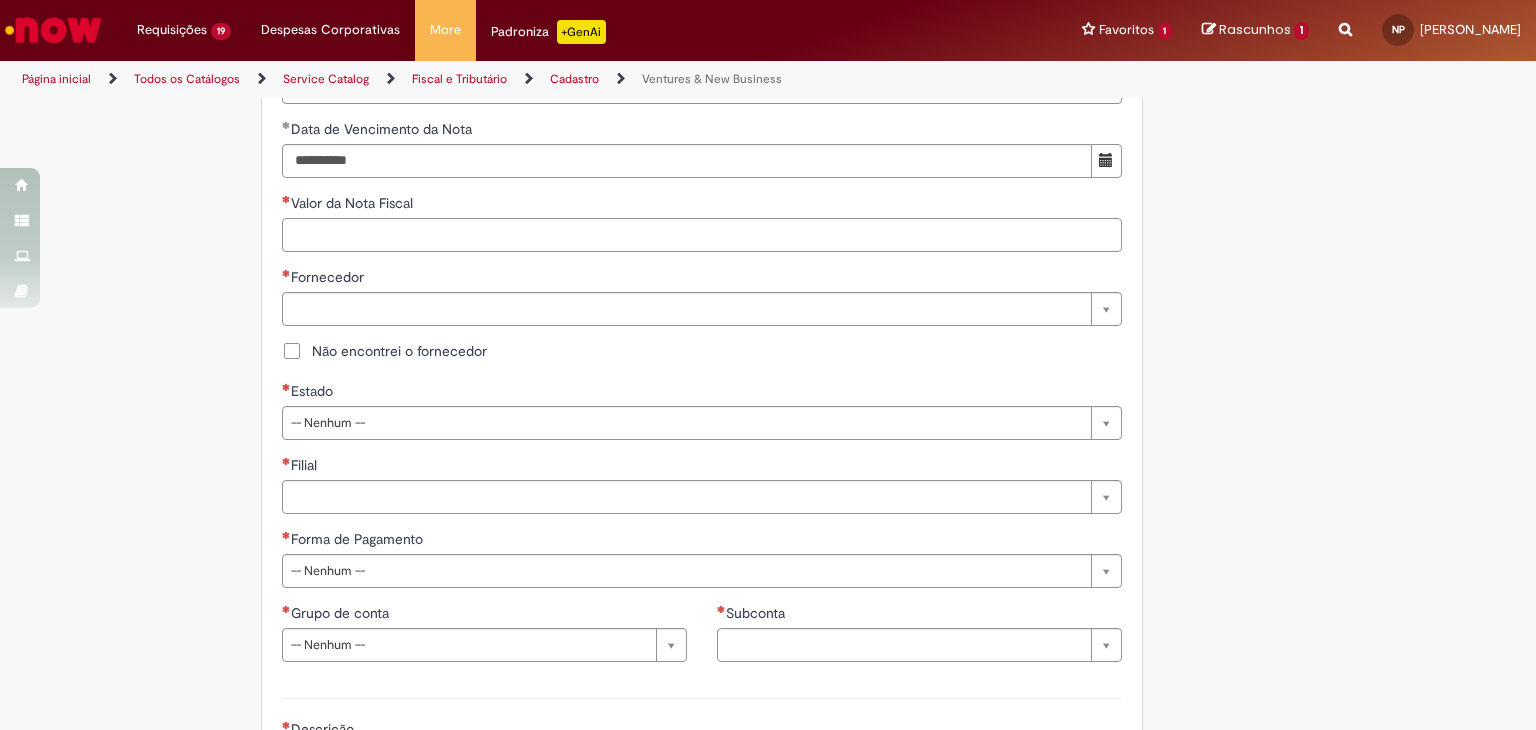 click on "Valor da Nota Fiscal" at bounding box center [702, 235] 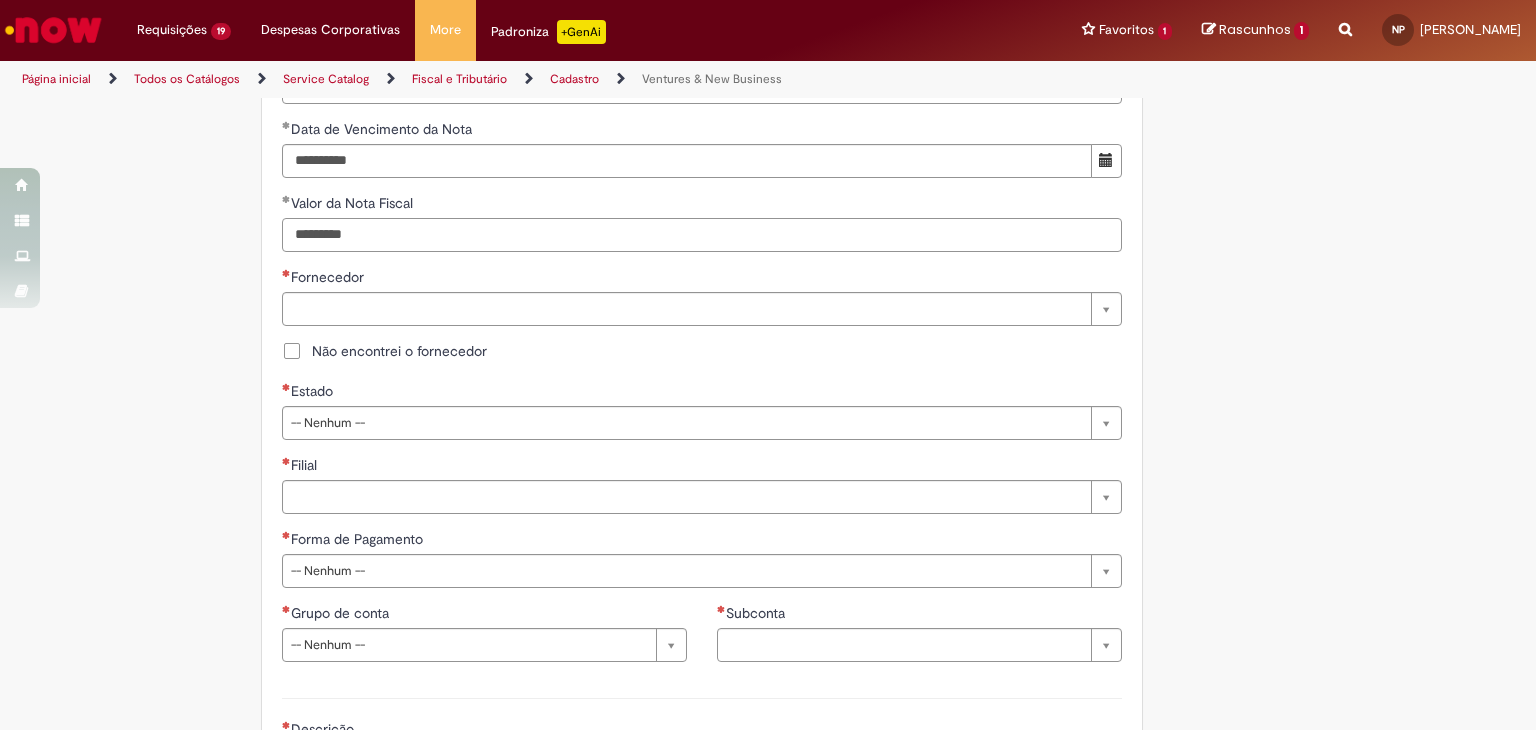 type on "*********" 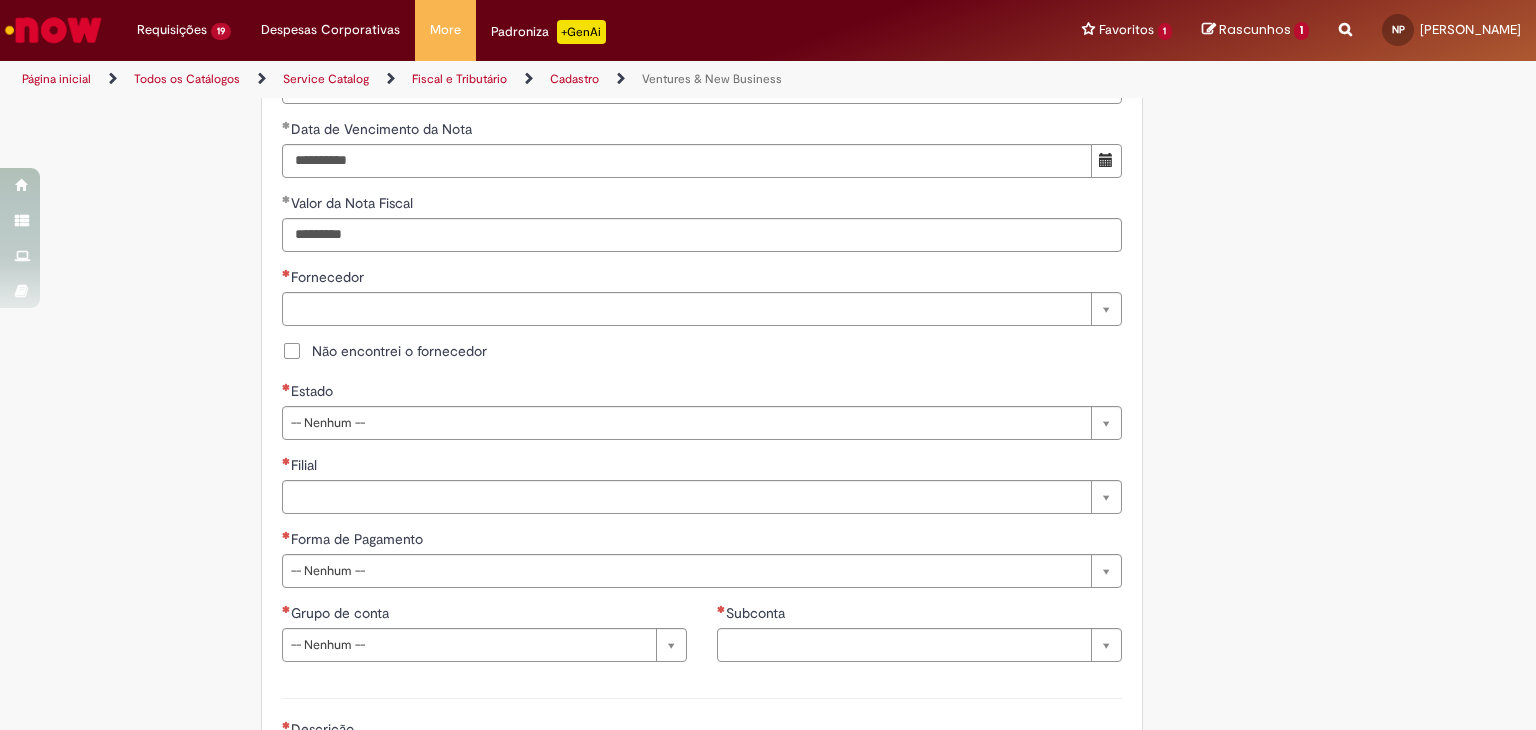 click on "Não encontrei o fornecedor" at bounding box center (399, 351) 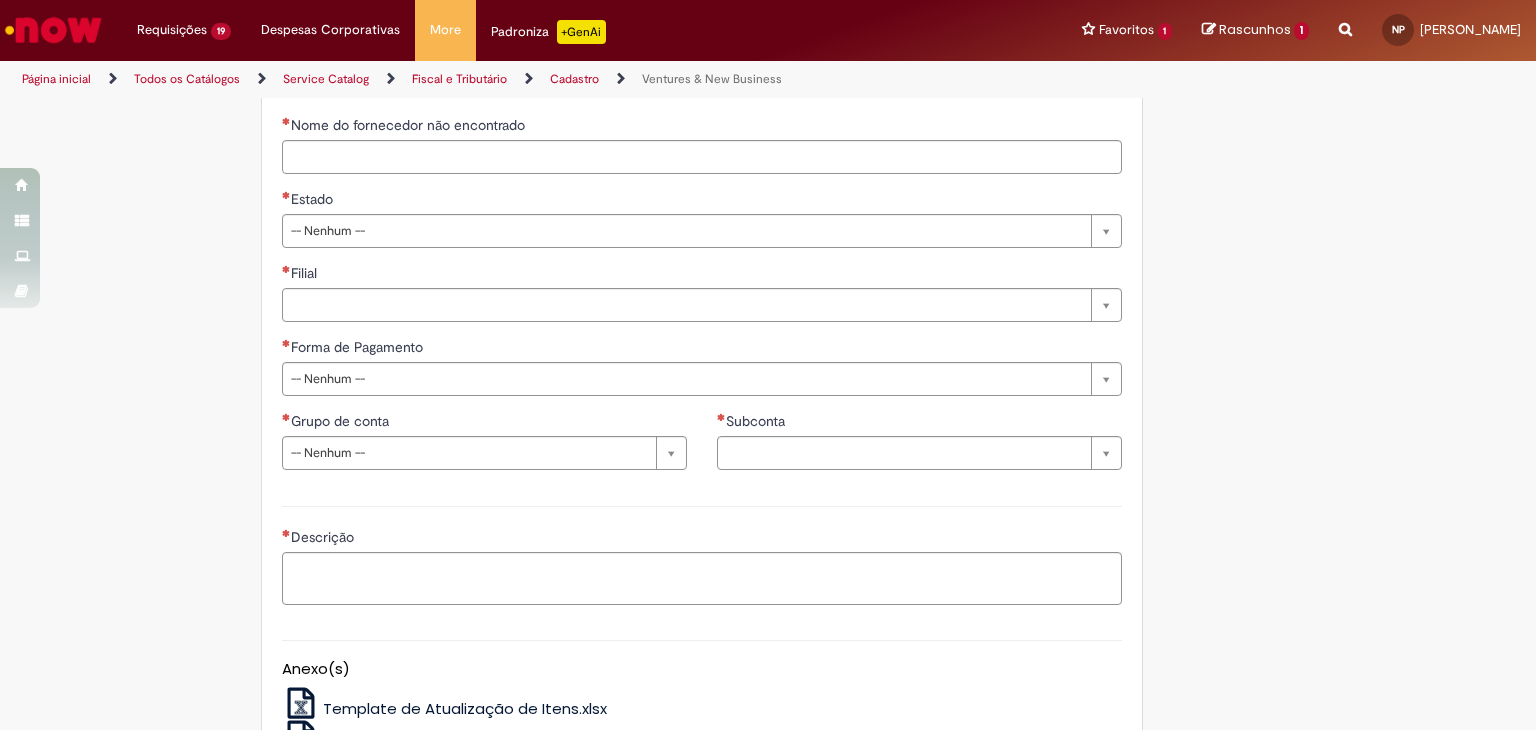 scroll, scrollTop: 1200, scrollLeft: 0, axis: vertical 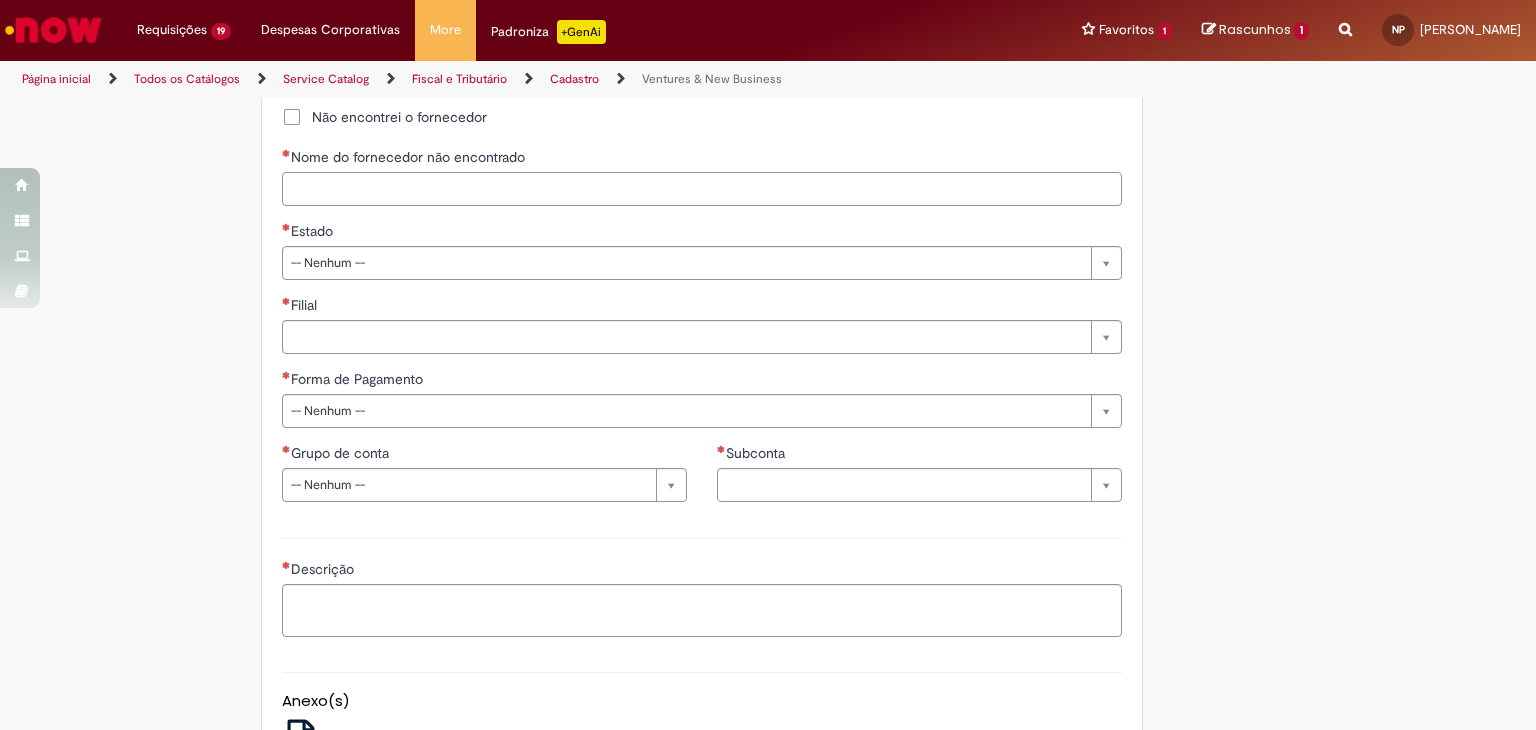 click on "Nome do fornecedor não encontrado" at bounding box center (702, 189) 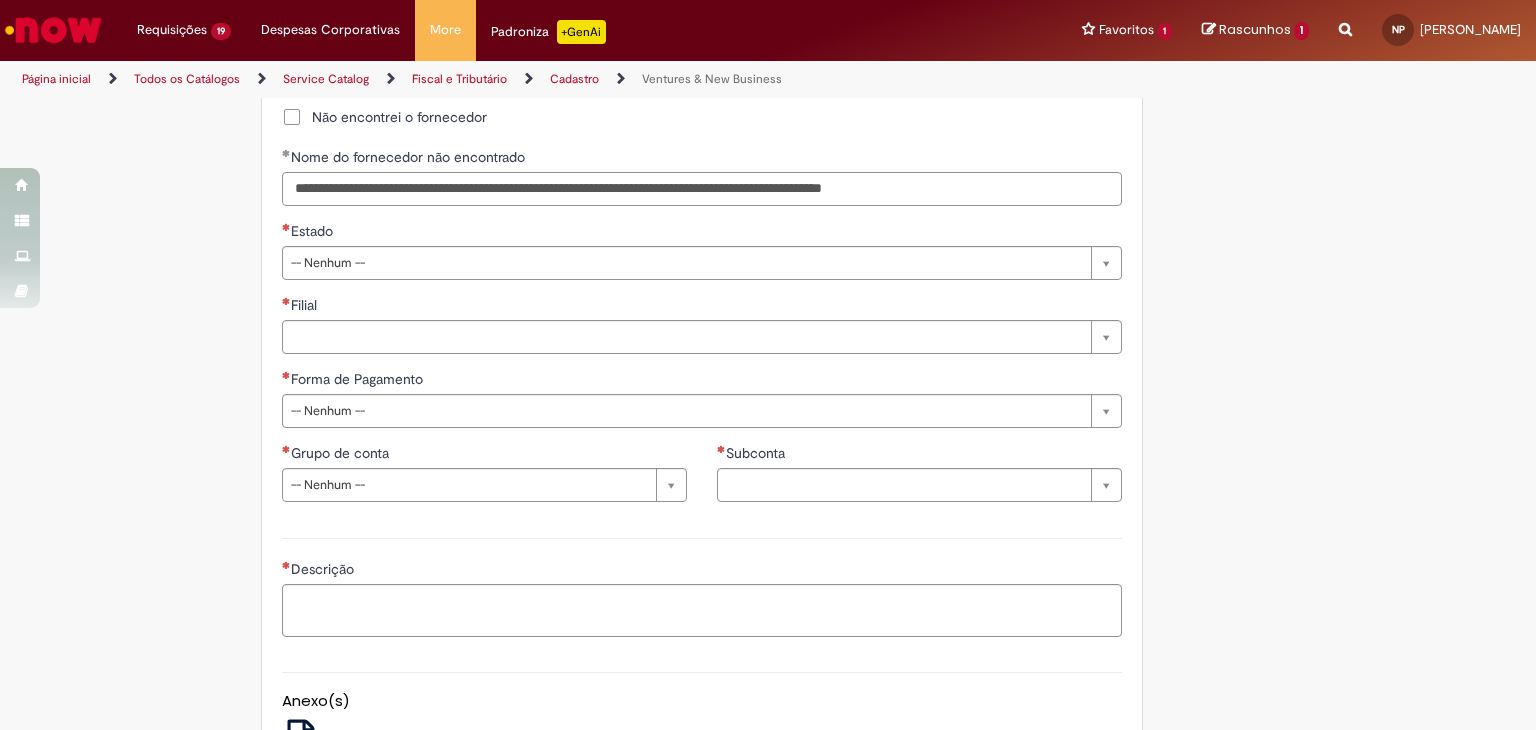type on "**********" 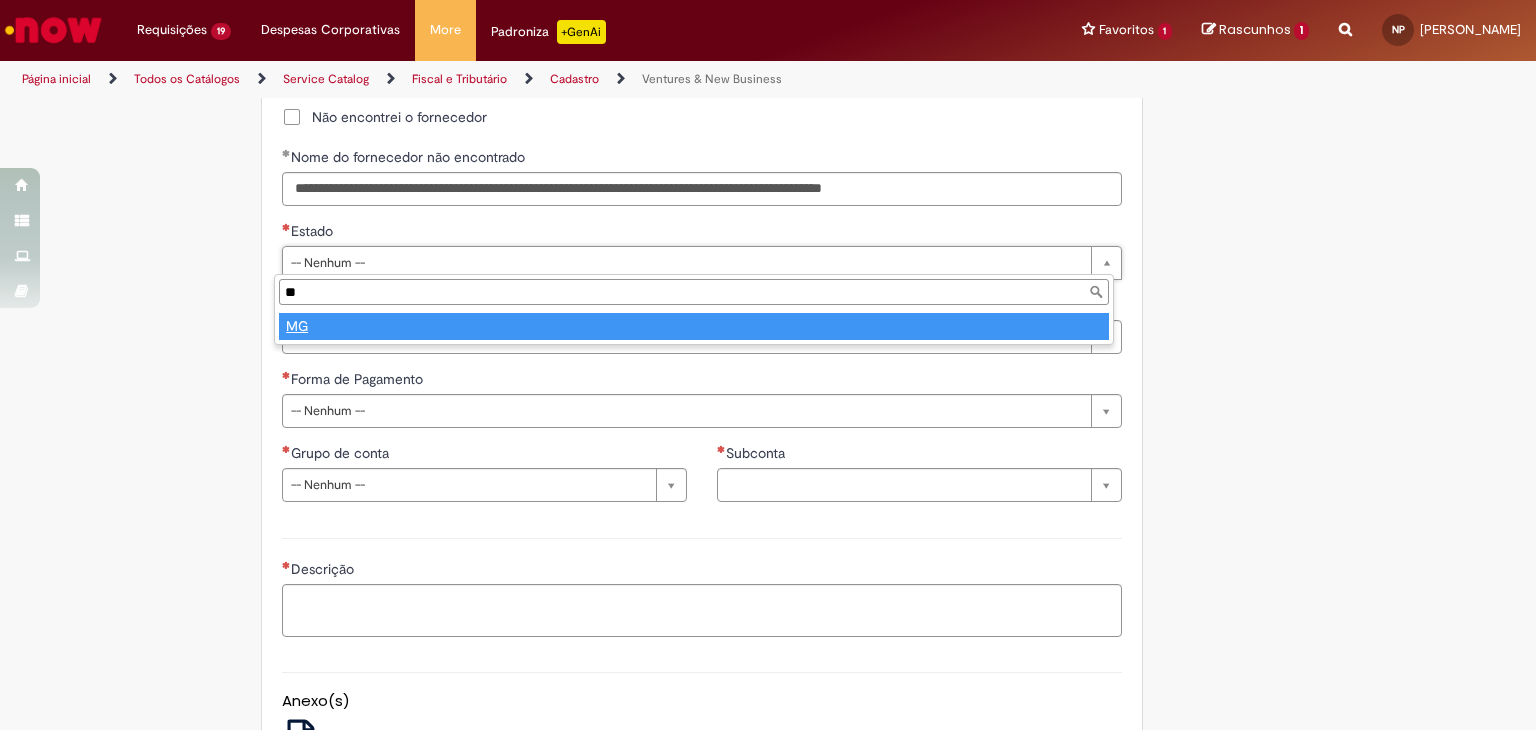 type on "**" 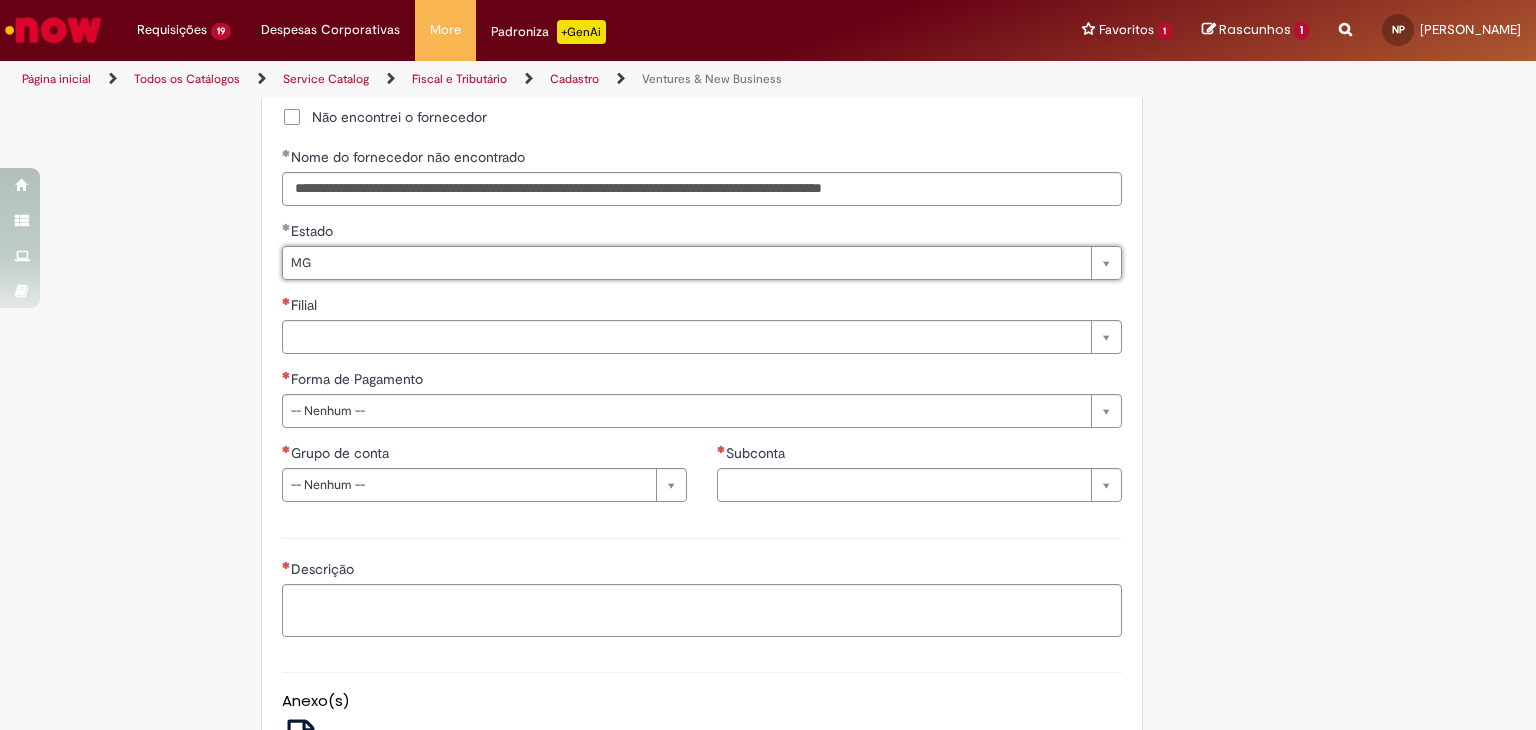select 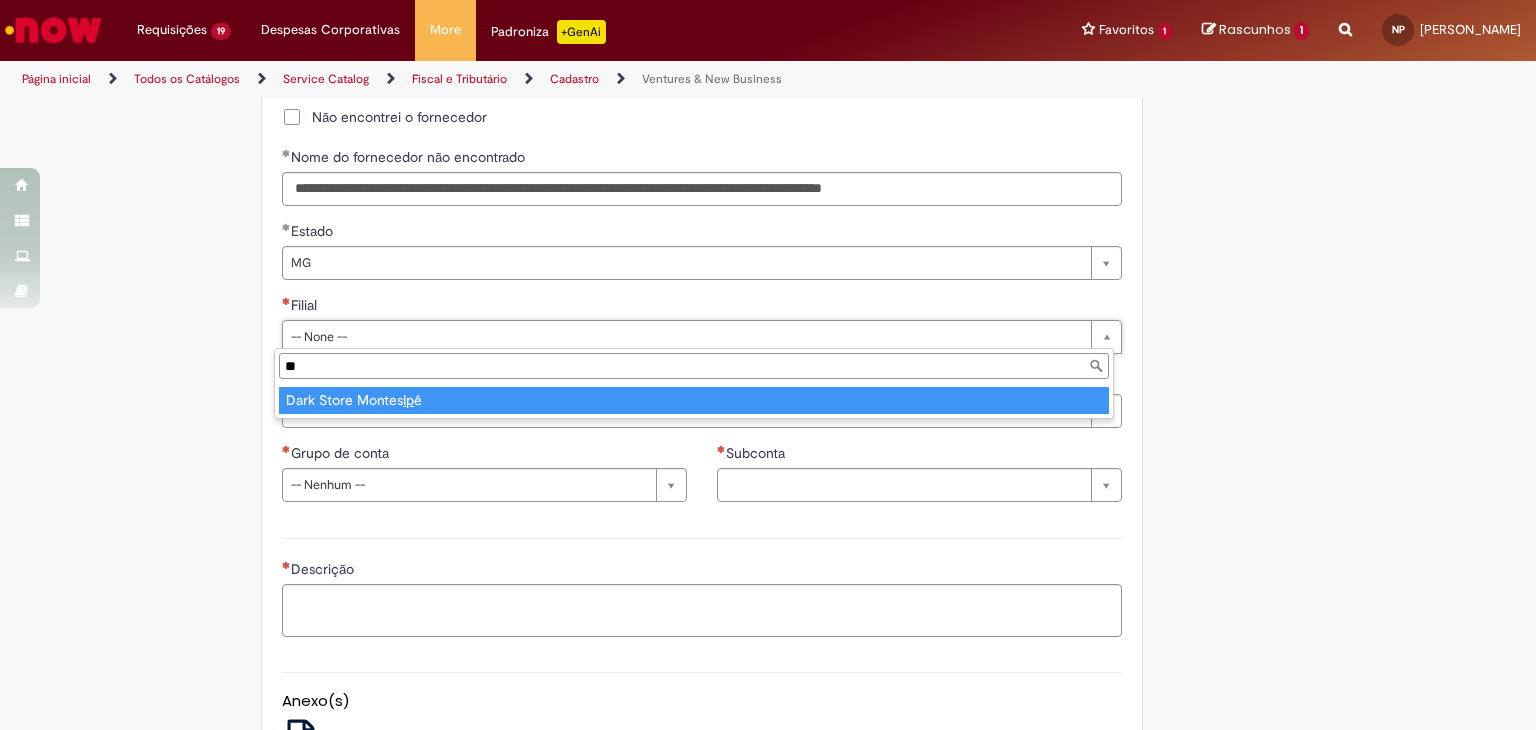 type on "**" 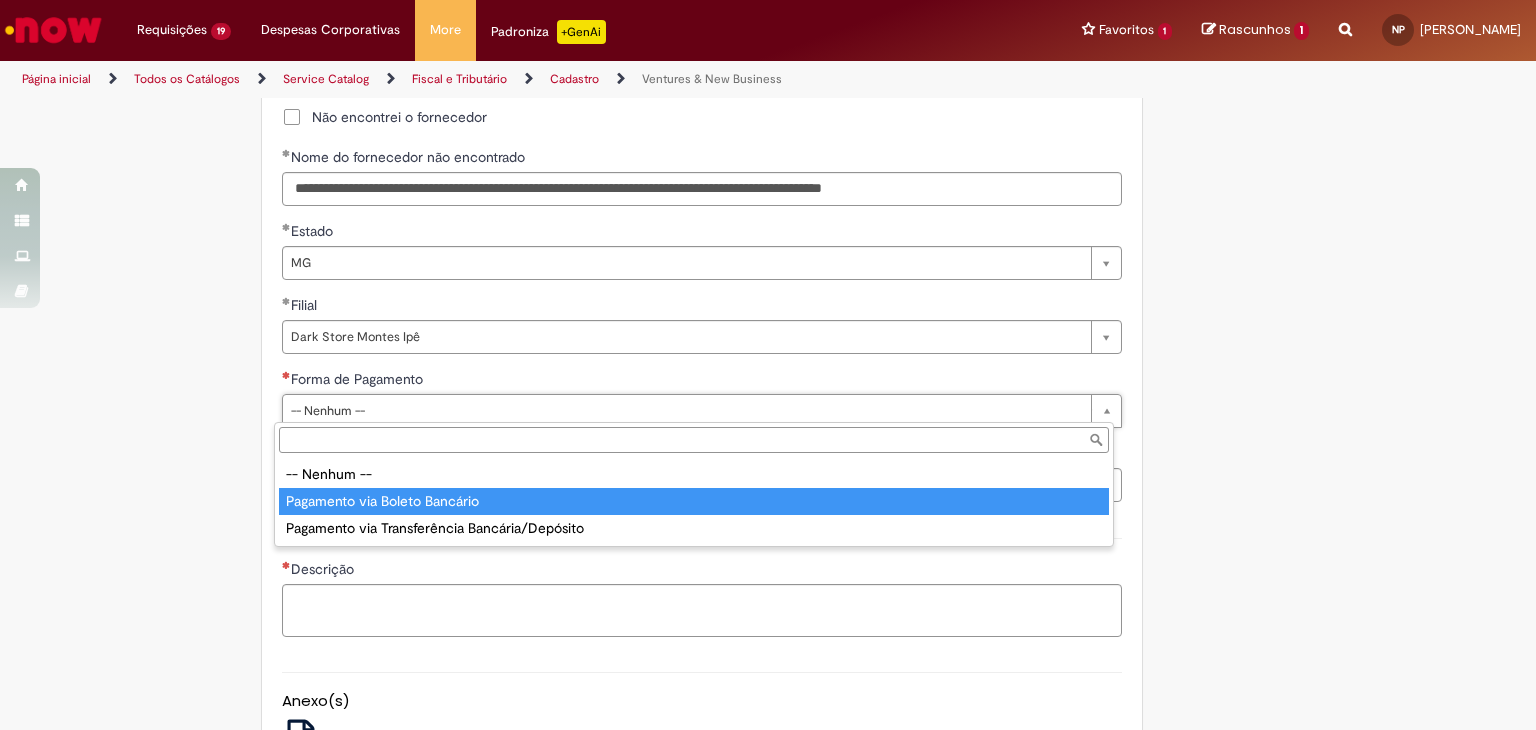 type on "**********" 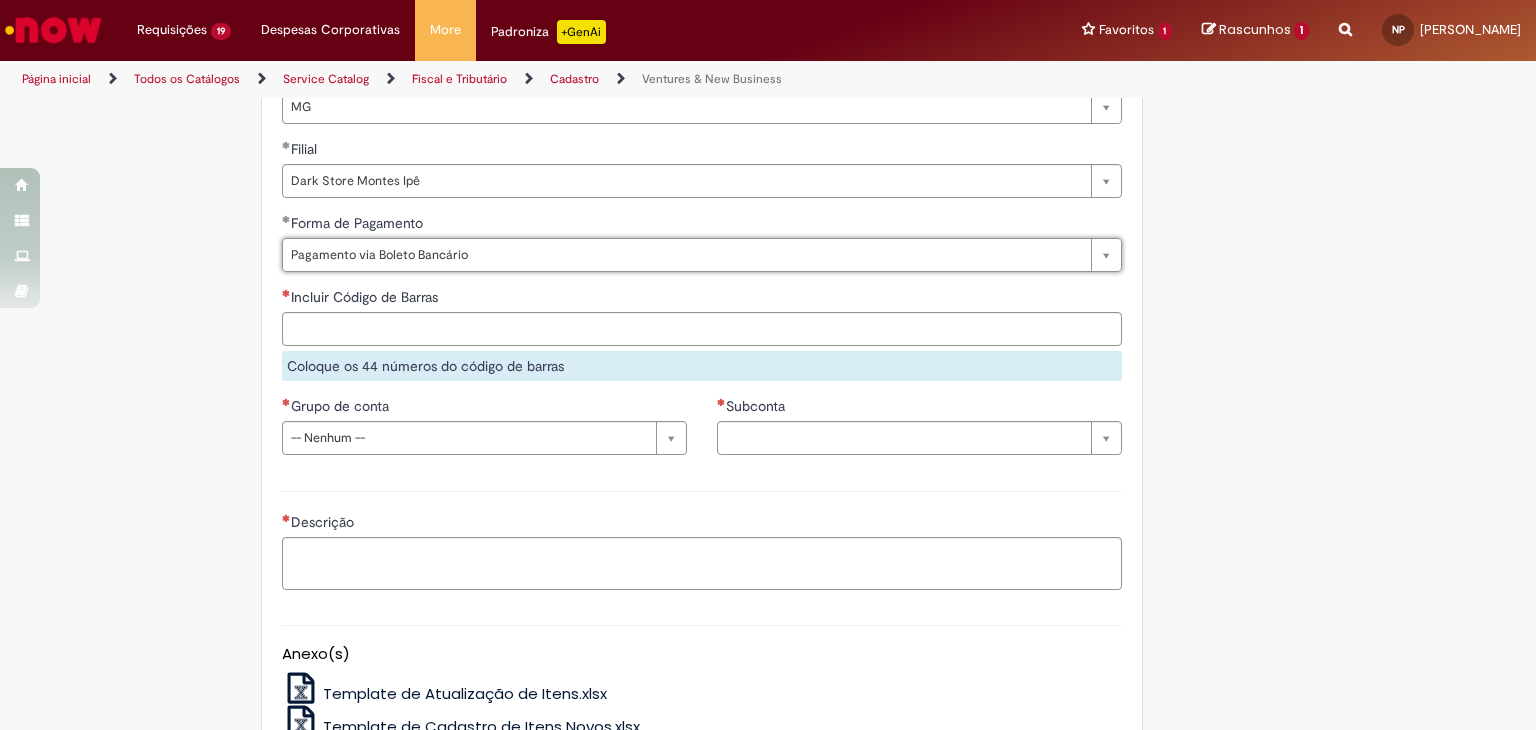 scroll, scrollTop: 1366, scrollLeft: 0, axis: vertical 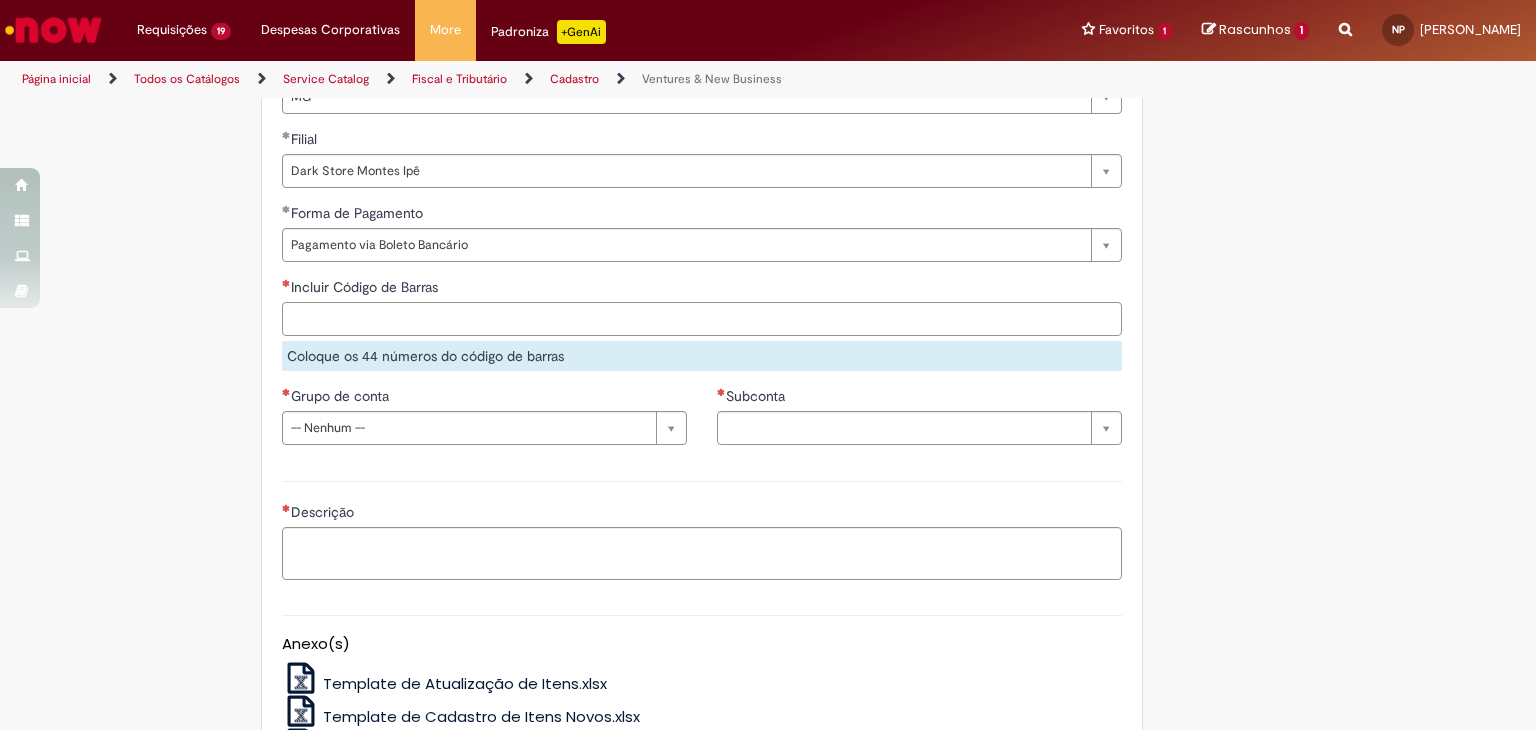 click on "Incluir Código de Barras" at bounding box center (702, 319) 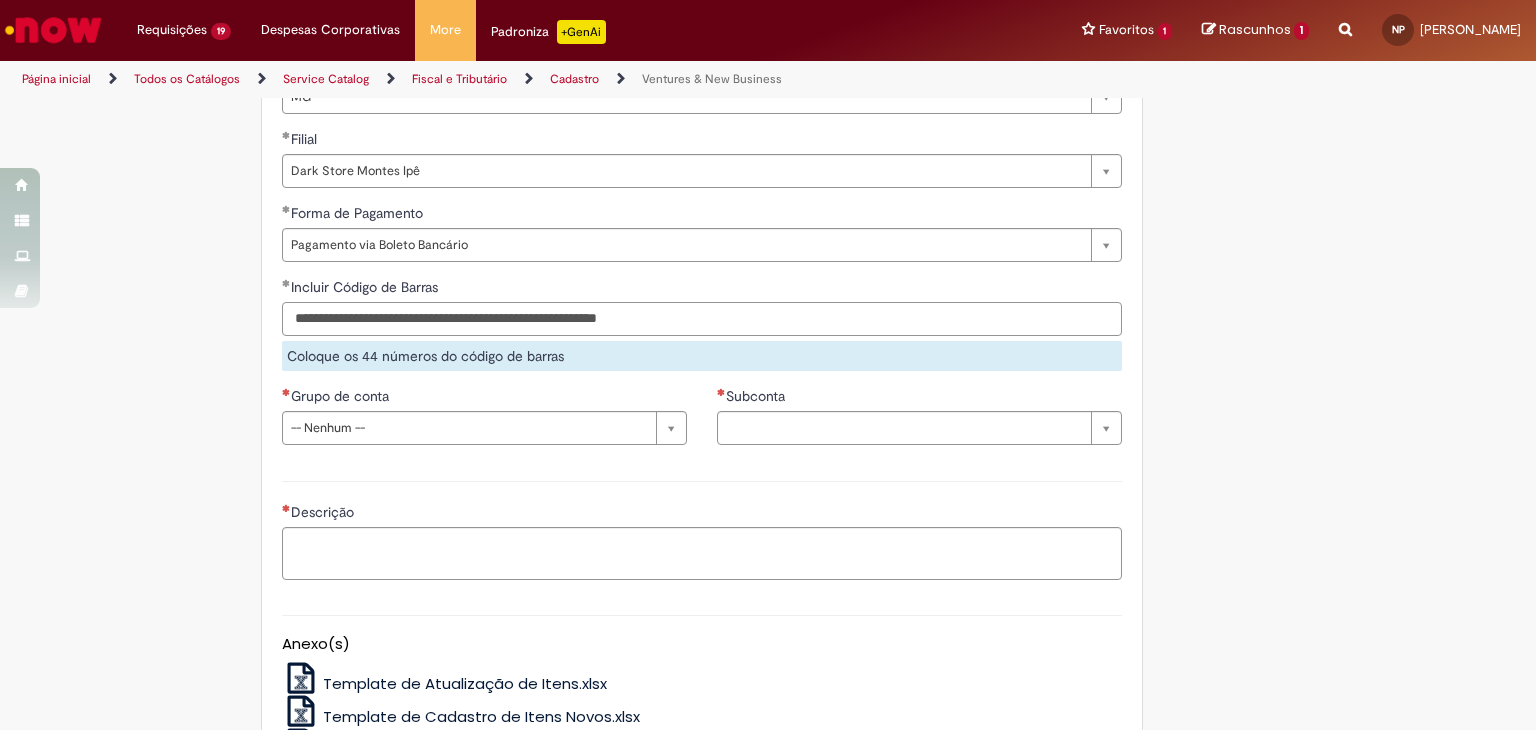 type on "**********" 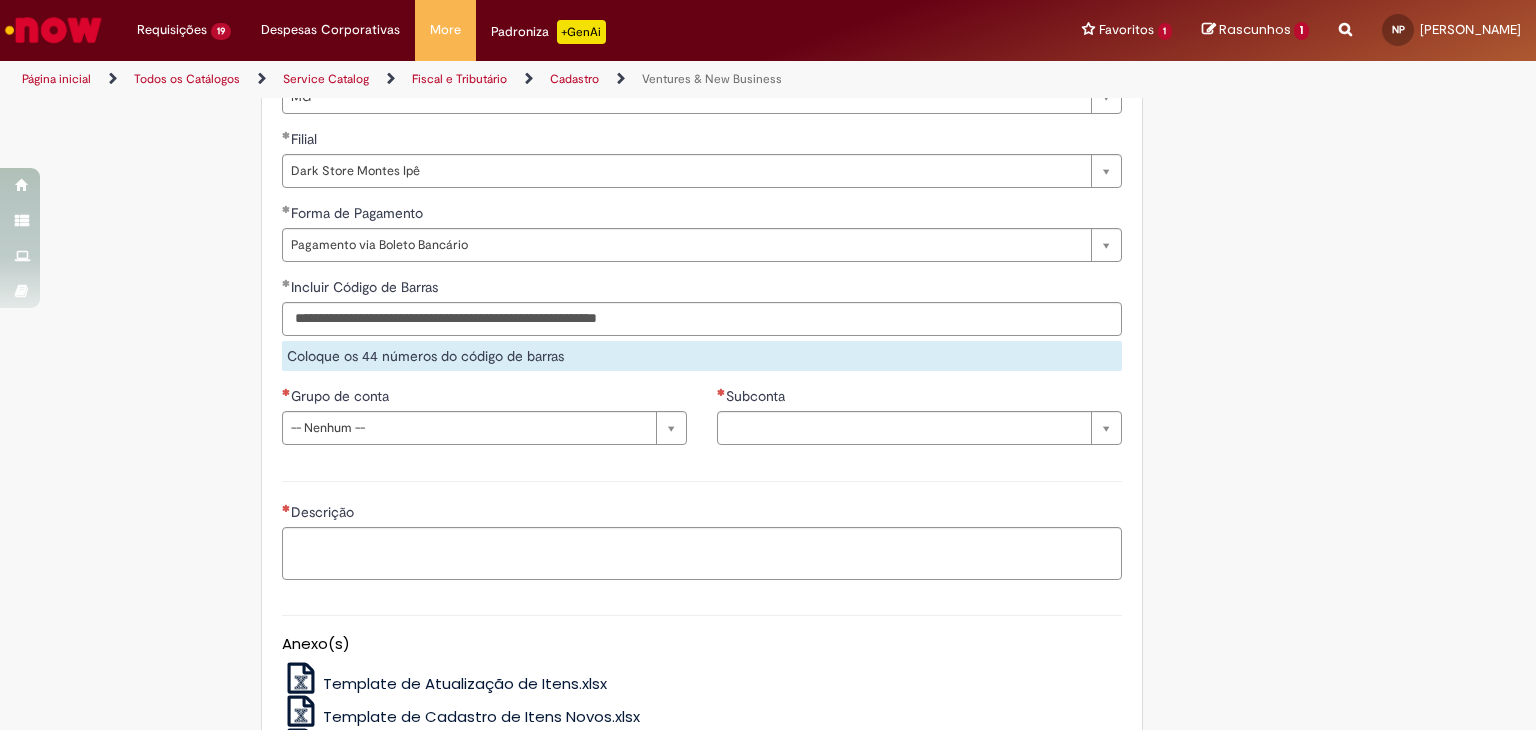click on "**********" at bounding box center (702, -47) 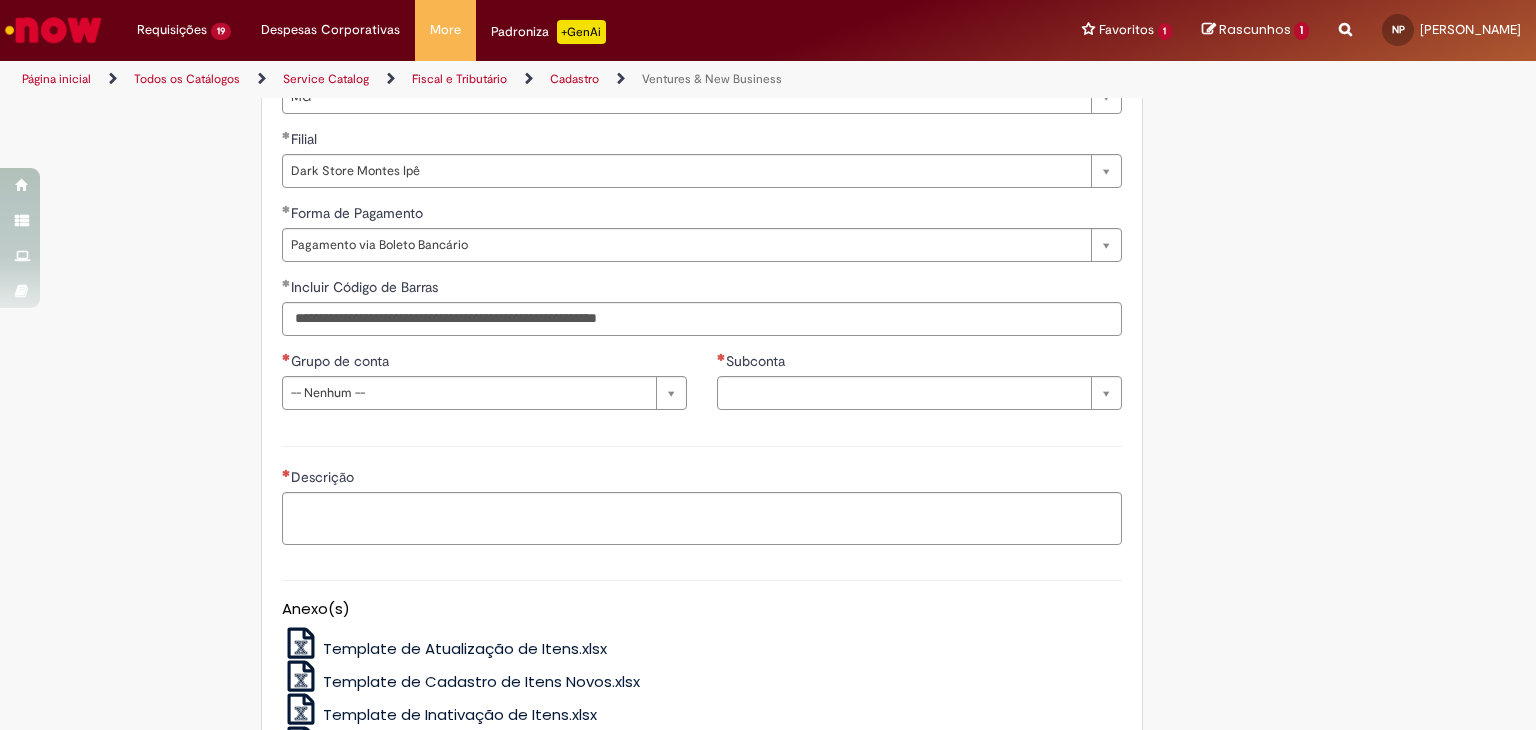 click on "Descrição" at bounding box center (702, 493) 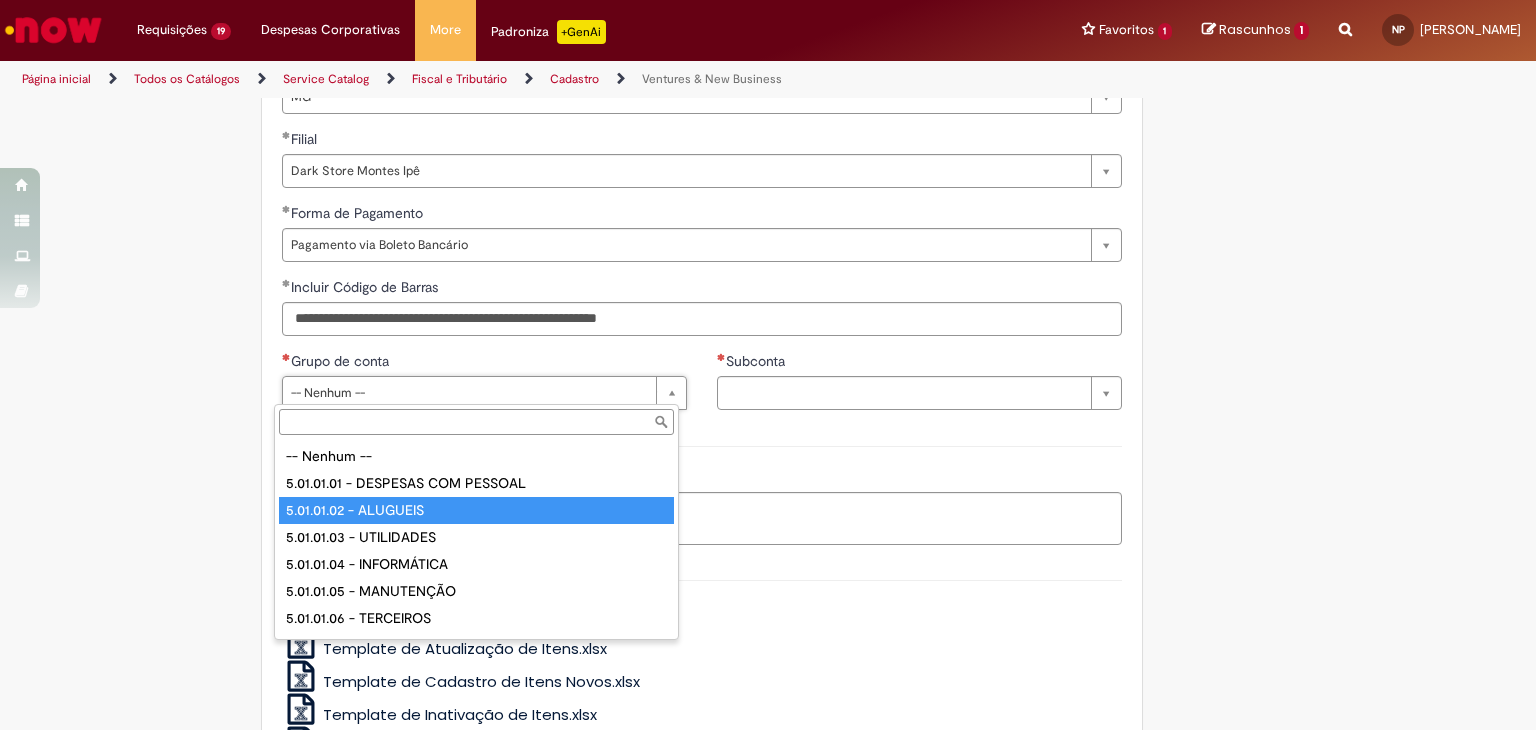 type on "**********" 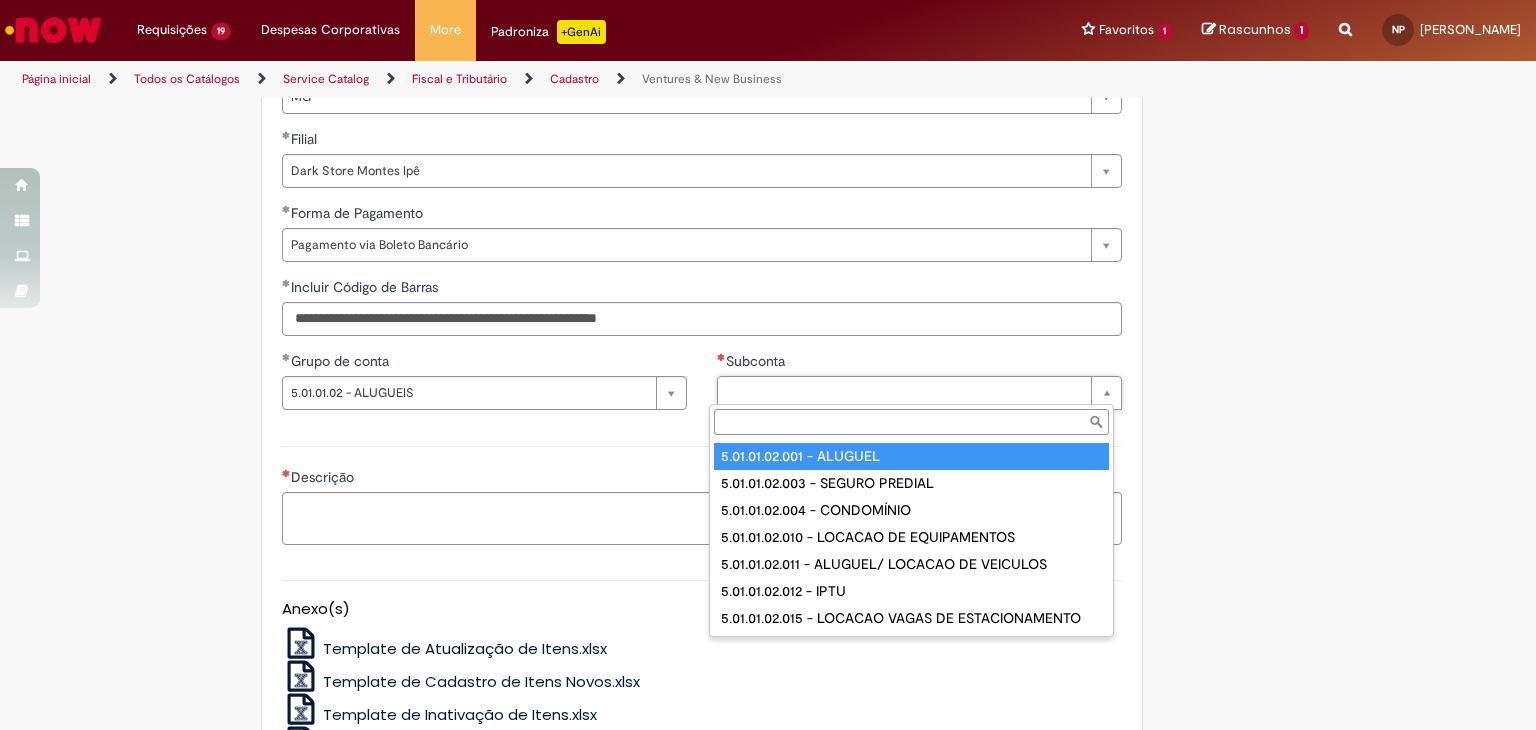 type on "**********" 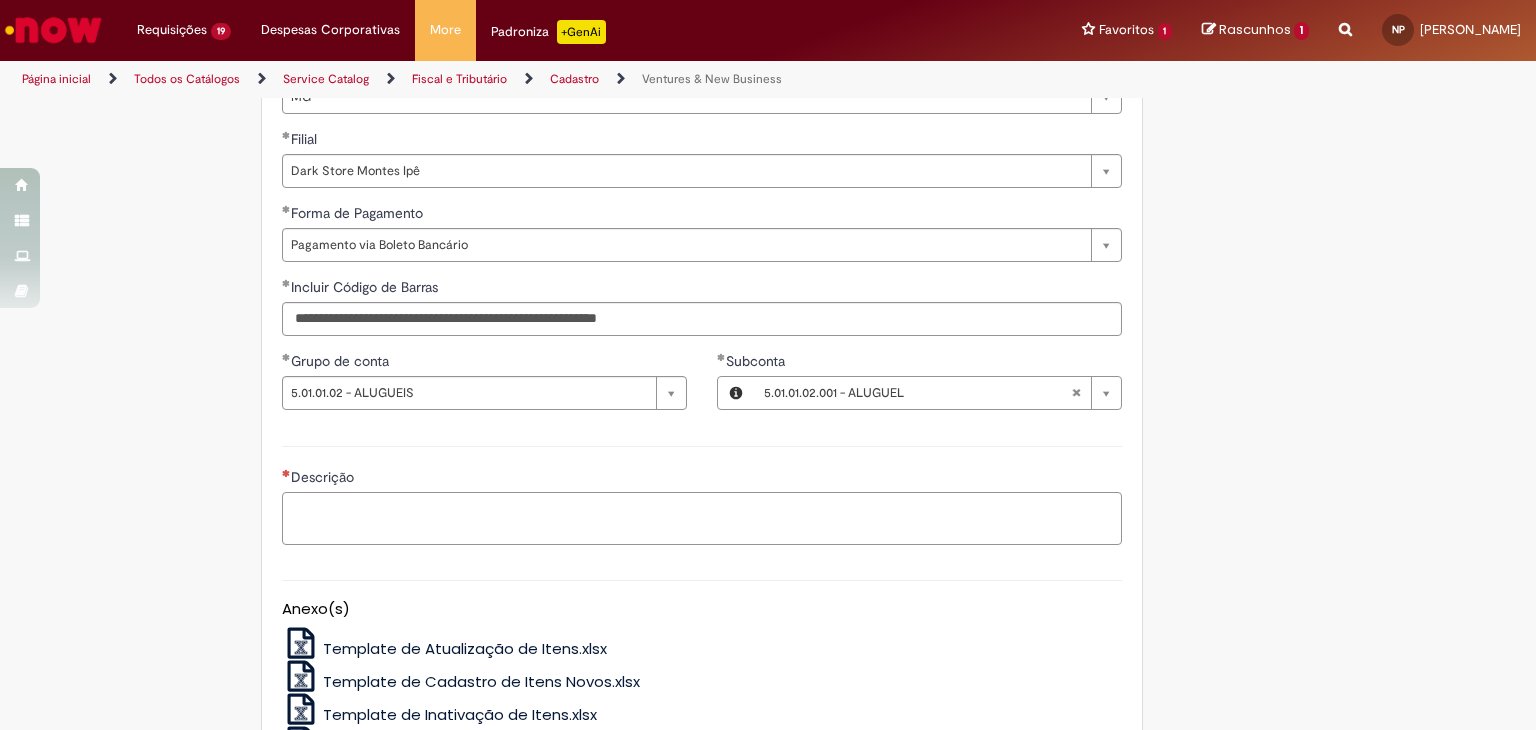 click on "Descrição" at bounding box center [702, 519] 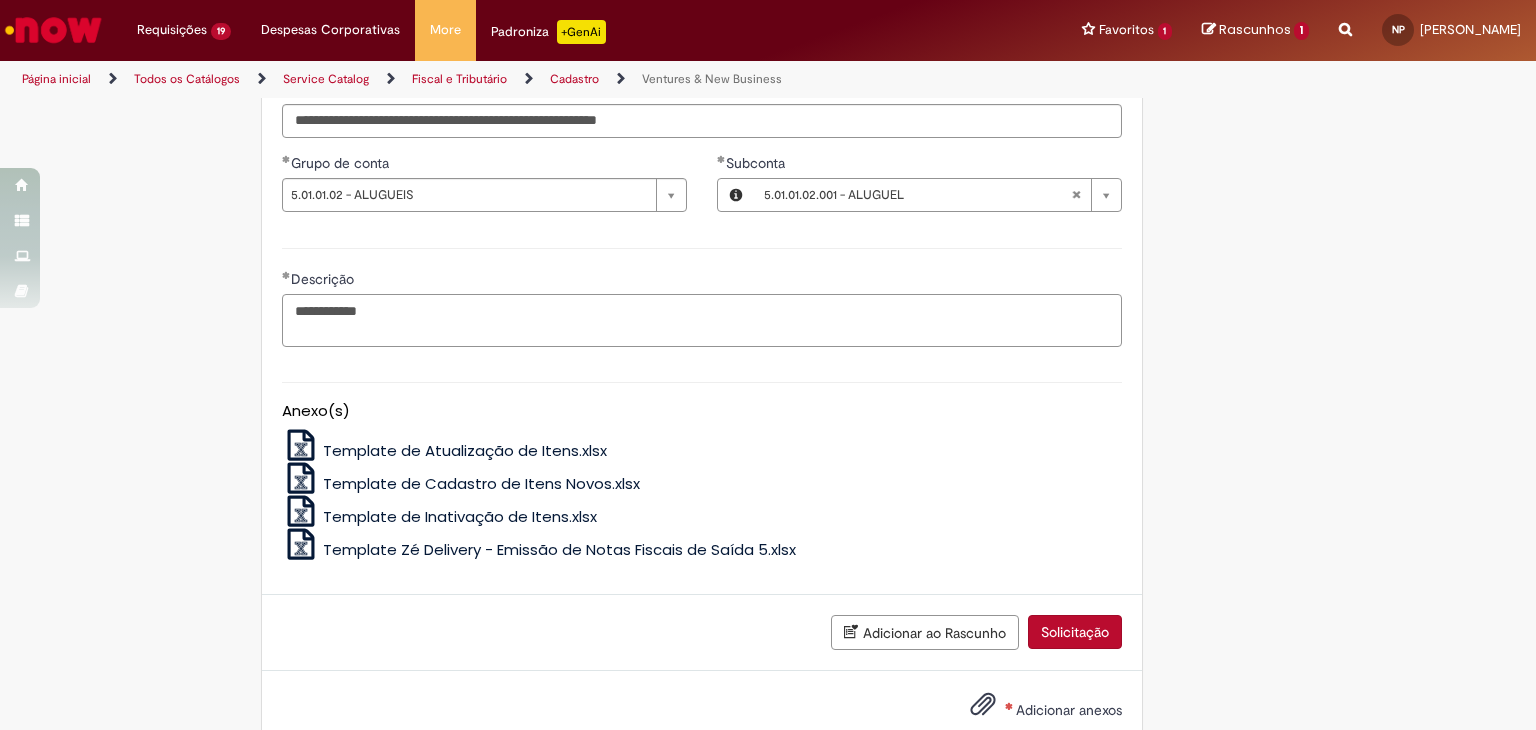 scroll, scrollTop: 1566, scrollLeft: 0, axis: vertical 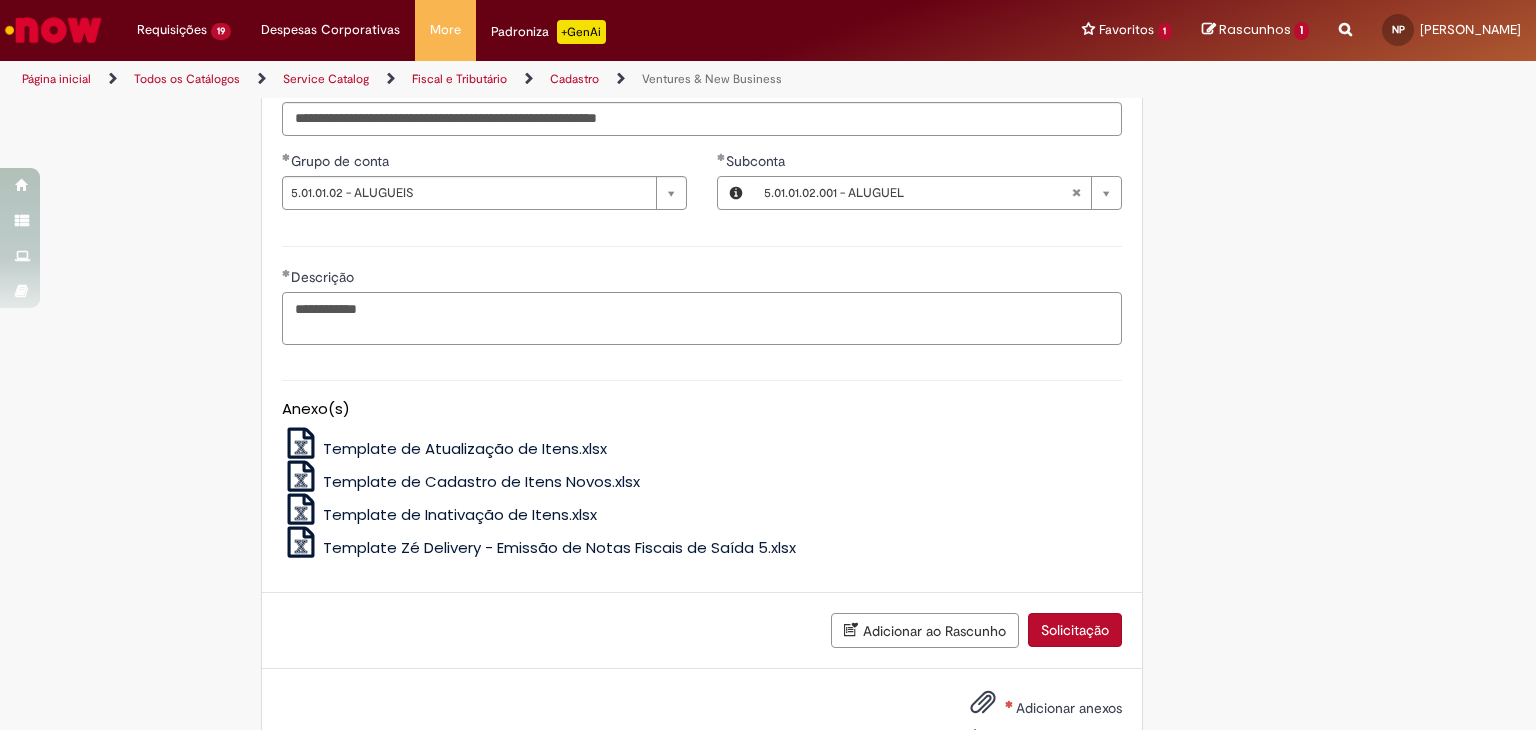 type on "**********" 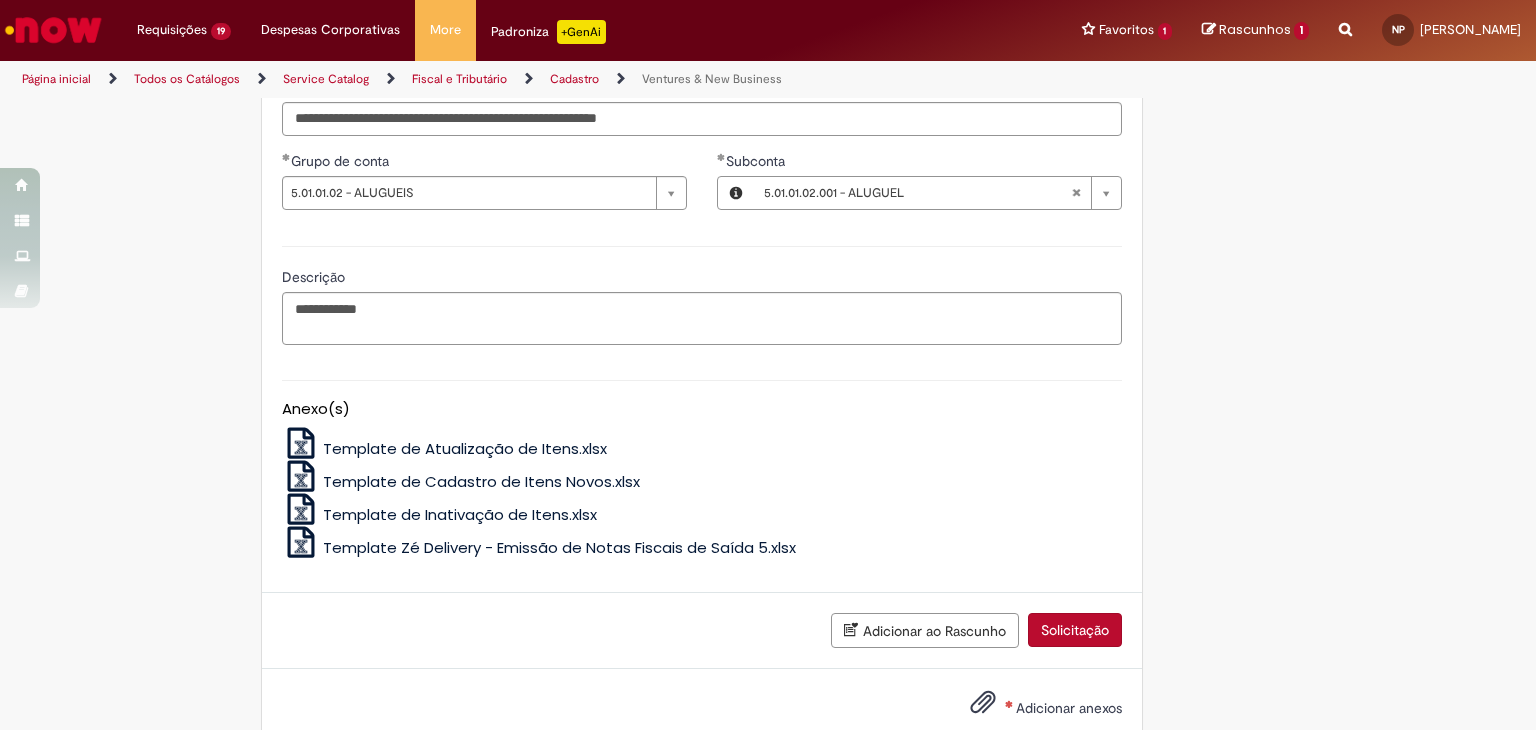 click at bounding box center [971, 708] 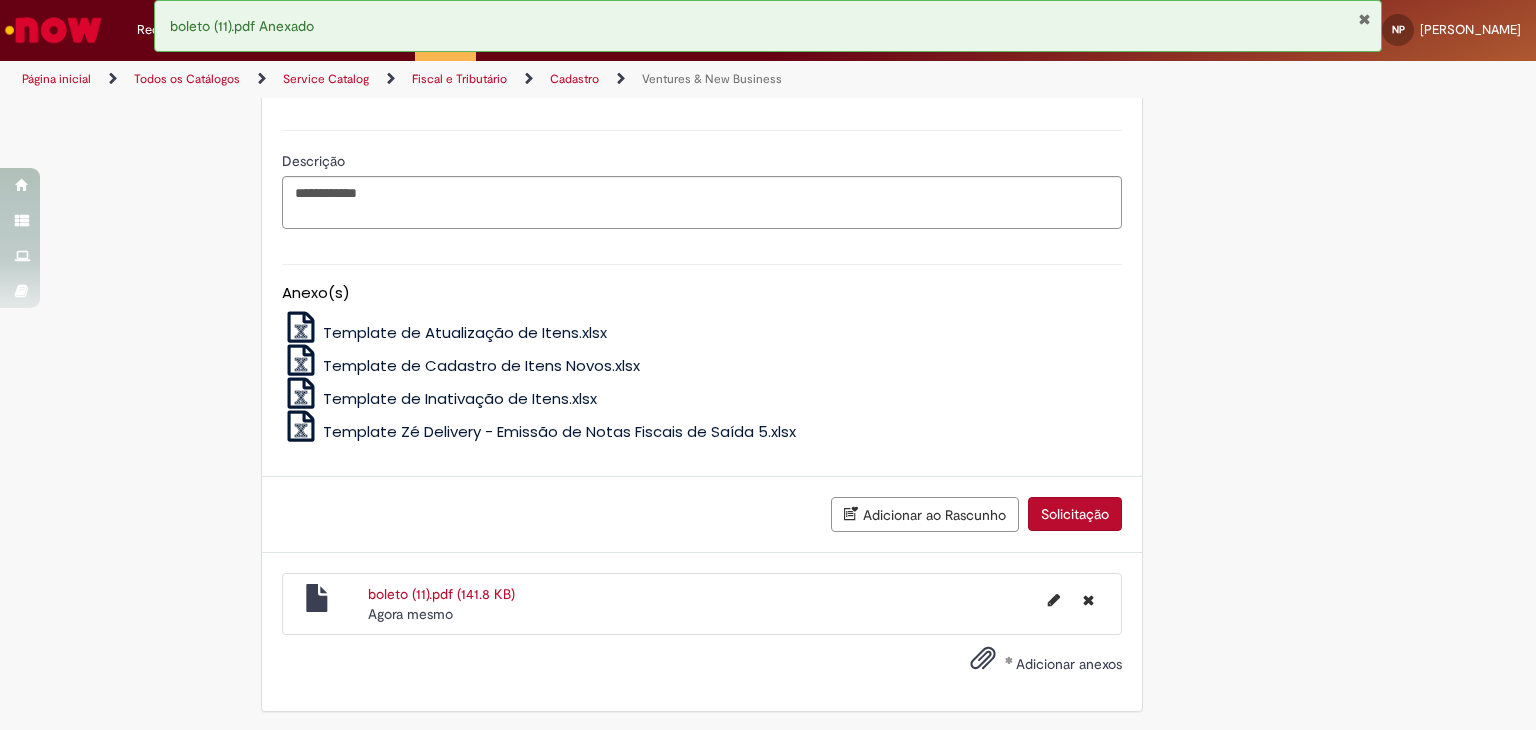 click on "Solicitação" at bounding box center [1075, 514] 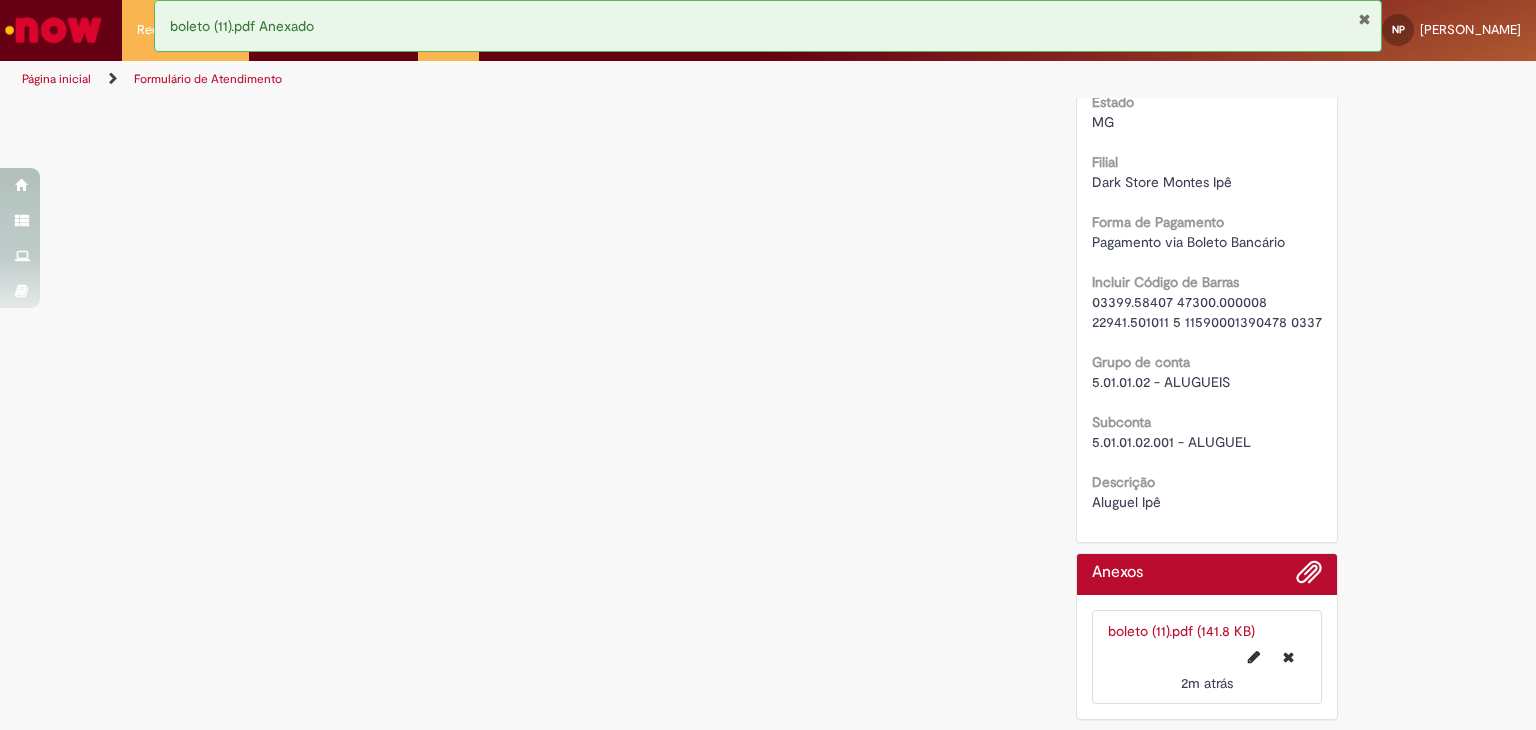 scroll, scrollTop: 0, scrollLeft: 0, axis: both 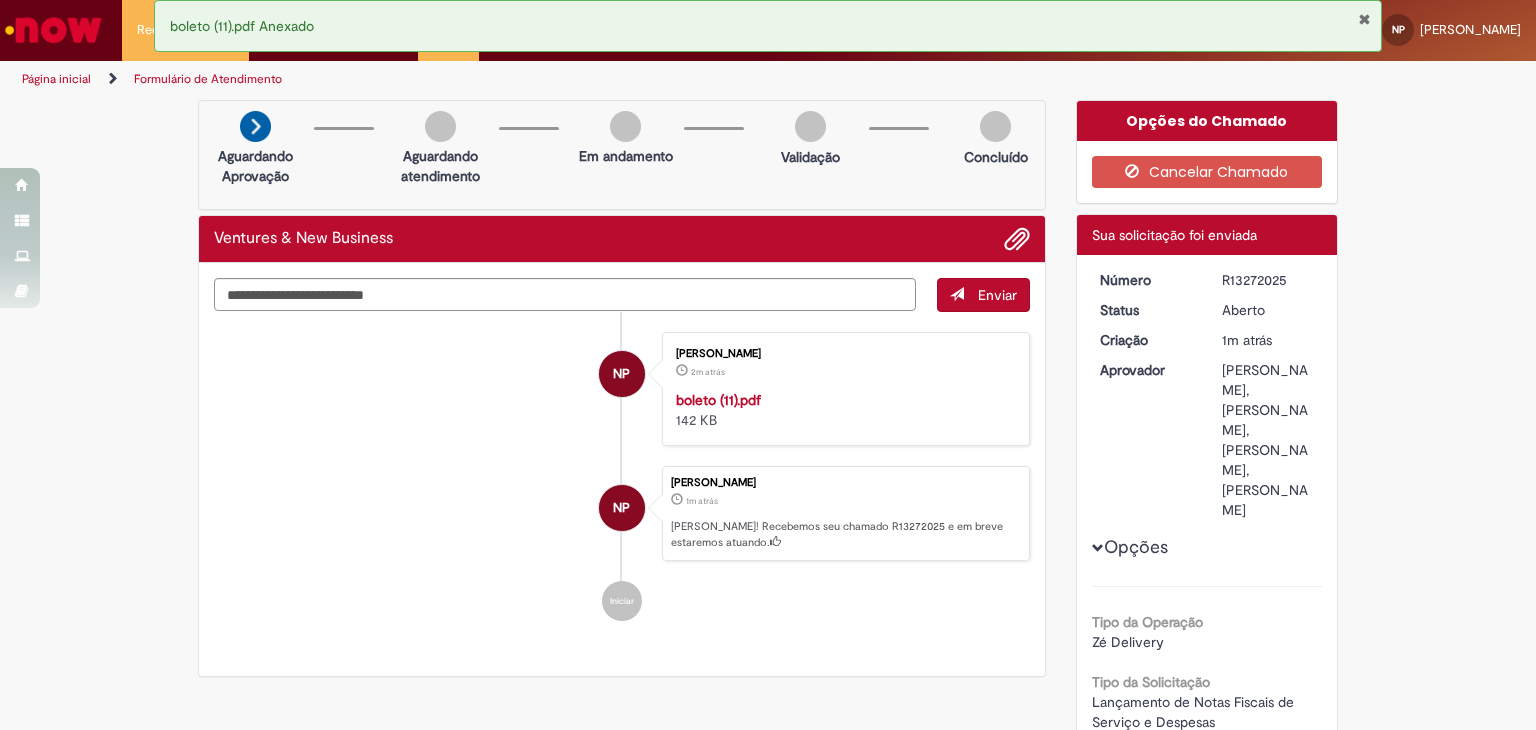 click on "R13272025" at bounding box center [1268, 280] 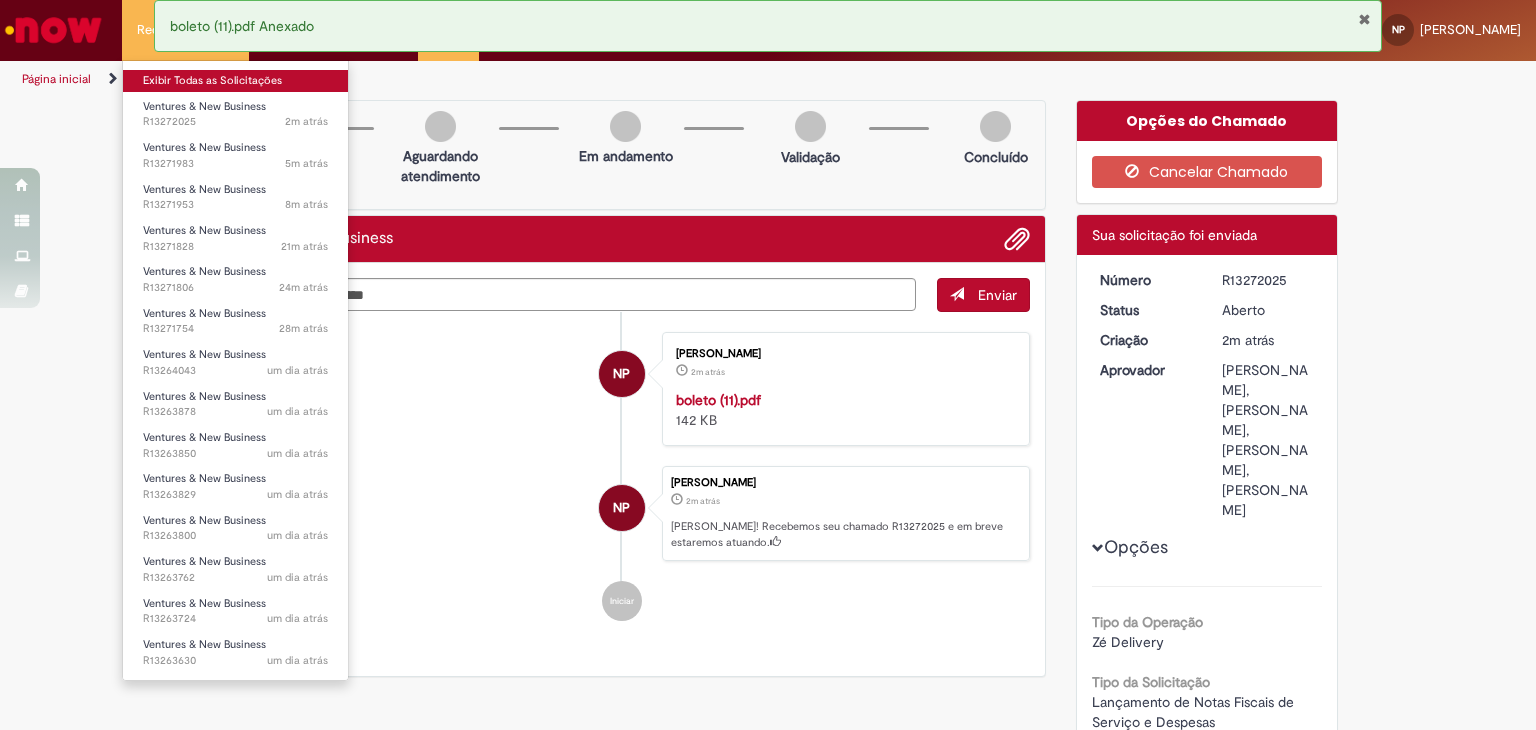 click on "Exibir Todas as Solicitações" at bounding box center (235, 81) 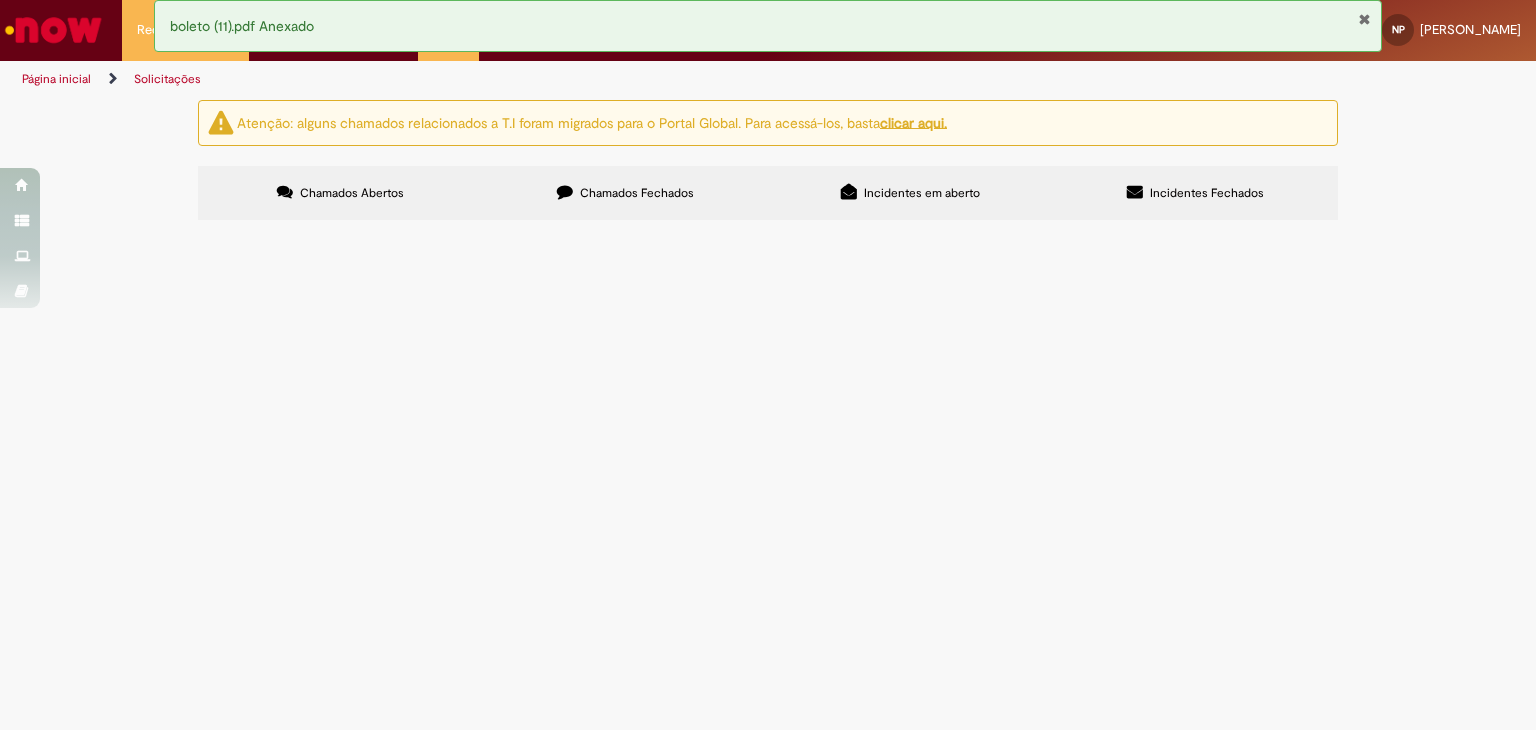 click at bounding box center (0, 0) 